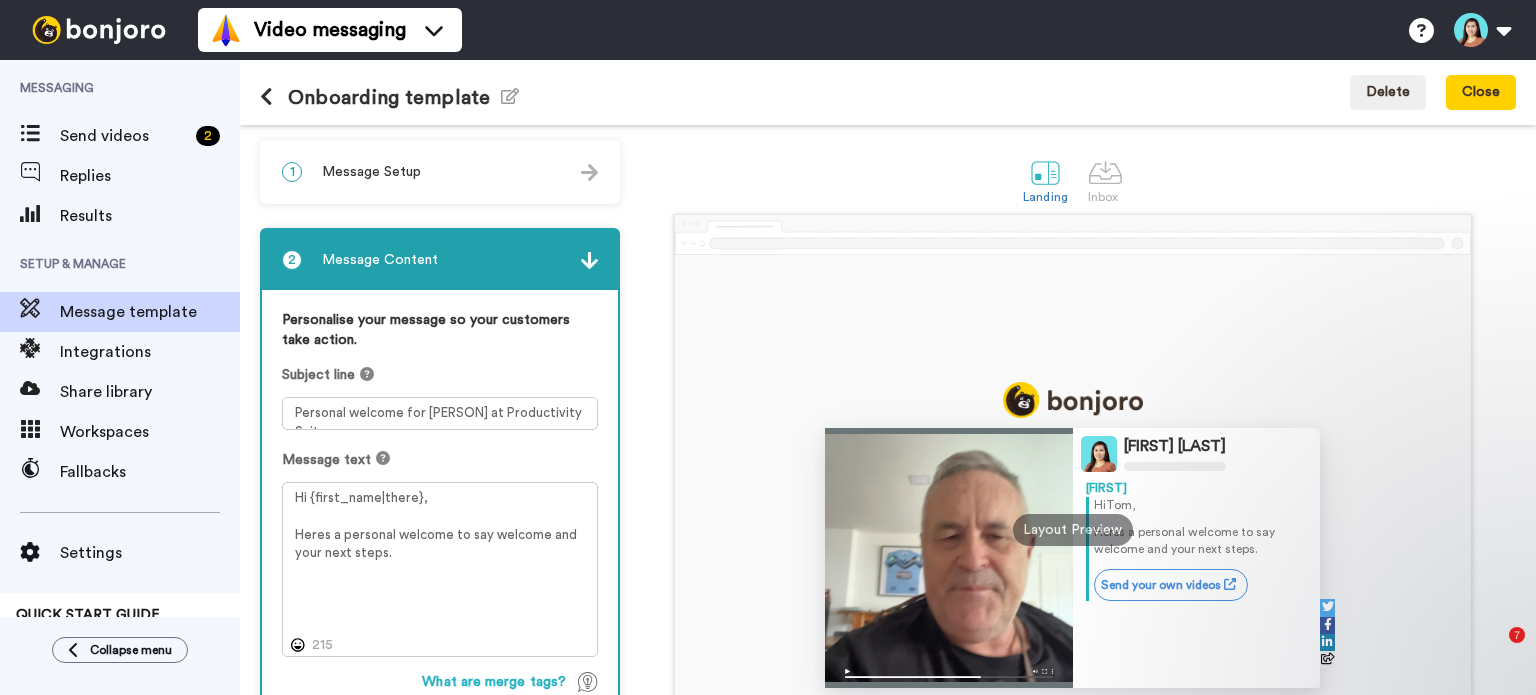 scroll, scrollTop: 0, scrollLeft: 0, axis: both 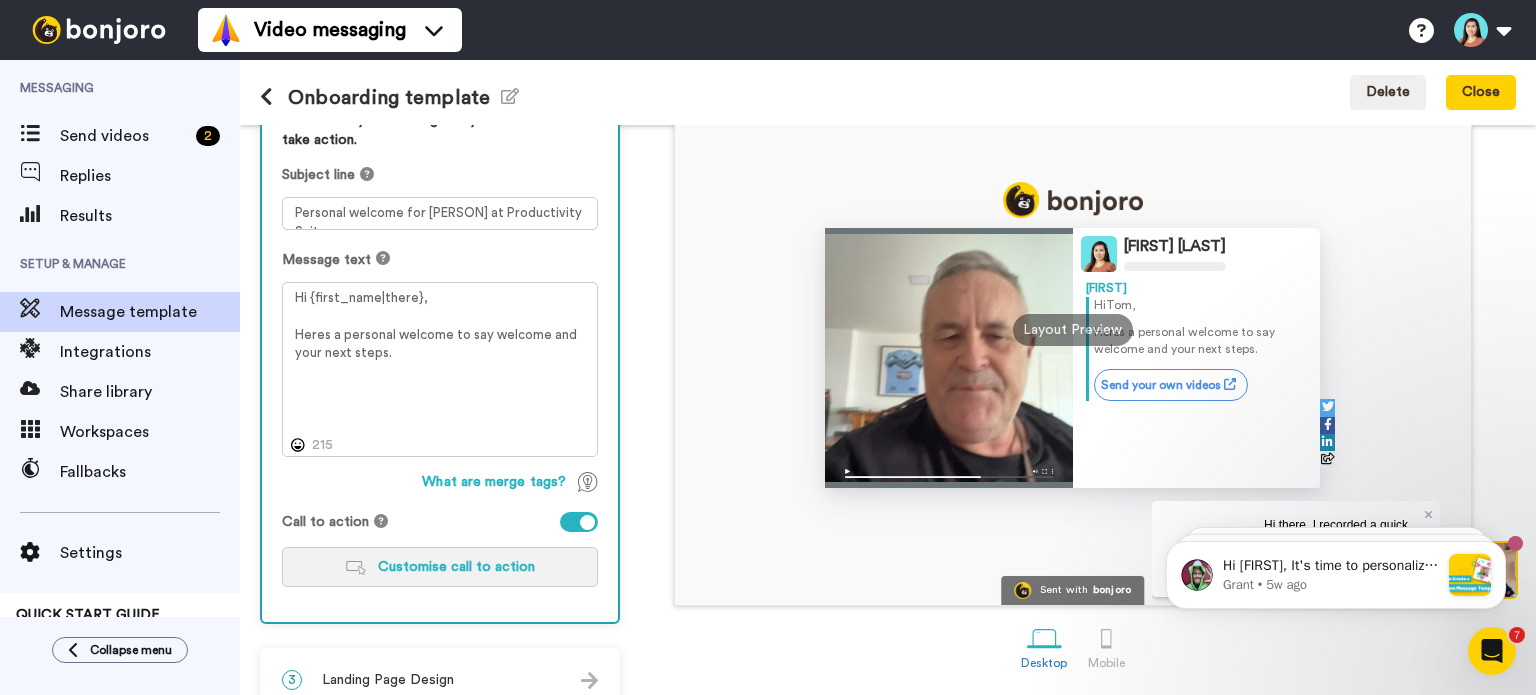 click on "Customise call to action" at bounding box center (456, 567) 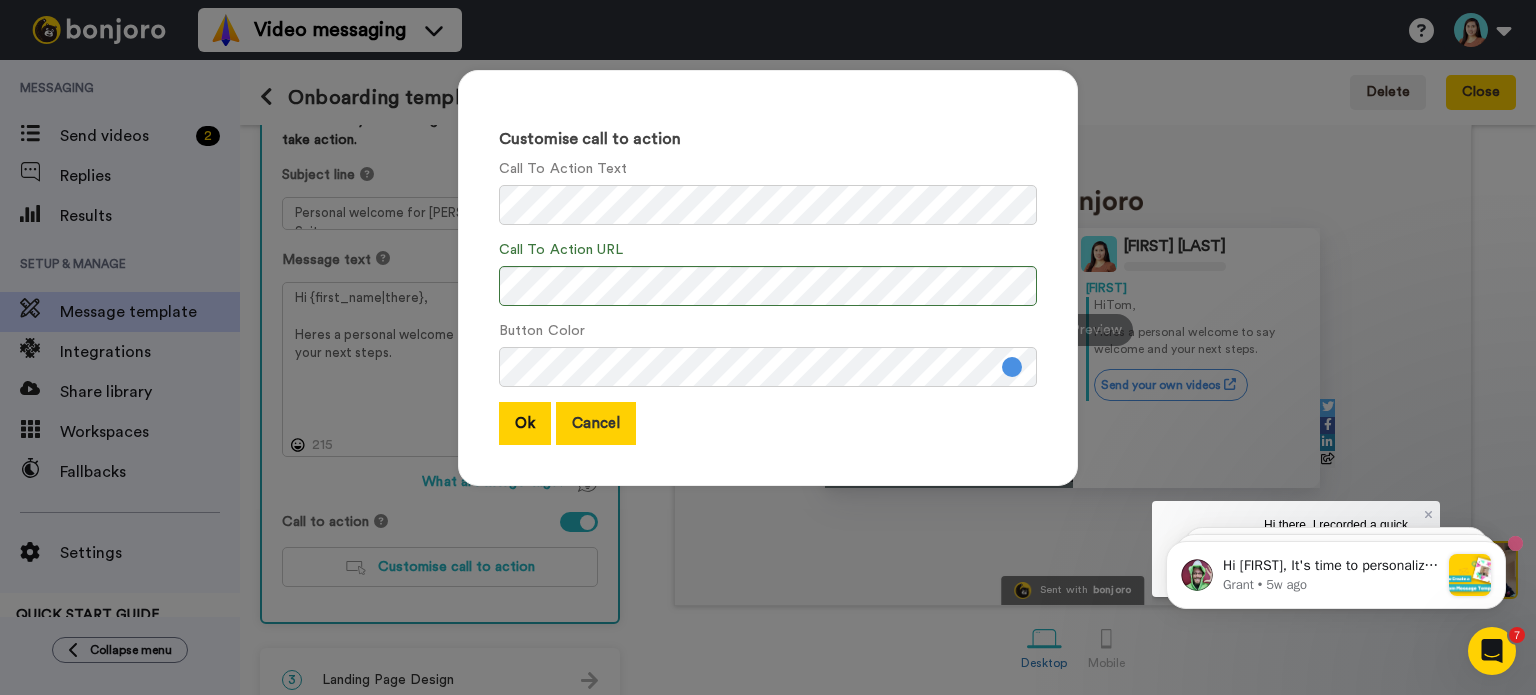 click on "Cancel" at bounding box center [596, 423] 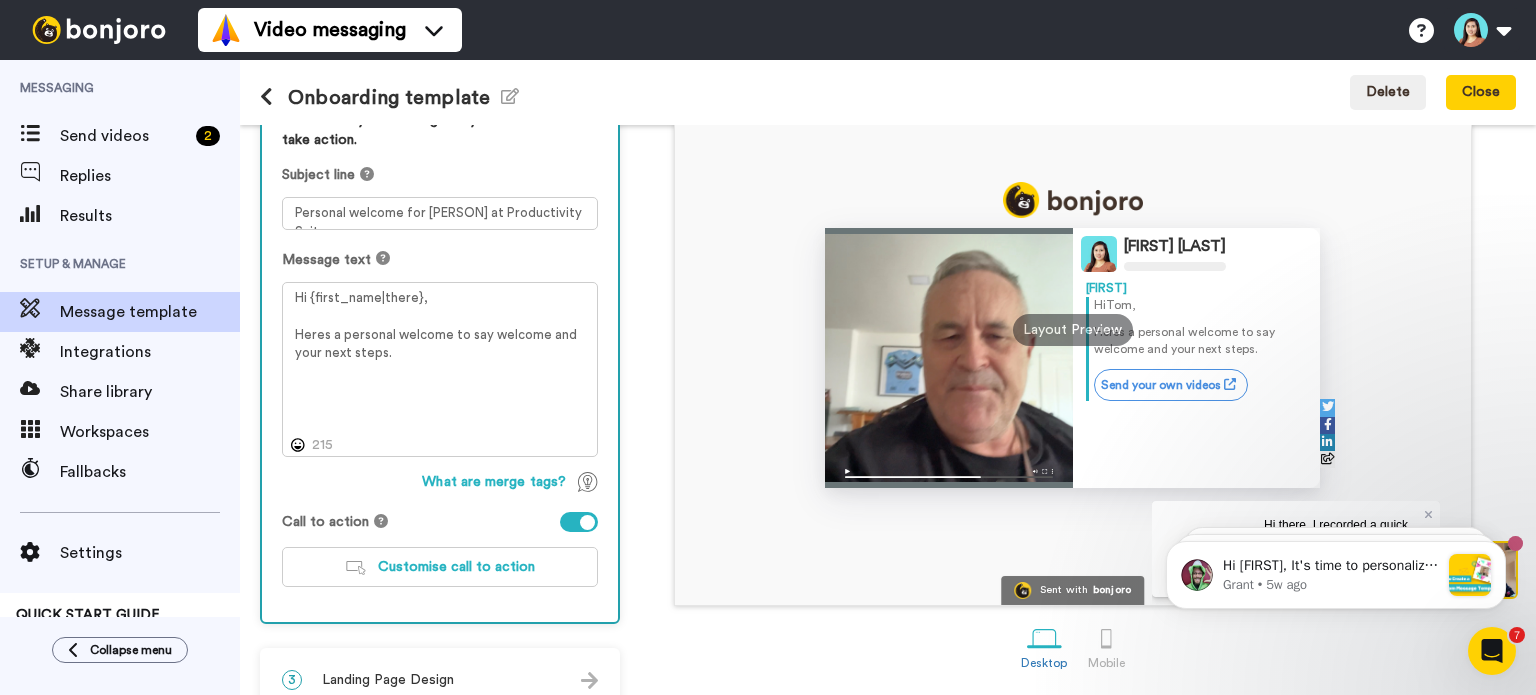 click at bounding box center (579, 522) 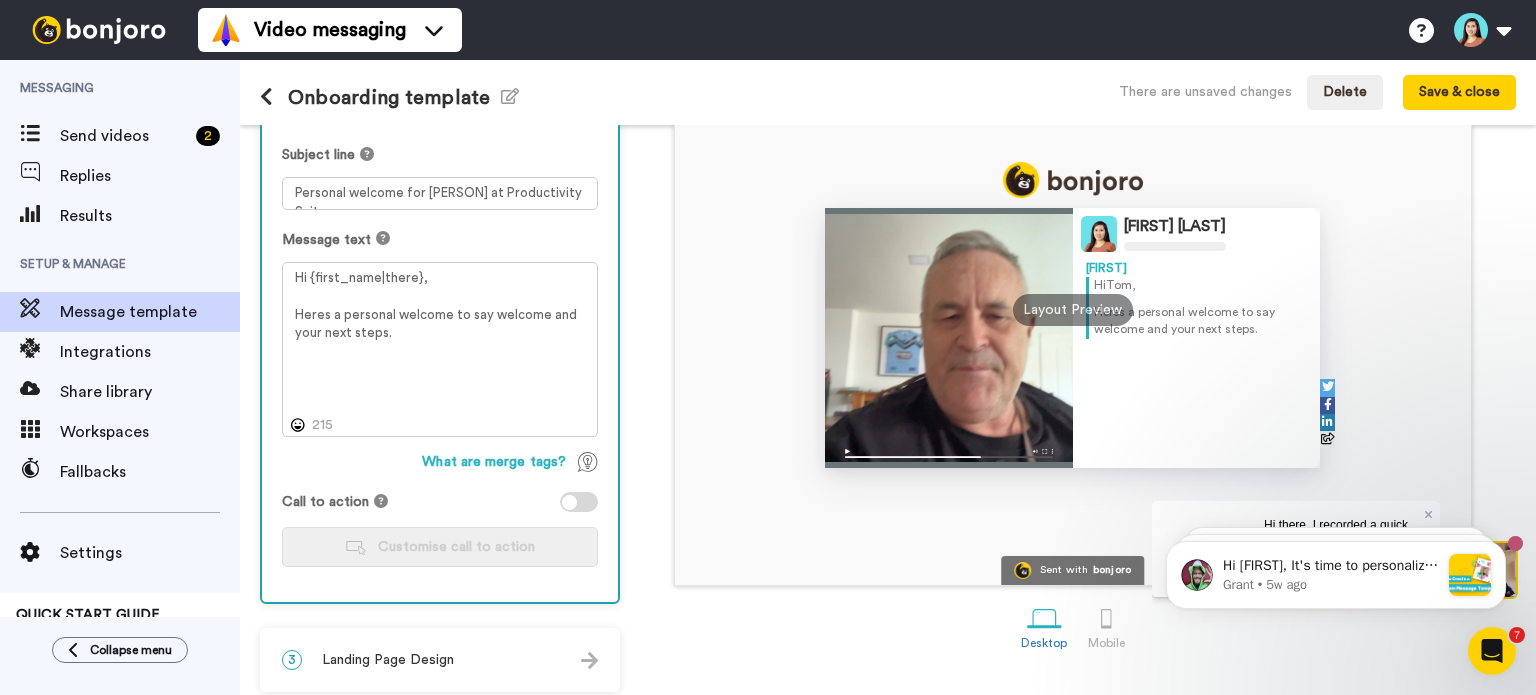 scroll, scrollTop: 228, scrollLeft: 0, axis: vertical 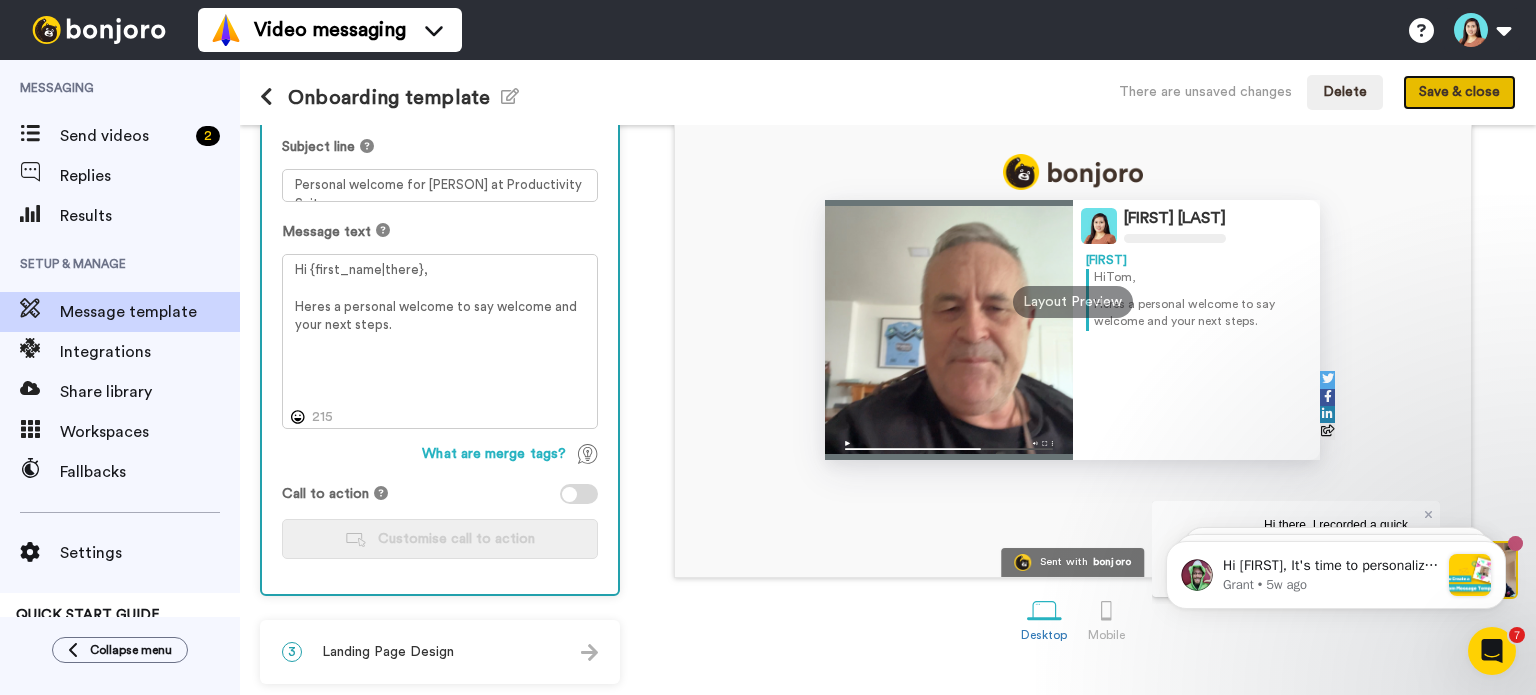 click on "Save & close" at bounding box center [1459, 93] 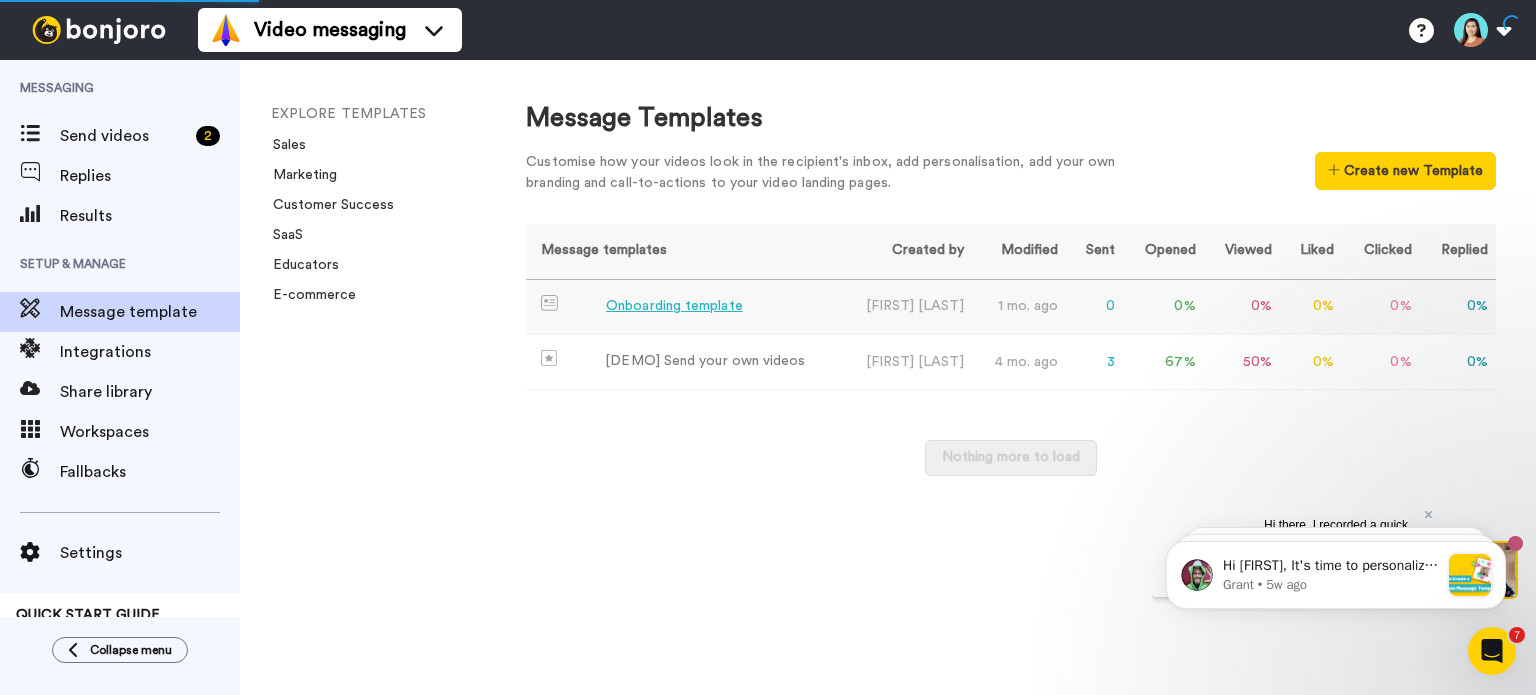 click on "Onboarding template" at bounding box center (674, 306) 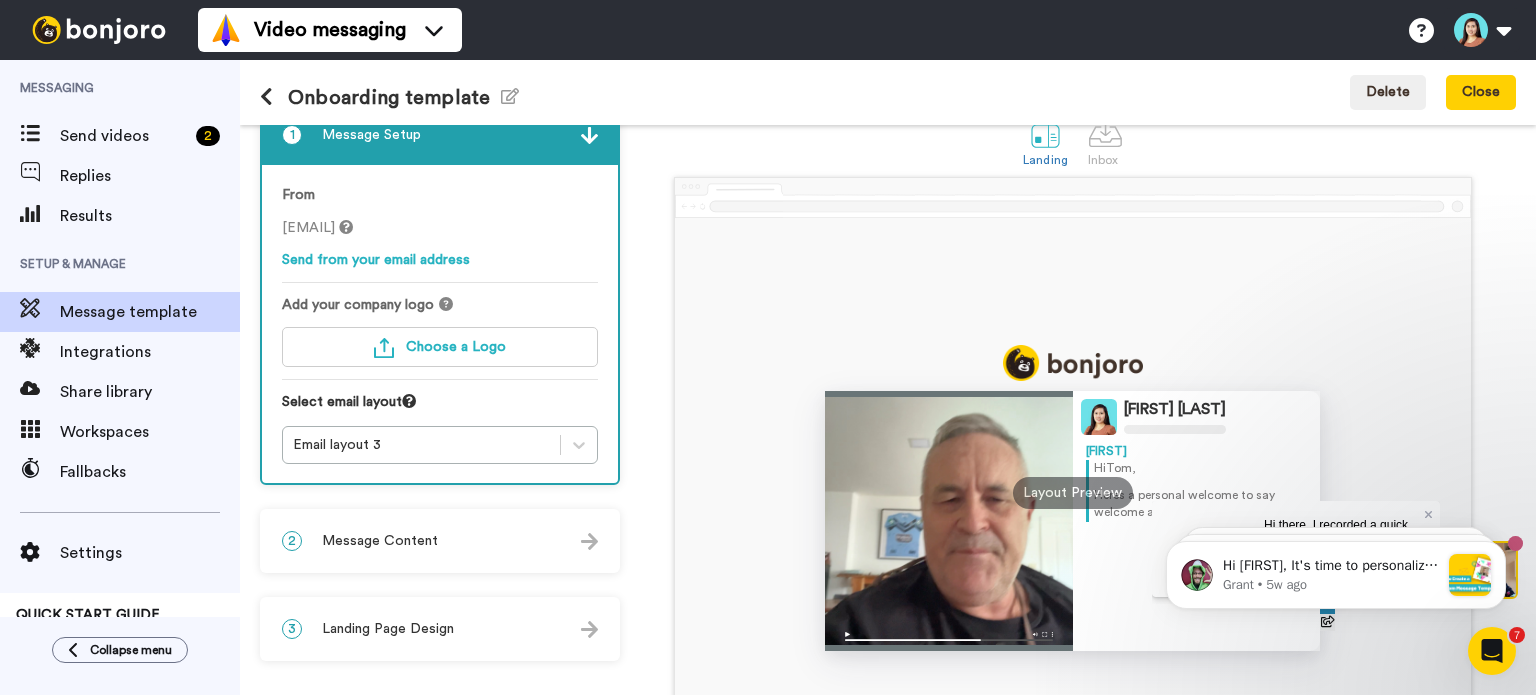 scroll, scrollTop: 0, scrollLeft: 0, axis: both 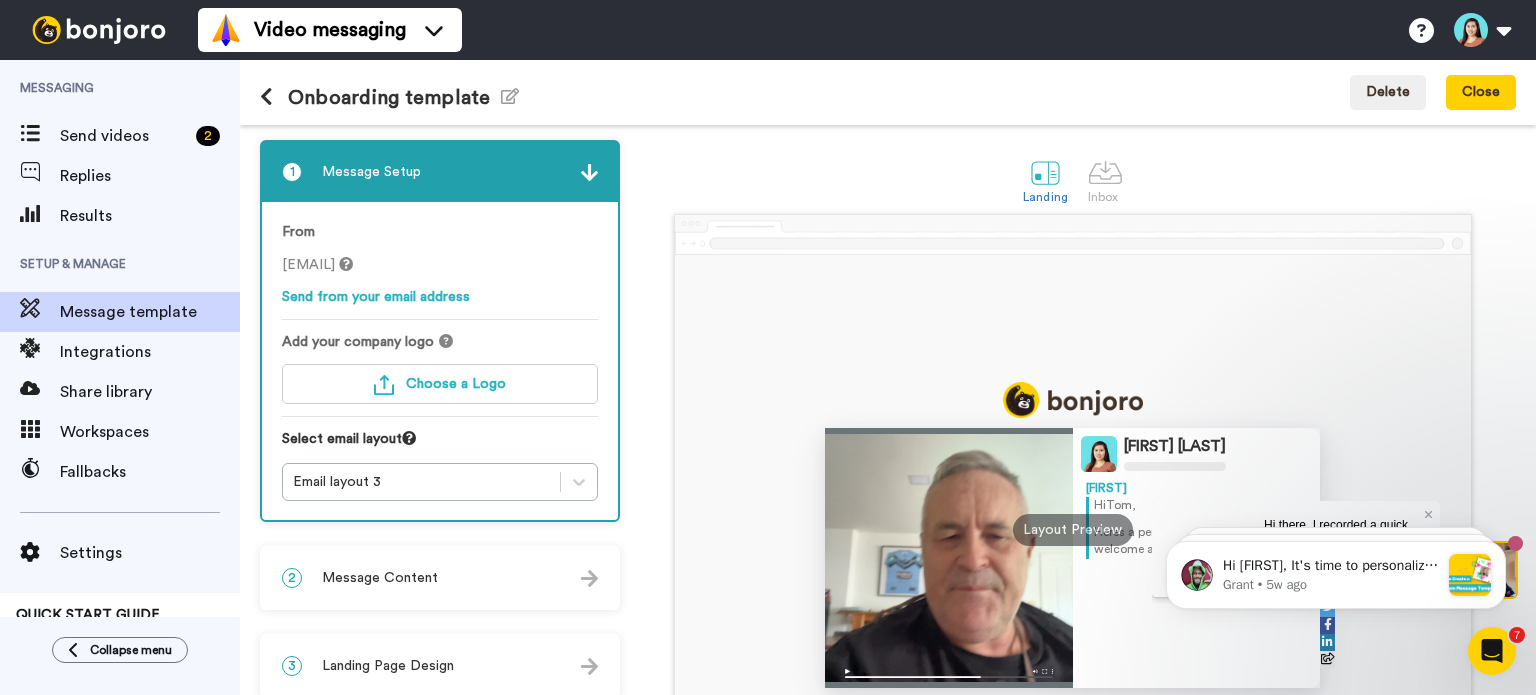 click at bounding box center [266, 97] 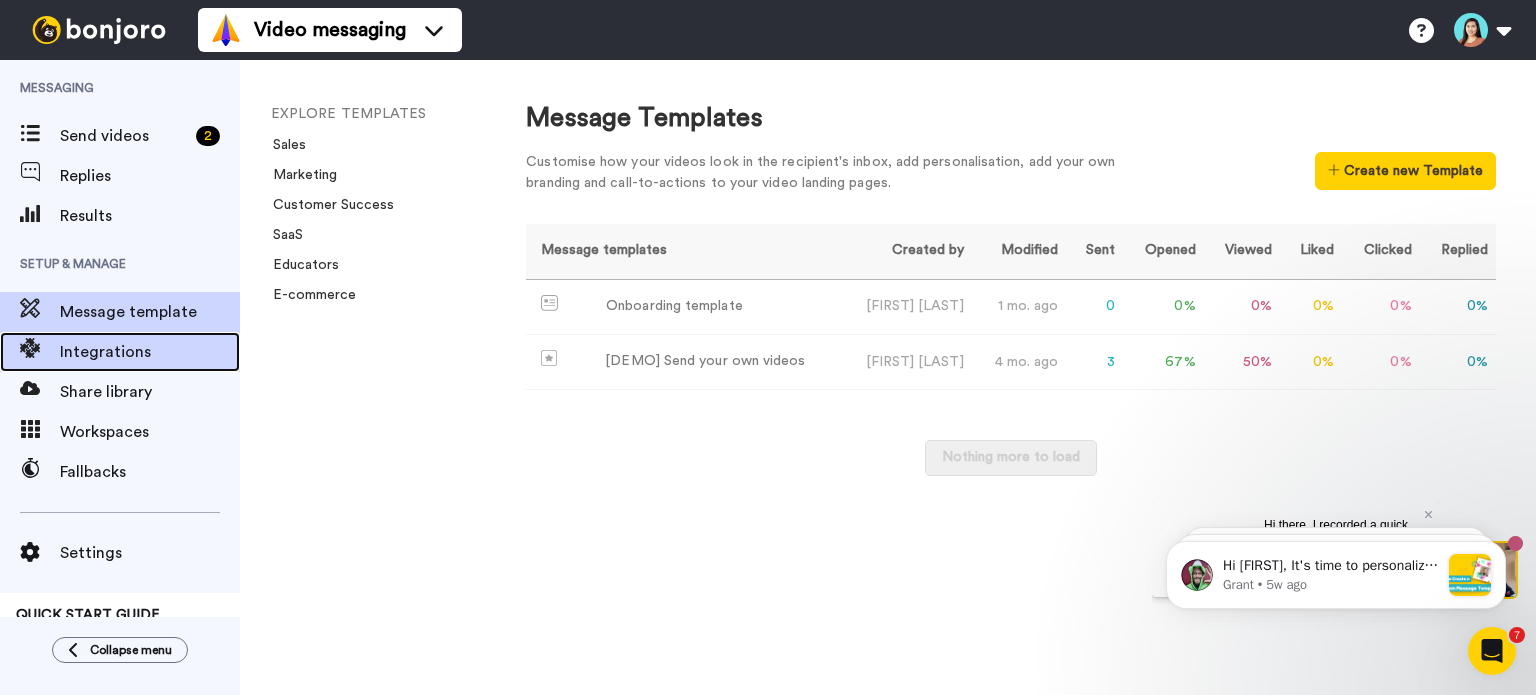 click at bounding box center [30, 352] 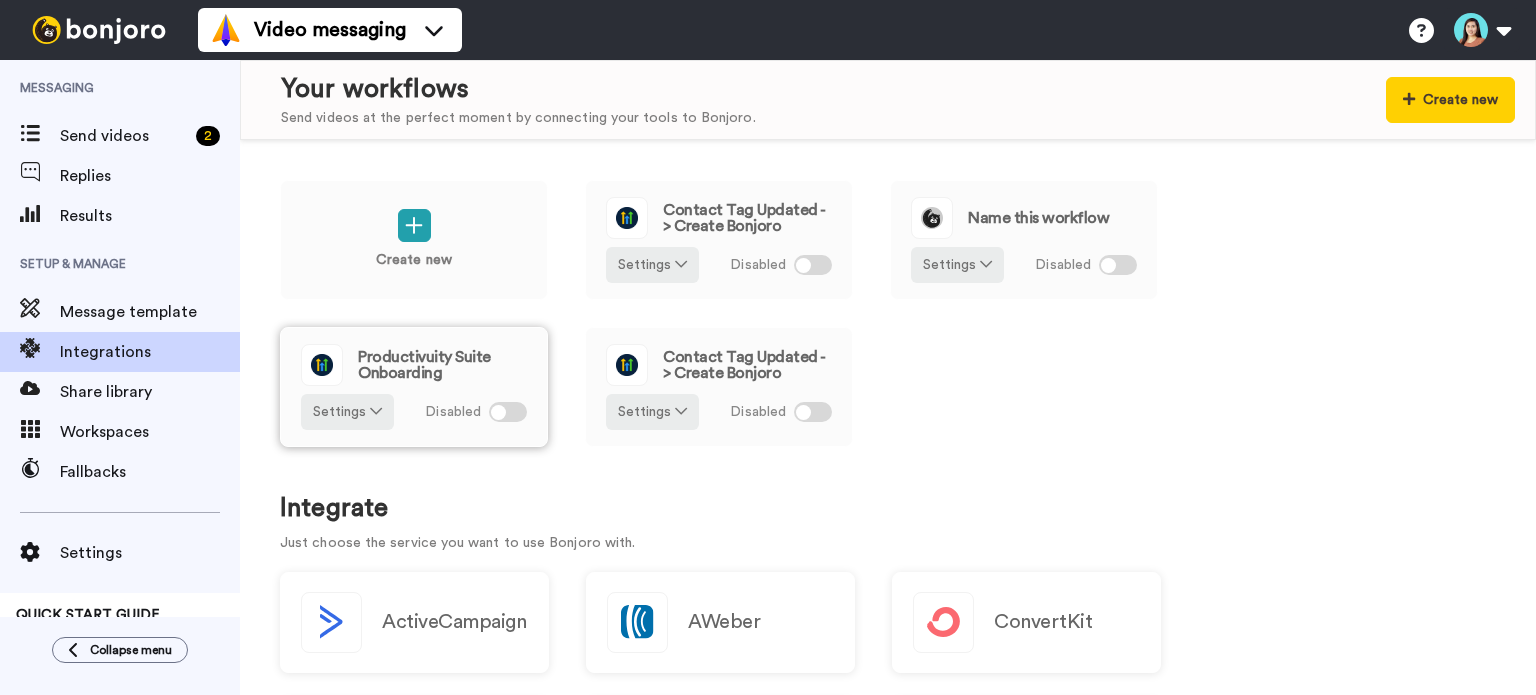 scroll, scrollTop: 0, scrollLeft: 0, axis: both 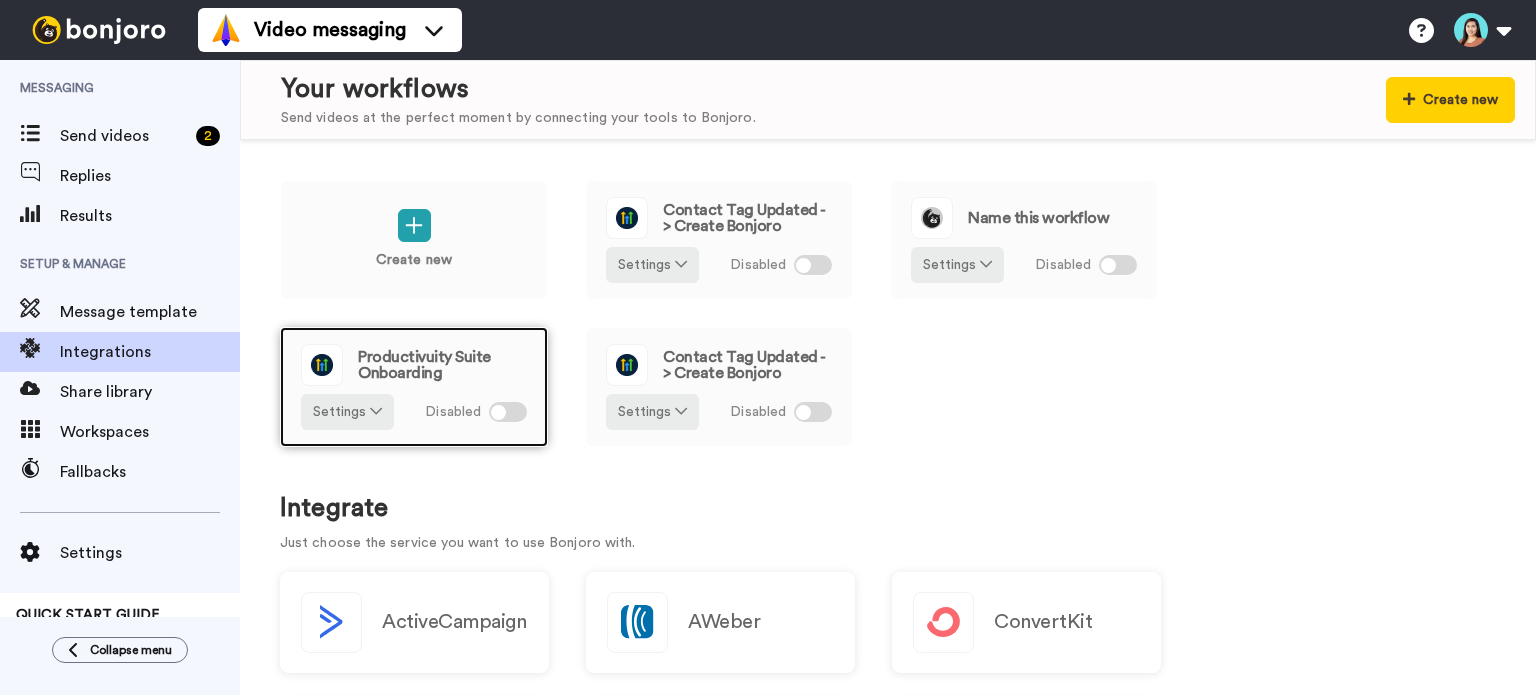 click on "Productivuity Suite Onboarding" at bounding box center (442, 365) 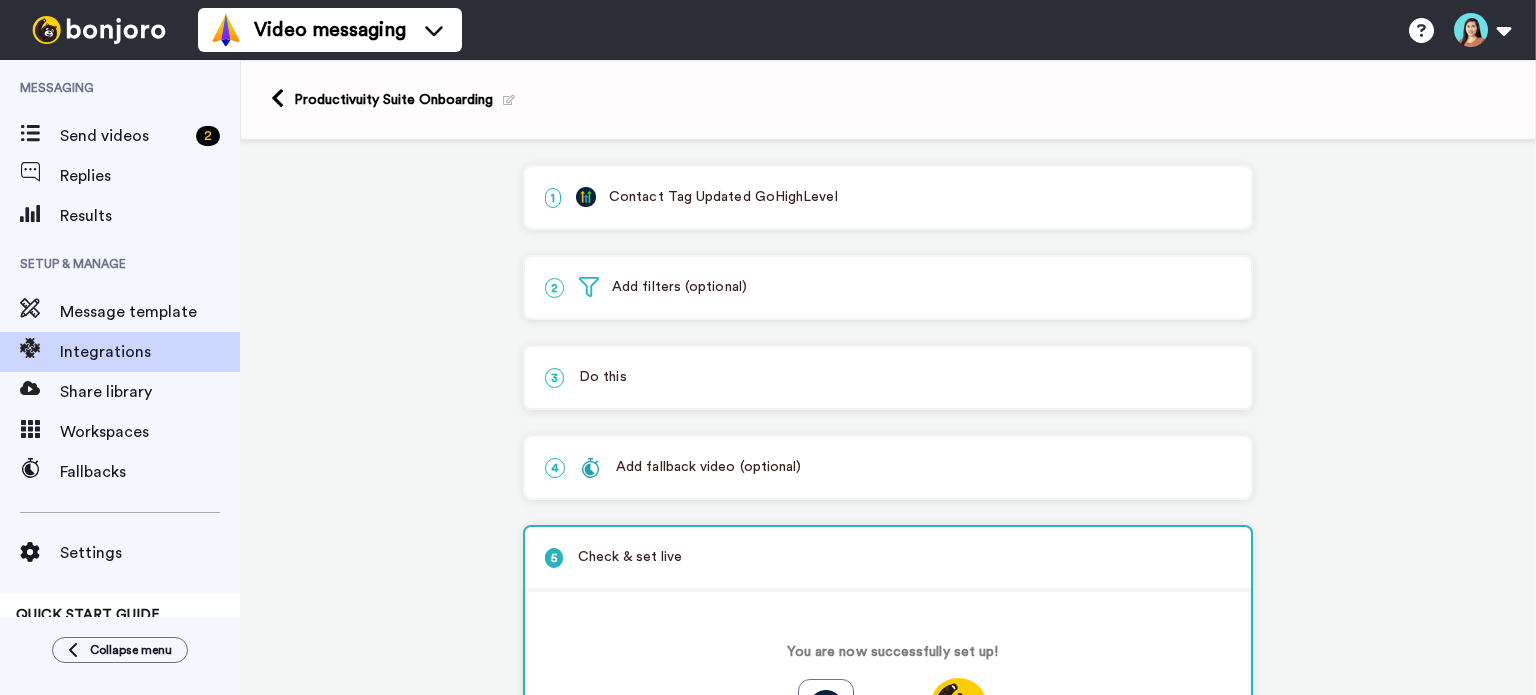 scroll, scrollTop: 0, scrollLeft: 0, axis: both 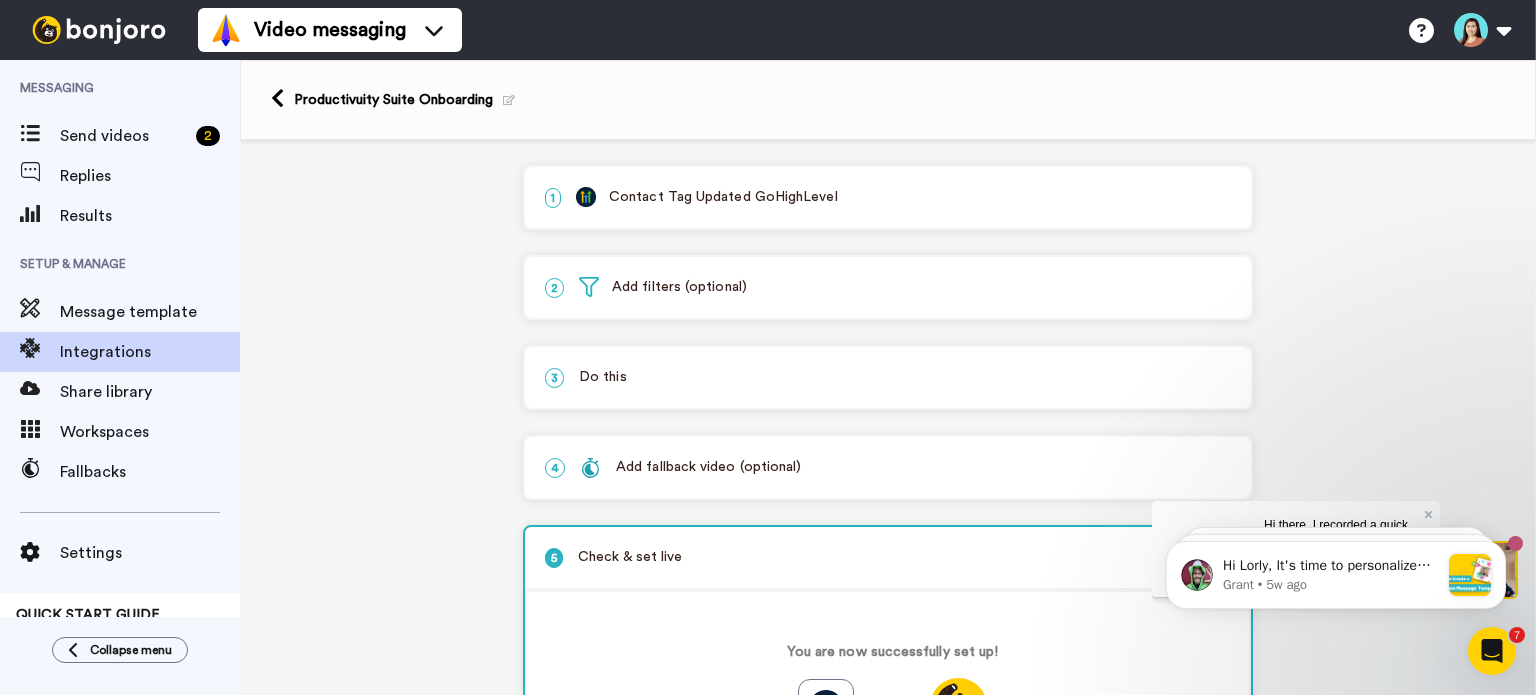 click on "Add fallback video (optional)" at bounding box center [690, 467] 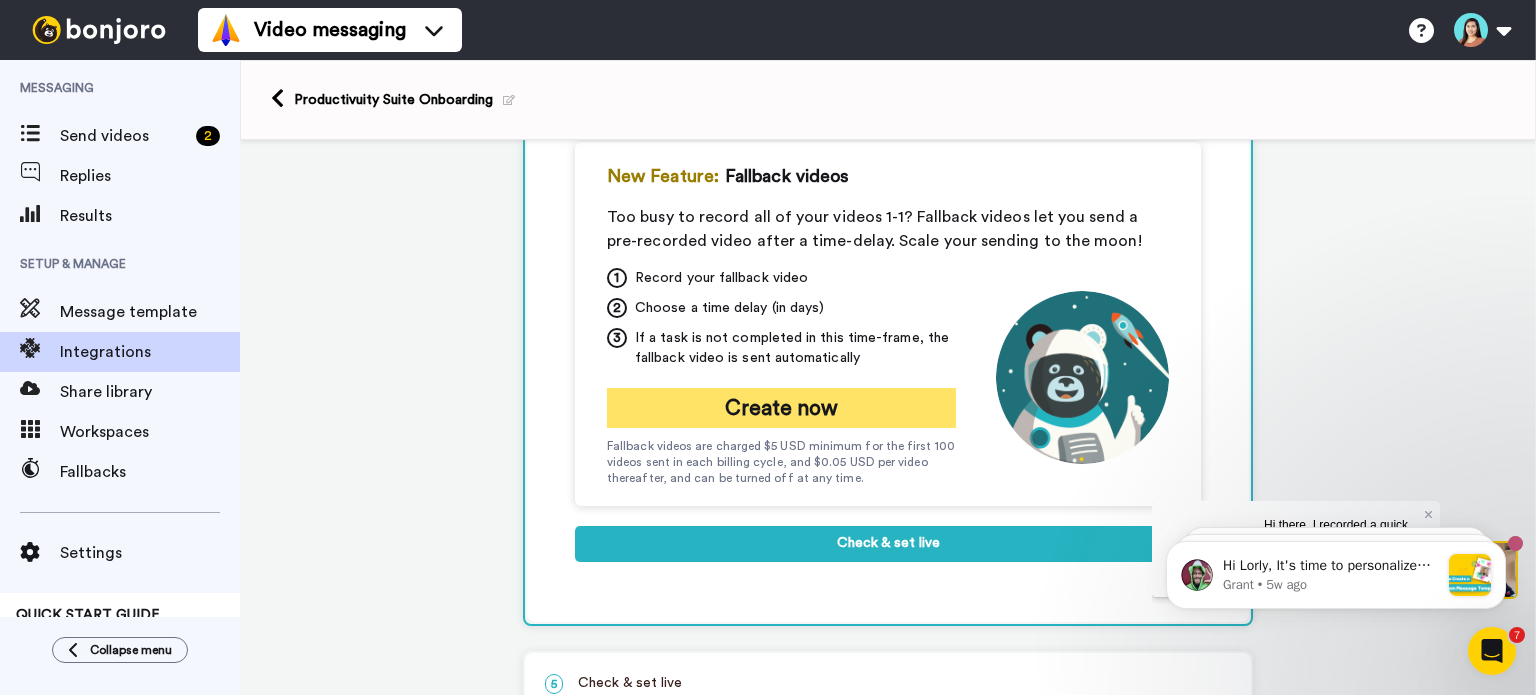scroll, scrollTop: 0, scrollLeft: 0, axis: both 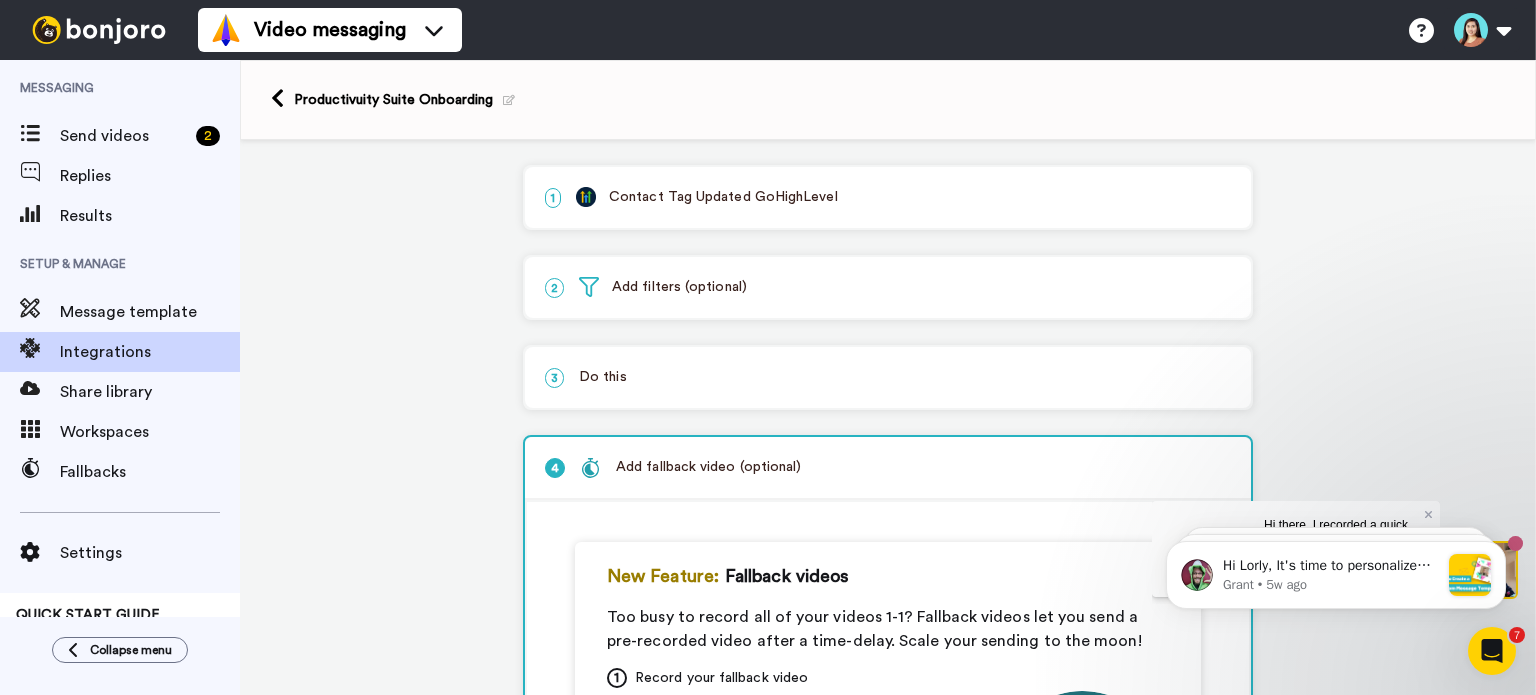 click on "3 Do this" at bounding box center [888, 377] 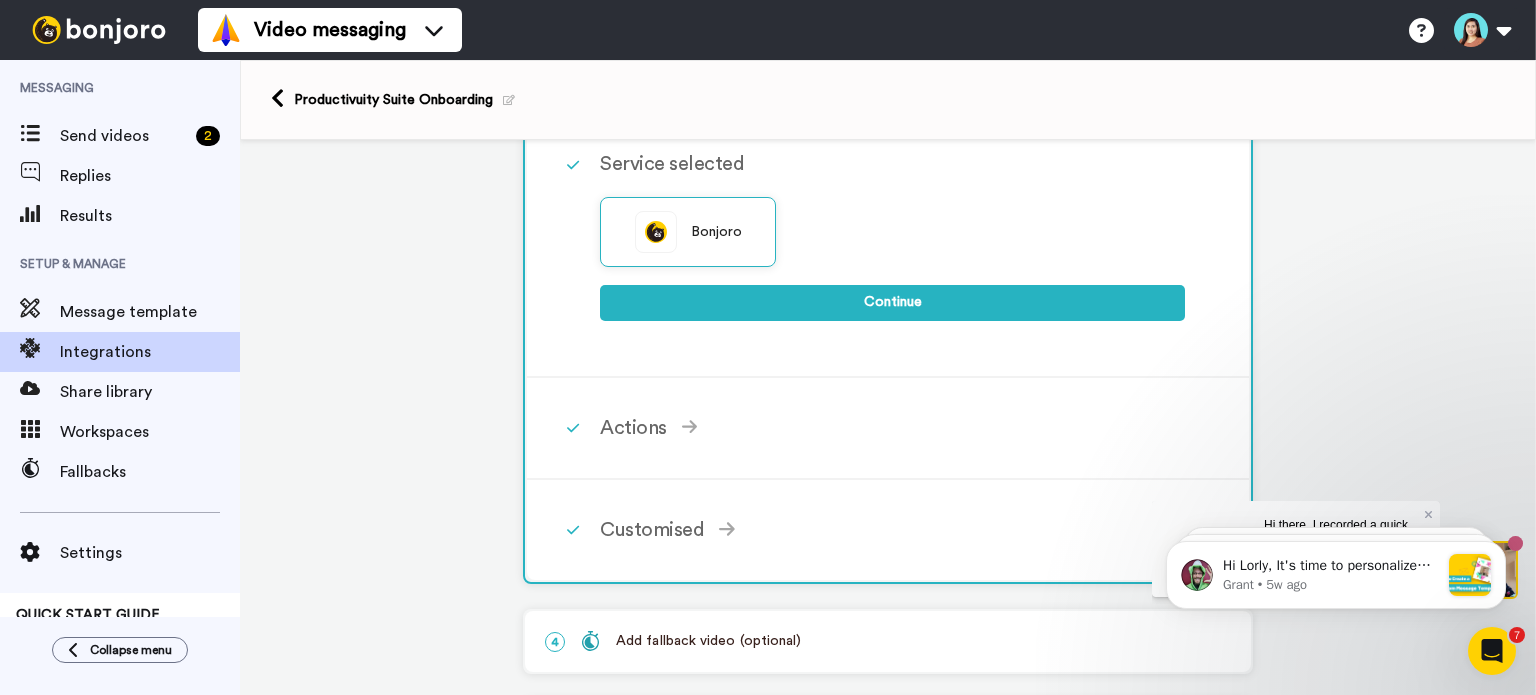 scroll, scrollTop: 400, scrollLeft: 0, axis: vertical 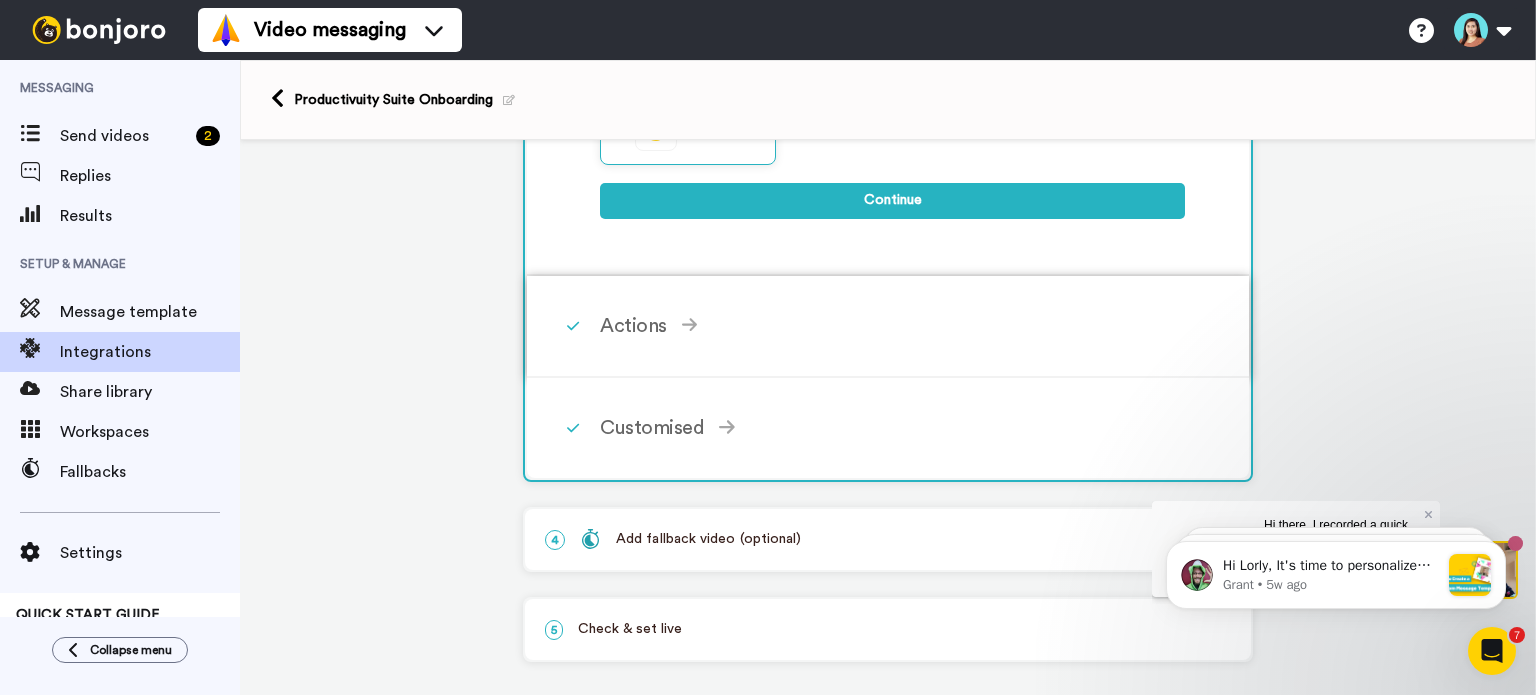 click on "Actions" at bounding box center (892, 326) 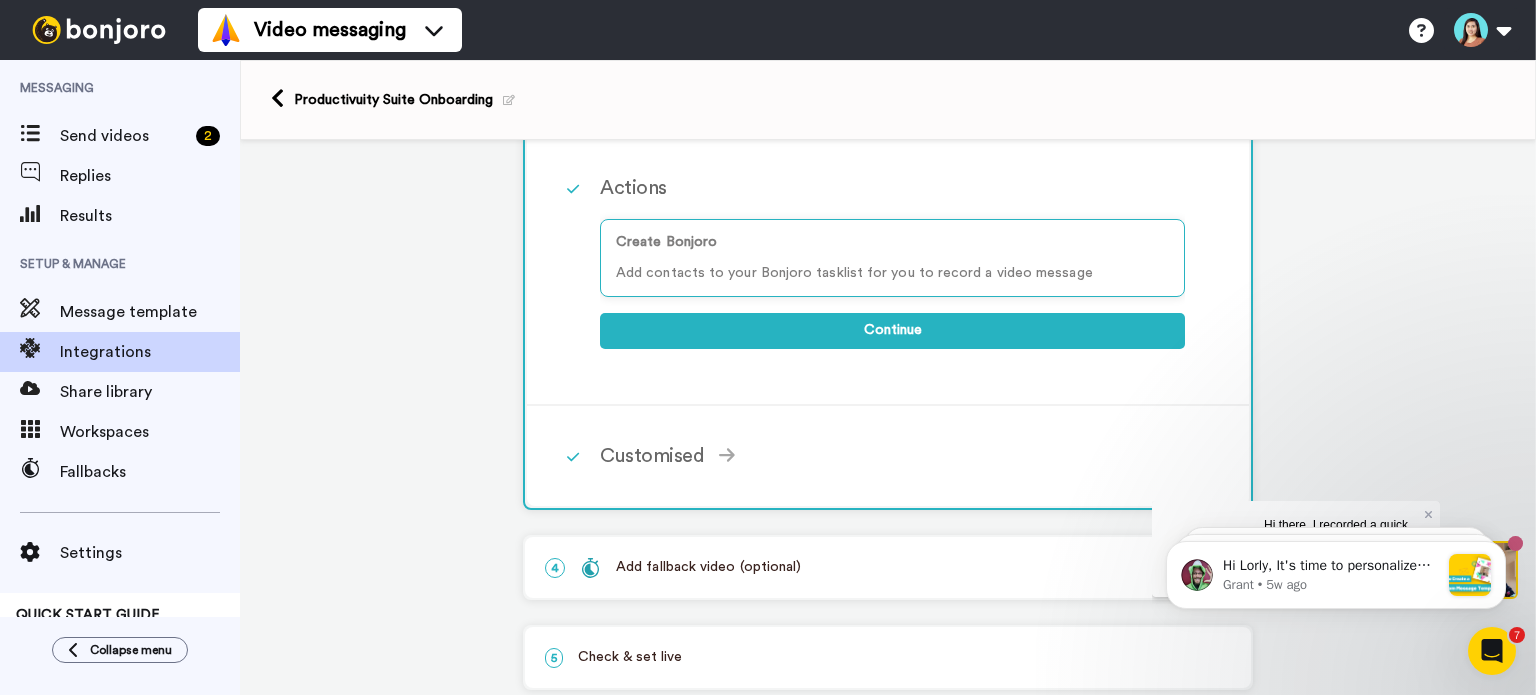 scroll, scrollTop: 376, scrollLeft: 0, axis: vertical 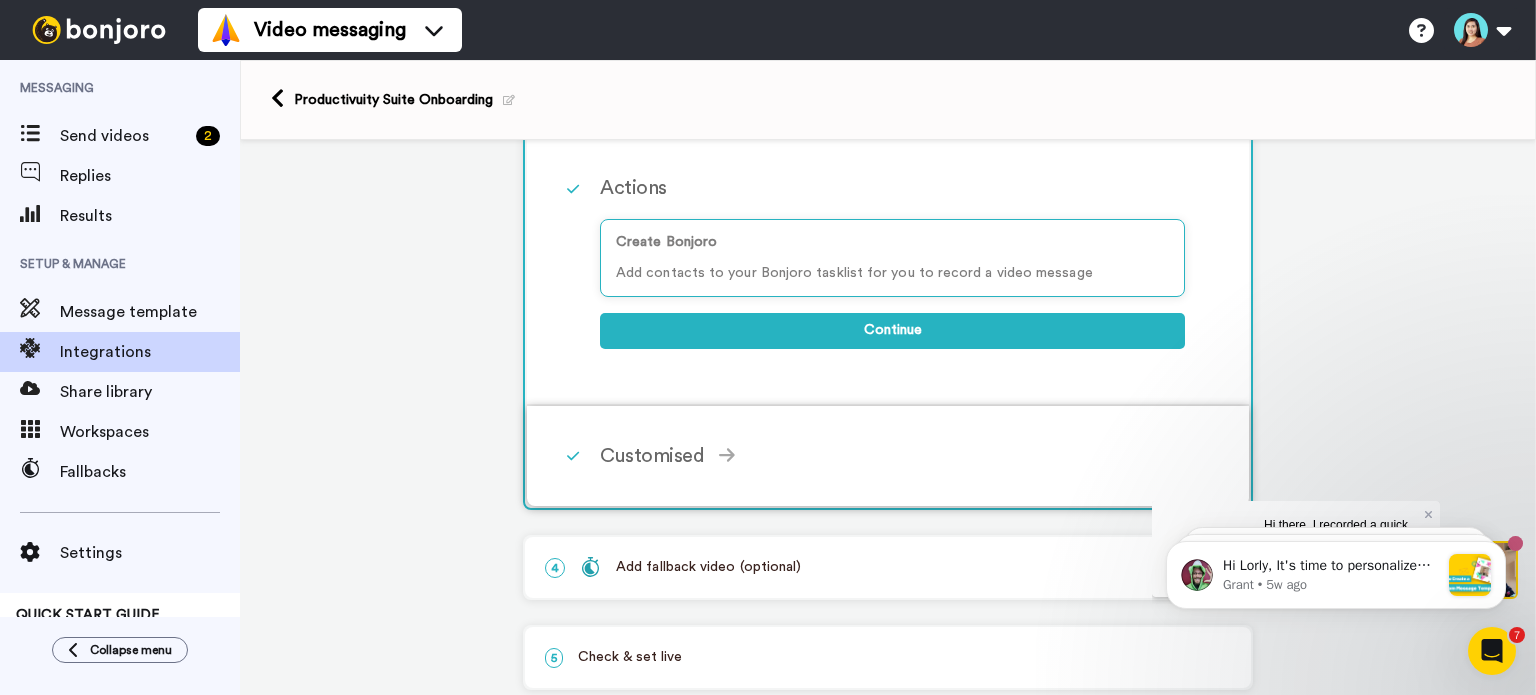 click on "Customised Add fields Add another Custom Field... What are custom fields? Refresh test data Data Type Name Example Email Addresses [EMAIL] contact.email First Name Unknown contact.firstNameLowerCase Last Name Unknown contact.lastNameLowerCase Contact Address Unknown contact.address Contact Business Name Unknown contact.businessName Contact Company Name Unknown contact.companyName This is information about your customers displayed on the customer page to help you personalise your messages. You may add as many as you like. Workspace (optional) Select... New tasks will be created in the selected workspace. Task Identifier (Reason) (Required) This is the name displayed on each contact in the tasklist, to show that this funnel has been added. Assign a team member (Required) [FIRST] [LAST] <[EMAIL]> The team member each Bonjoro task will be assigned to. Default template Onboarding template Check & set live" at bounding box center (914, 456) 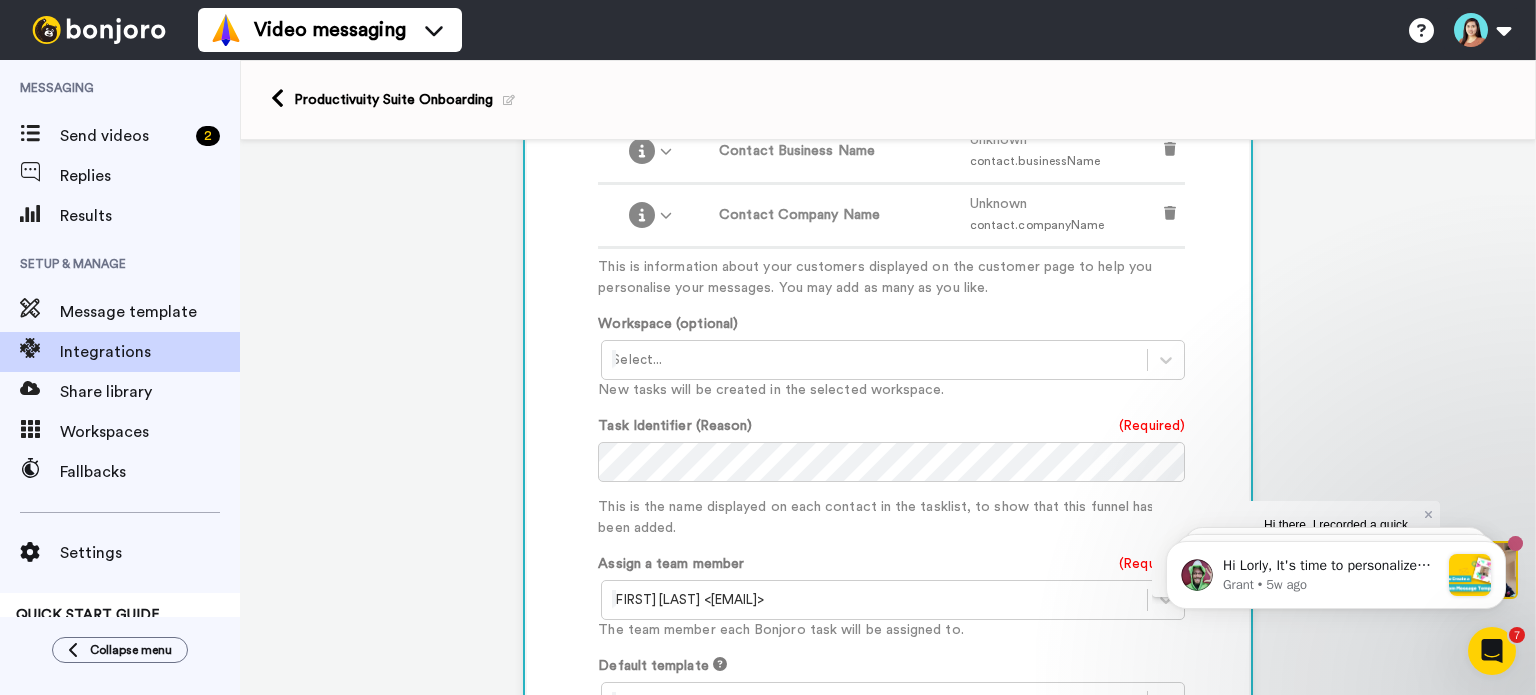scroll, scrollTop: 1276, scrollLeft: 0, axis: vertical 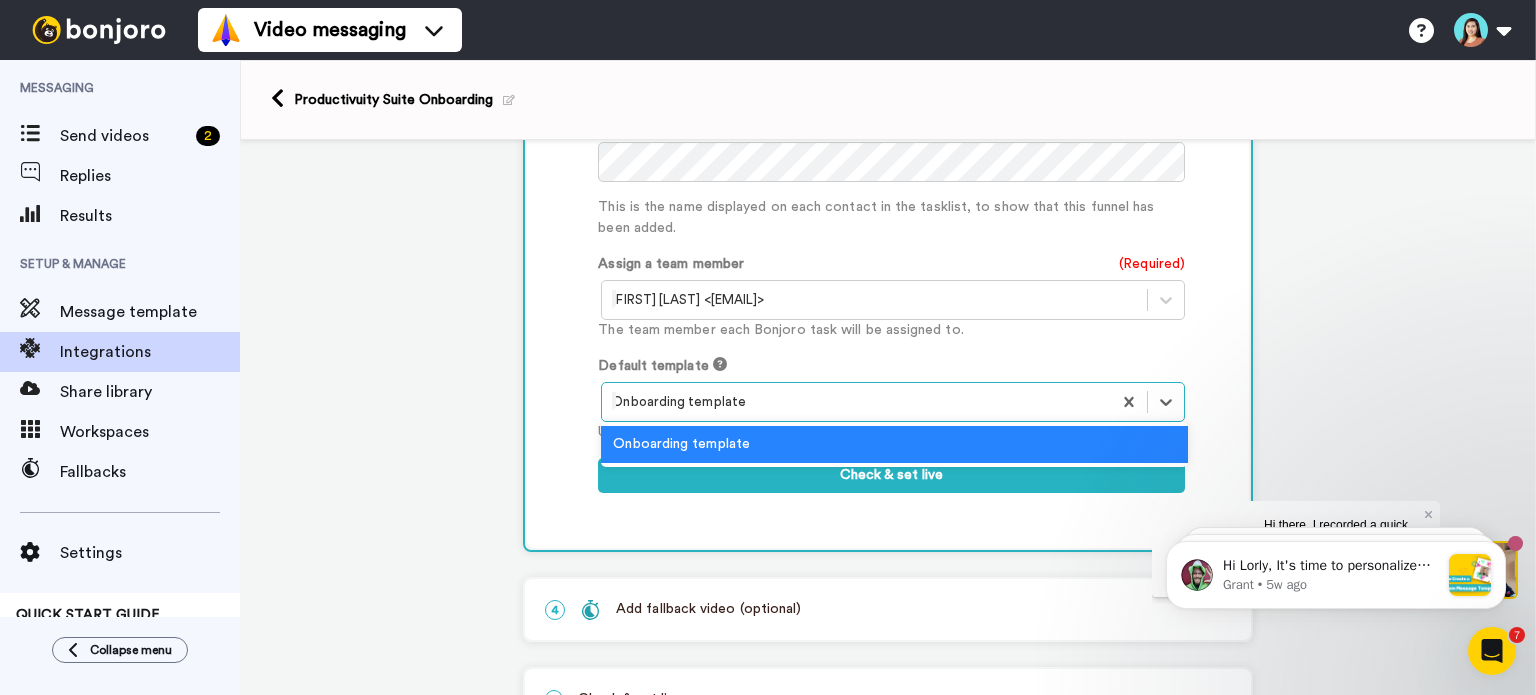 click at bounding box center (856, 402) 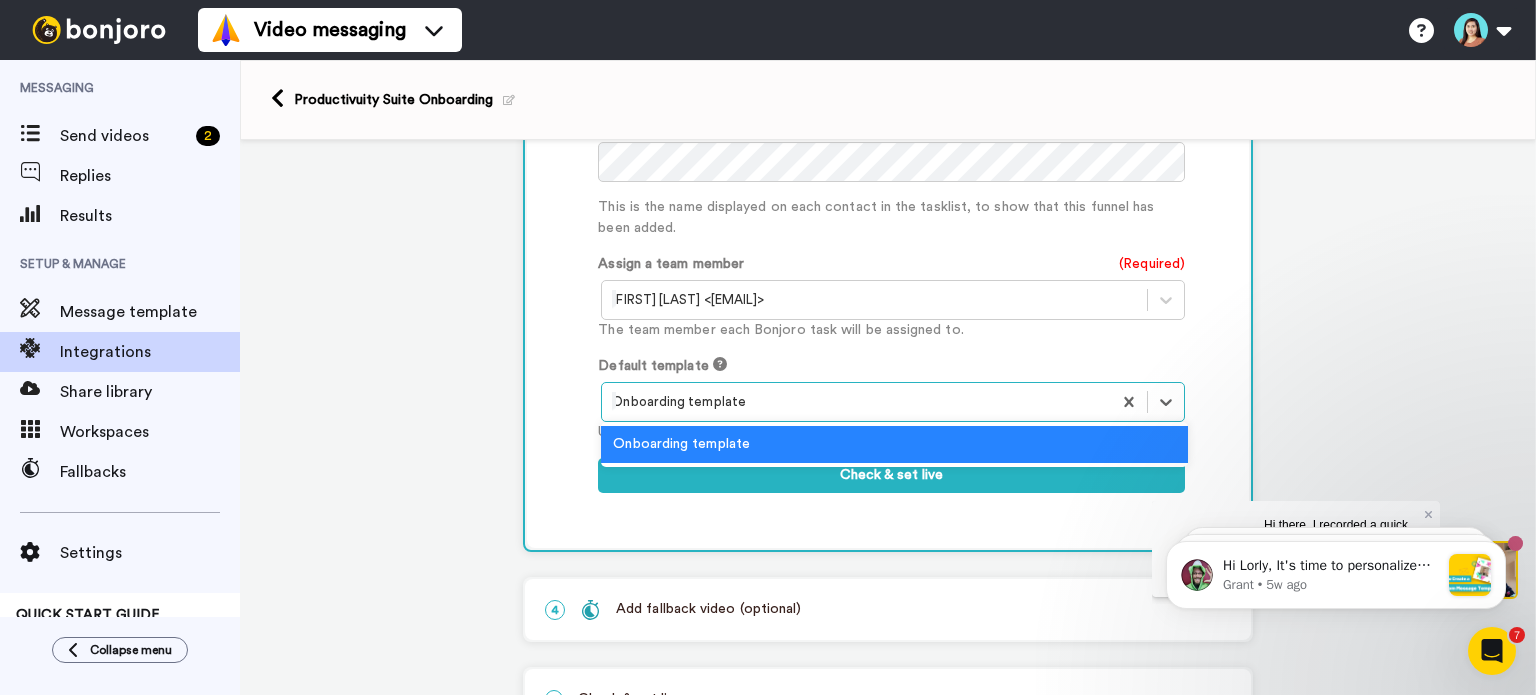 click on "Onboarding template" at bounding box center (894, 444) 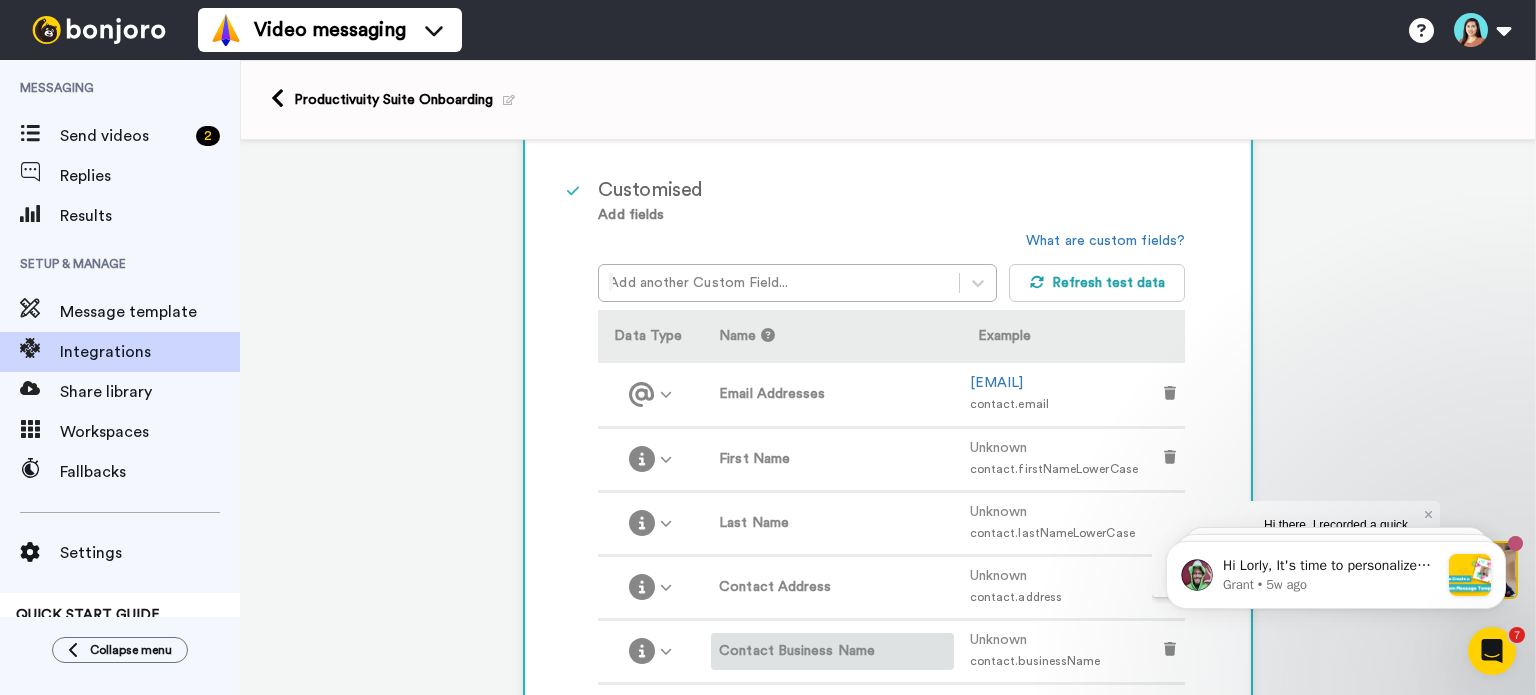 scroll, scrollTop: 176, scrollLeft: 0, axis: vertical 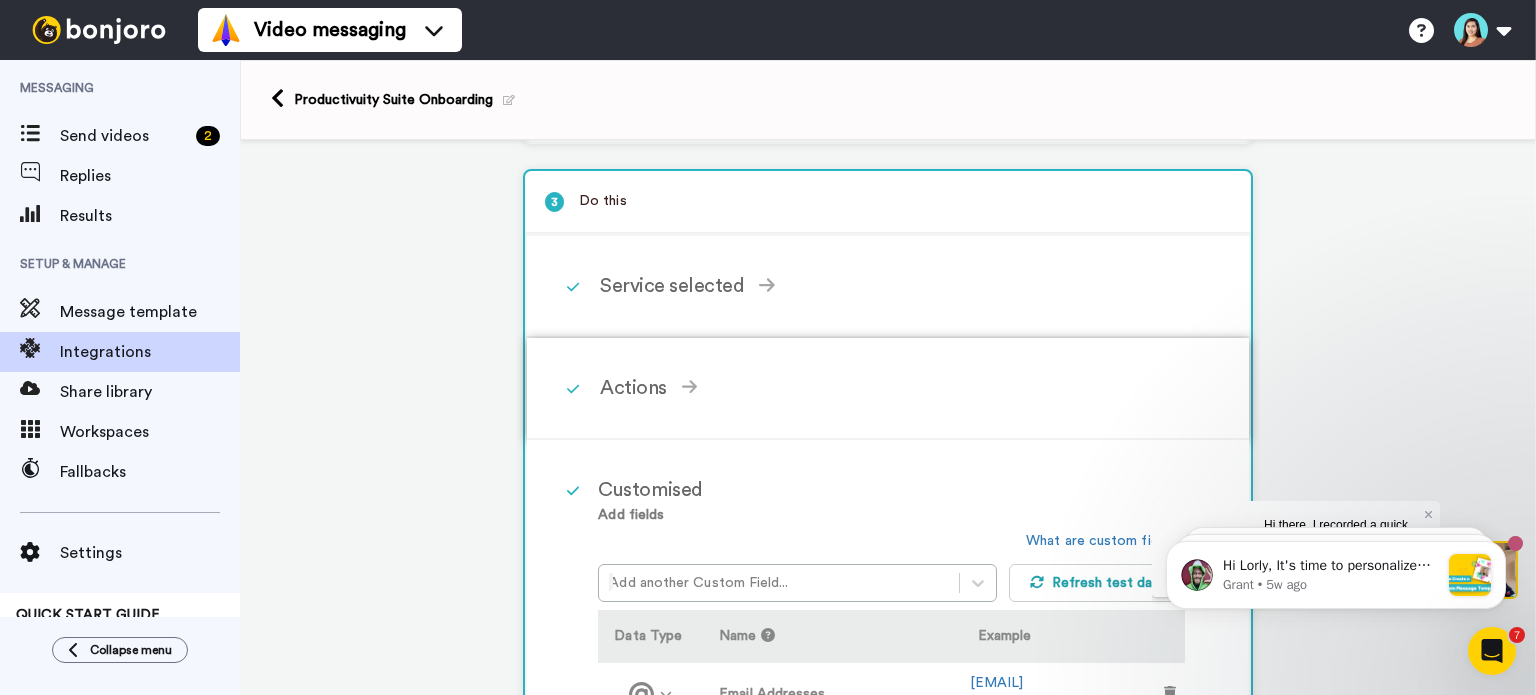 click on "Actions Create Bonjoro Add contacts to your Bonjoro tasklist for you to record a video message Continue" at bounding box center [914, 388] 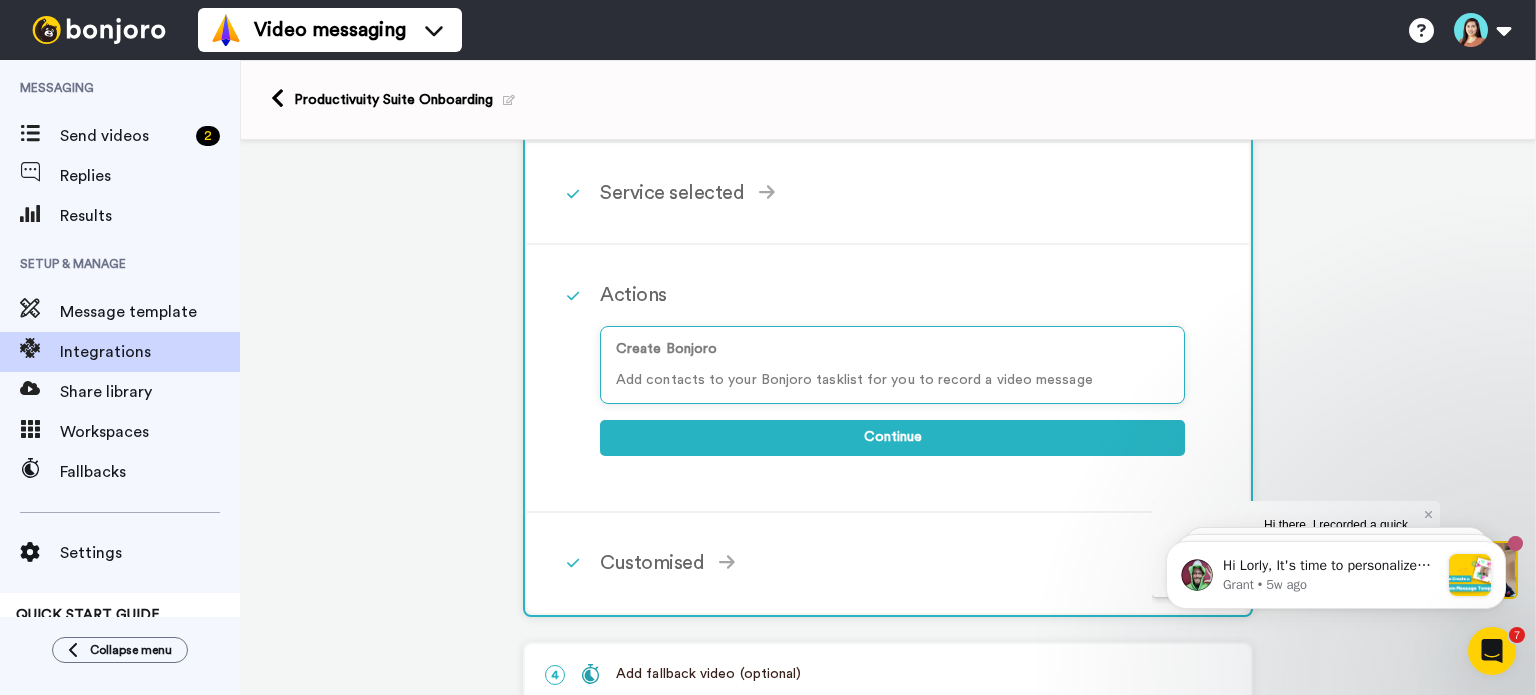 scroll, scrollTop: 376, scrollLeft: 0, axis: vertical 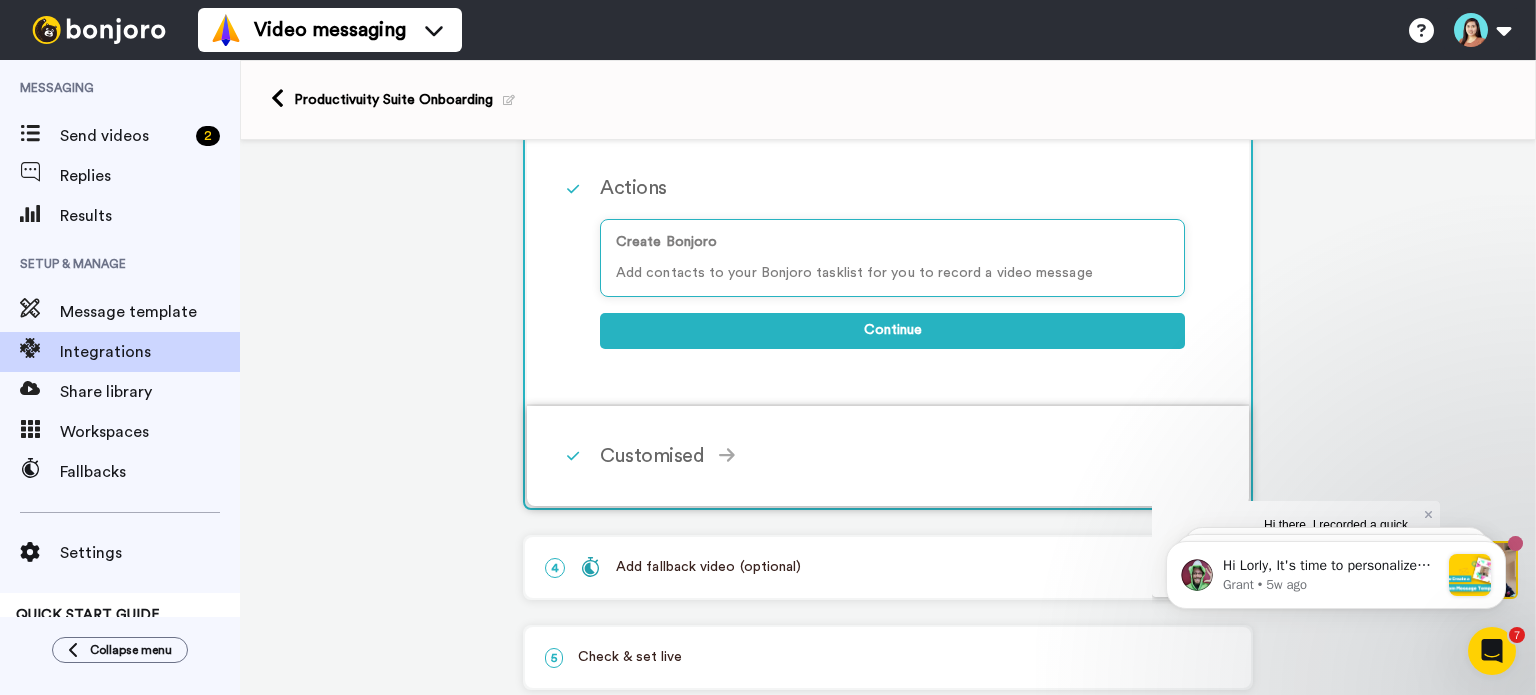 click on "Customised Add fields   Add another Custom Field... What are custom fields? Refresh test data Data Type Name   Example Email Addresses dan@themanageracademy.com.au contact.email First Name Unknown contact.firstNameLowerCase Last Name Unknown contact.lastNameLowerCase Contact Address Unknown contact.address Contact Business Name Unknown contact.businessName Contact Company Name Unknown contact.companyName This is information about your customers displayed on the customer page to help you personalise your messages. You may add as many as you like. Workspace (optional)   Select... New tasks will be created in the selected workspace. Task Identifier (Reason)   (Required) This is the name displayed on each contact in the tasklist, to show that this funnel has been added. Assign a team member   (Required) Kelvin Holliday <kel@productivityhub.tech> The team member each Bonjoro task will be assigned to. Default template   Onboarding template Check & set live" at bounding box center [914, 456] 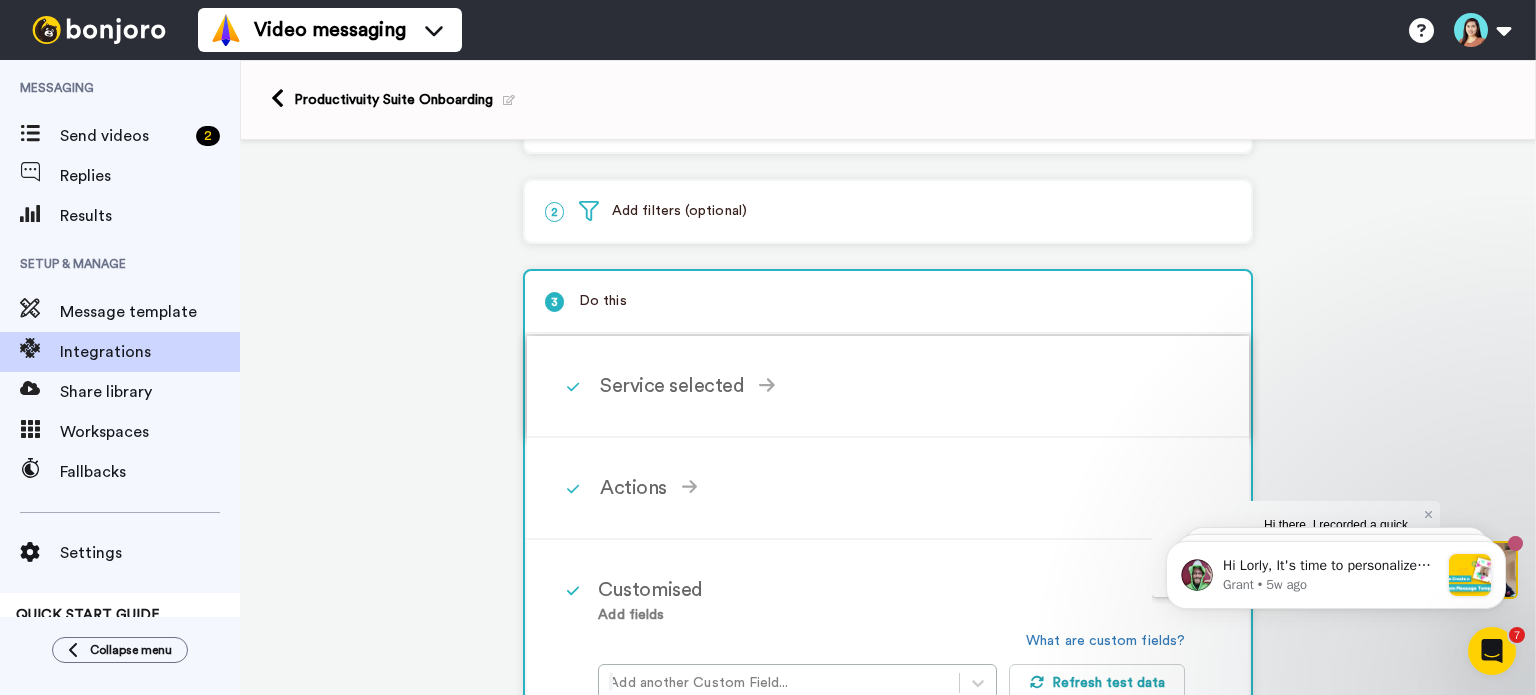 scroll, scrollTop: 0, scrollLeft: 0, axis: both 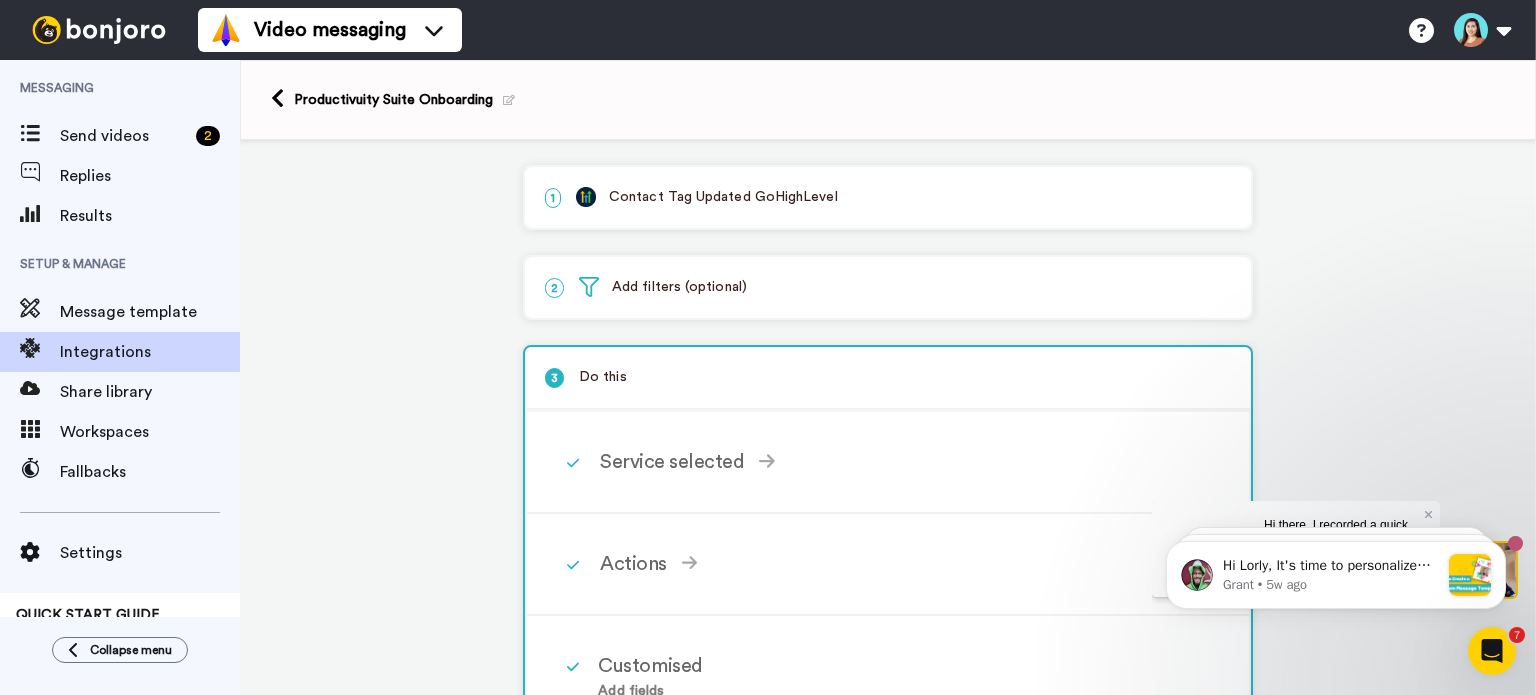 click on "2 Add filters (optional)" at bounding box center (888, 287) 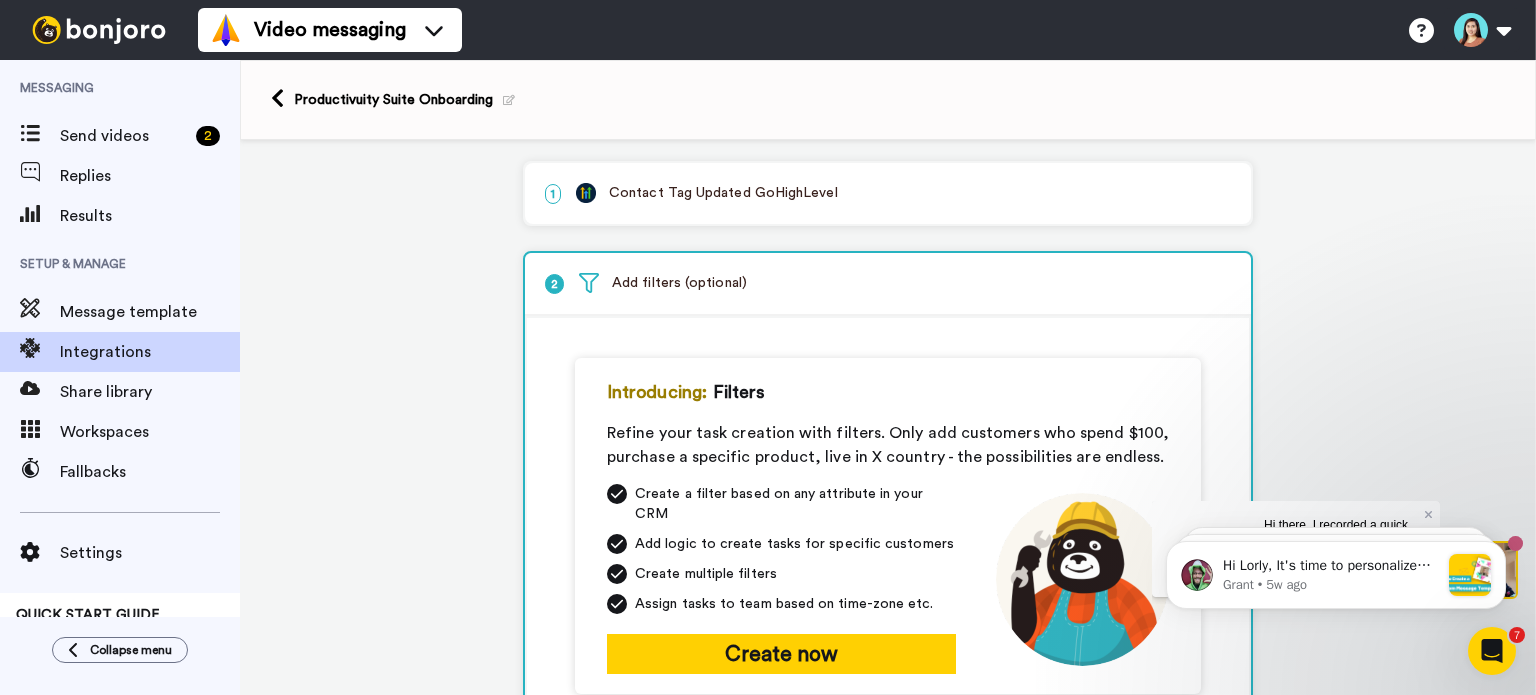 scroll, scrollTop: 0, scrollLeft: 0, axis: both 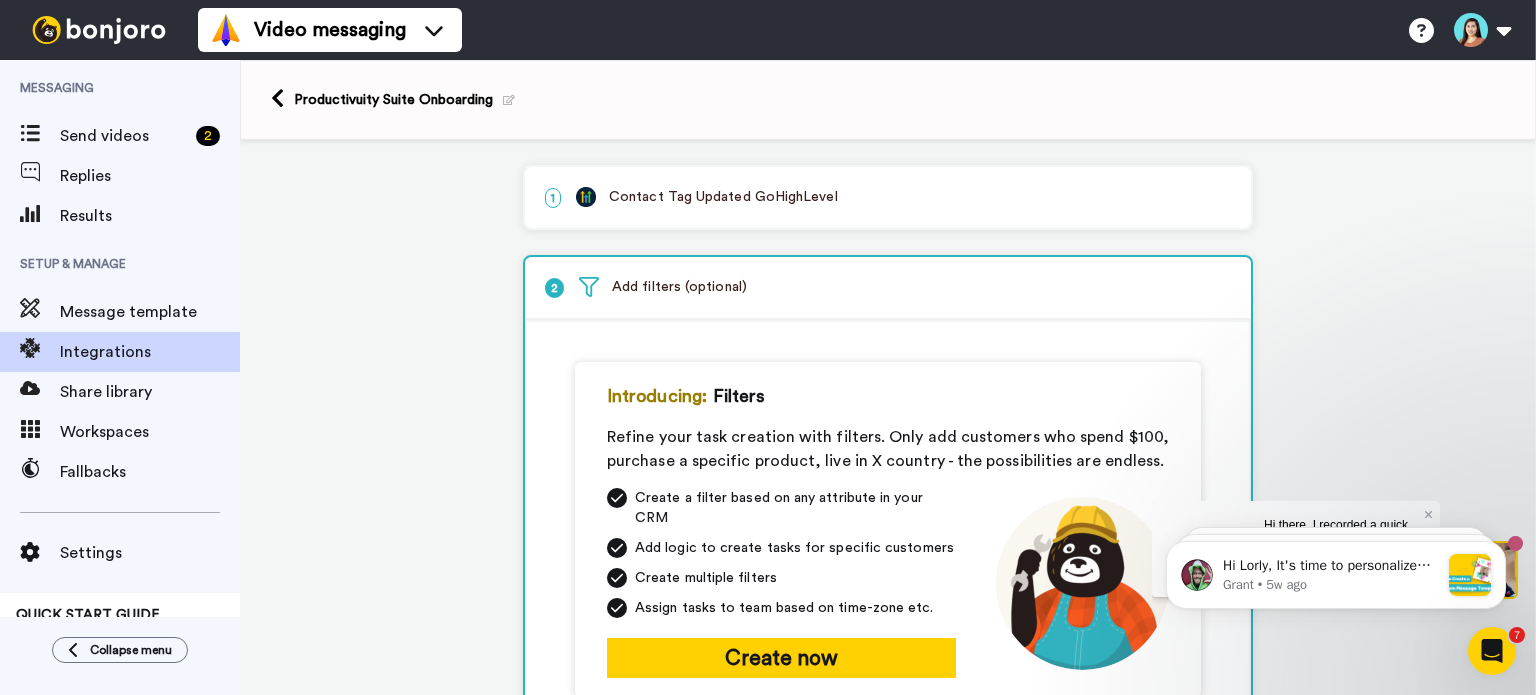 click on "1 Contact Tag Updated   GoHighLevel" at bounding box center [888, 197] 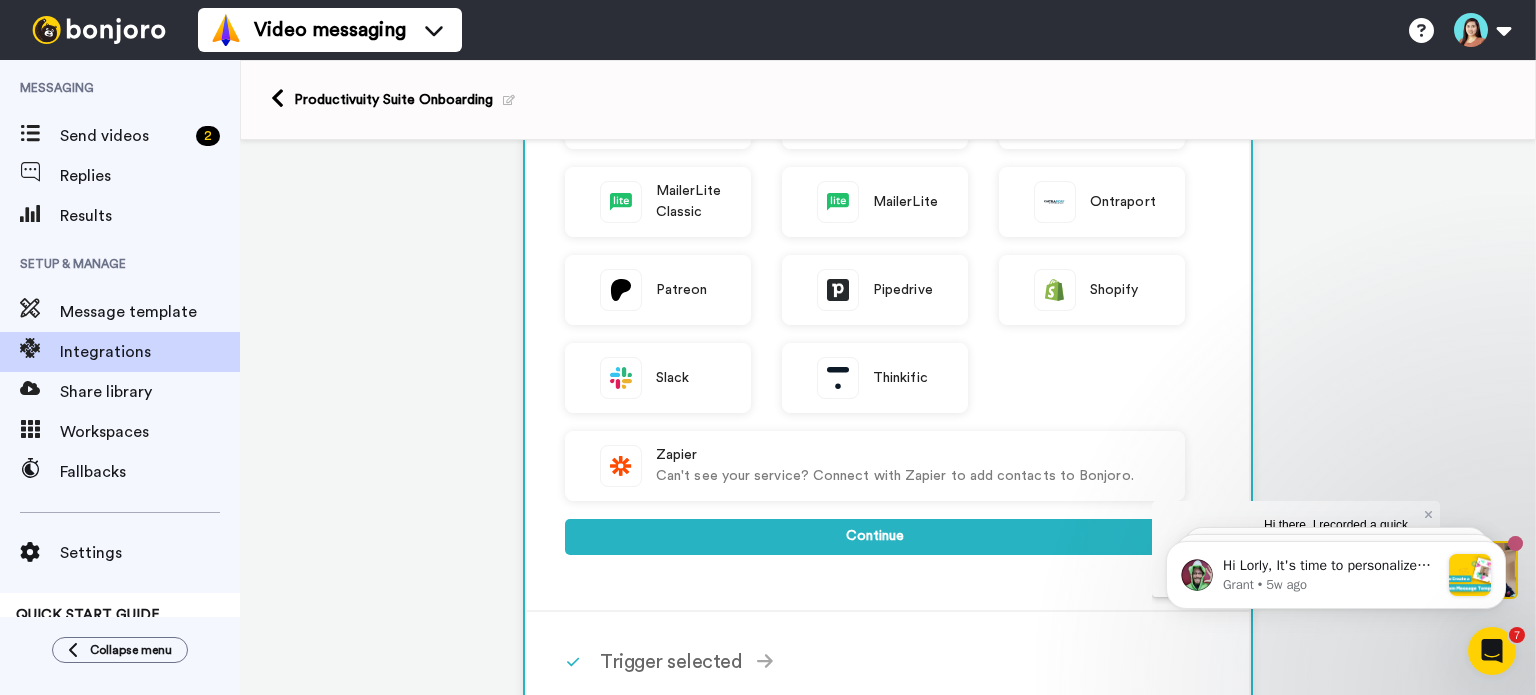 scroll, scrollTop: 900, scrollLeft: 0, axis: vertical 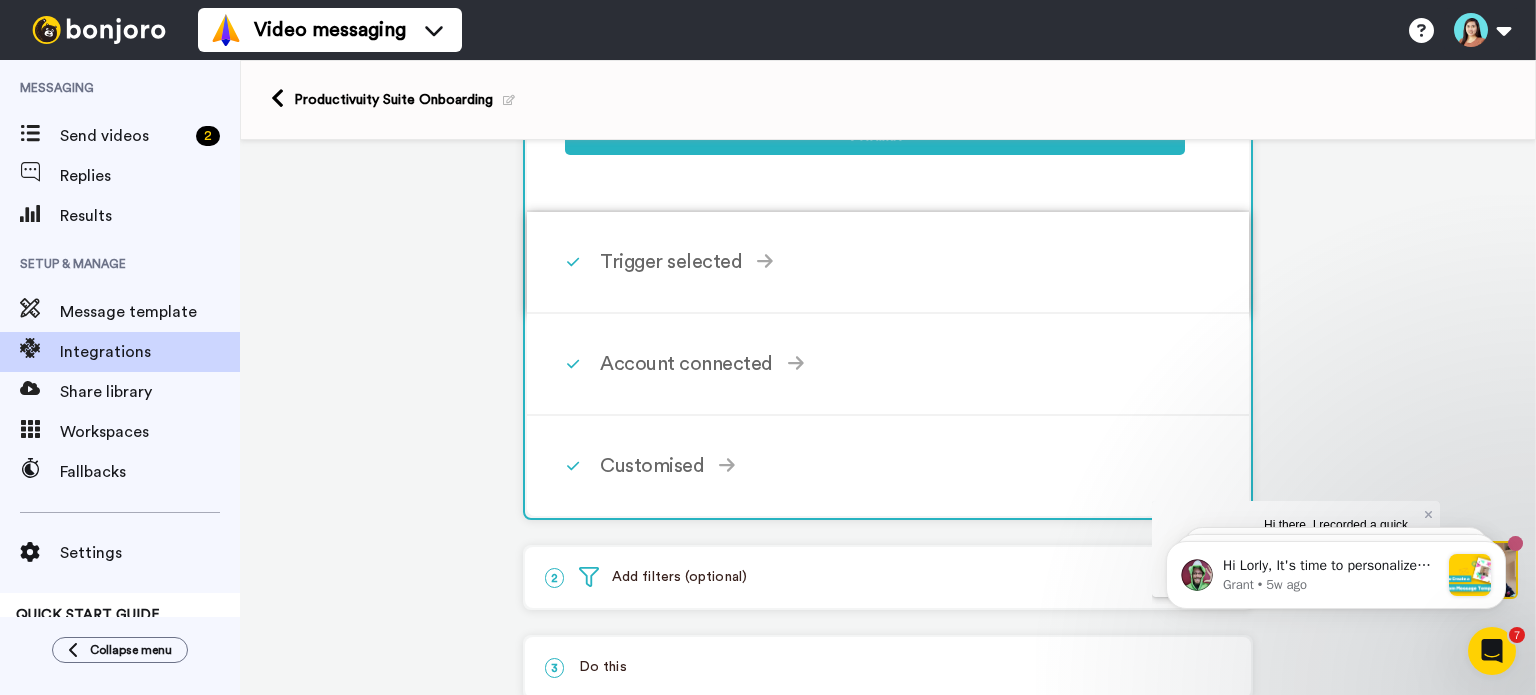 click on "Trigger selected" at bounding box center (892, 262) 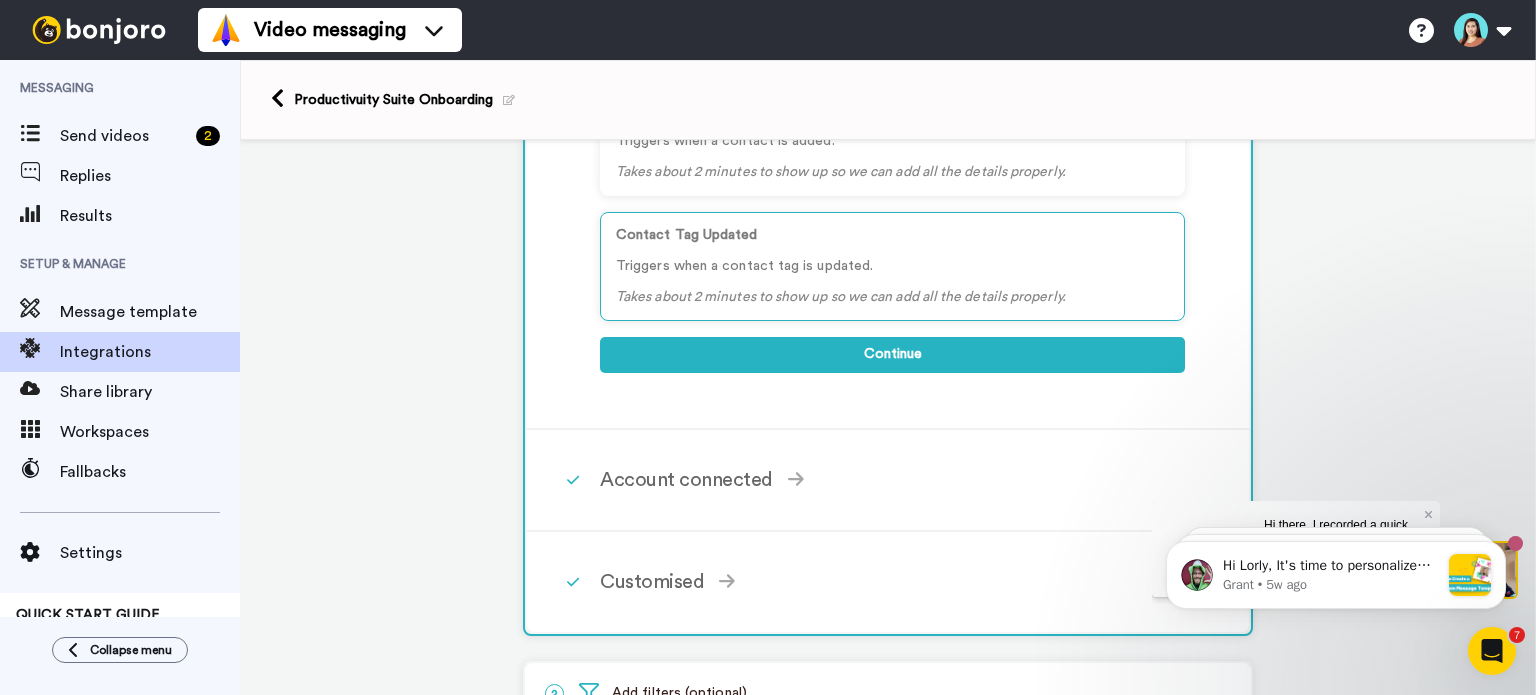 scroll, scrollTop: 500, scrollLeft: 0, axis: vertical 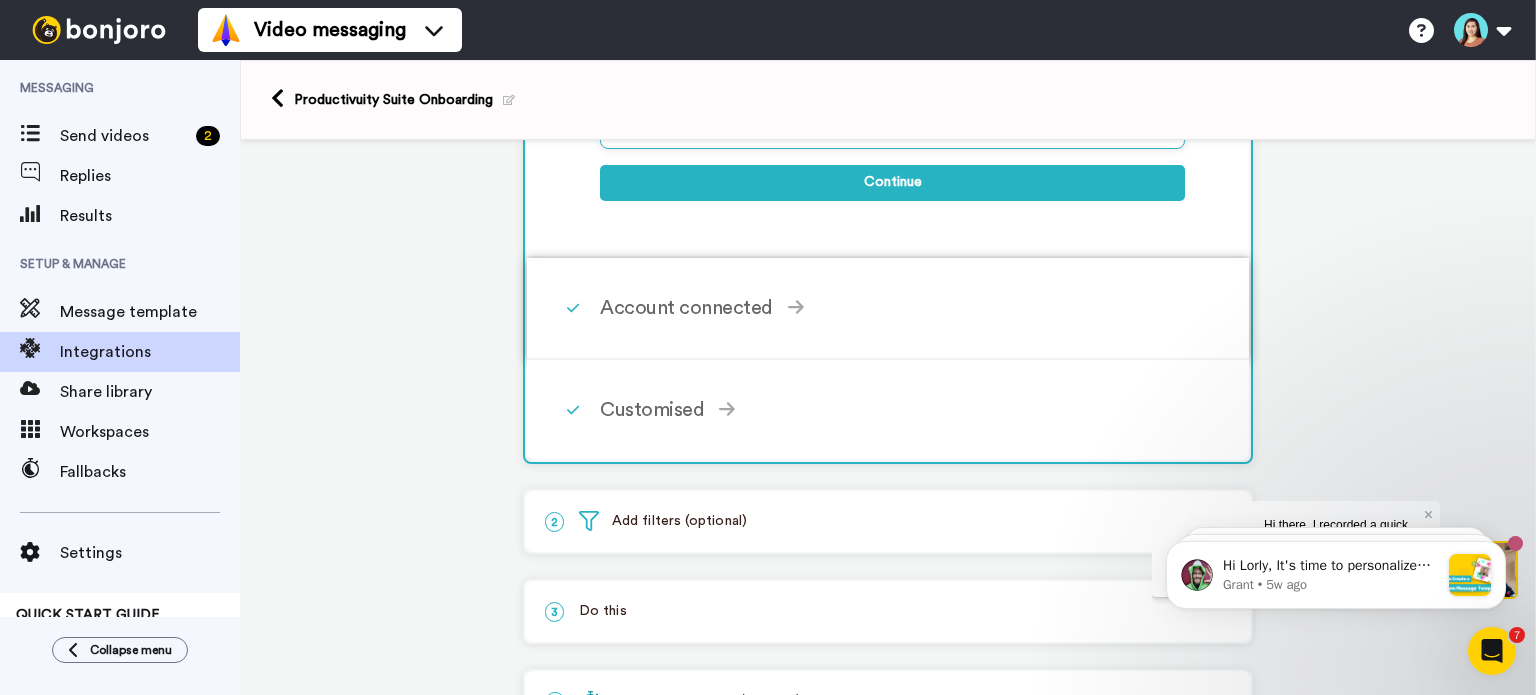 click on "Account connected Select the account you want to use to continue GoHighLevel Account Created  1 mo. ago Selected  Test  Disable GoHighLevel Account Created  1 mo. ago Select  Test  Disable Add Another Account Continue" at bounding box center (914, 308) 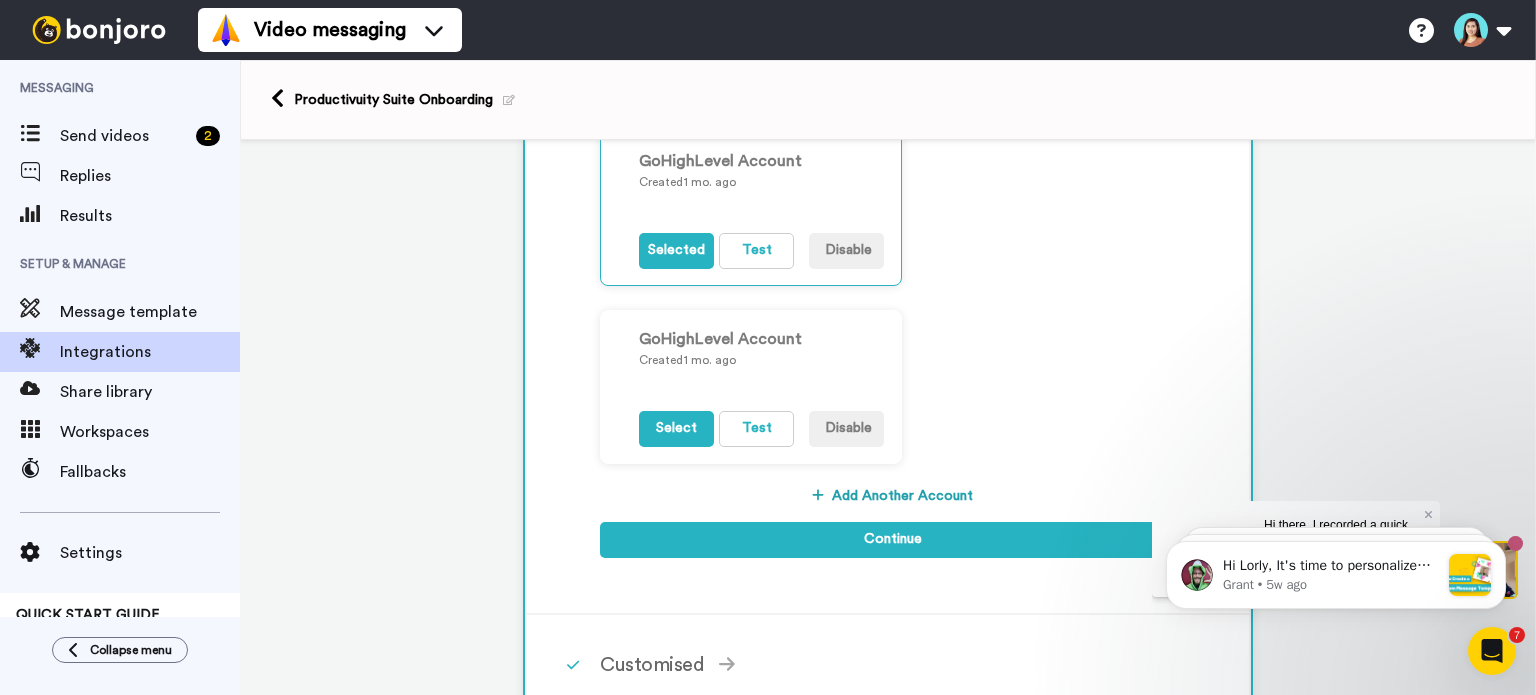 scroll, scrollTop: 600, scrollLeft: 0, axis: vertical 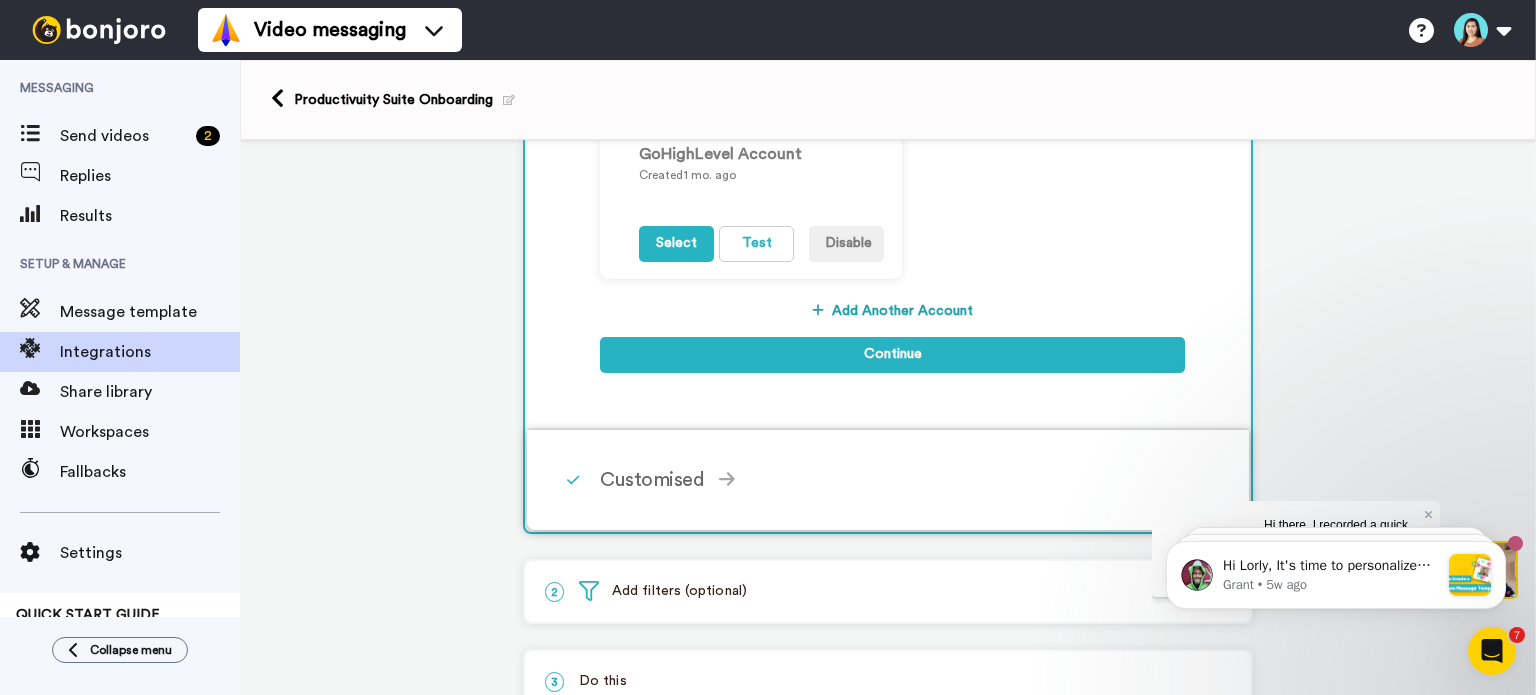 click on "Customised Tag   (Required) ob start Select the desired tag from GoHighLevel Continue" at bounding box center (914, 480) 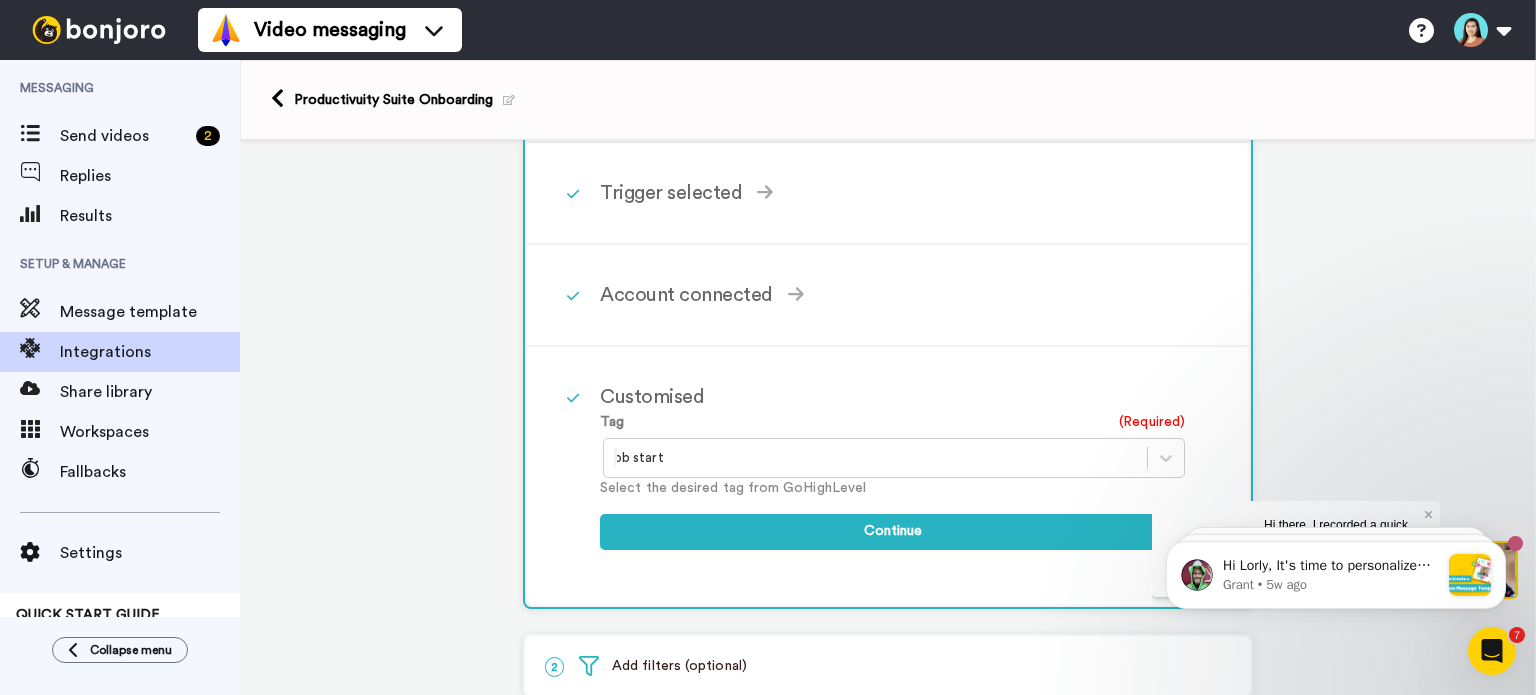 scroll, scrollTop: 164, scrollLeft: 0, axis: vertical 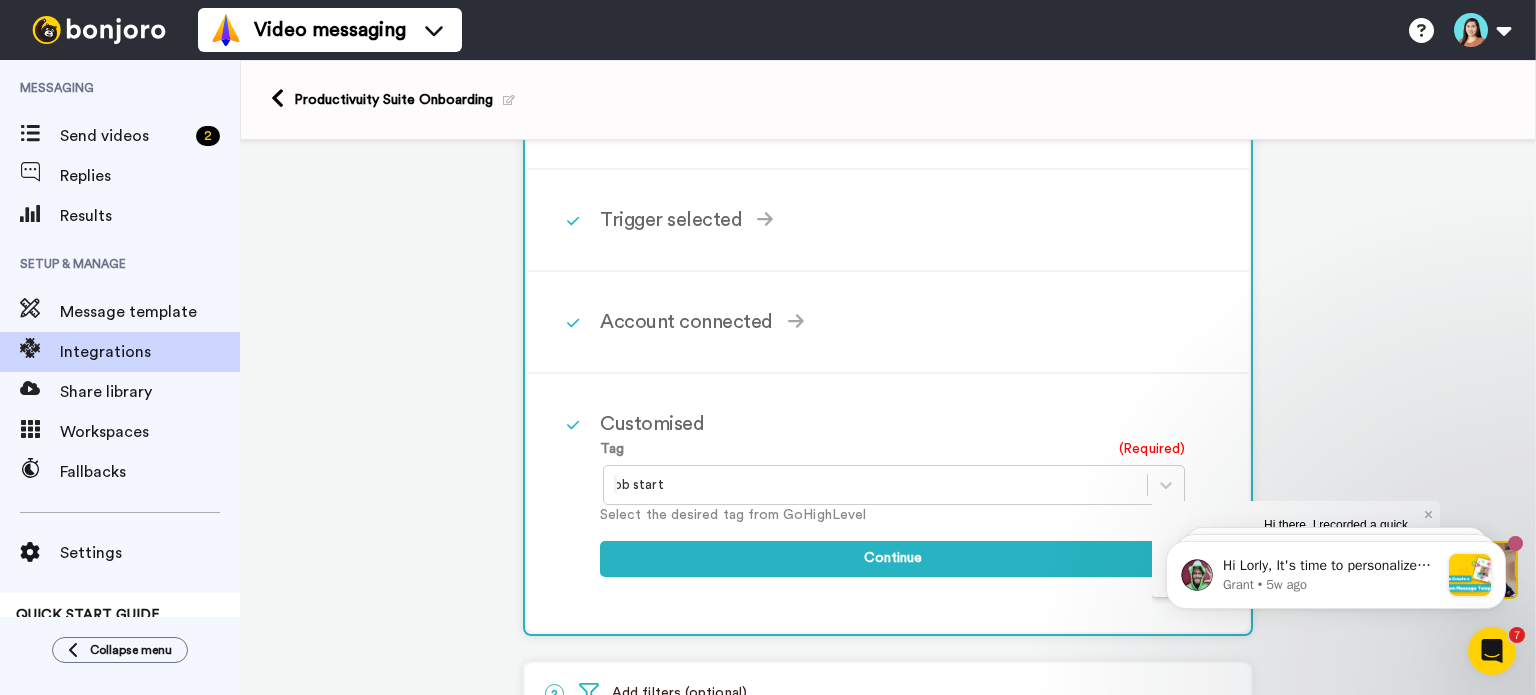 click at bounding box center [875, 485] 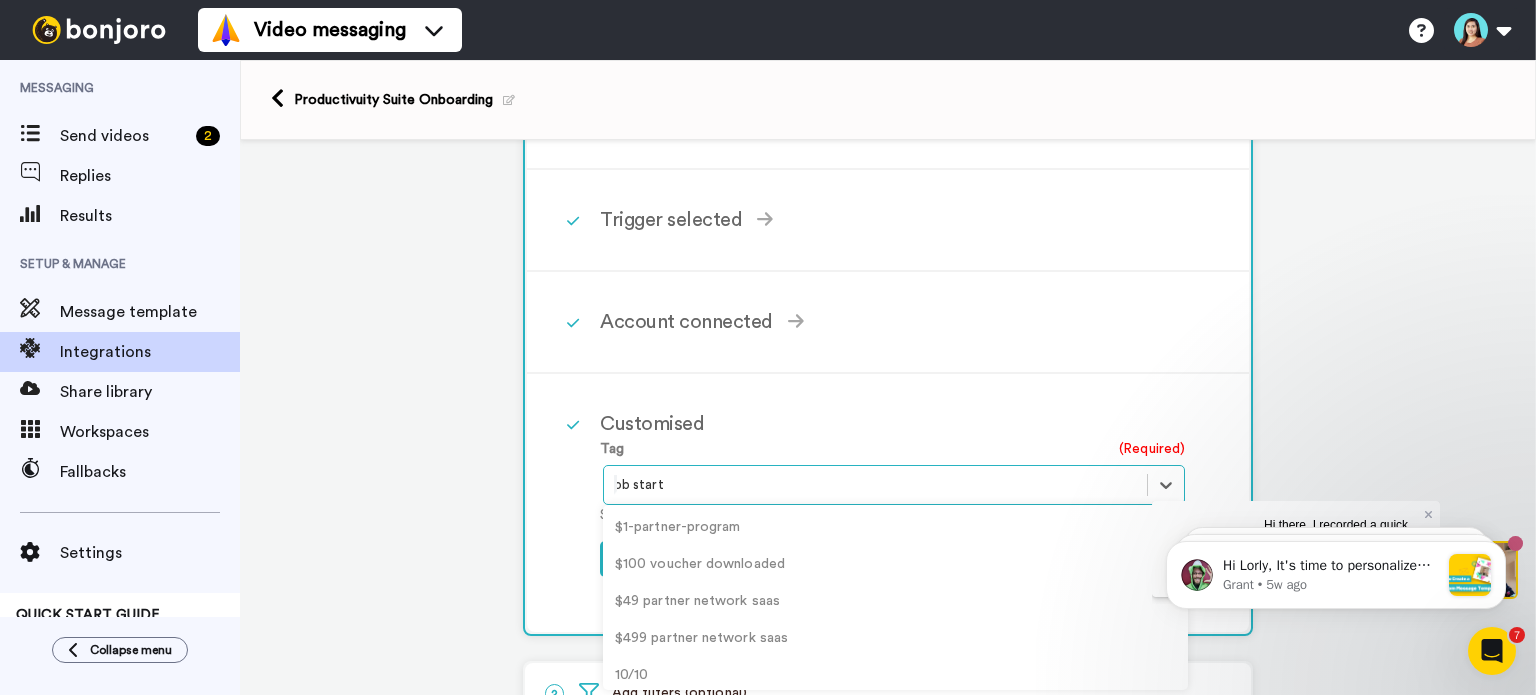 scroll, scrollTop: 9225, scrollLeft: 0, axis: vertical 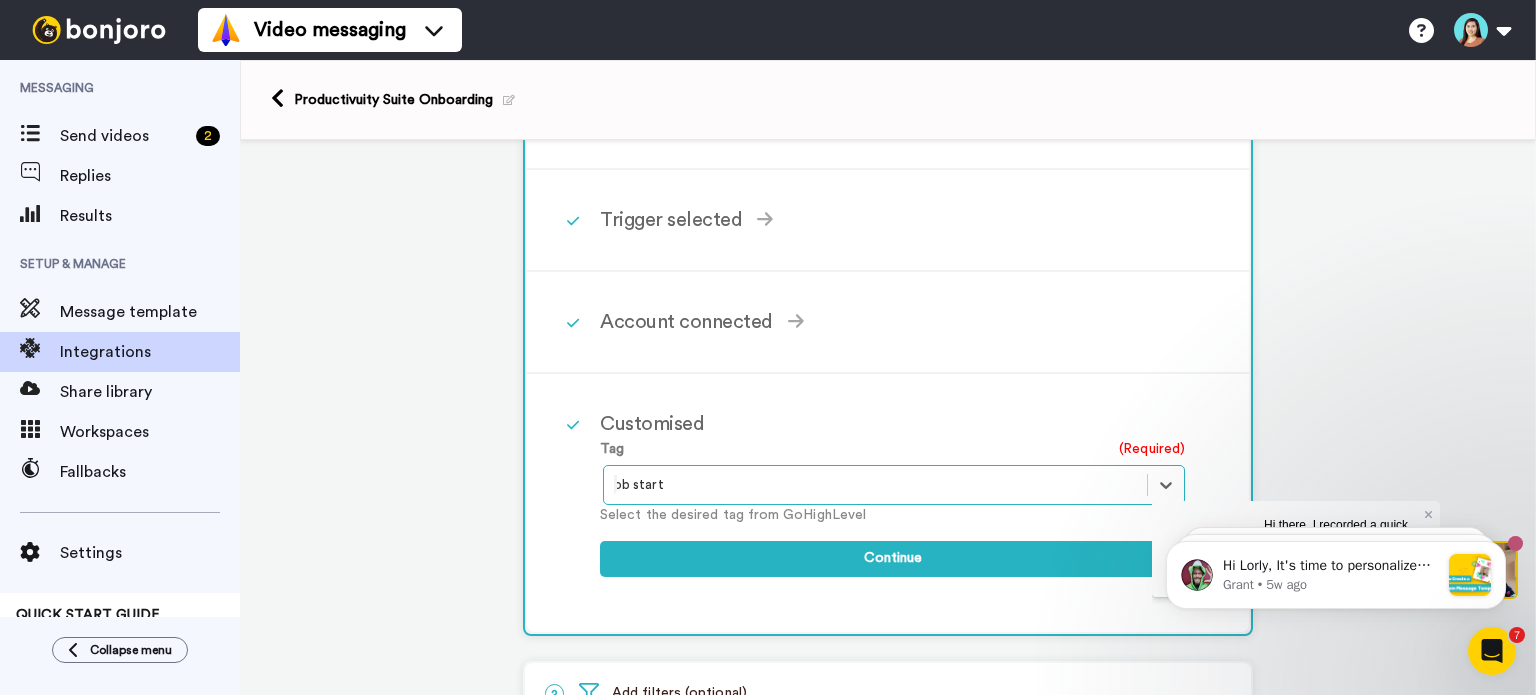 click at bounding box center [875, 485] 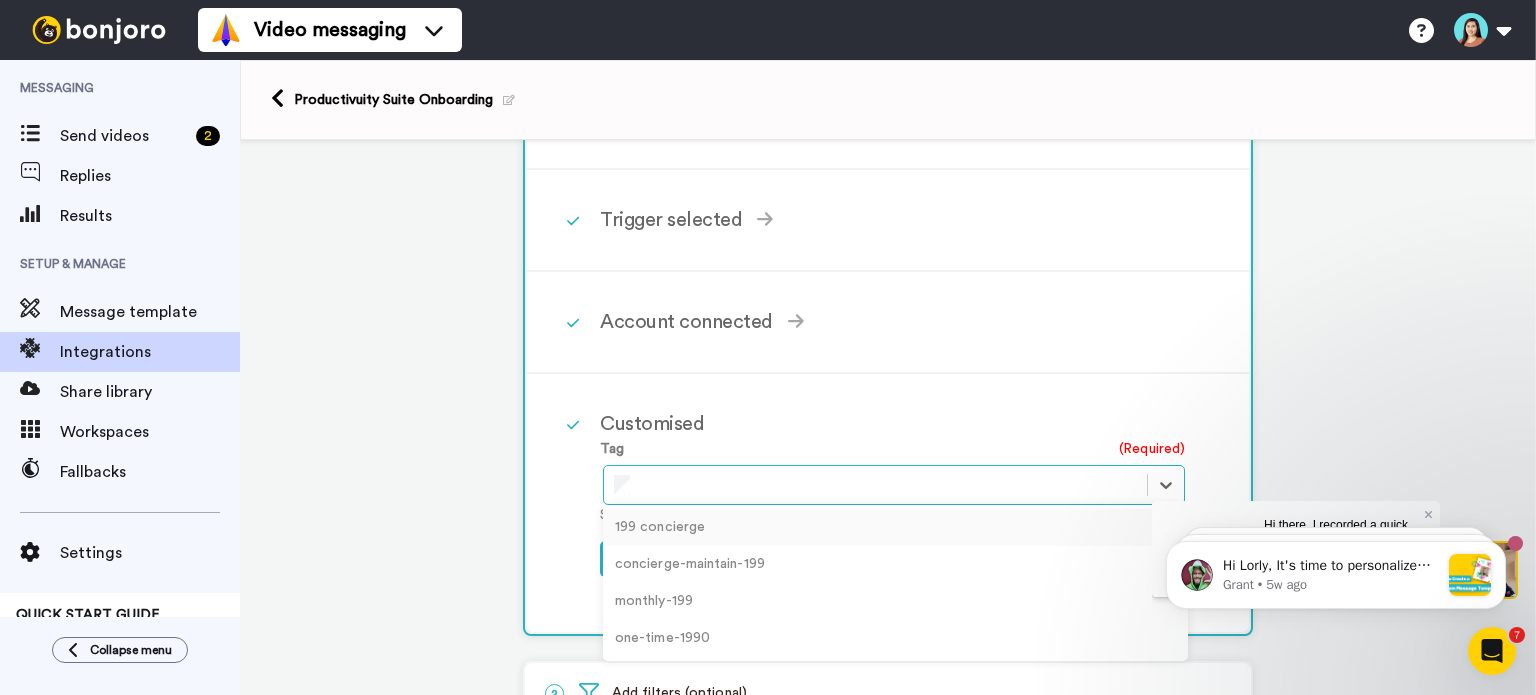 scroll, scrollTop: 0, scrollLeft: 0, axis: both 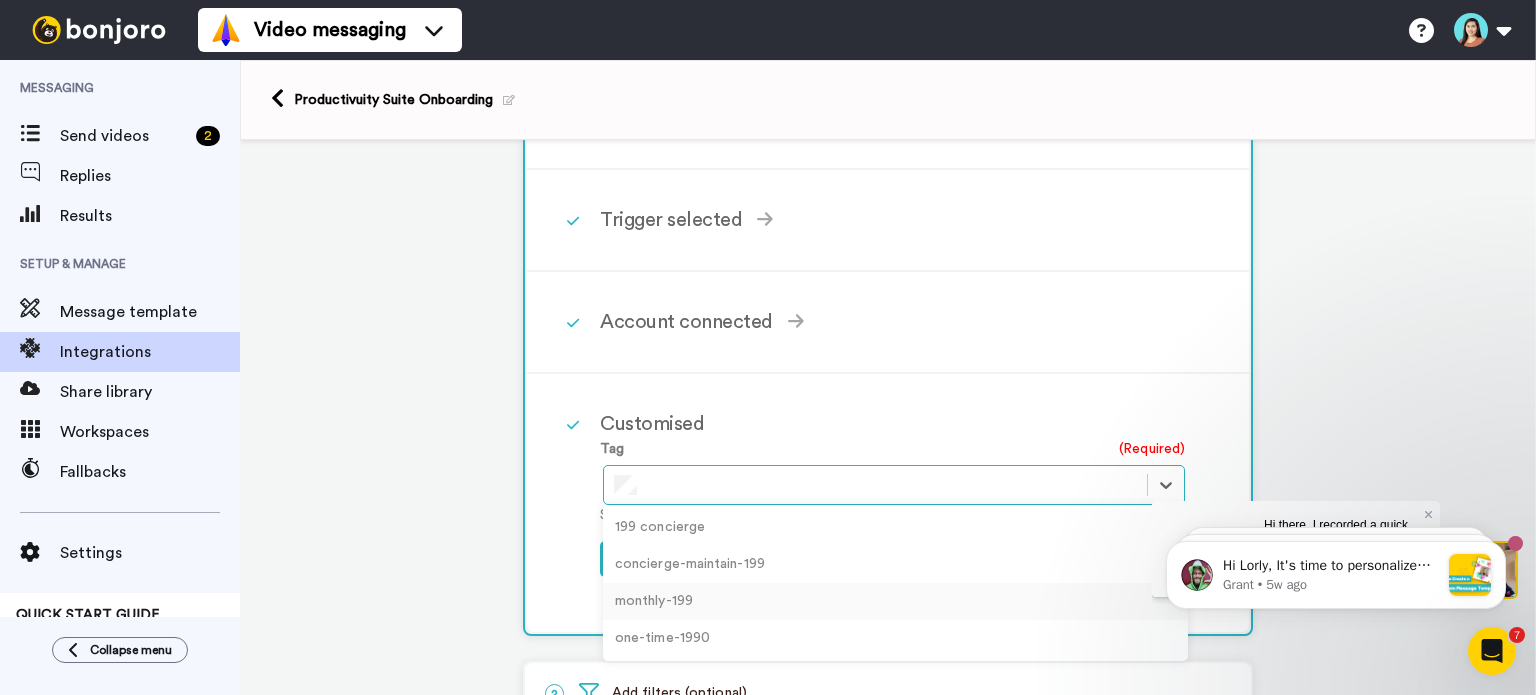 click on "monthly-199" at bounding box center (895, 601) 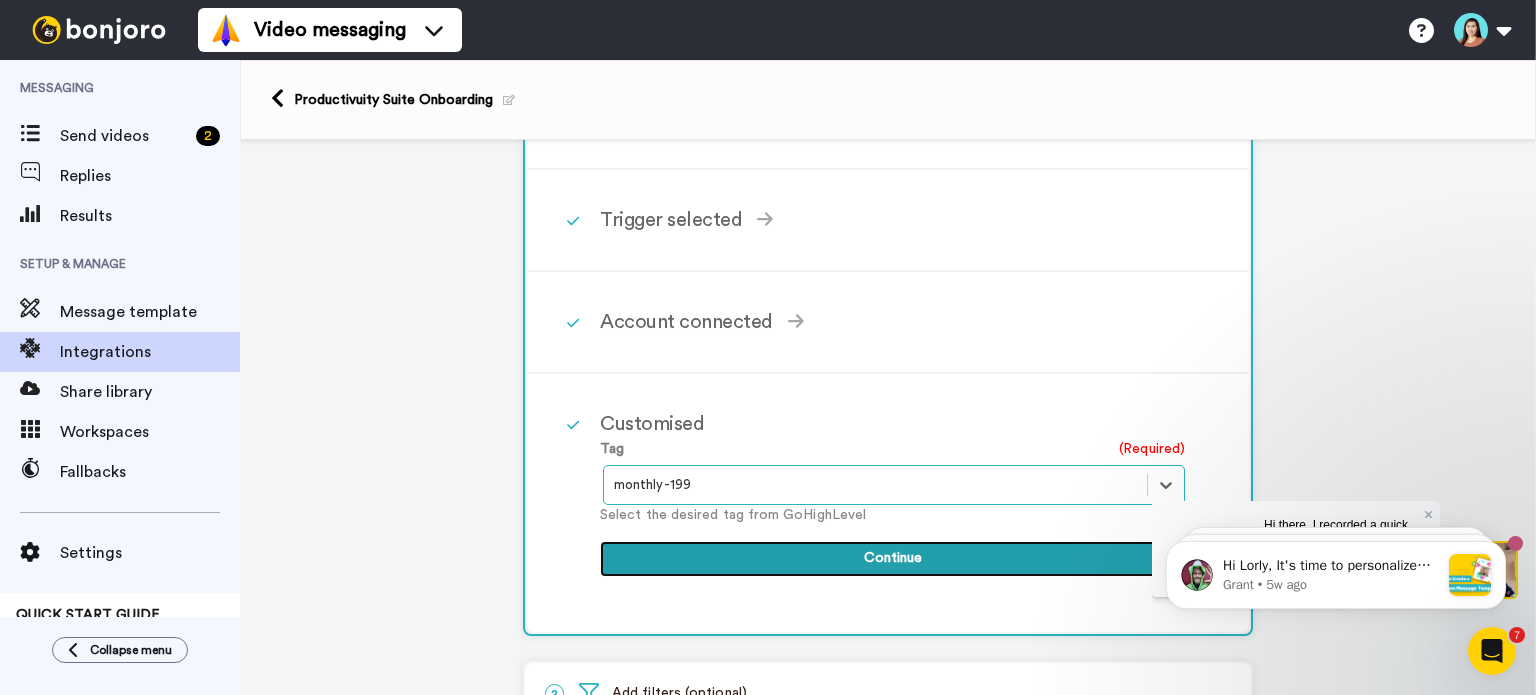 click on "Continue" at bounding box center (892, 559) 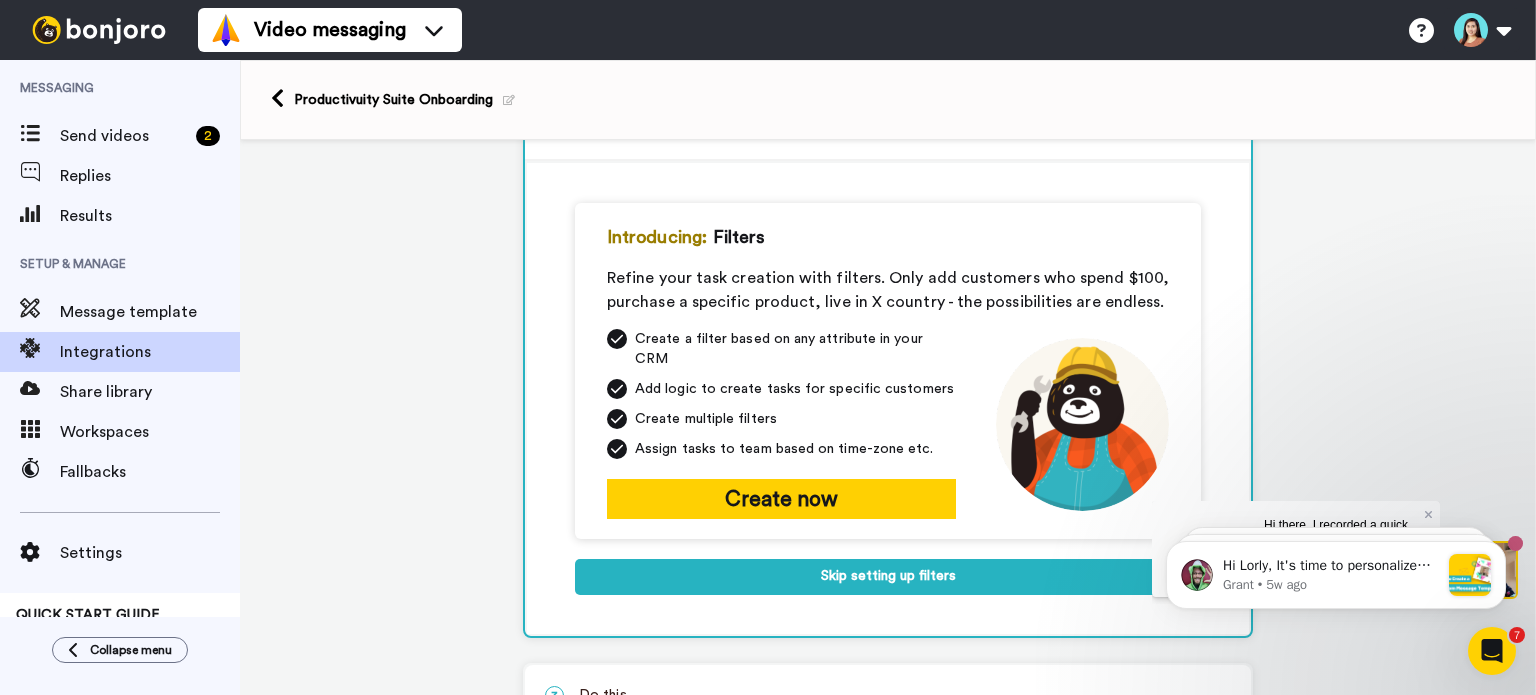 scroll, scrollTop: 150, scrollLeft: 0, axis: vertical 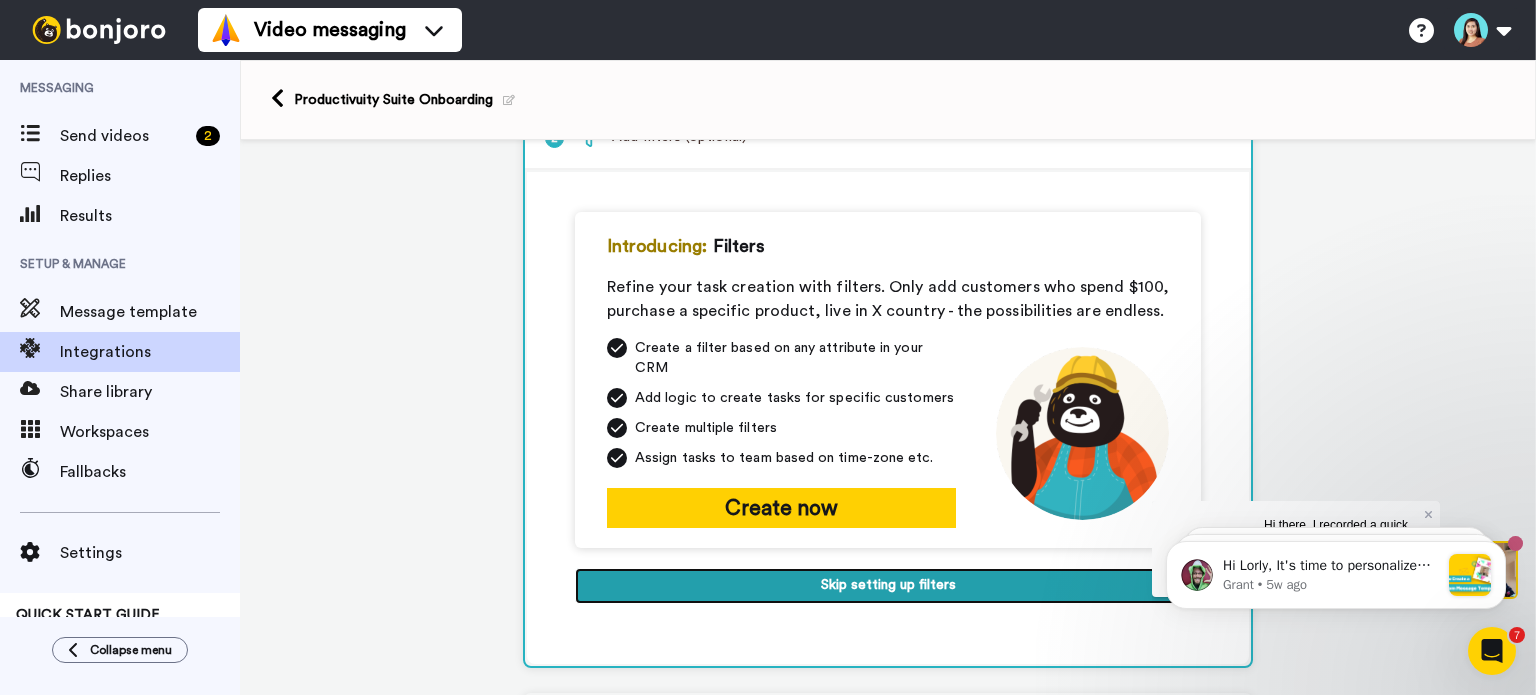 click on "Skip setting up filters" at bounding box center [888, 586] 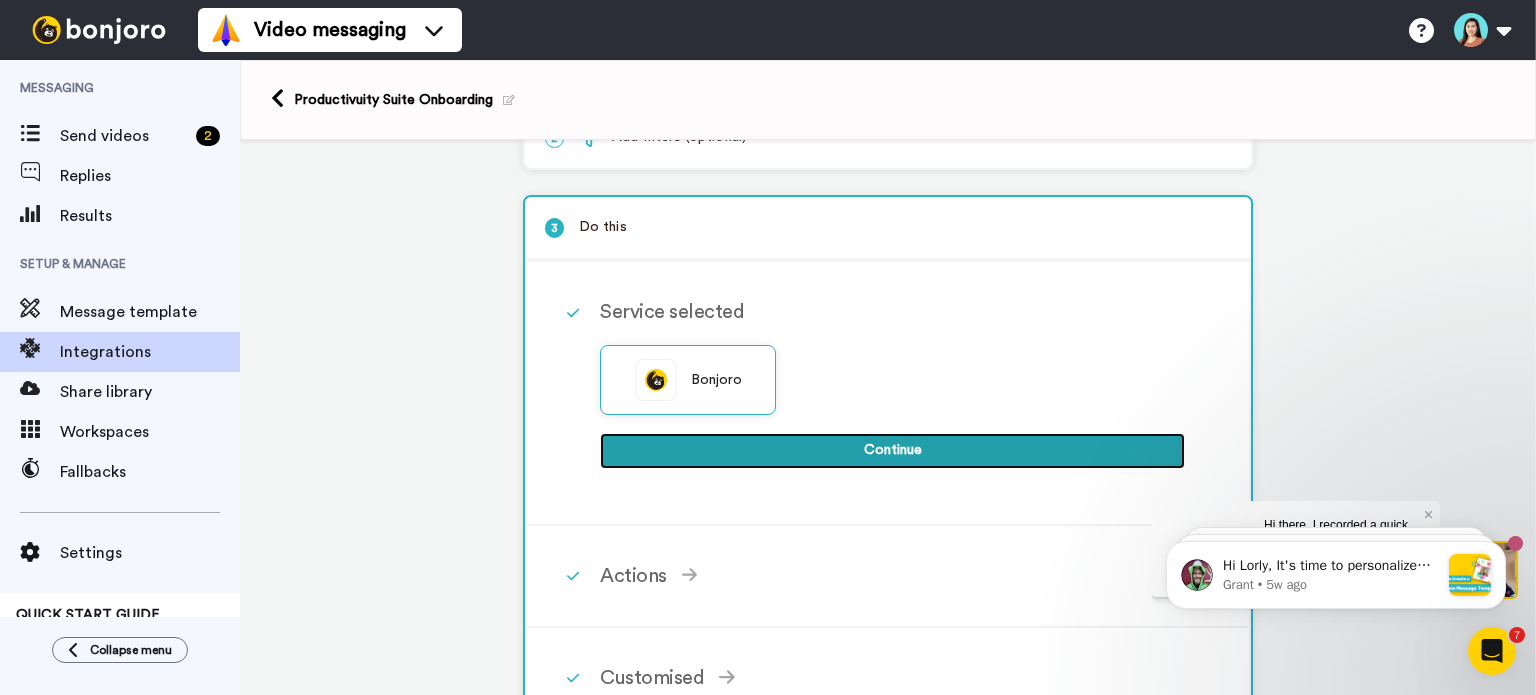 click on "Continue" at bounding box center [892, 451] 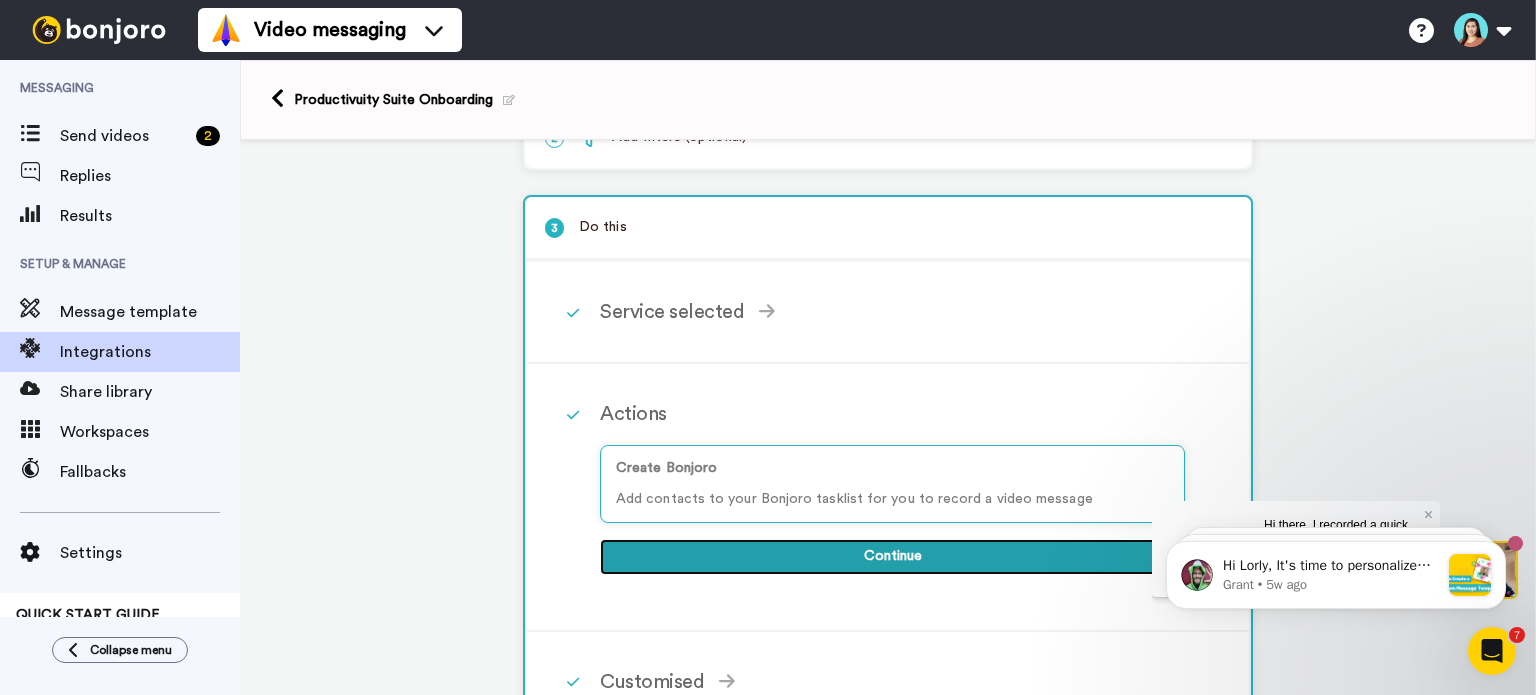 click on "Continue" at bounding box center [892, 557] 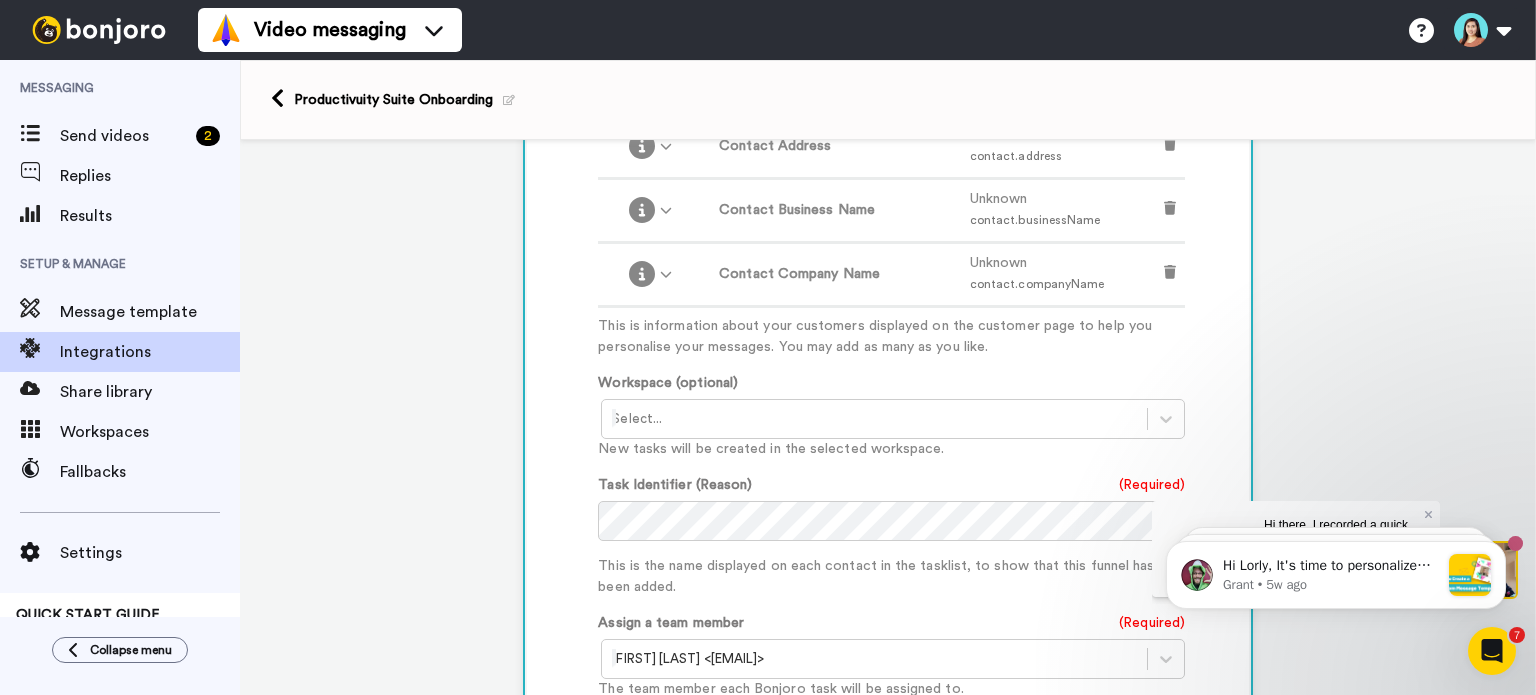 scroll, scrollTop: 1050, scrollLeft: 0, axis: vertical 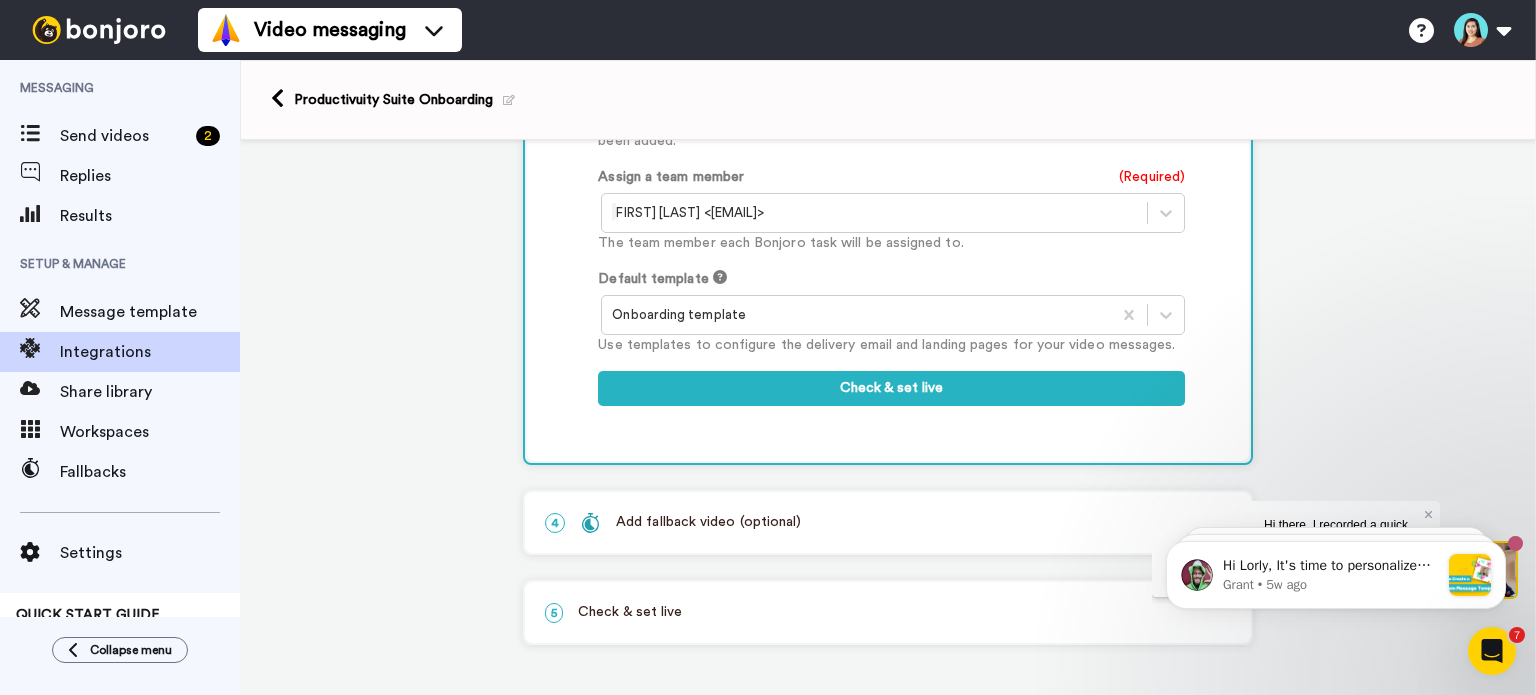 click on "4 Add fallback video (optional) New Feature: Fallback videos Too busy to record all of your videos 1-1? Fallback videos let you send a pre-recorded video after a time-delay. Scale your sending to the moon! 1 Record your fallback video 2 Choose a time delay (in days) 3 If a task is not completed in this time-frame, the fallback video is sent automatically Create now Fallback videos are charged $5 USD minimum for the first 100 videos sent in each billing cycle, and $0.05 USD per video thereafter, and can be turned off at any time. Check & set live" at bounding box center (888, 522) 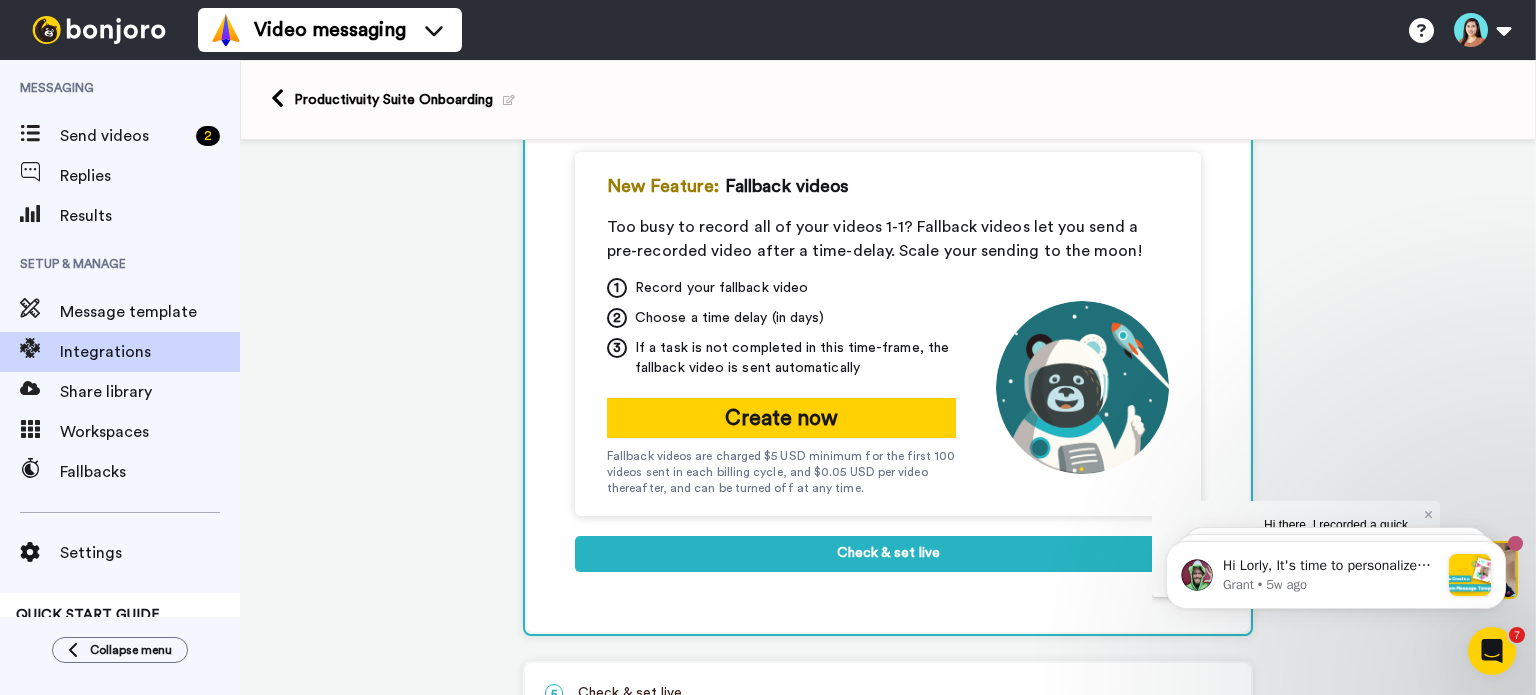 scroll, scrollTop: 465, scrollLeft: 0, axis: vertical 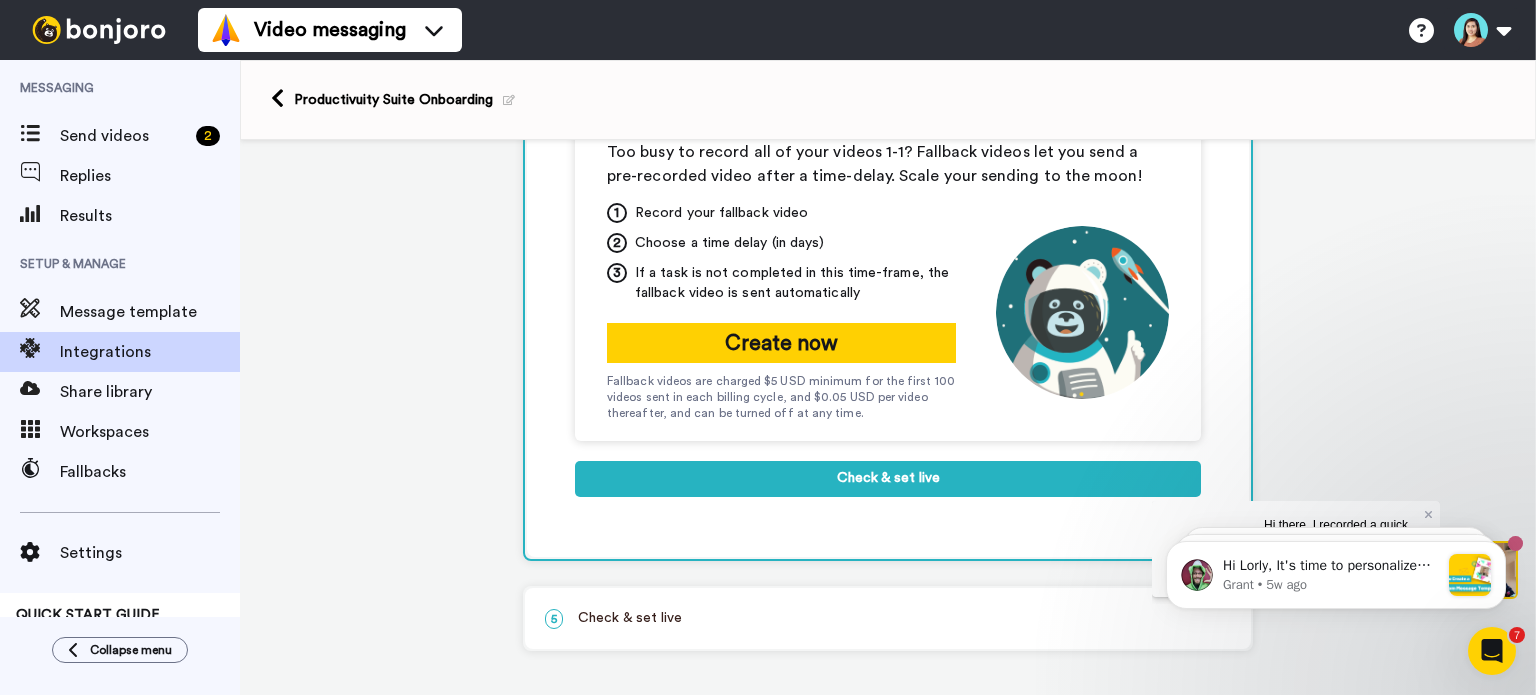 click on "5 Check & set live" at bounding box center [888, 618] 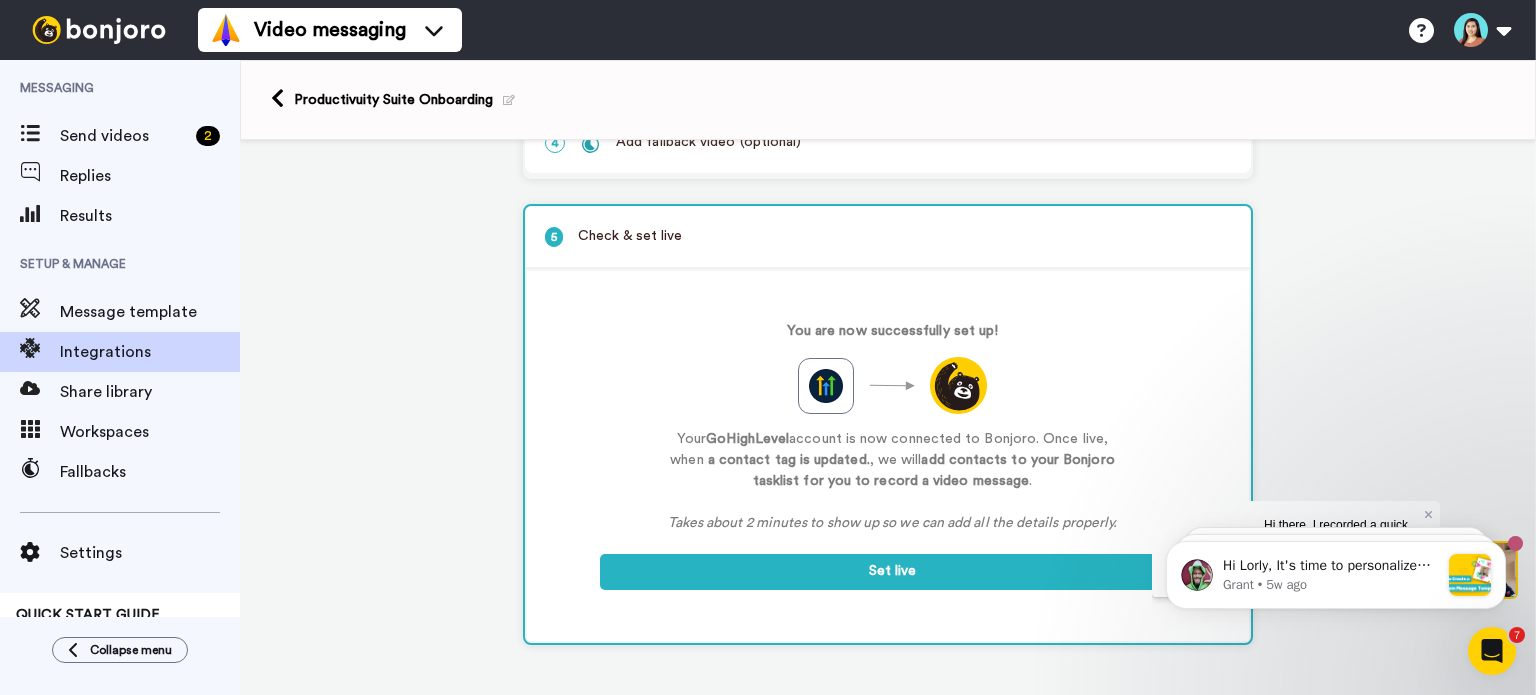 scroll, scrollTop: 319, scrollLeft: 0, axis: vertical 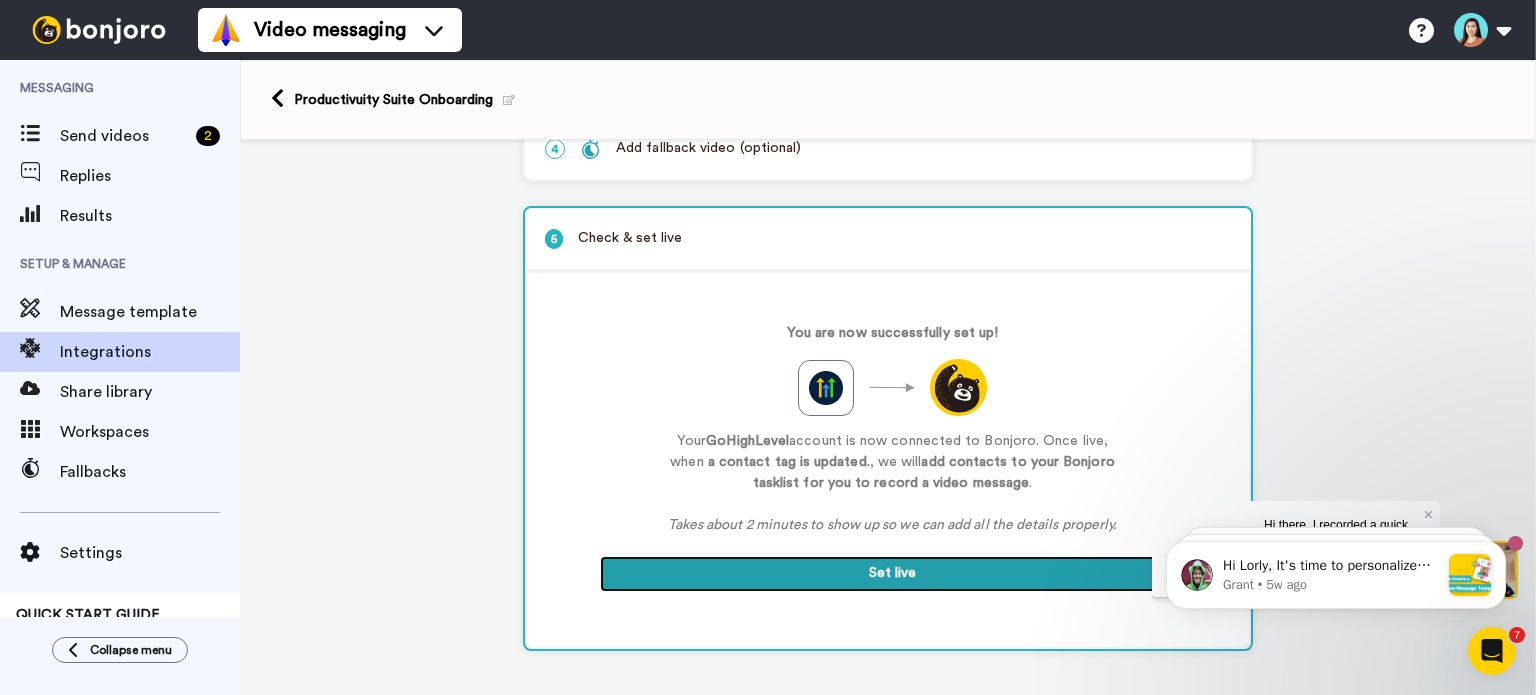 click on "Set live" at bounding box center (892, 574) 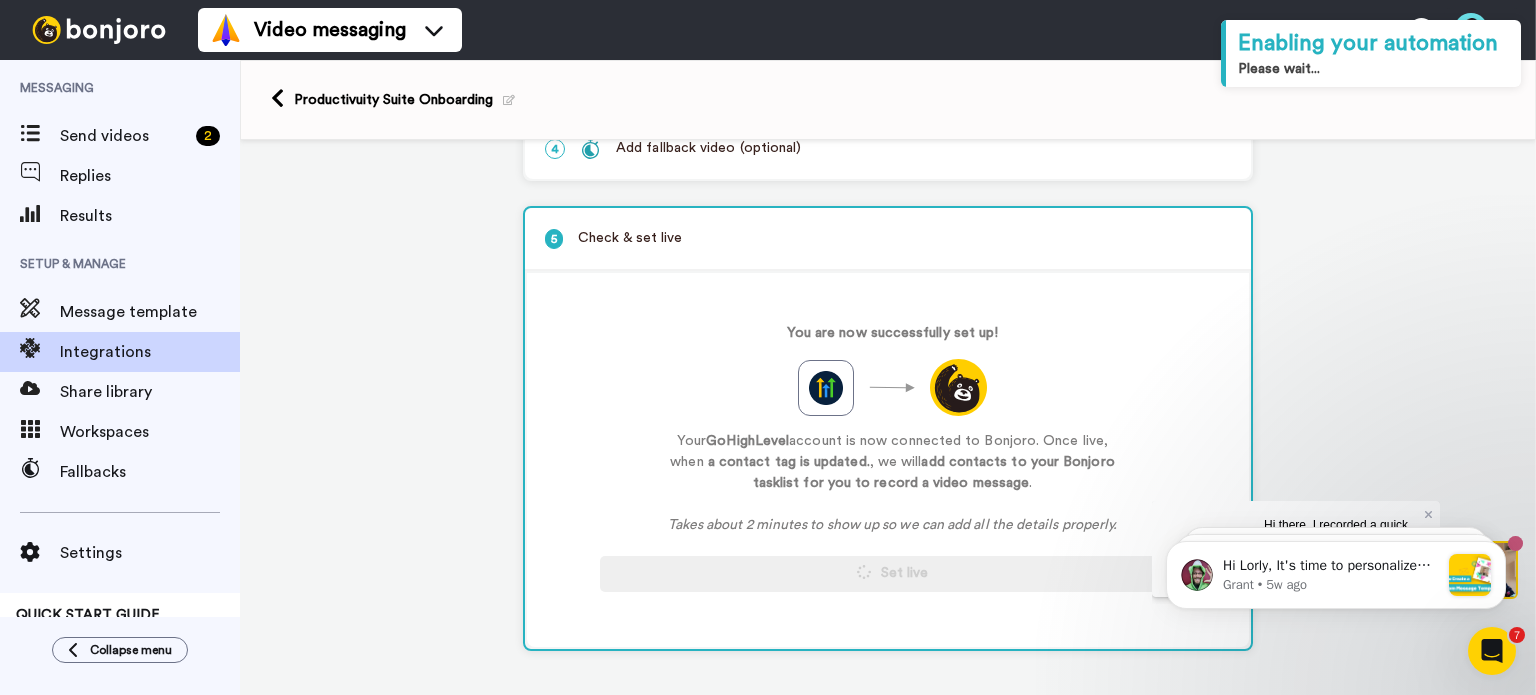 scroll, scrollTop: 0, scrollLeft: 0, axis: both 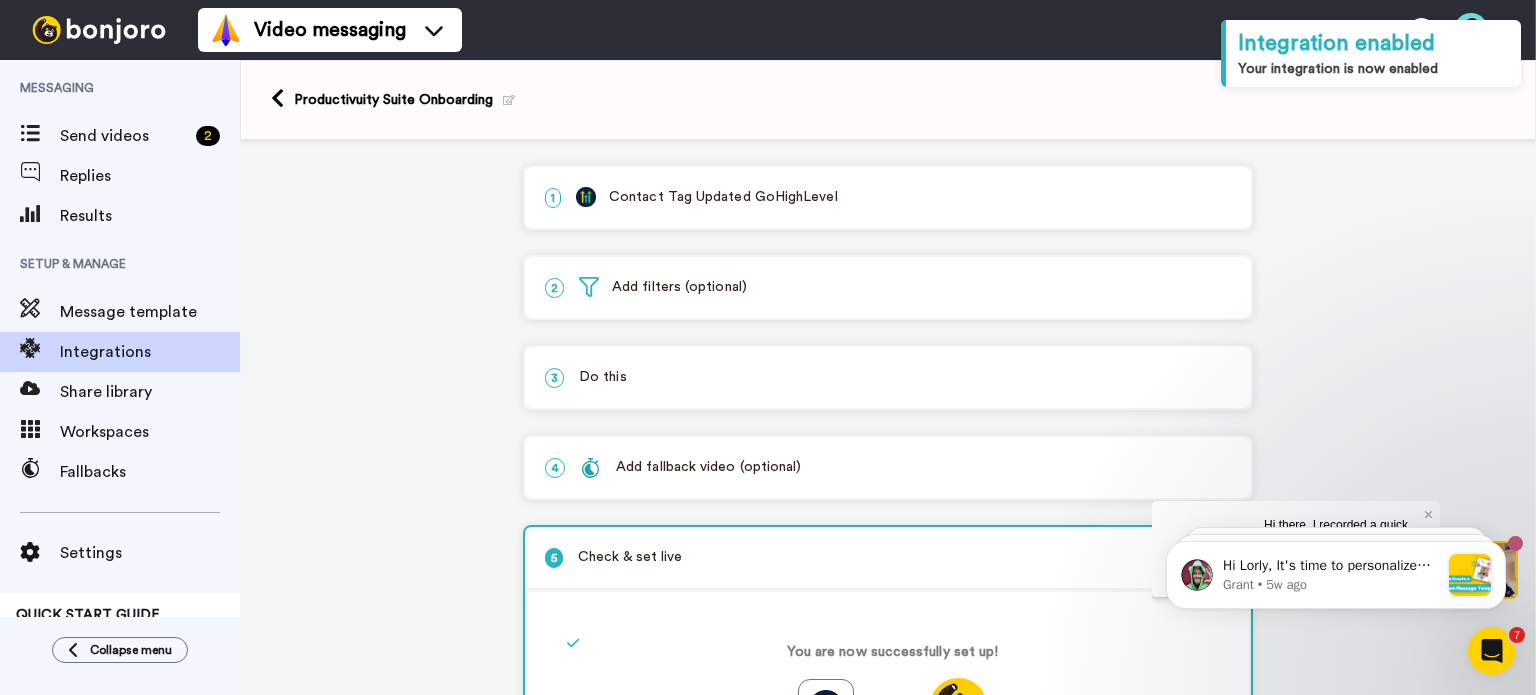 click at bounding box center [509, 100] 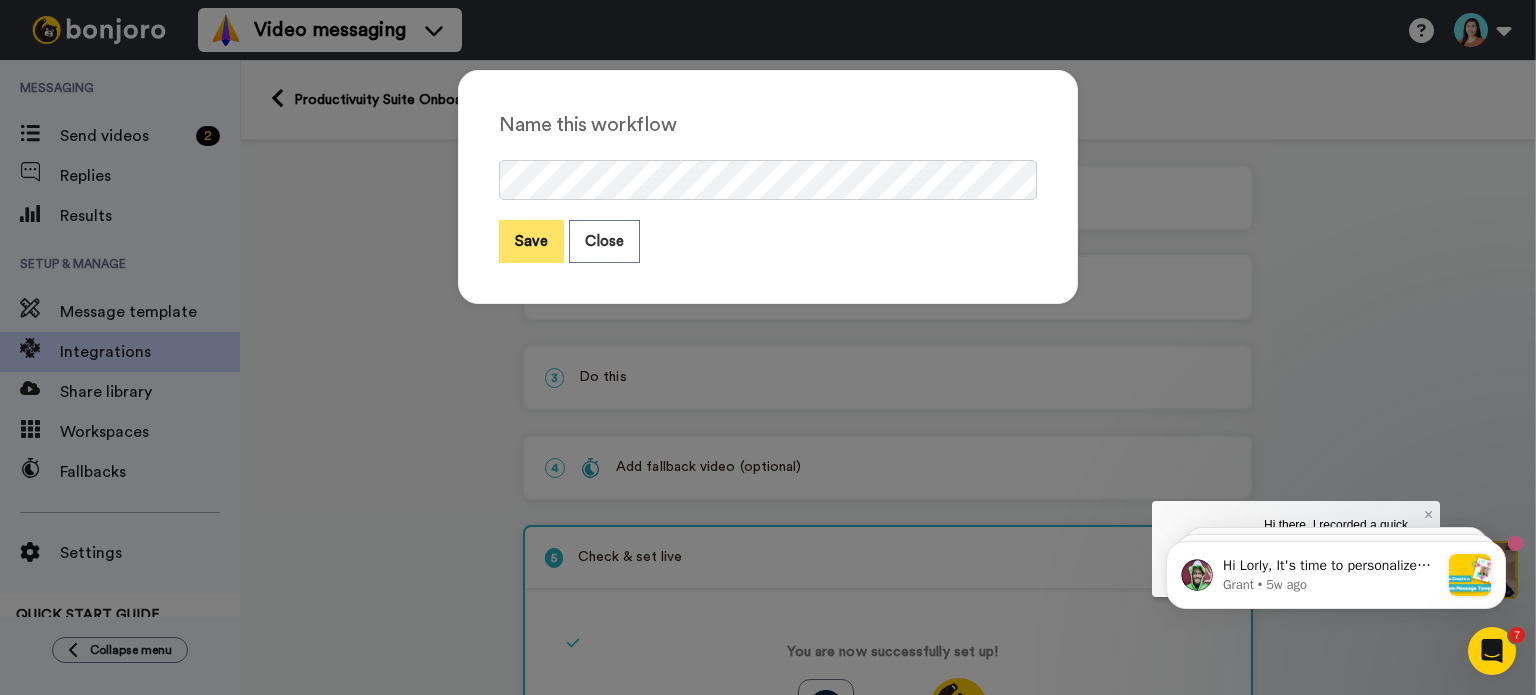 click on "Save" at bounding box center [531, 241] 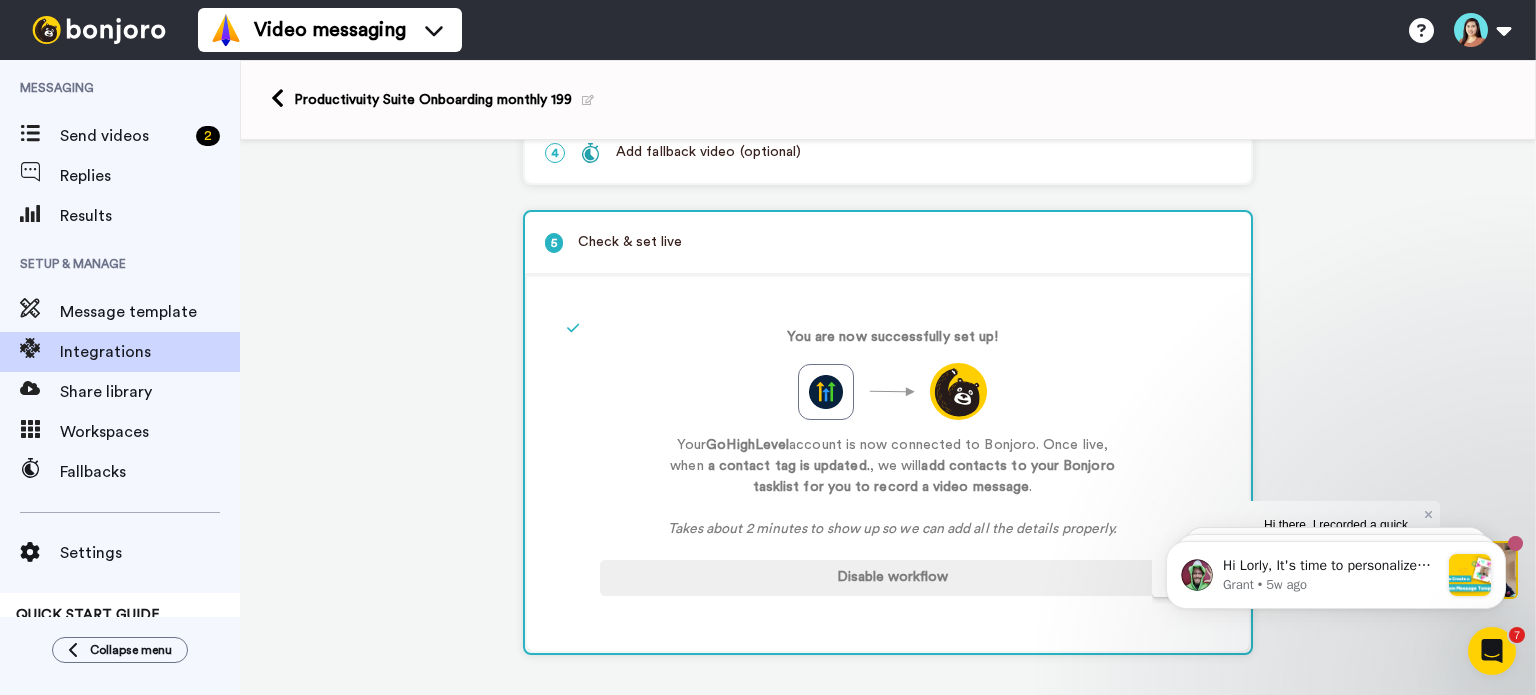 scroll, scrollTop: 319, scrollLeft: 0, axis: vertical 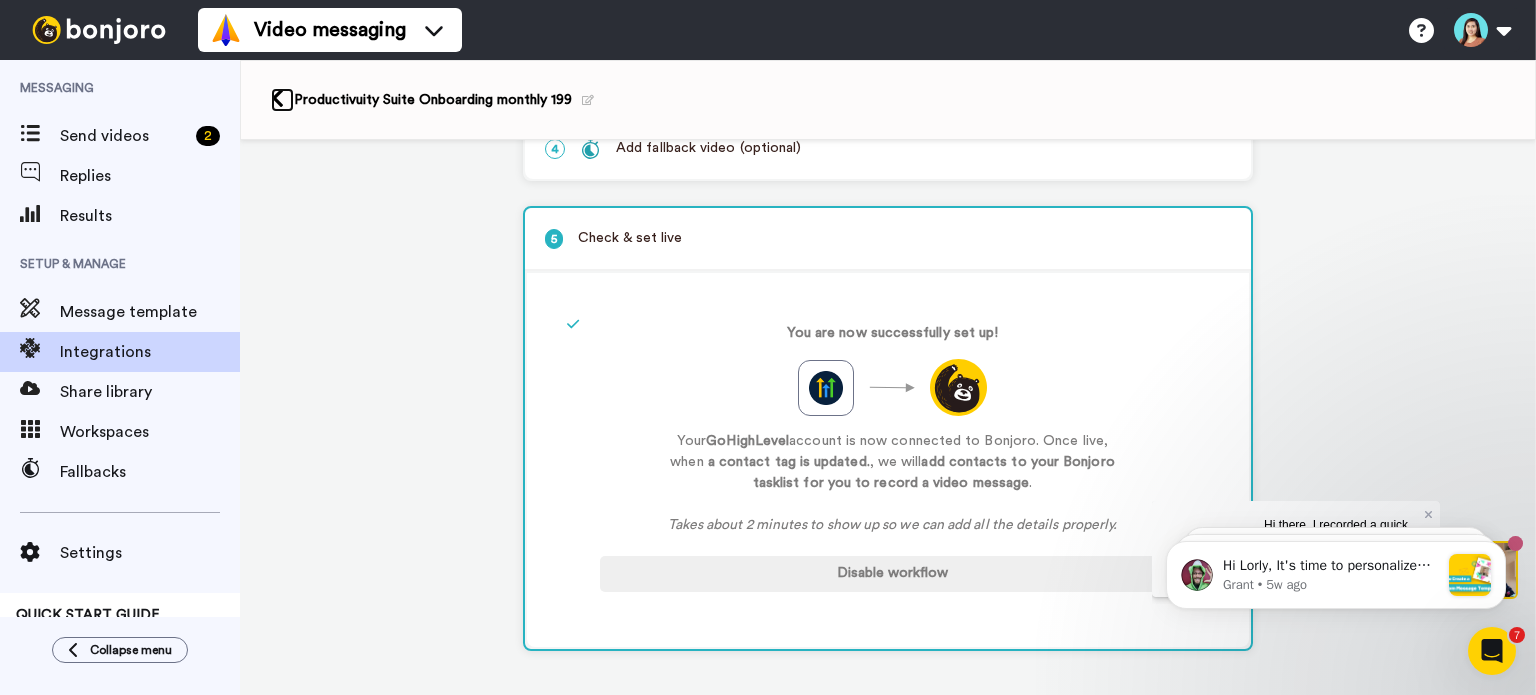 click at bounding box center [277, 98] 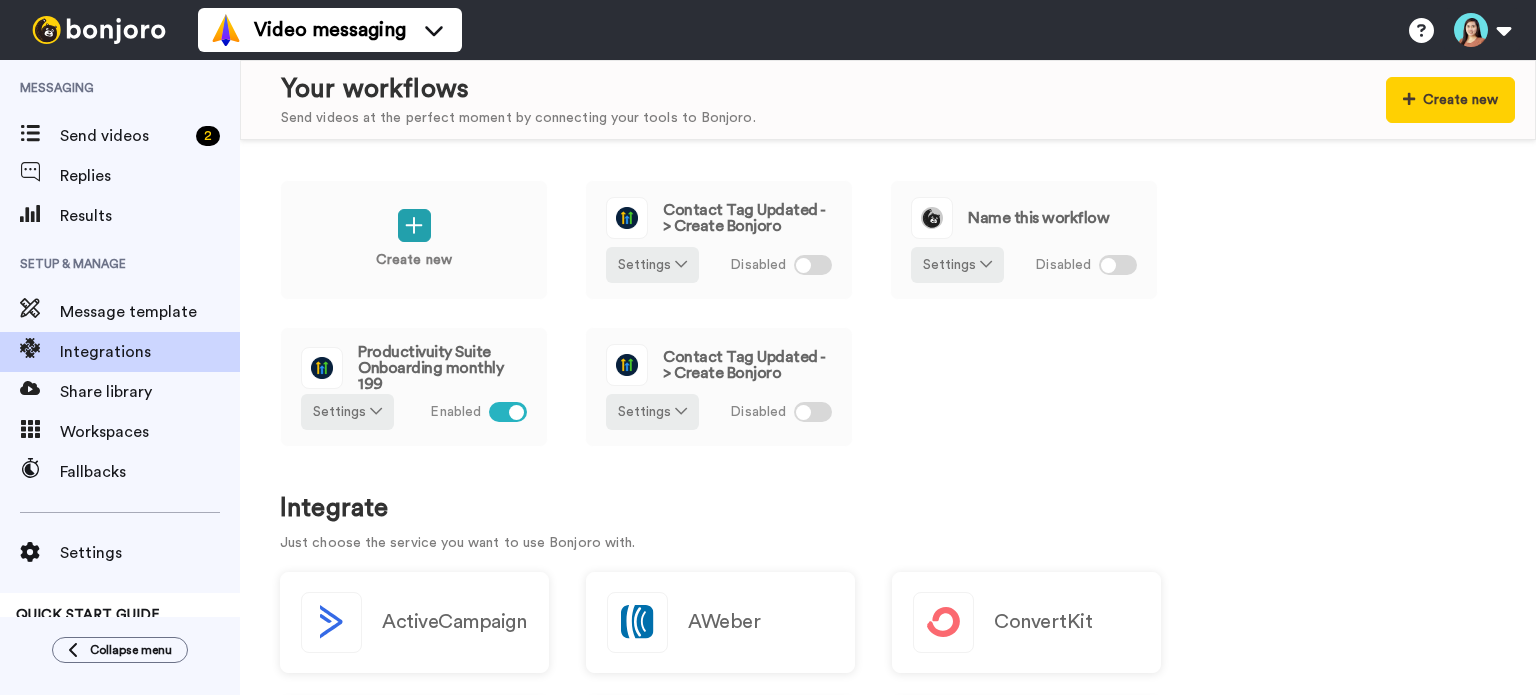 scroll, scrollTop: 0, scrollLeft: 0, axis: both 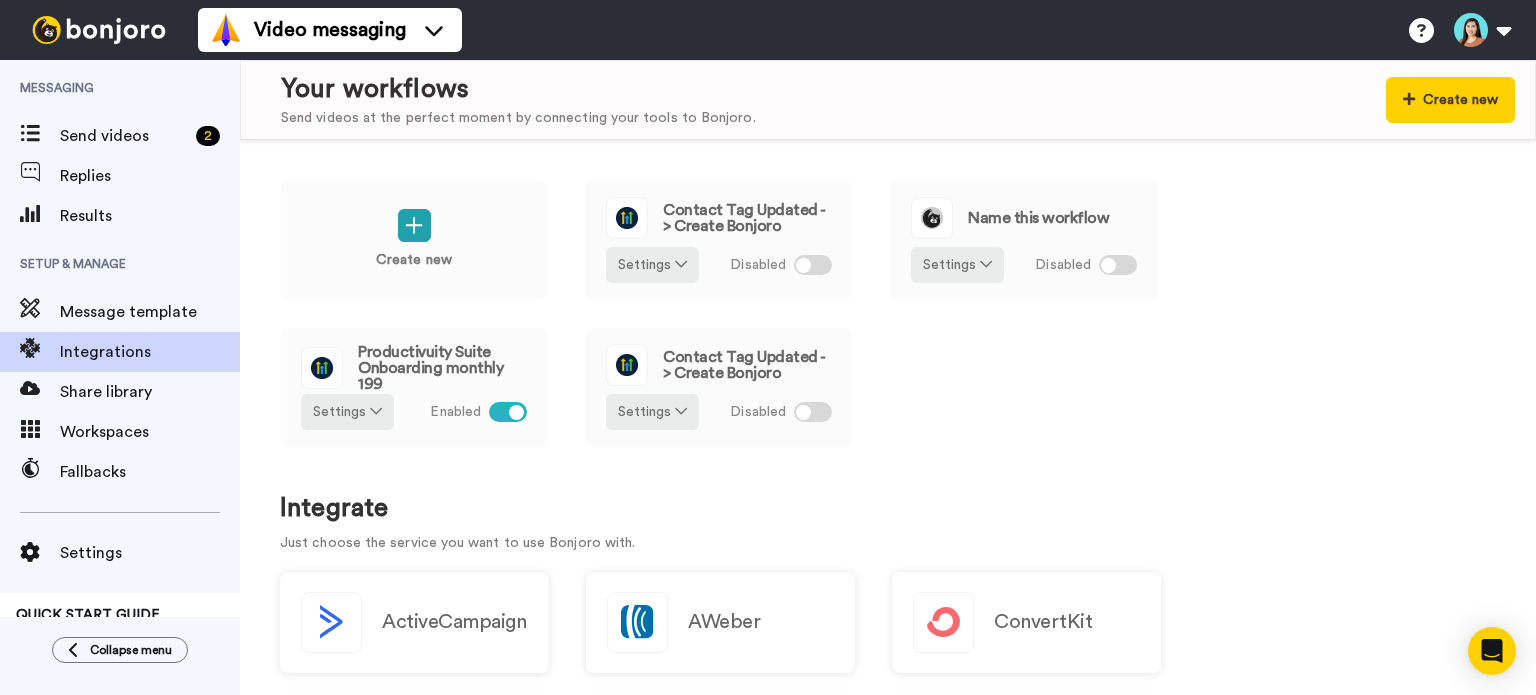 click on "Create new Contact Tag Updated -> Create Bonjoro Settings   Disabled Name this workflow Settings   Disabled Productivuity Suite Onboarding monthly 199 Settings   Enabled Contact Tag Updated -> Create Bonjoro Settings   Disabled" at bounding box center [888, 327] 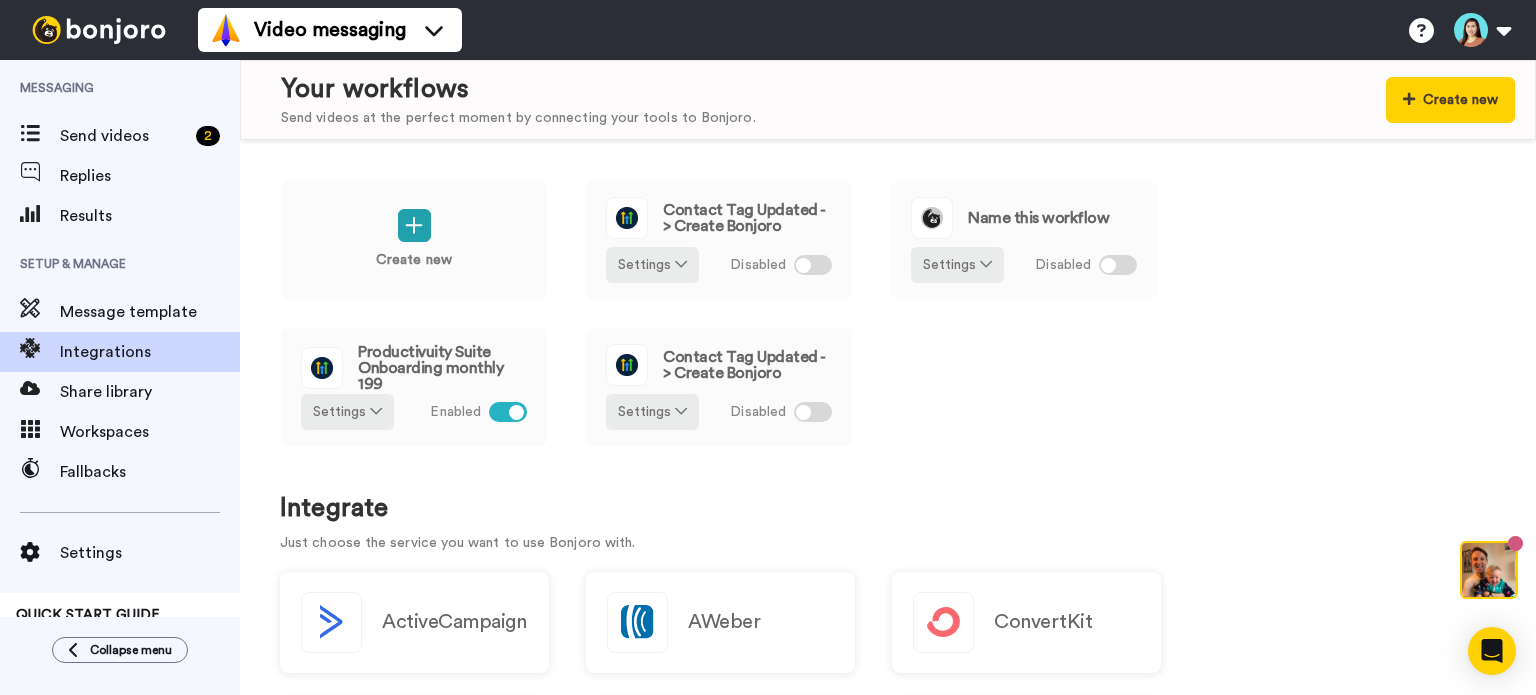 scroll, scrollTop: 0, scrollLeft: 0, axis: both 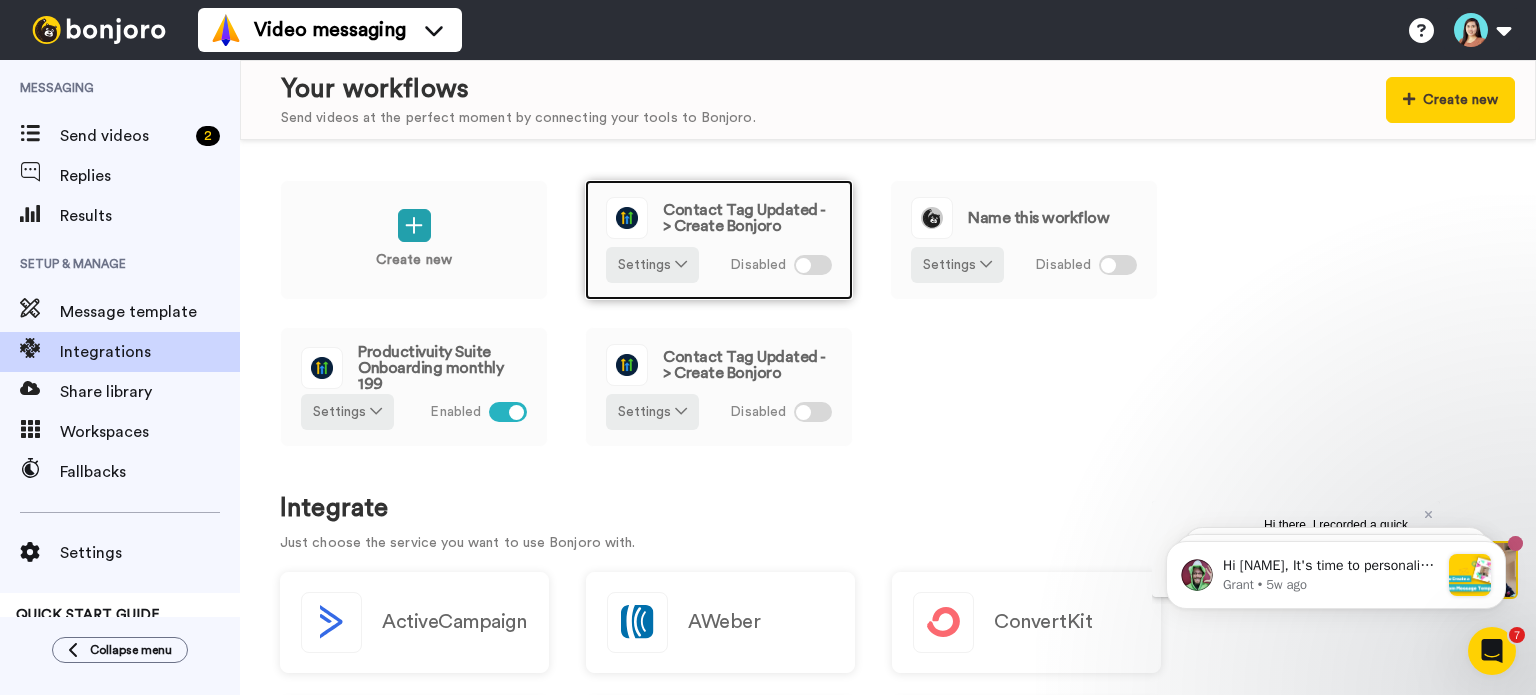 click on "Contact Tag Updated -> Create Bonjoro" at bounding box center [747, 218] 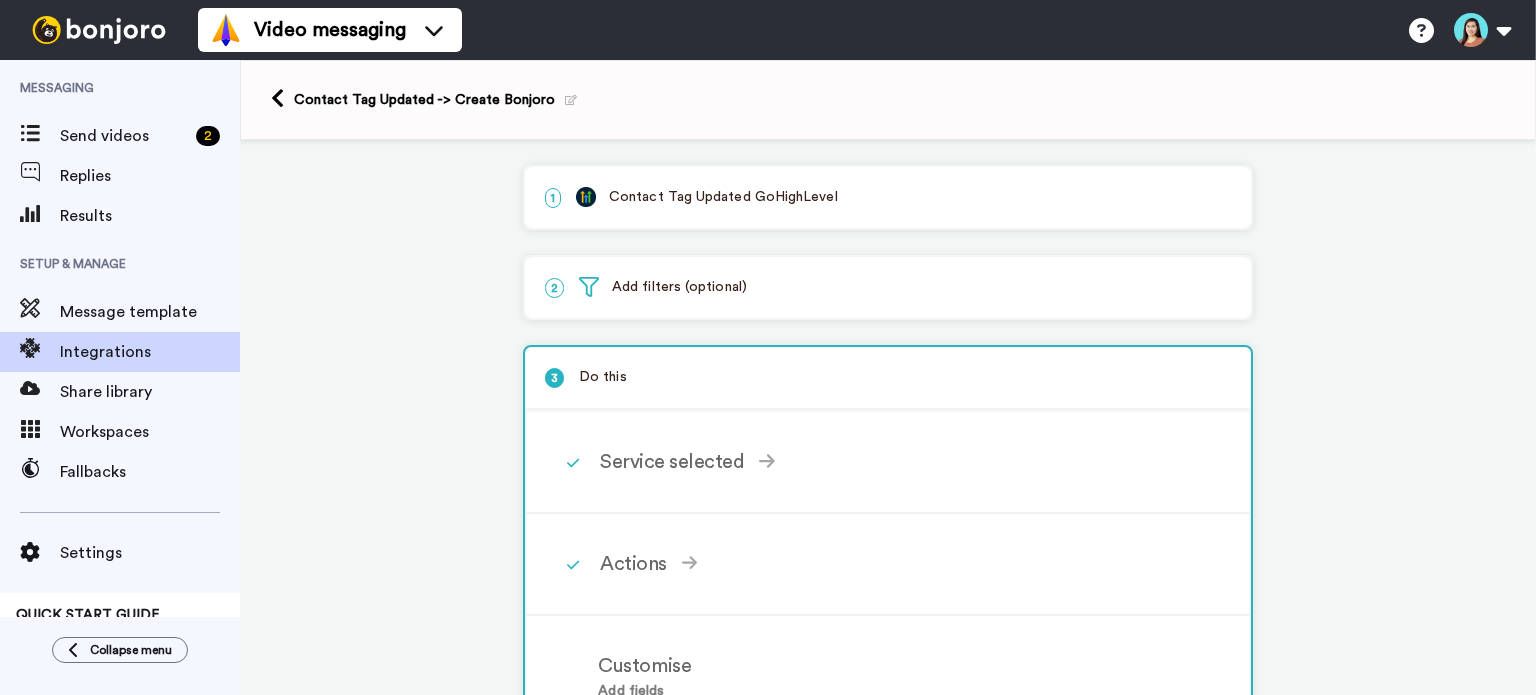 scroll, scrollTop: 0, scrollLeft: 0, axis: both 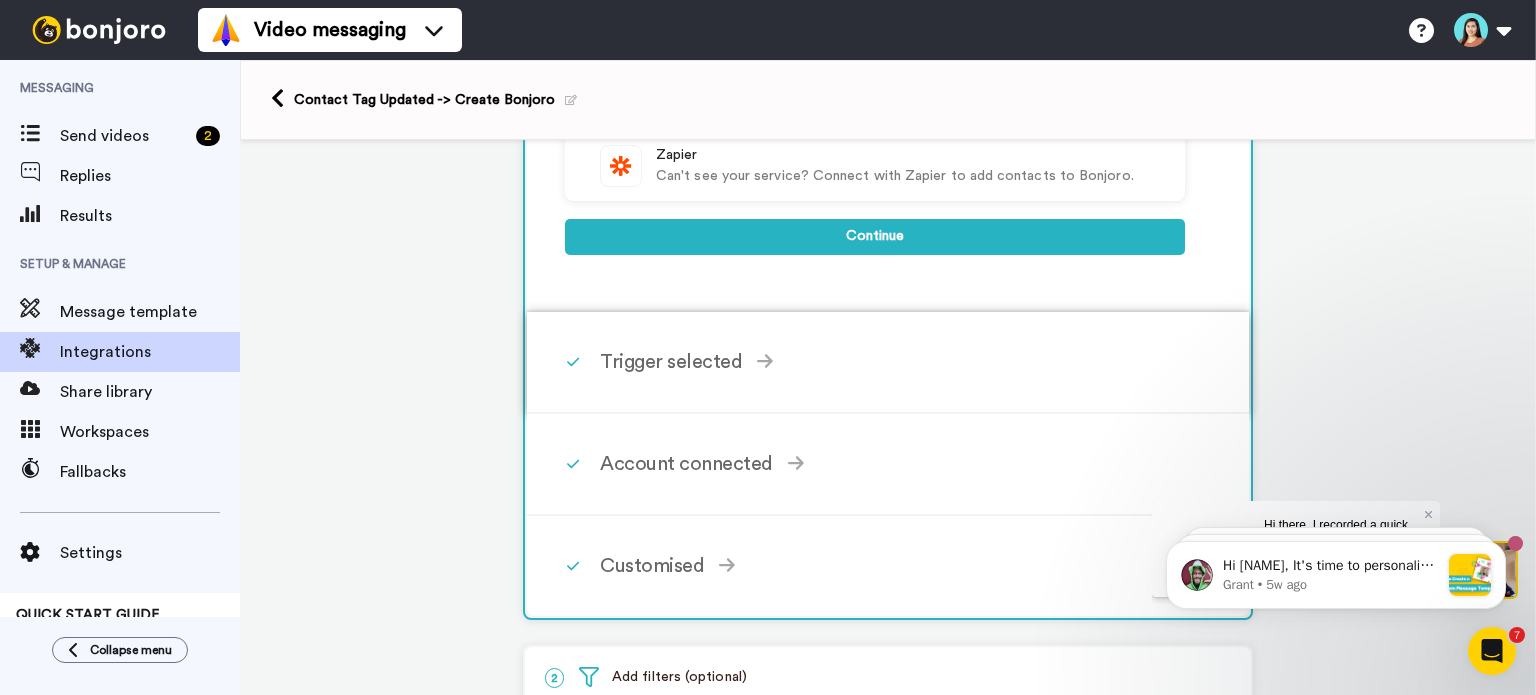 click on "Trigger selected Contact Added Triggers when a contact is added. Takes about 2 minutes to show up so we can add all the details properly. Contact Tag Updated Triggers when a contact tag is updated. Takes about 2 minutes to show up so we can add all the details properly. Continue" at bounding box center [888, 363] 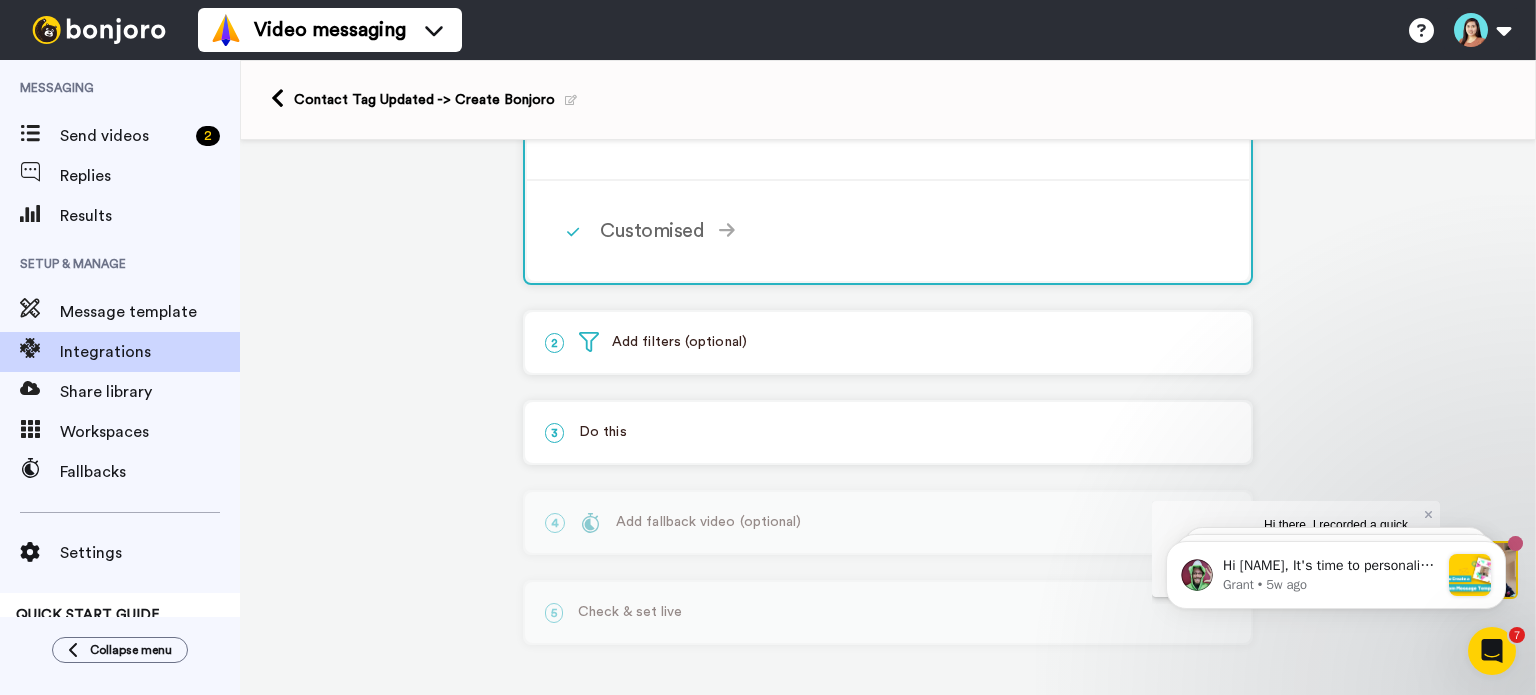 scroll, scrollTop: 0, scrollLeft: 0, axis: both 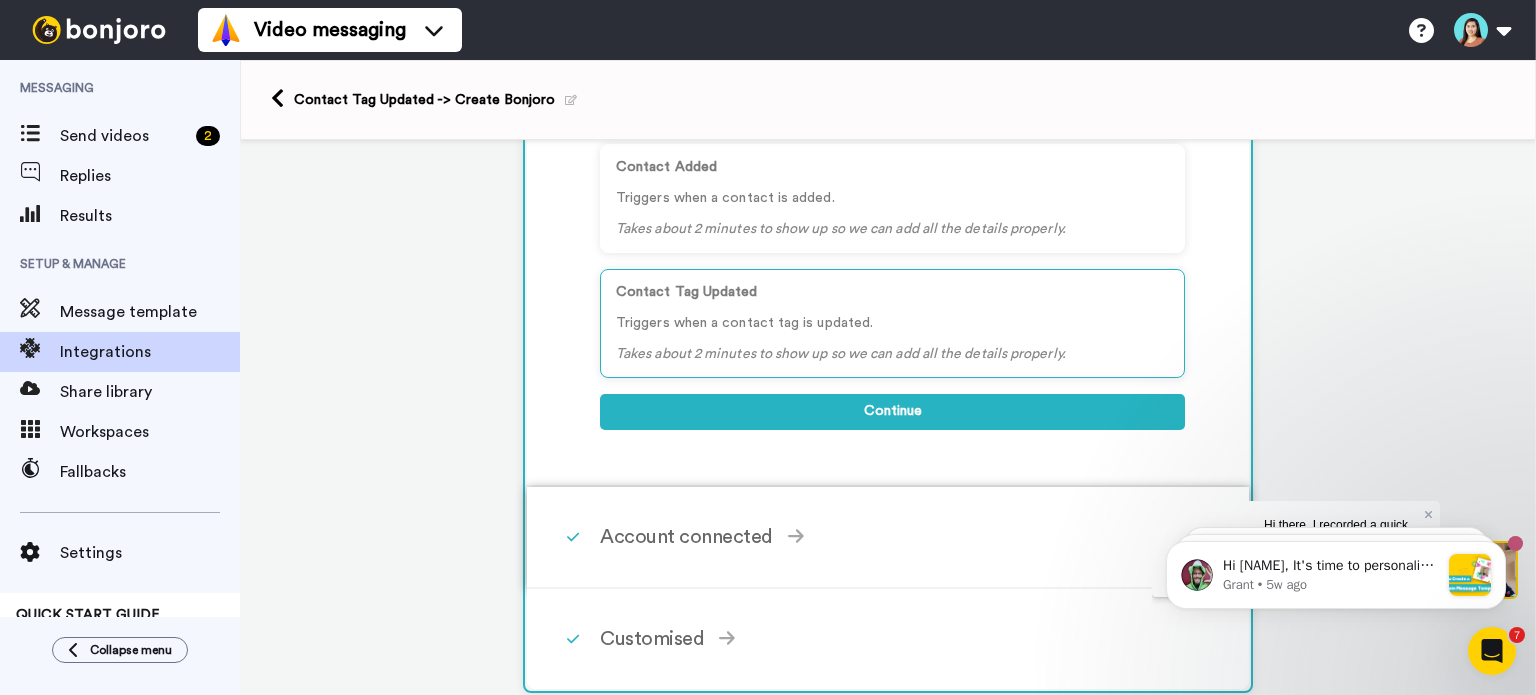 click on "Account connected" at bounding box center [892, 537] 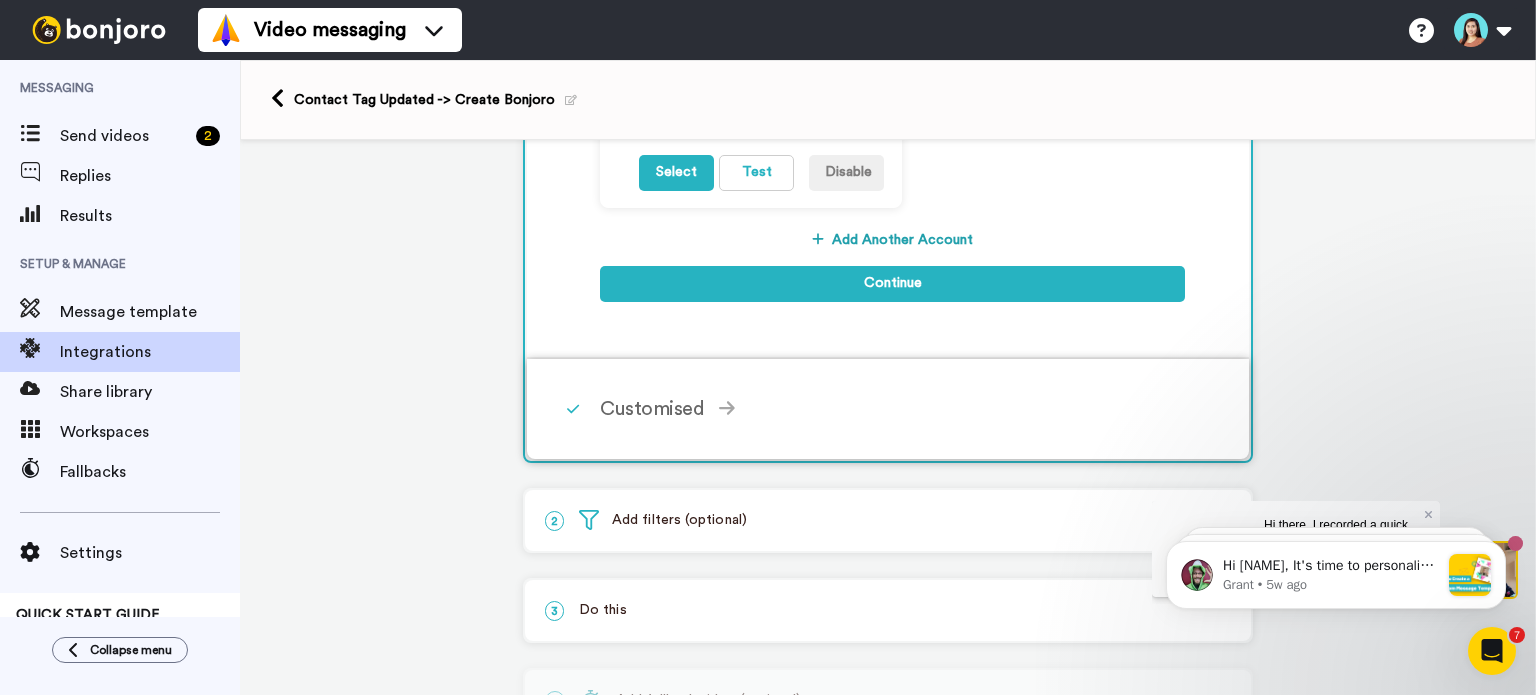 click on "Customised" at bounding box center (892, 409) 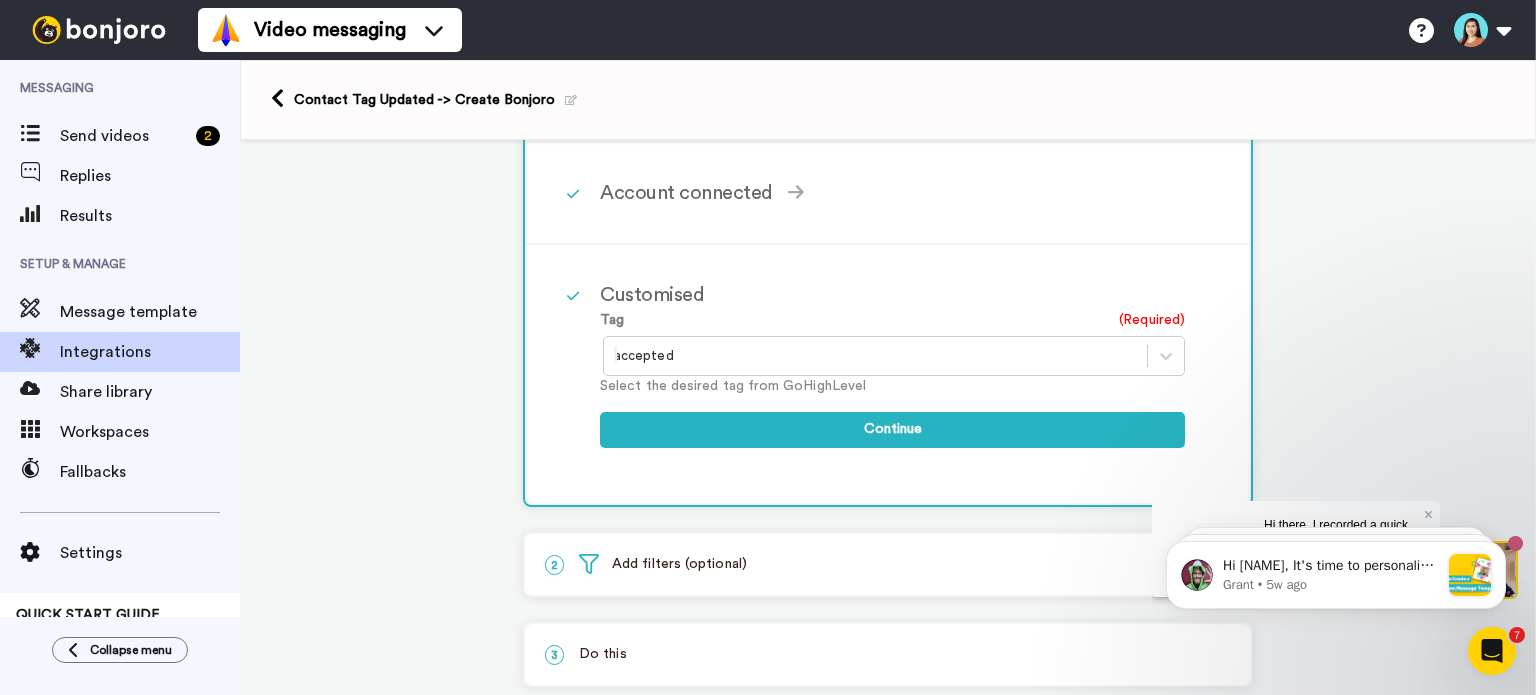 scroll, scrollTop: 241, scrollLeft: 0, axis: vertical 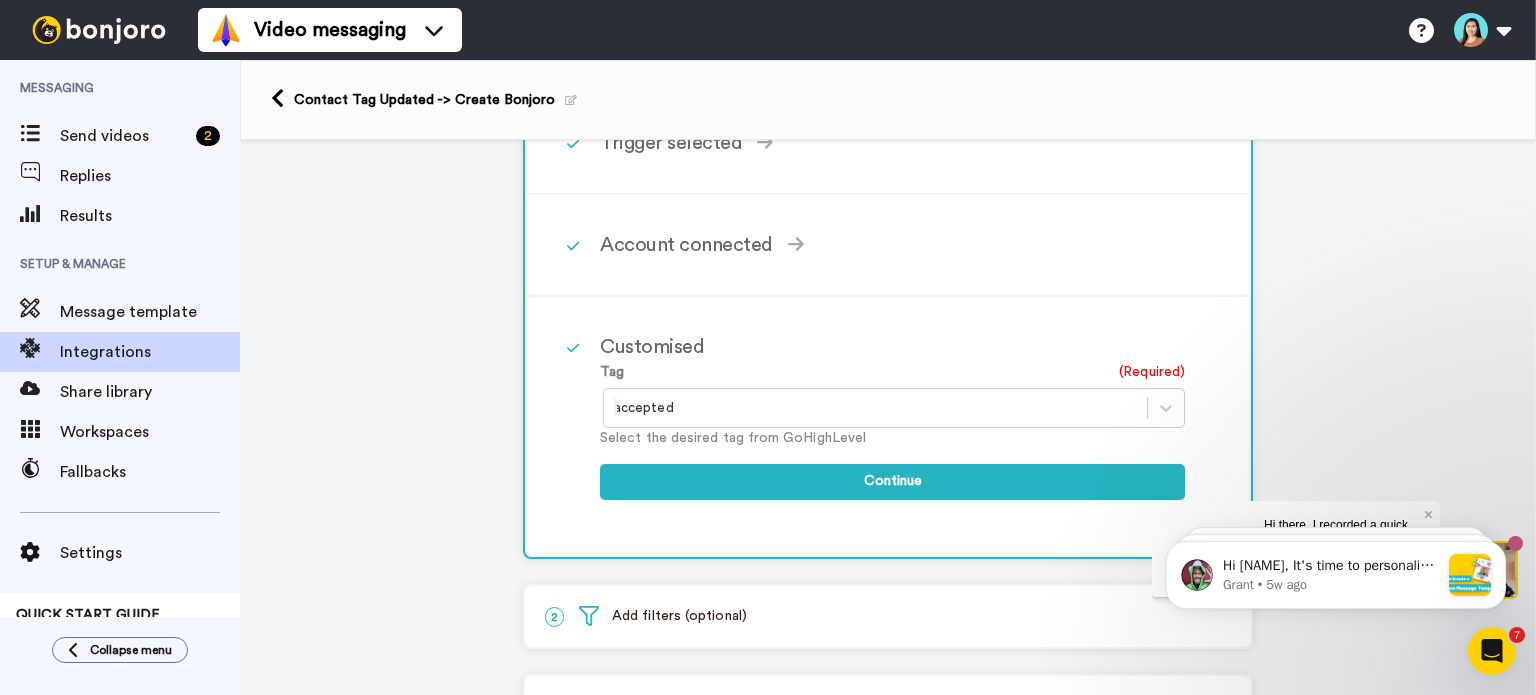 click at bounding box center (875, 408) 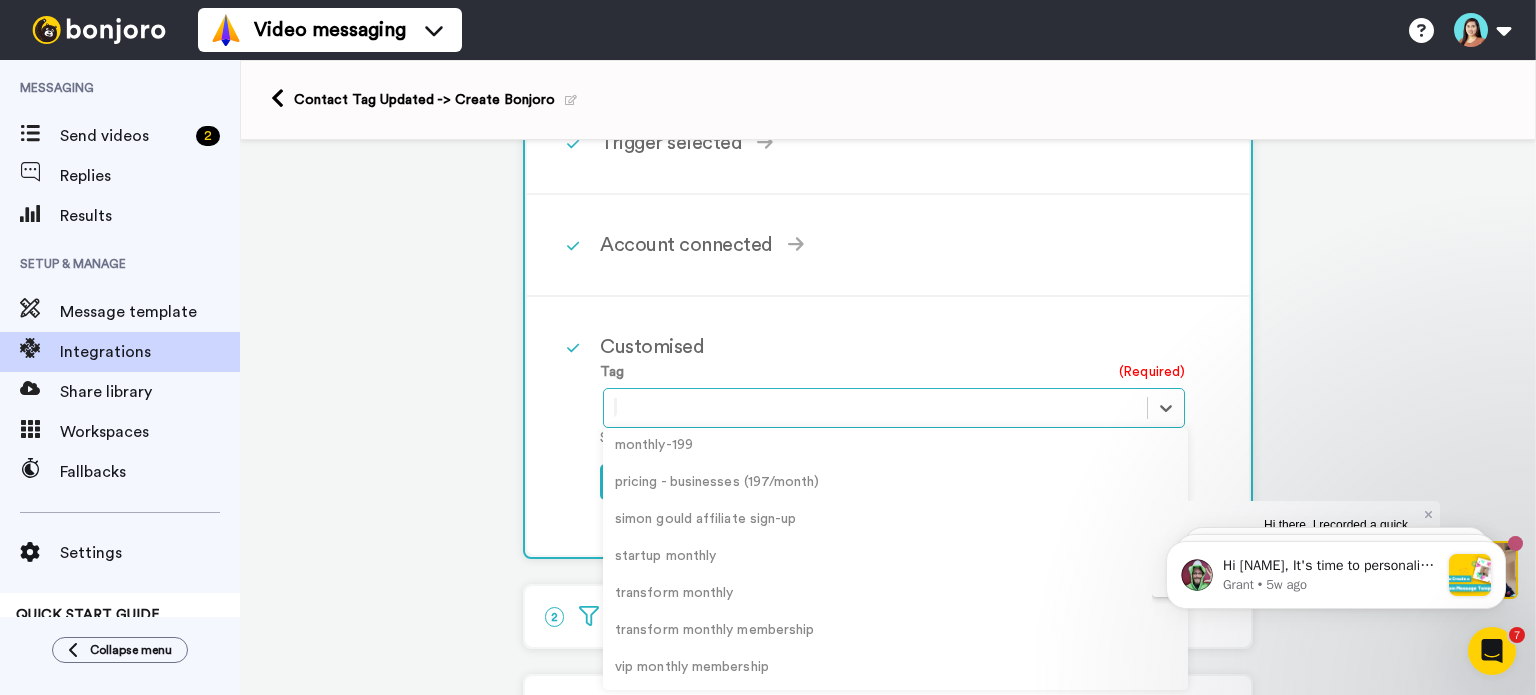 scroll, scrollTop: 0, scrollLeft: 0, axis: both 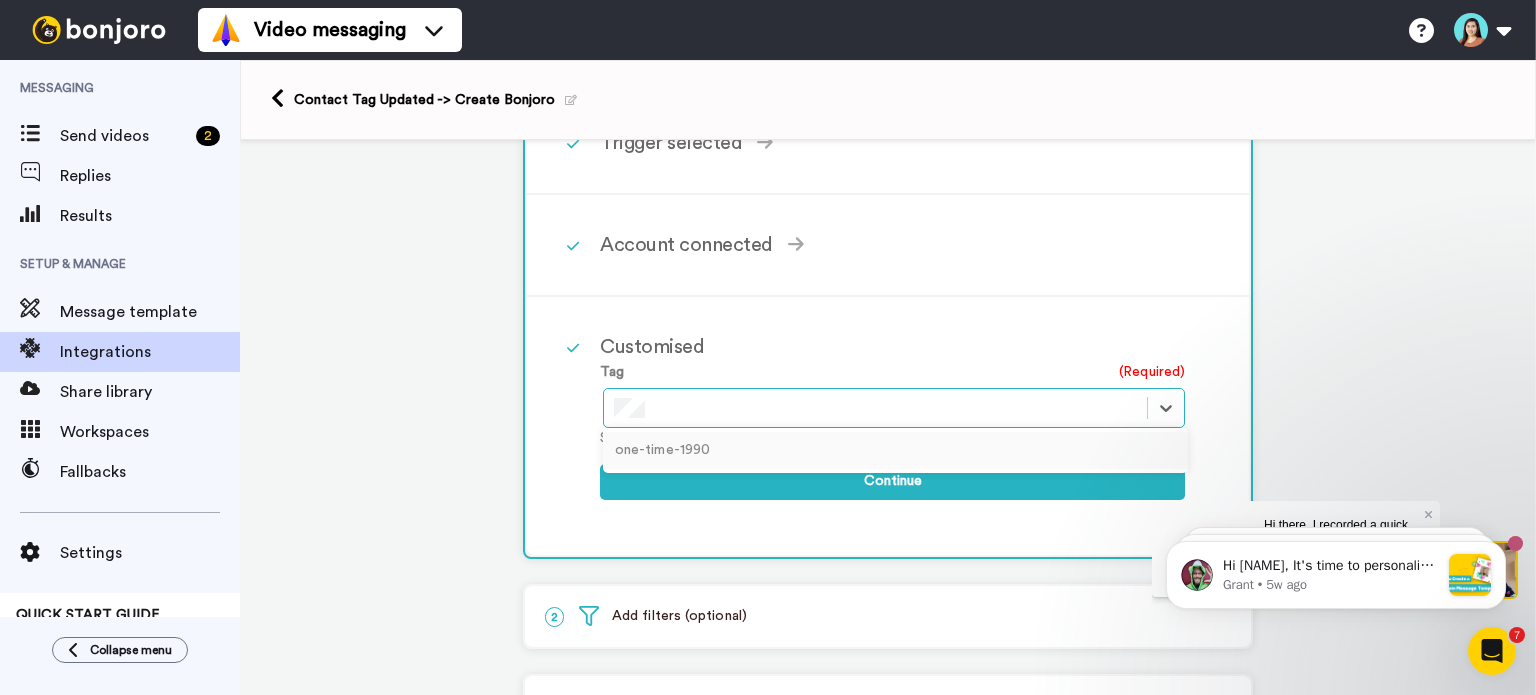 click on "one-time-1990" at bounding box center (895, 450) 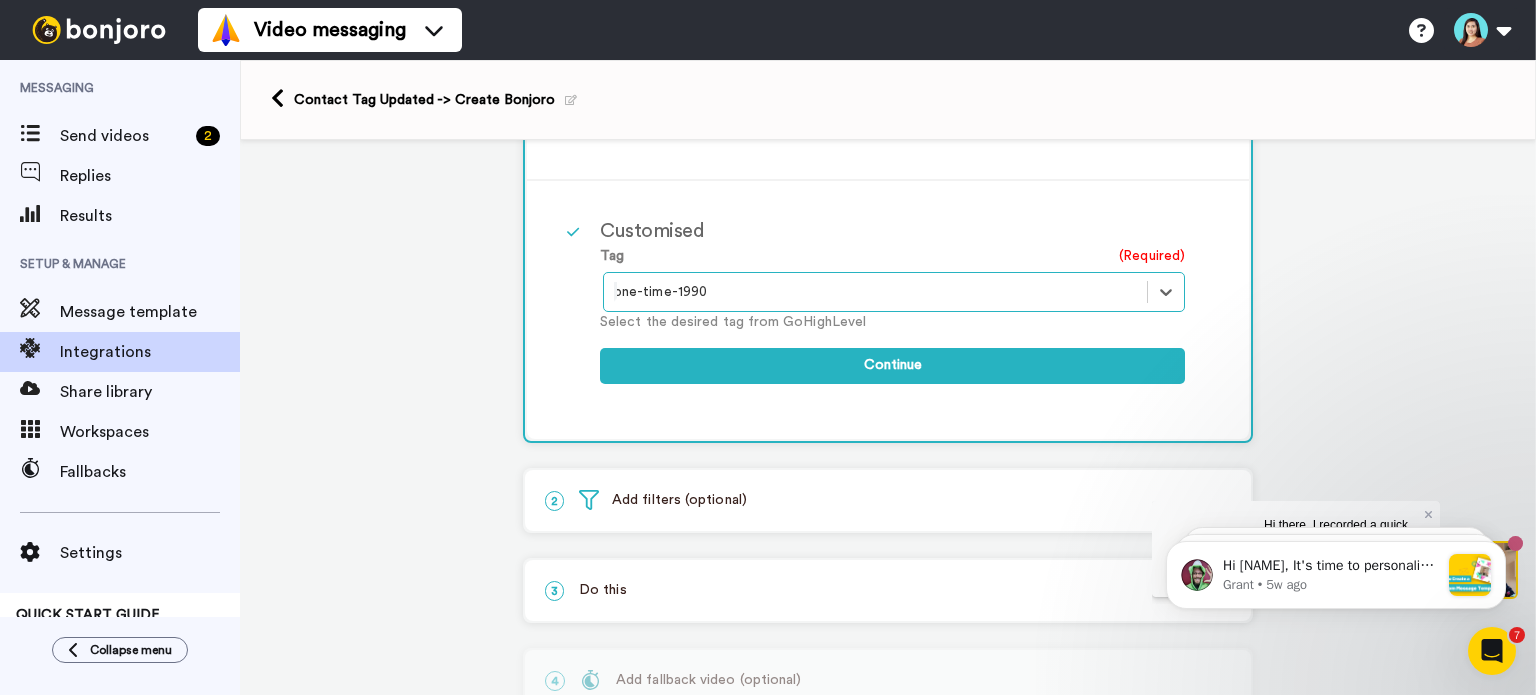 scroll, scrollTop: 441, scrollLeft: 0, axis: vertical 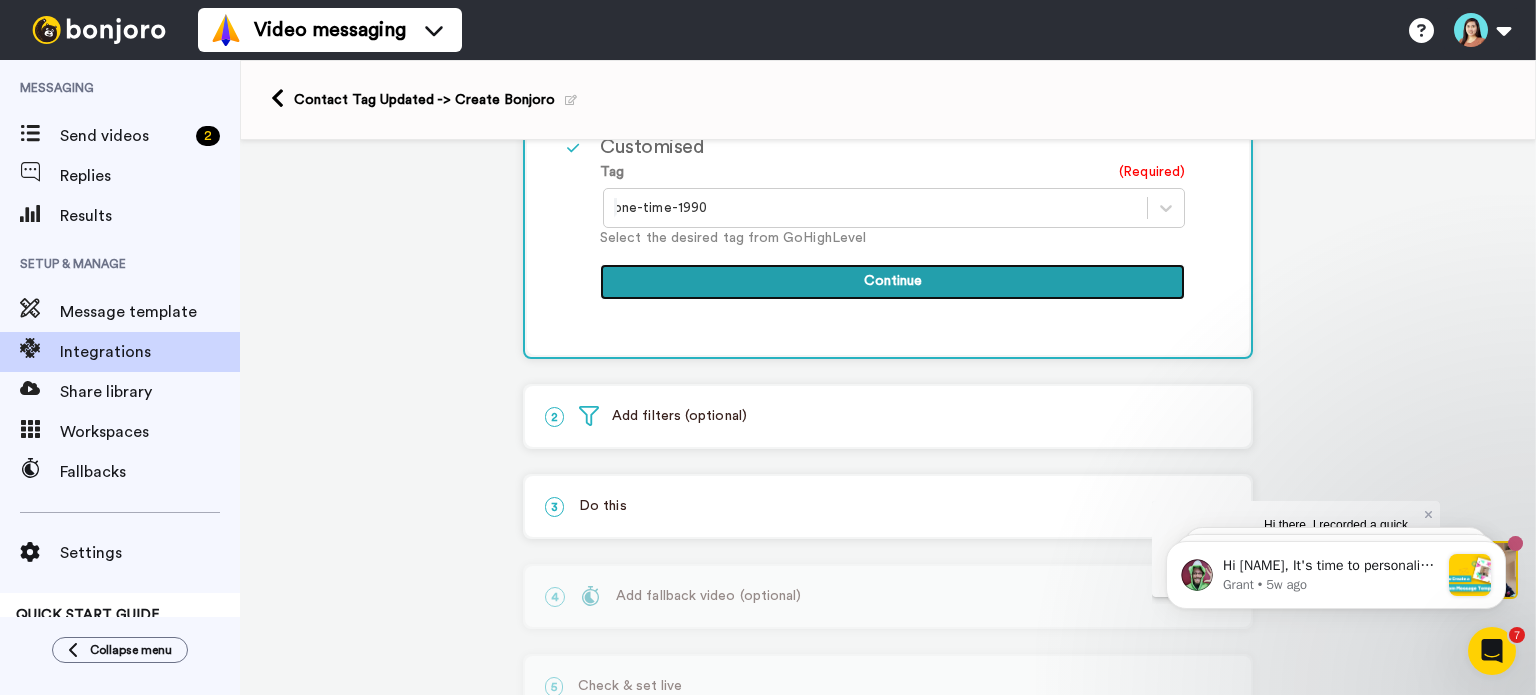 click on "Continue" at bounding box center [892, 282] 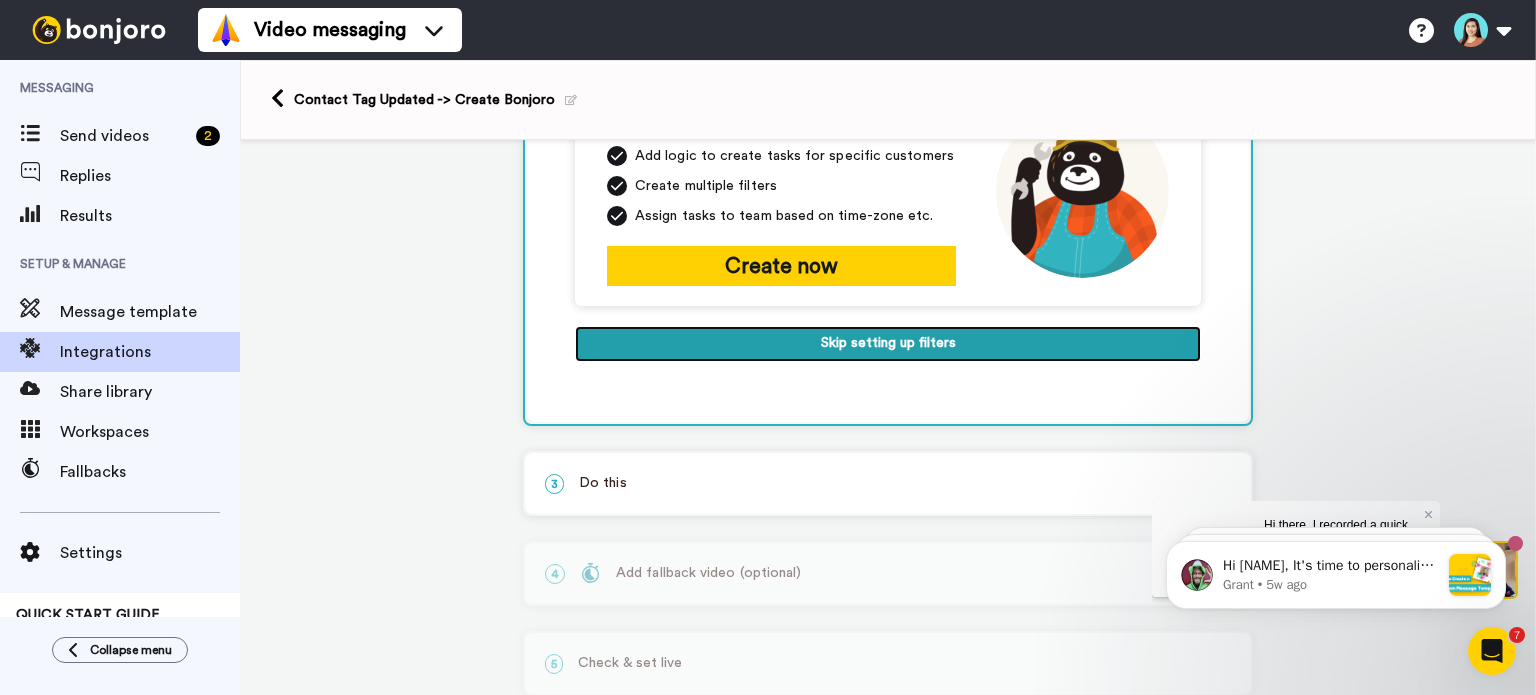click on "Skip setting up filters" at bounding box center (888, 344) 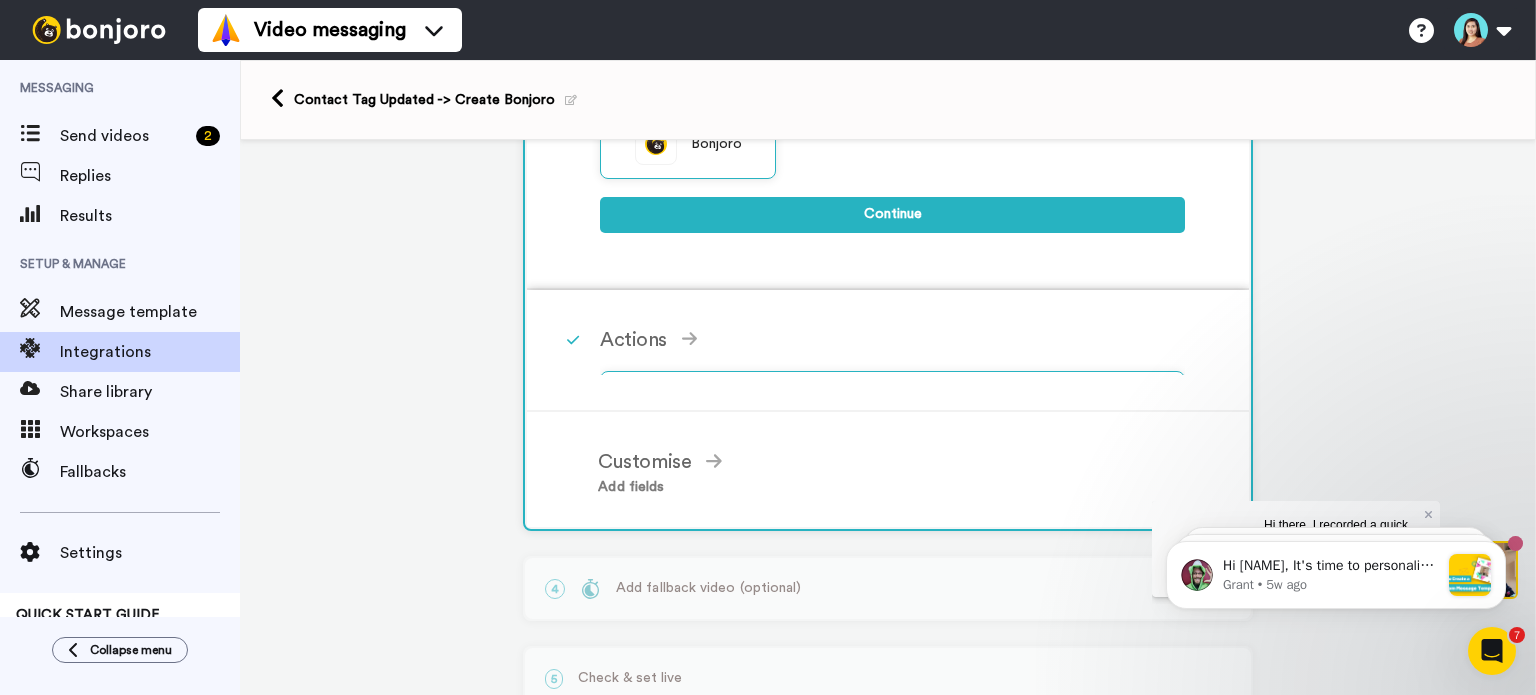 scroll, scrollTop: 373, scrollLeft: 0, axis: vertical 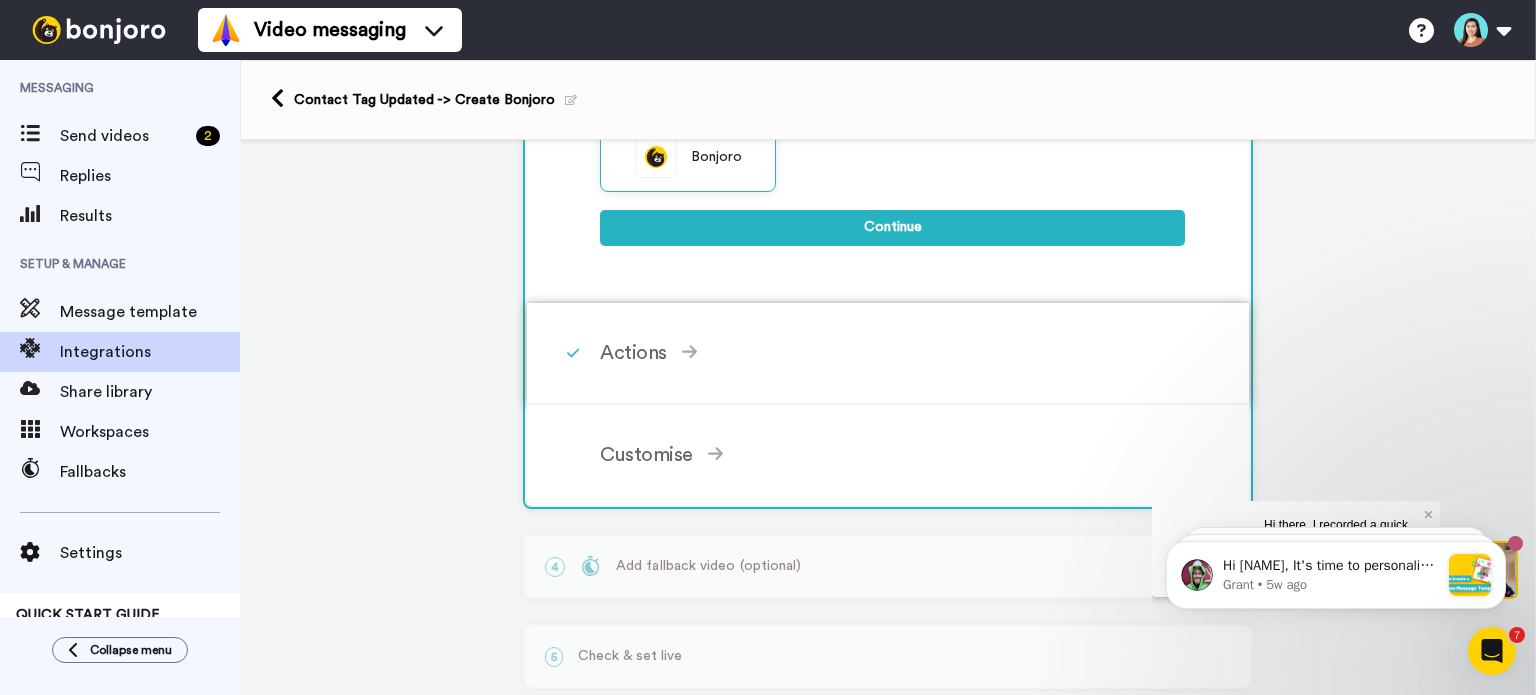 click on "Actions" at bounding box center [892, 353] 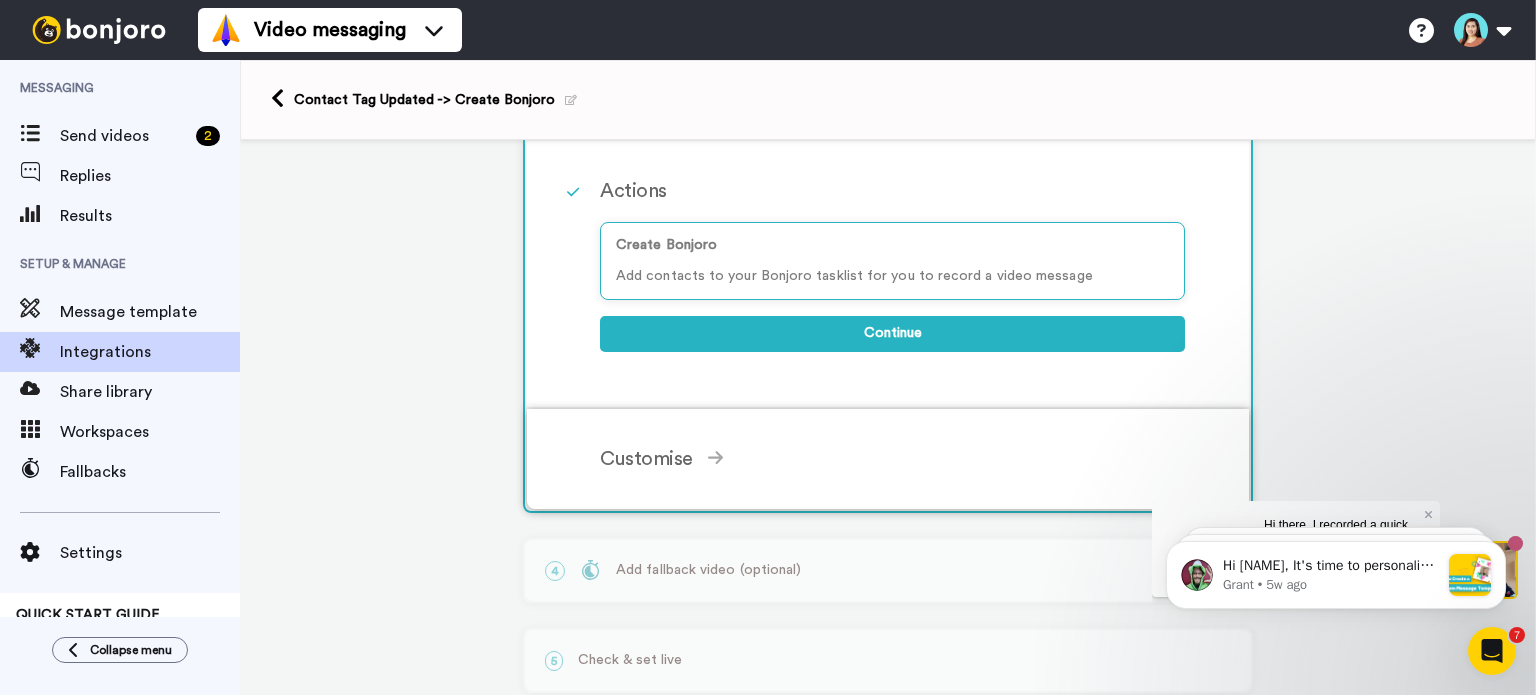 click on "Customise Add fields   Add another Custom Field... What are custom fields? Refresh test data Data Type Name   Example Email Addresses dan@themanageracademy.com.au contact.email First Name Unknown contact.firstNameLowerCase Last Name Unknown contact.lastNameLowerCase This is information about your customers displayed on the customer page to help you personalise your messages. You may add as many as you like. Workspace (optional)   Select... New tasks will be created in the selected workspace. Task Identifier (Reason)   (Required) This is the name displayed on each contact in the tasklist, to show that this funnel has been added. Assign a team member   (Required) Select... The team member each Bonjoro task will be assigned to. Default template   Select... Use templates to configure the delivery email and landing pages for your video messages. Complete the above to continue" at bounding box center [888, 459] 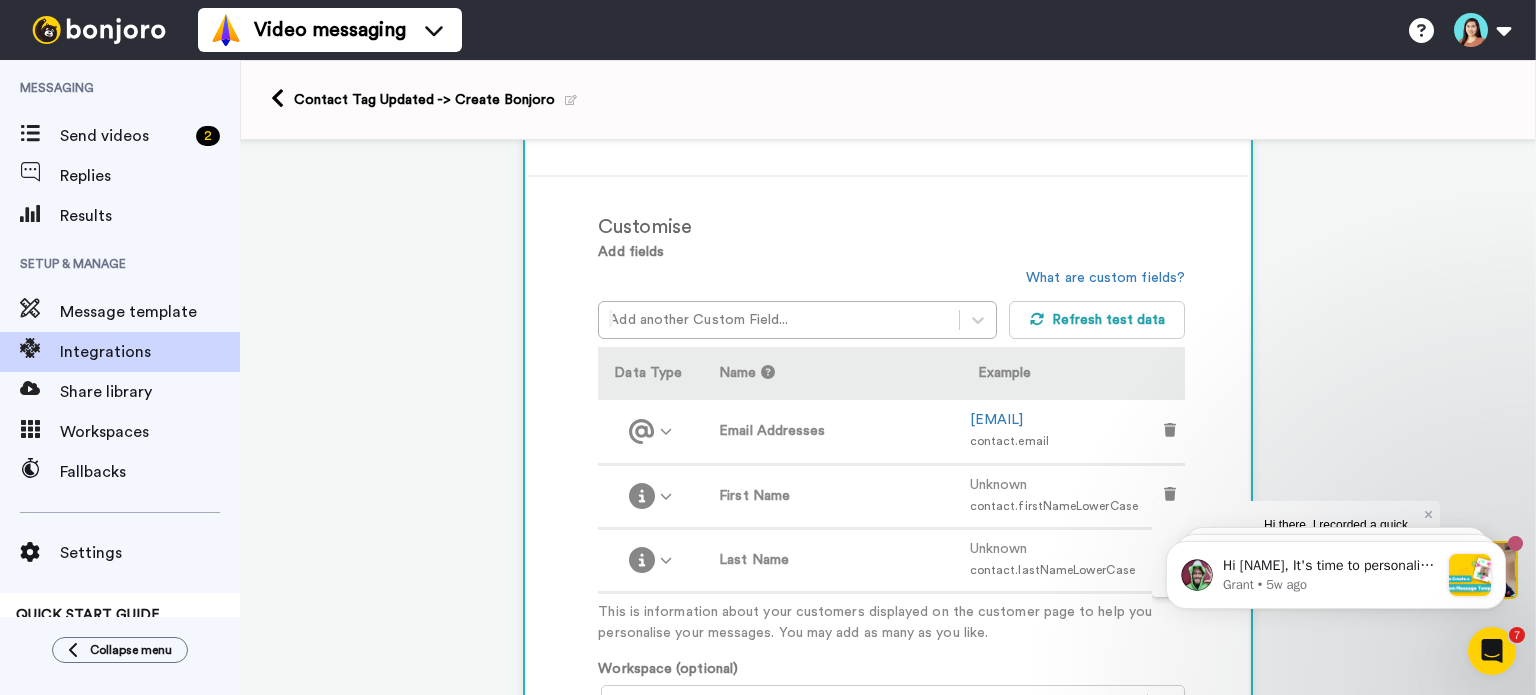scroll, scrollTop: 473, scrollLeft: 0, axis: vertical 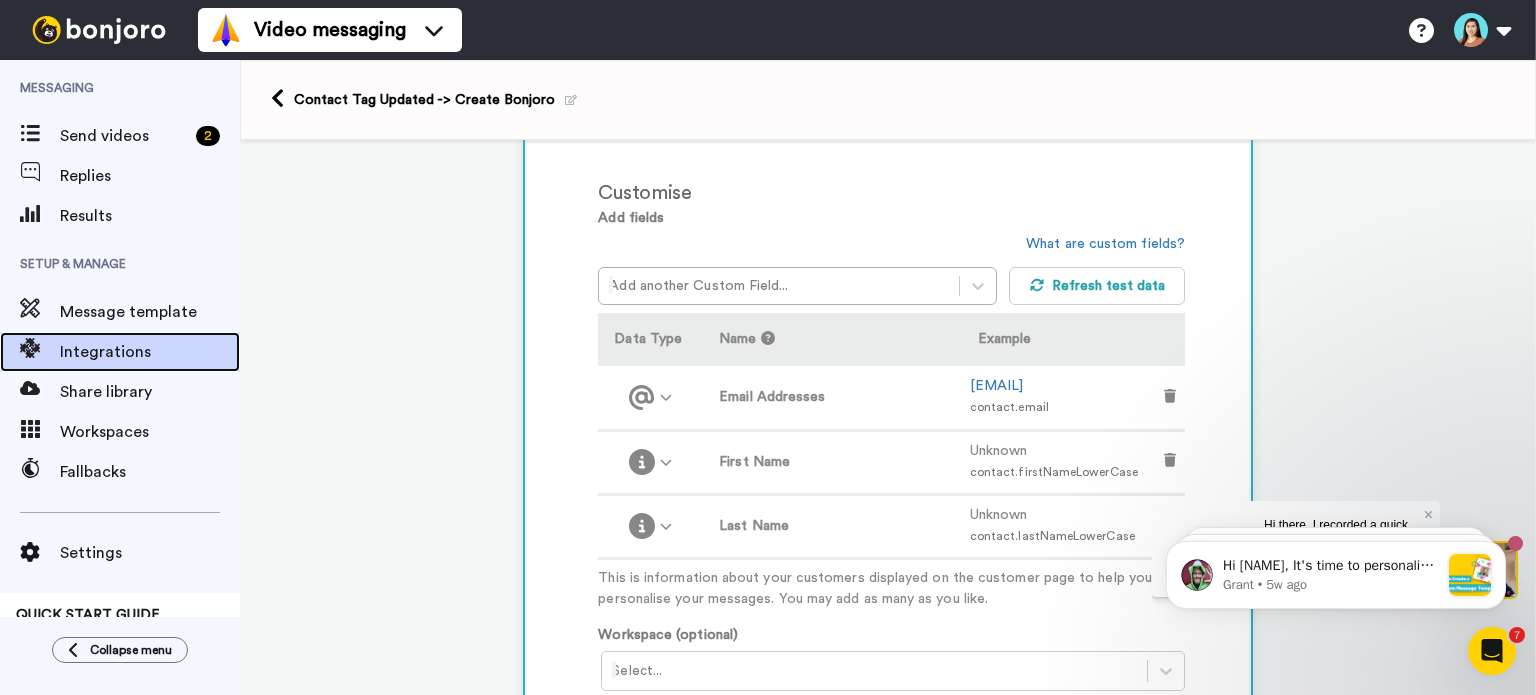 click on "Integrations" at bounding box center [150, 352] 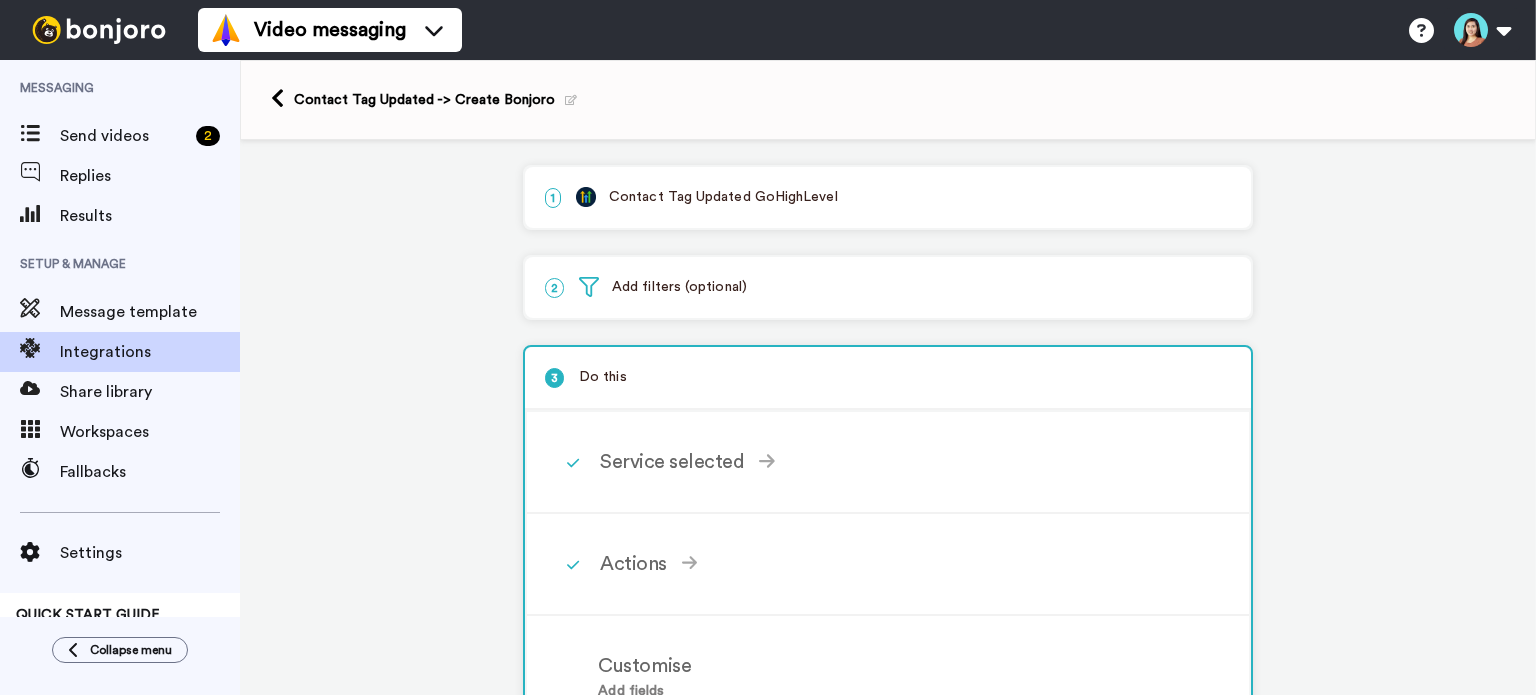 scroll, scrollTop: 0, scrollLeft: 0, axis: both 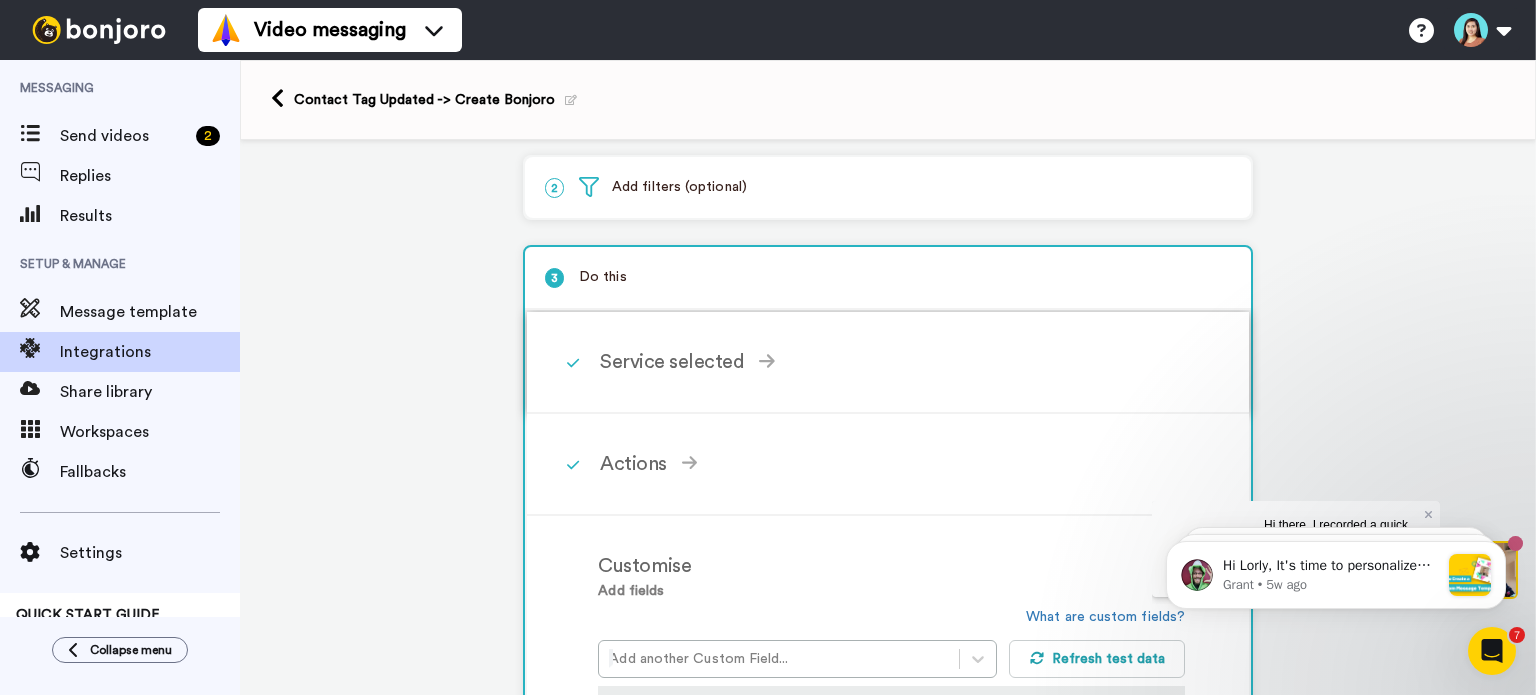 click on "Service selected Bonjoro Continue" at bounding box center [914, 362] 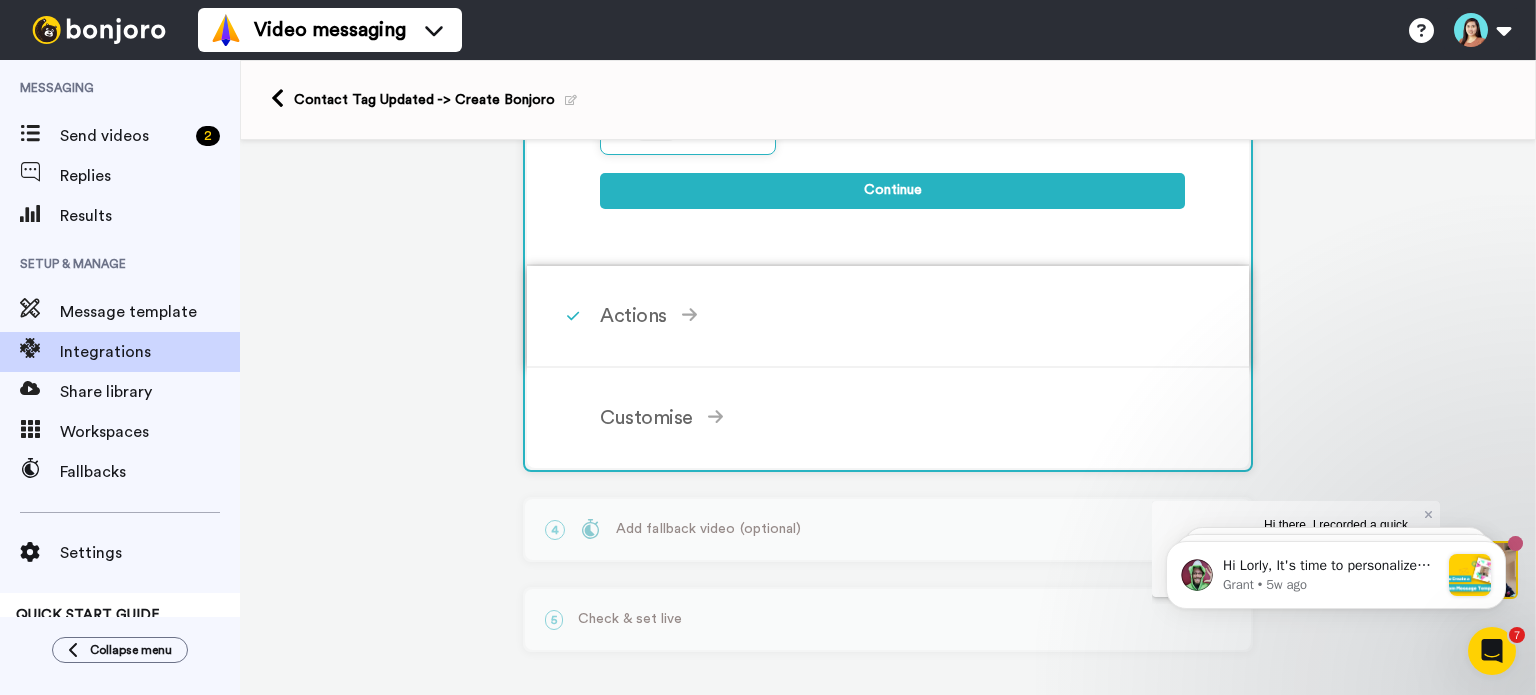 click on "Actions" at bounding box center [892, 316] 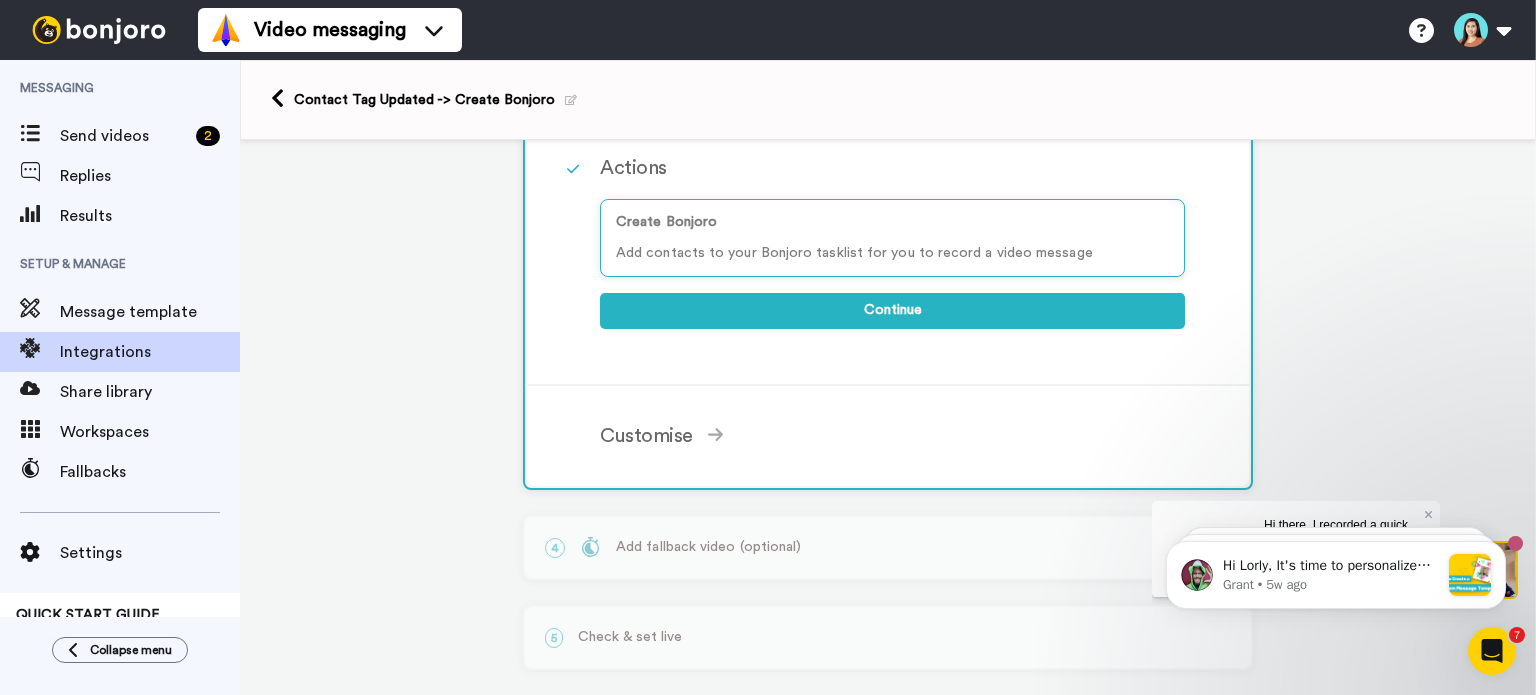 scroll, scrollTop: 376, scrollLeft: 0, axis: vertical 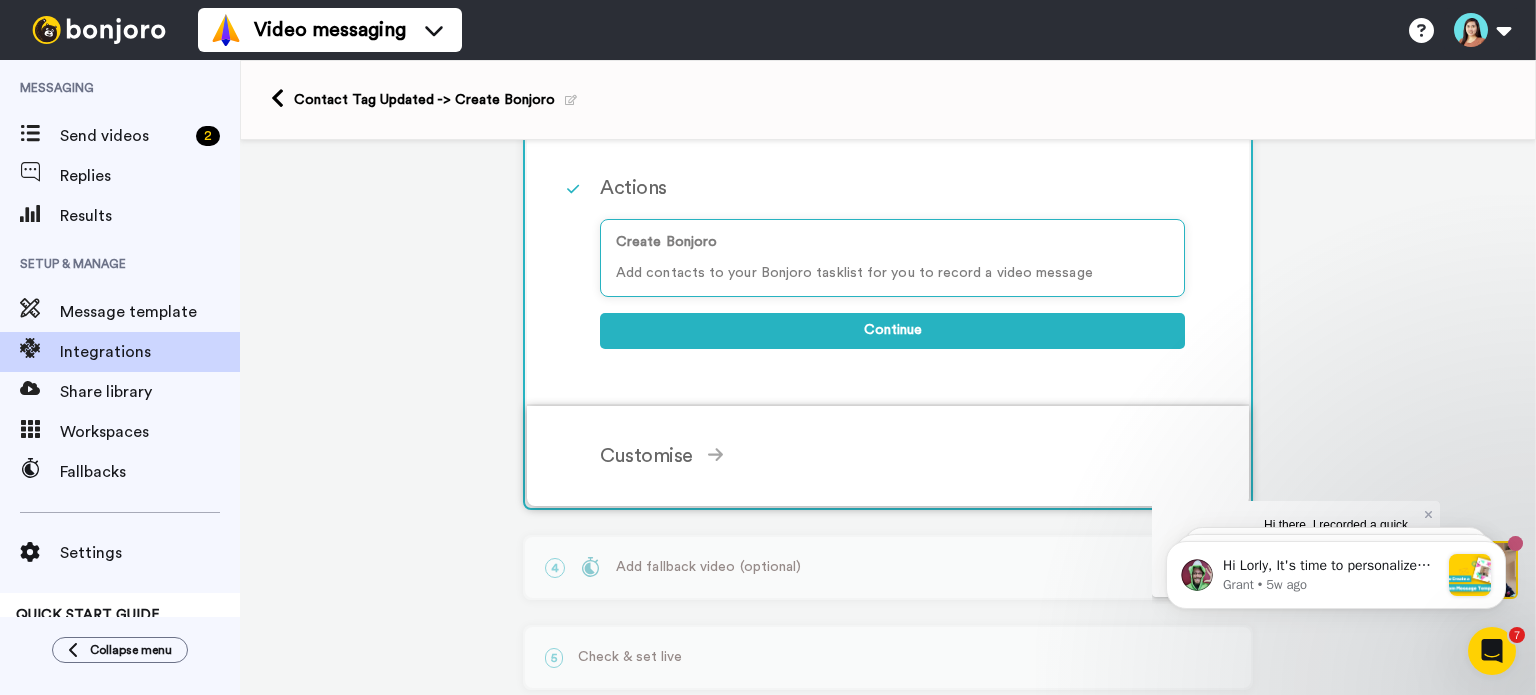 click on "Customise Add fields   Add another Custom Field... What are custom fields? Refresh test data Data Type Name   Example Email Addresses [EMAIL] contact.email First Name Unknown contact.firstNameLowerCase Last Name Unknown contact.lastNameLowerCase This is information about your customers displayed on the customer page to help you personalise your messages. You may add as many as you like. Workspace (optional)   Select... New tasks will be created in the selected workspace. Task Identifier (Reason)   (Required) This is the name displayed on each contact in the tasklist, to show that this funnel has been added. Assign a team member   (Required) Select... The team member each Bonjoro task will be assigned to. Default template   Select... Use templates to configure the delivery email and landing pages for your video messages. Complete the above to continue" at bounding box center (914, 456) 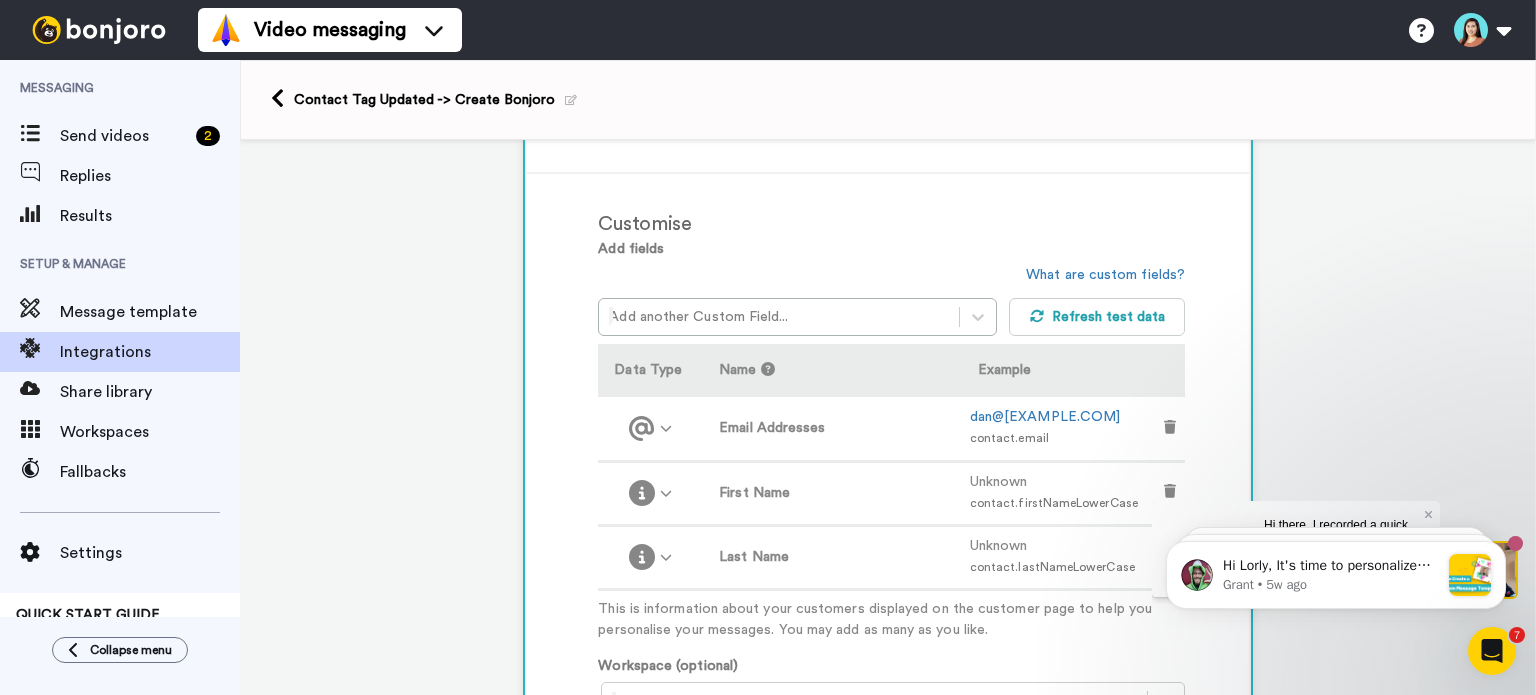 scroll, scrollTop: 476, scrollLeft: 0, axis: vertical 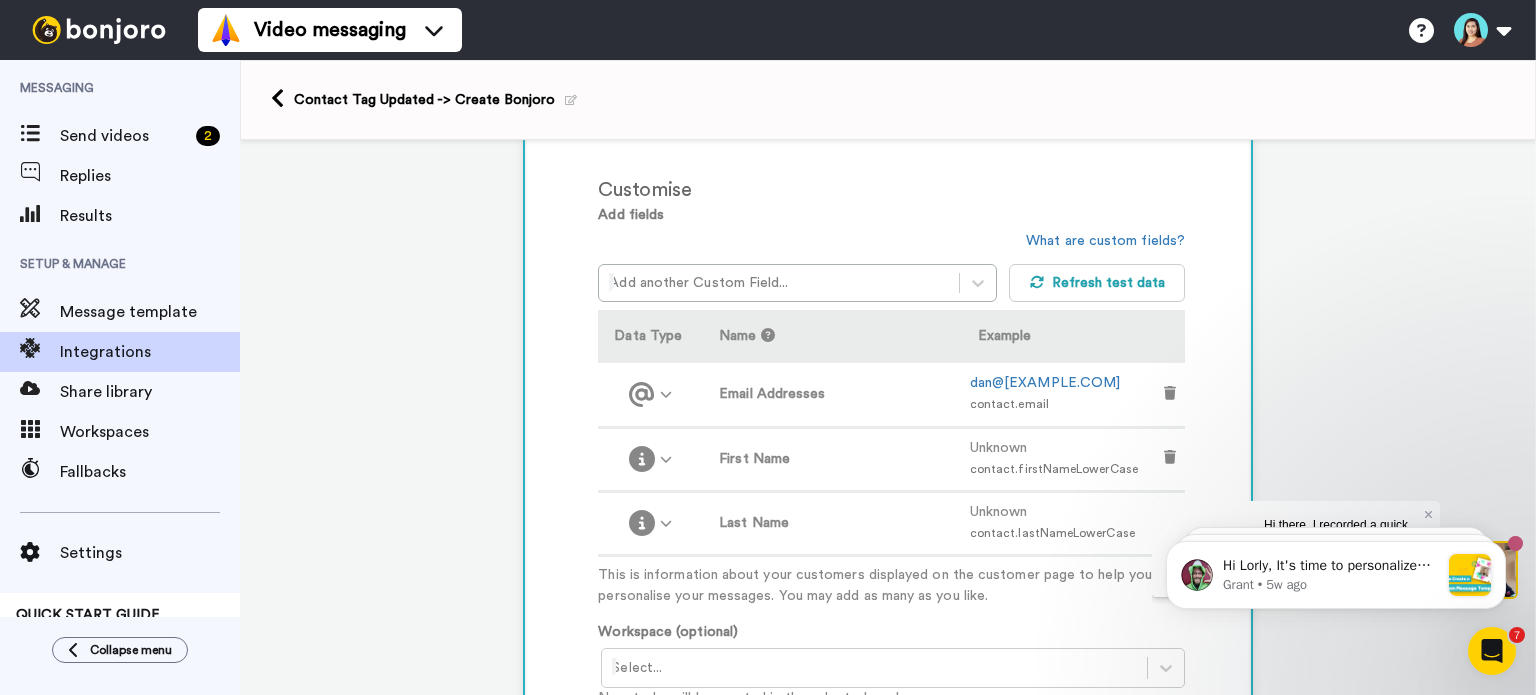 click at bounding box center [566, 100] 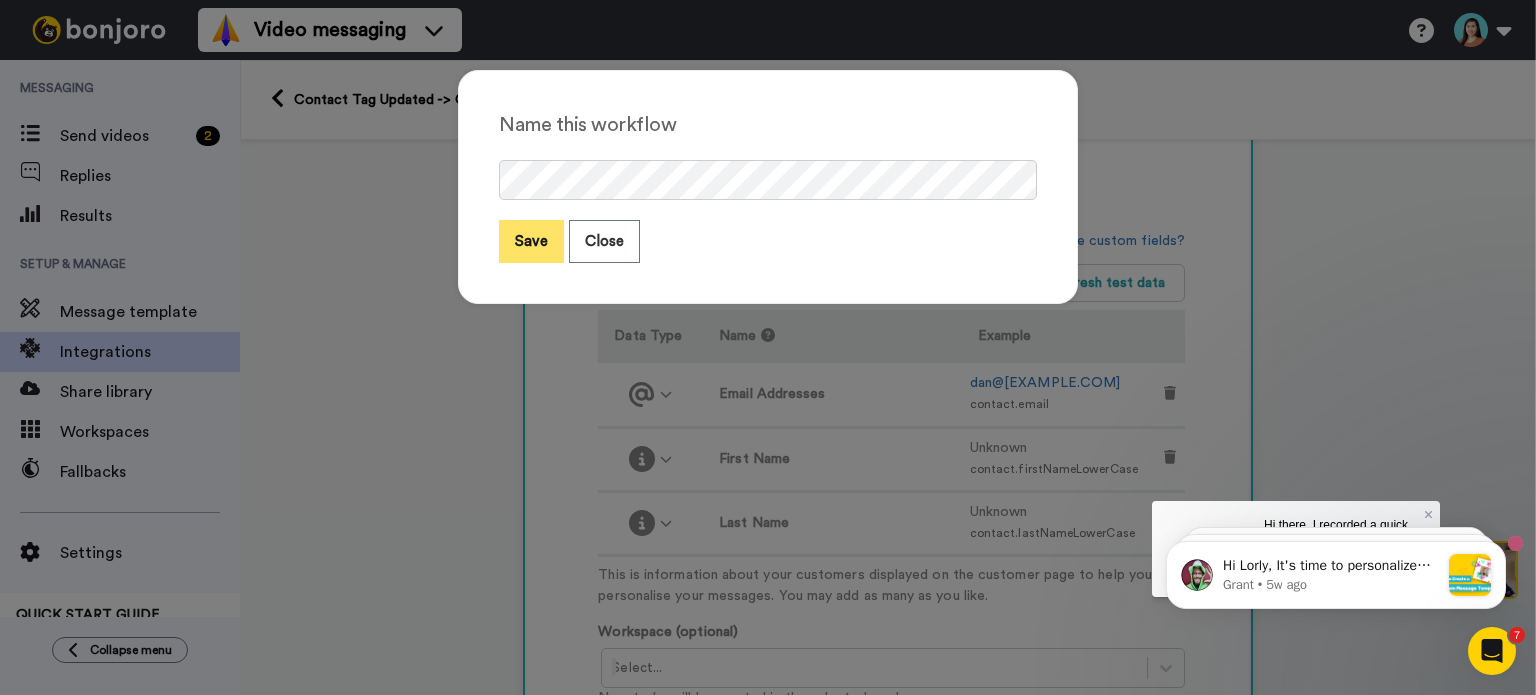 click on "Save" at bounding box center [531, 241] 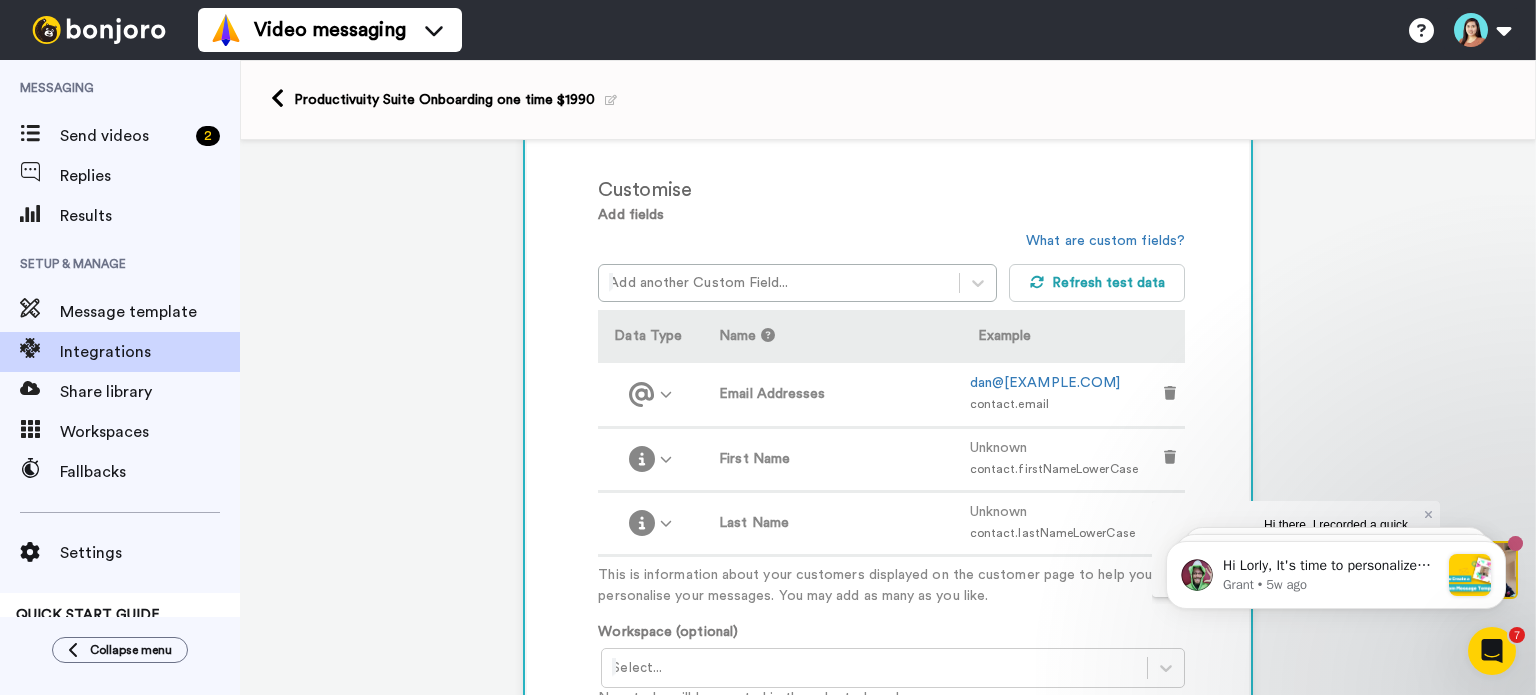 click on "Add another Custom Field..." at bounding box center (803, 266) 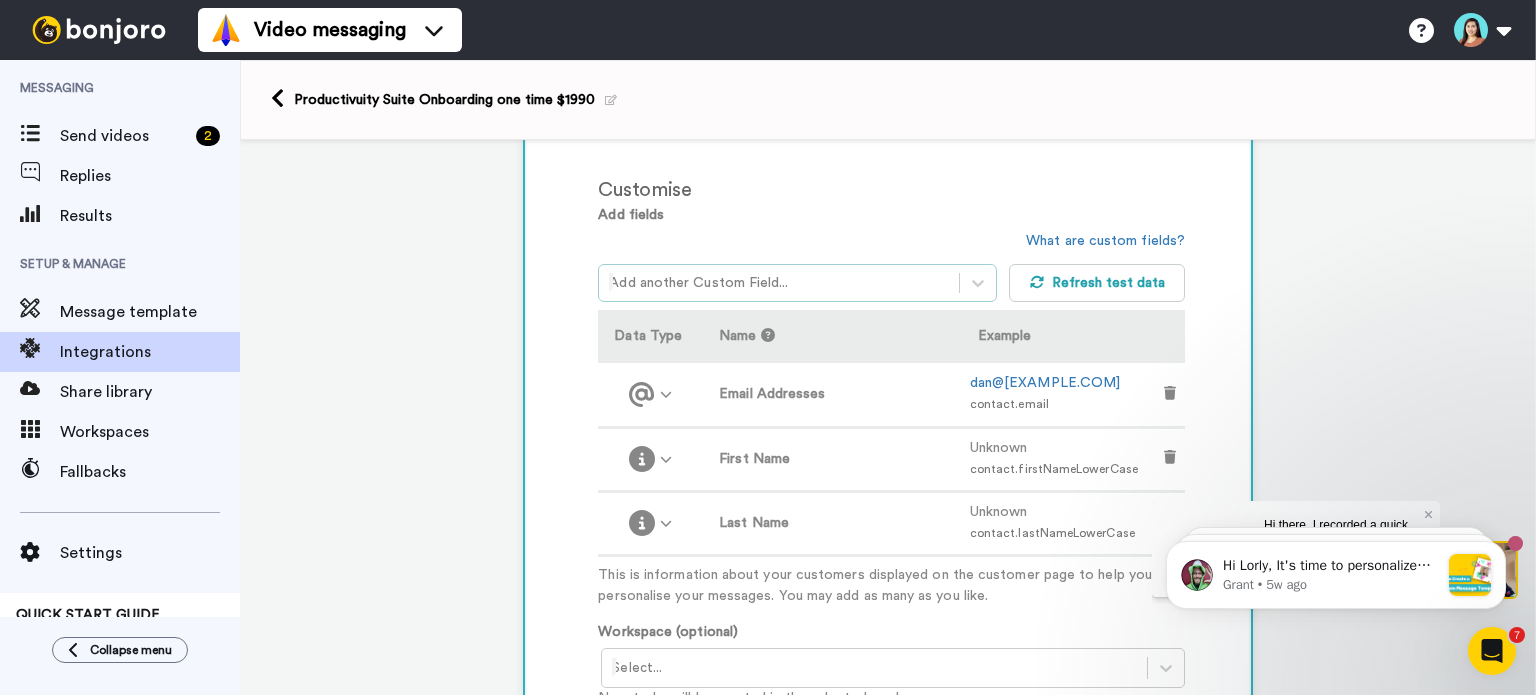 click at bounding box center [779, 283] 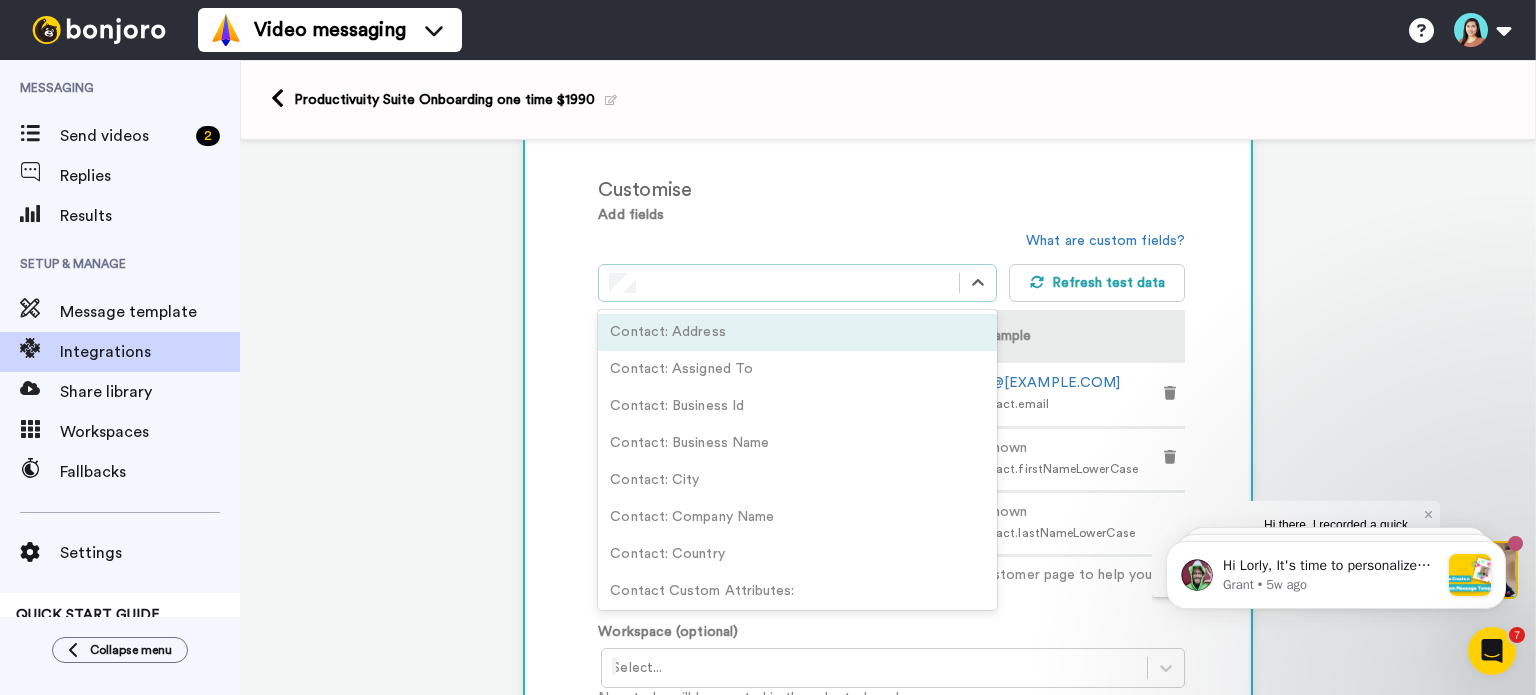 click on "Contact: Address" at bounding box center (797, 332) 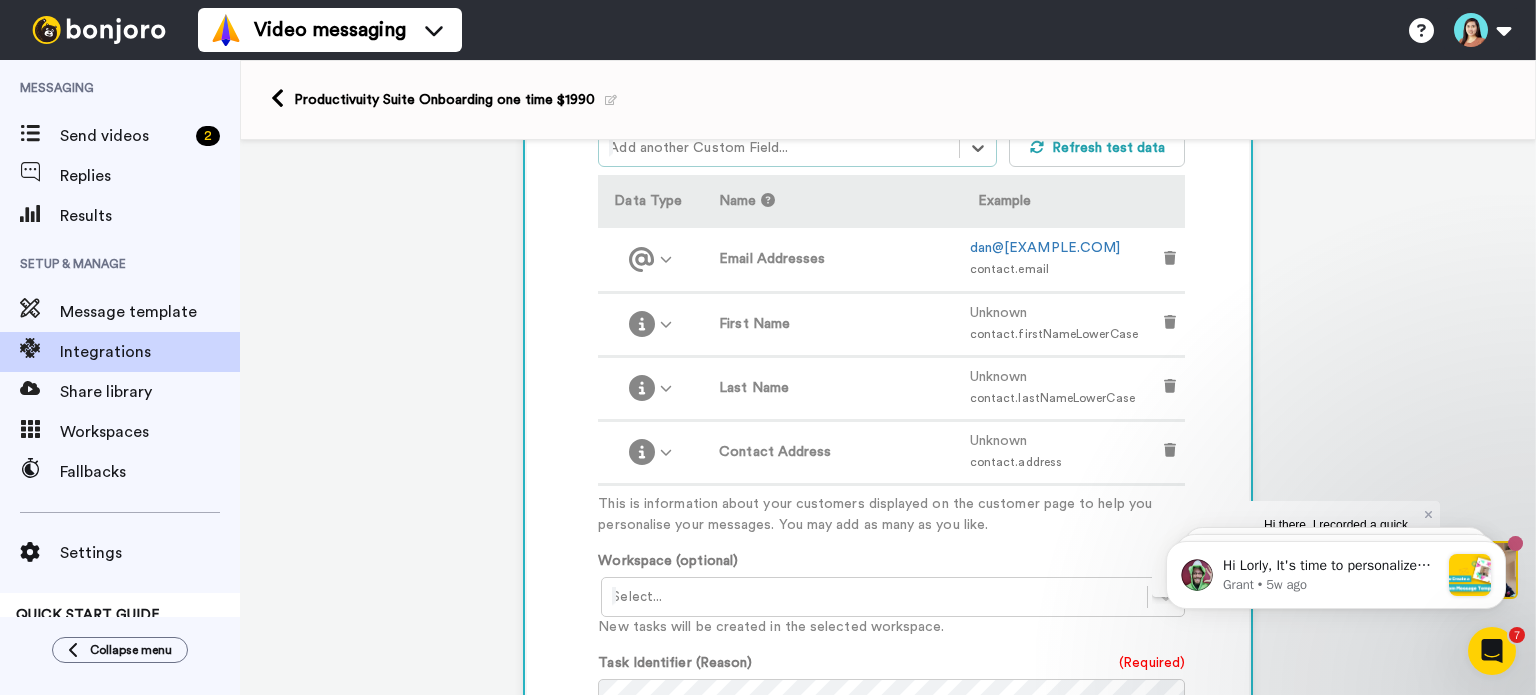 scroll, scrollTop: 576, scrollLeft: 0, axis: vertical 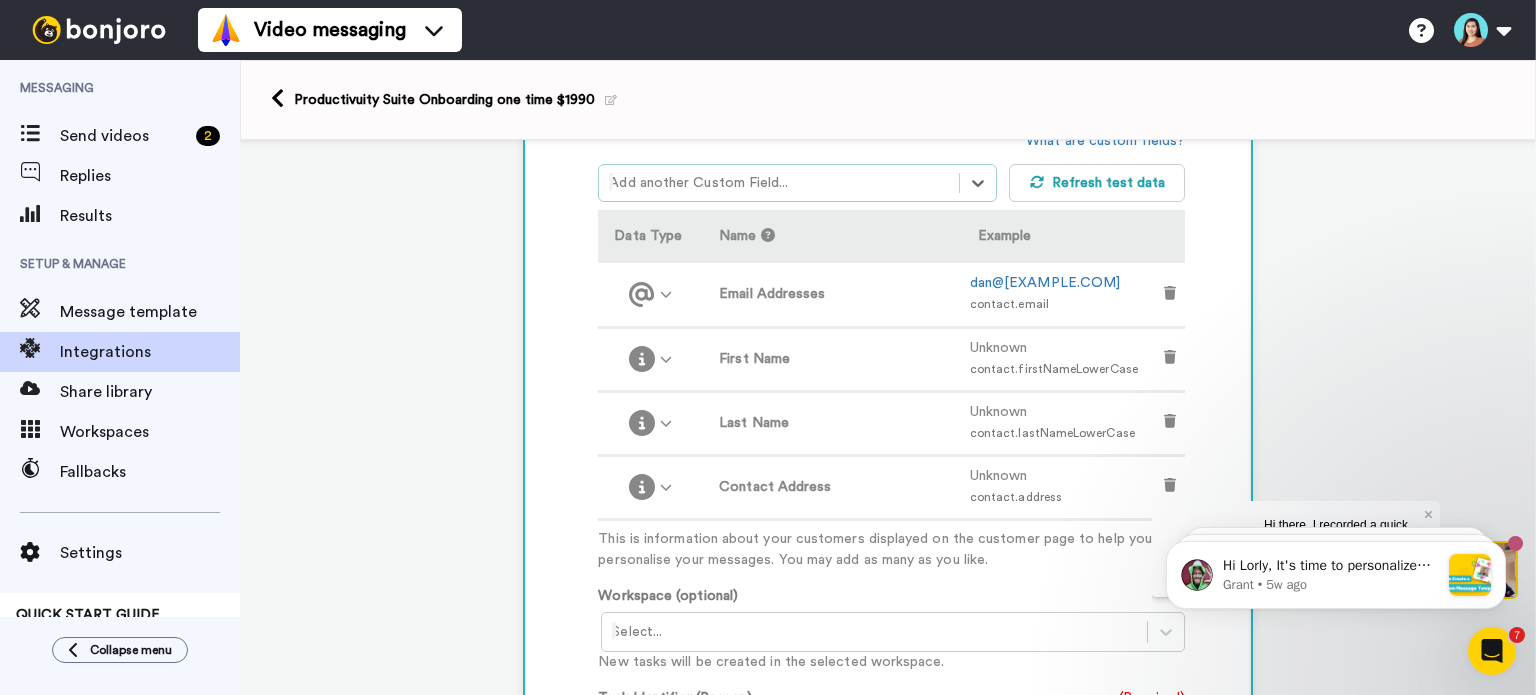 click on "Add another Custom Field..." at bounding box center (779, 183) 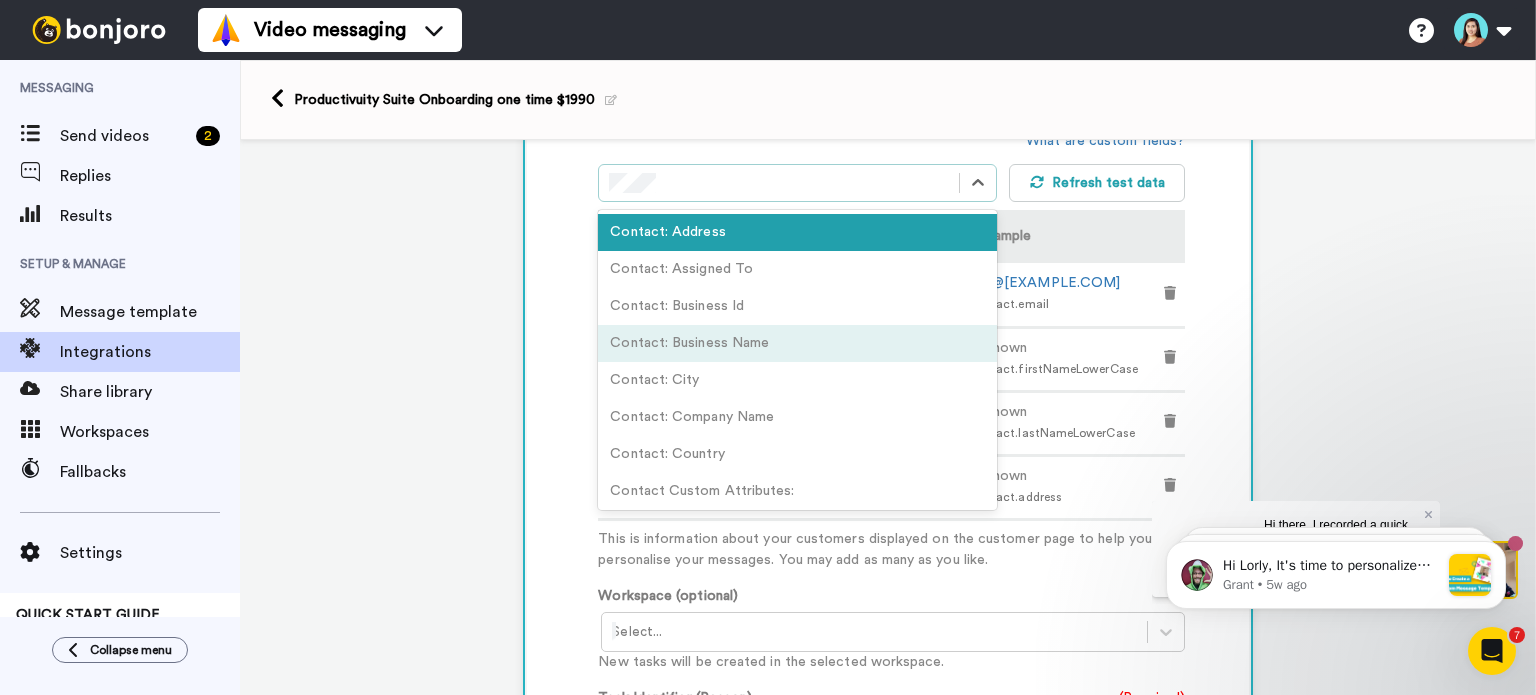 click on "Contact: Business Name" at bounding box center (797, 343) 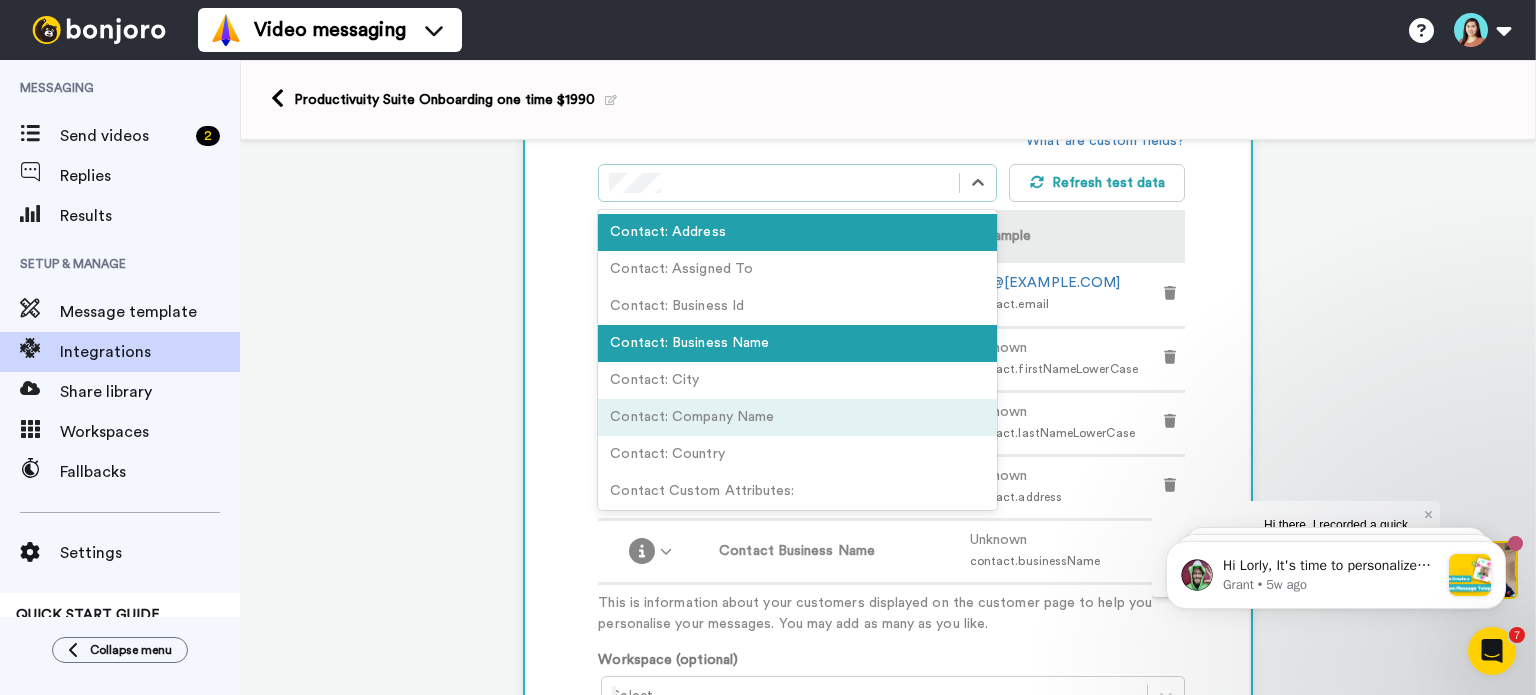 click on "Contact: Company Name" at bounding box center (797, 417) 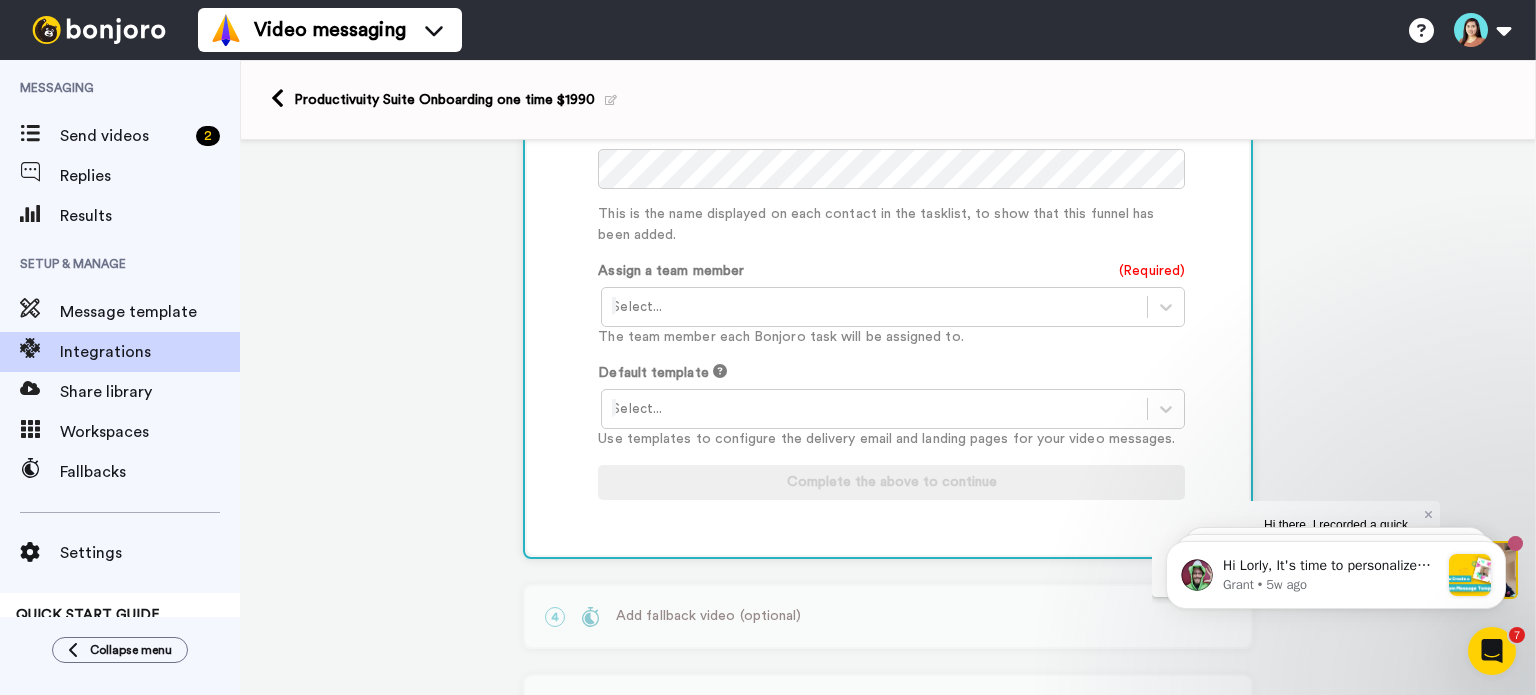 scroll, scrollTop: 1276, scrollLeft: 0, axis: vertical 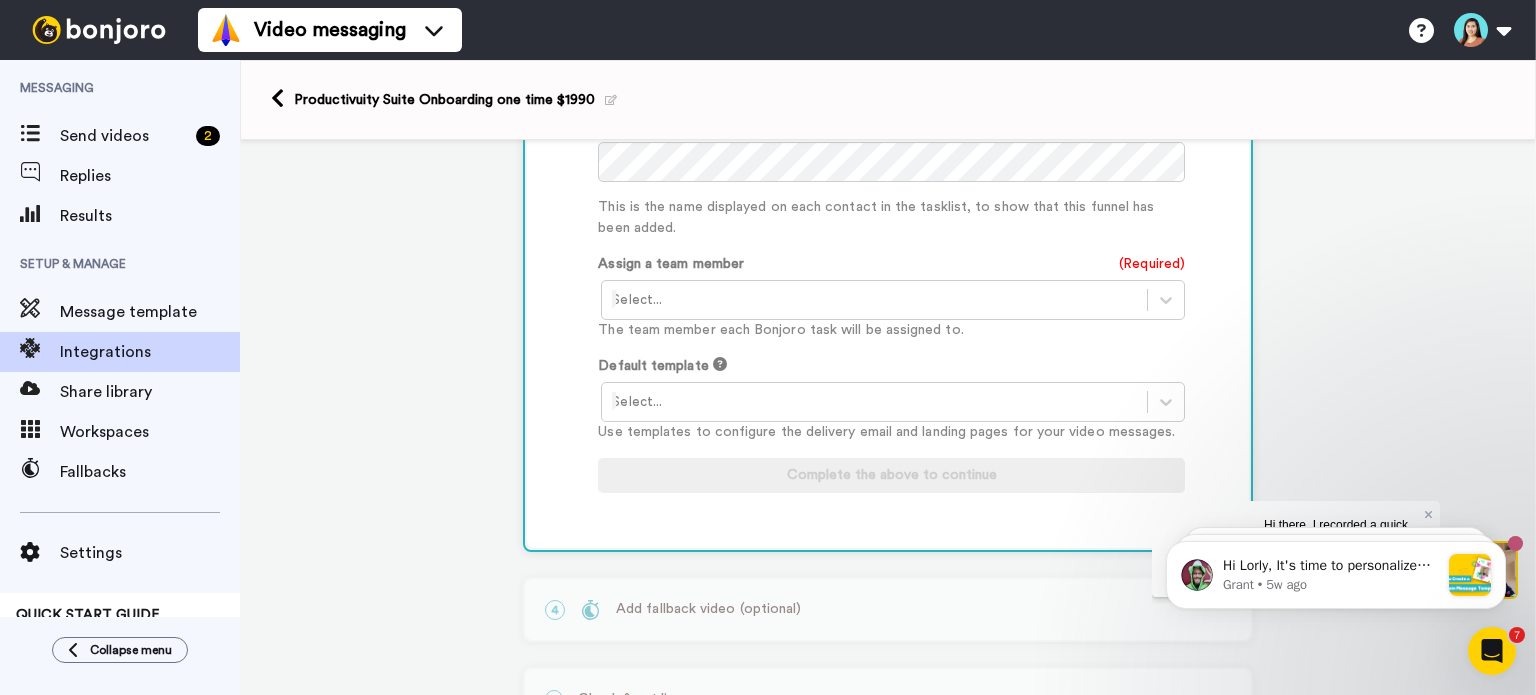 click at bounding box center [874, 300] 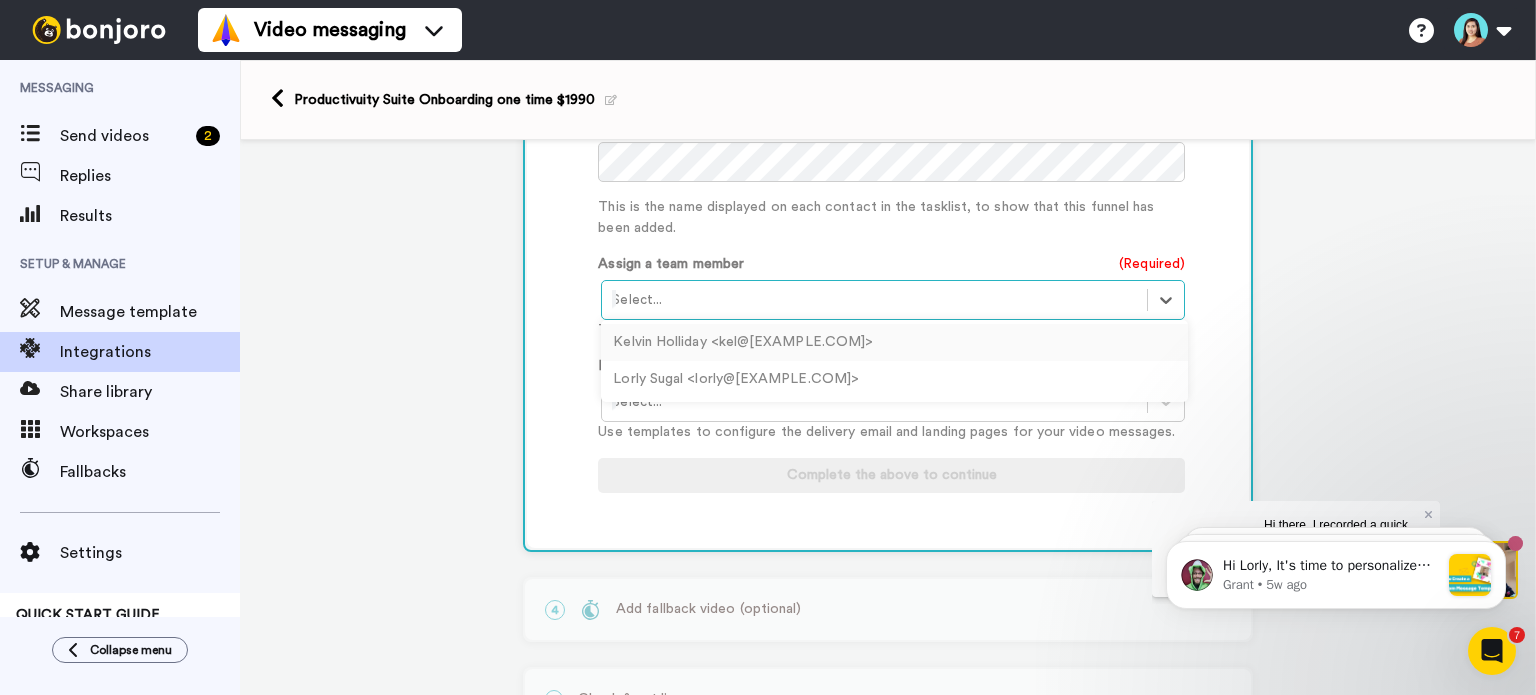 click on "Kelvin Holliday <kel@productivityhub.tech>" at bounding box center (894, 342) 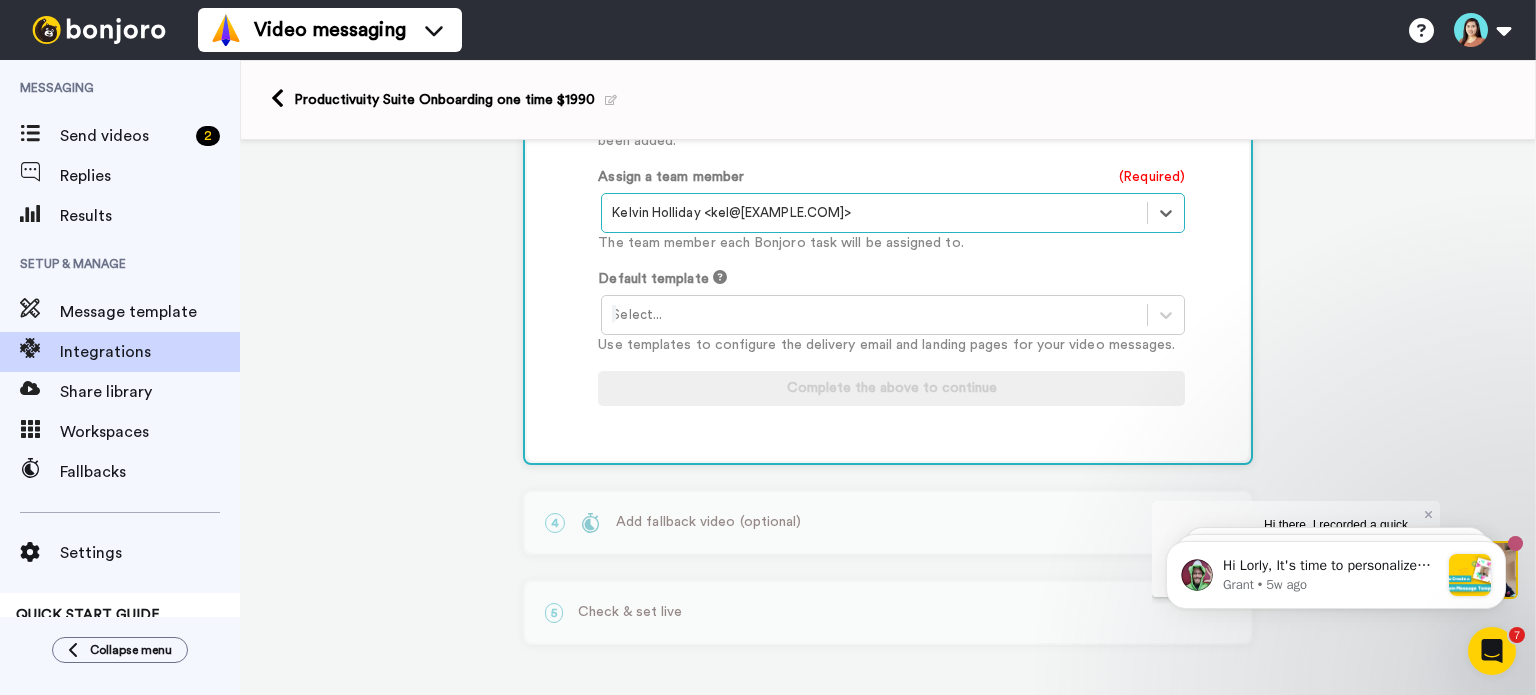 scroll, scrollTop: 1393, scrollLeft: 0, axis: vertical 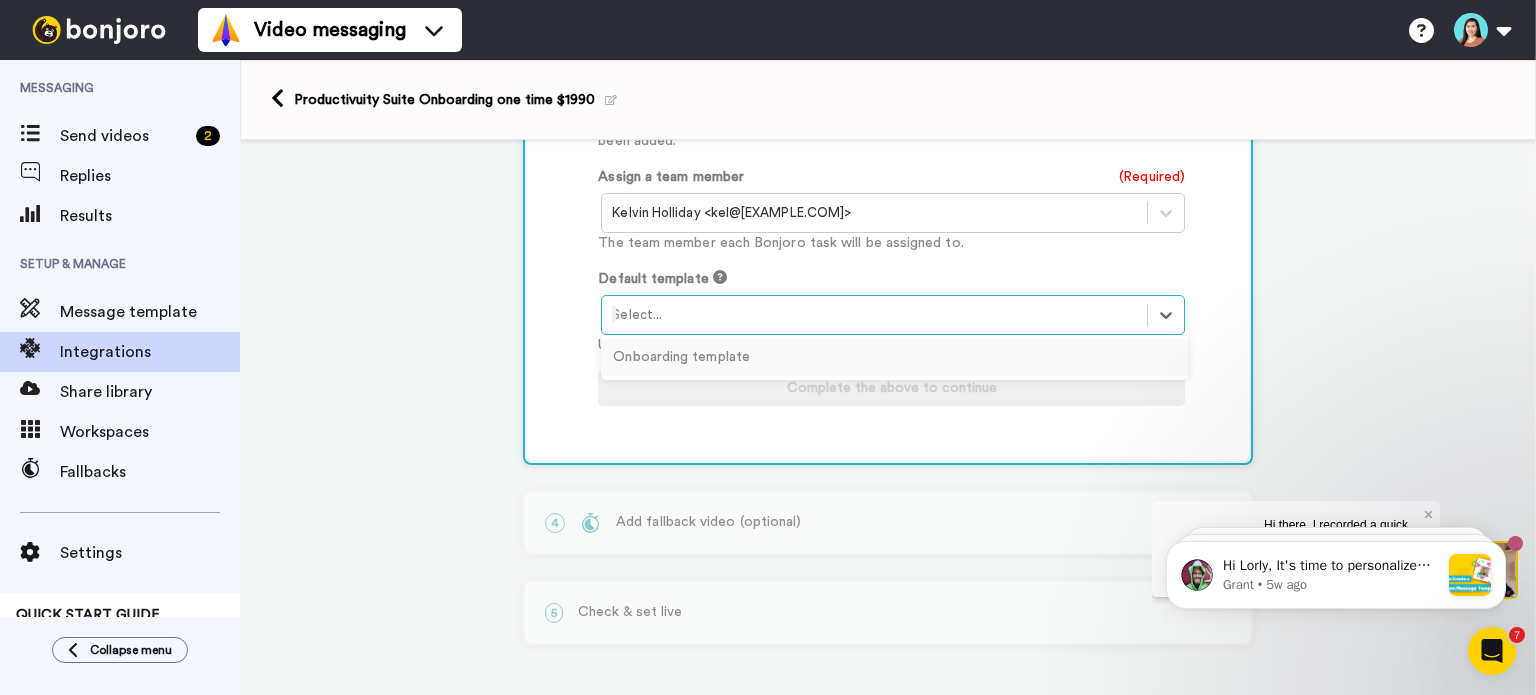 click on "Onboarding template" at bounding box center [894, 357] 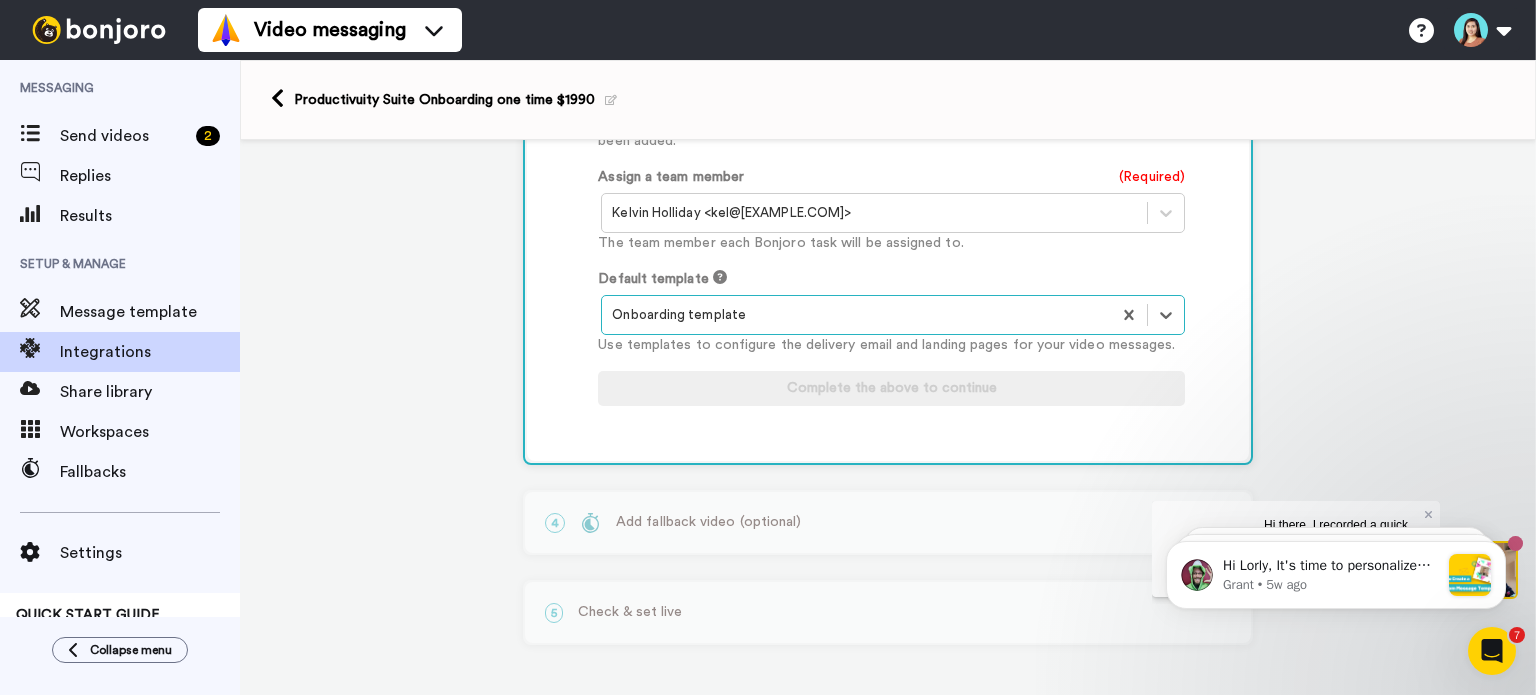 click on "Customise Add fields   option Contact: Company Name, selected.   Select is focused ,type to refine list, press Down to open the menu,  press left to focus selected values Add another Custom Field... What are custom fields? Refresh test data Data Type Name   Example Email Addresses dan@themanageracademy.com.au contact.email First Name Unknown contact.firstNameLowerCase Last Name Unknown contact.lastNameLowerCase Contact Address Unknown contact.address Contact Business Name Unknown contact.businessName Contact Company Name Unknown contact.companyName This is information about your customers displayed on the customer page to help you personalise your messages. You may add as many as you like. Workspace (optional)   Select... New tasks will be created in the selected workspace. Task Identifier (Reason)   (Required) This is the name displayed on each contact in the tasklist, to show that this funnel has been added. Assign a team member   (Required) Kelvin Holliday <kel@productivityhub.tech> Default template" at bounding box center [913, -143] 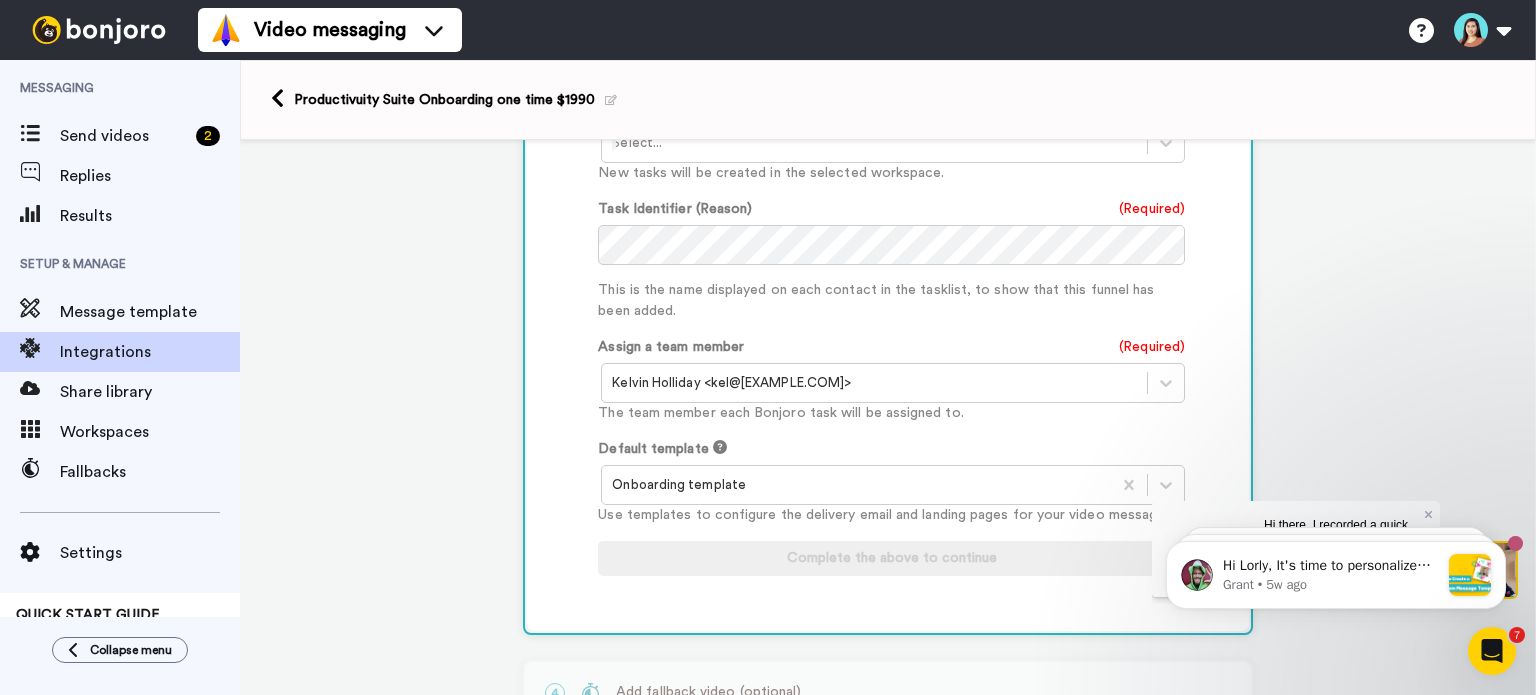 scroll, scrollTop: 993, scrollLeft: 0, axis: vertical 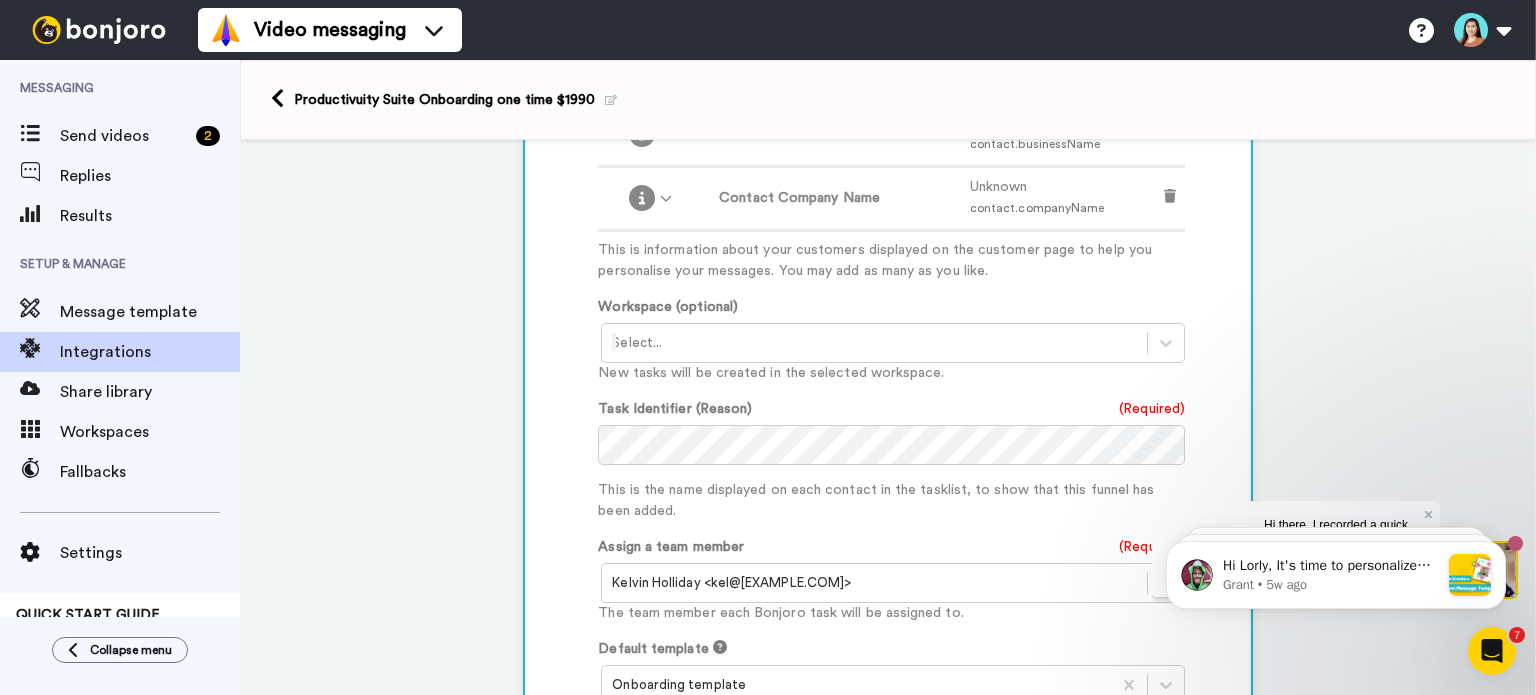 click on "1 Contact Tag Updated   GoHighLevel Service selected ActiveCampaign AWeber Bonjoro ConvertKit Drip GetResponse GoHighLevel HubSpot CRM Keap Intercom Mailchimp MailBlue MailerLite Classic MailerLite Ontraport Patreon Pipedrive Shopify Slack Thinkific Zapier Can't see your service? Connect with Zapier to add contacts to Bonjoro. Continue Trigger selected Contact Added Triggers when a contact is added. Takes about 2 minutes to show up so we can add all the details properly. Contact Tag Updated Triggers when a contact tag is updated. Takes about 2 minutes to show up so we can add all the details properly. Continue Account connected Select the account you want to use to continue GoHighLevel Account Created  1 mo. ago Selected  Test  Disable GoHighLevel Account Created  1 mo. ago Select  Test  Disable Add Another Account Continue Customised Tag   (Required) accepted Select the desired tag from GoHighLevel Continue 2 Add filters (optional) Introducing: Filters Create a filter based on any attribute in your CRM 3" at bounding box center (888, 106) 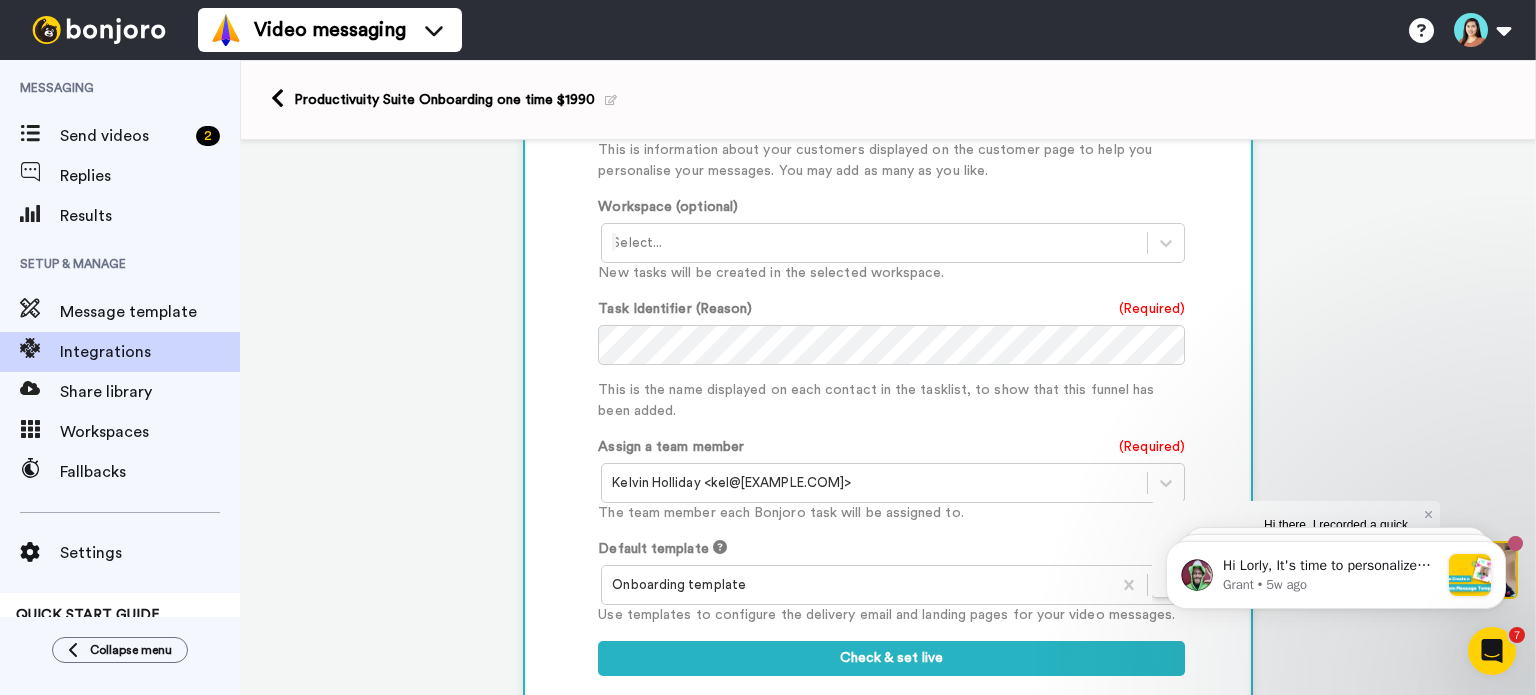 scroll, scrollTop: 1293, scrollLeft: 0, axis: vertical 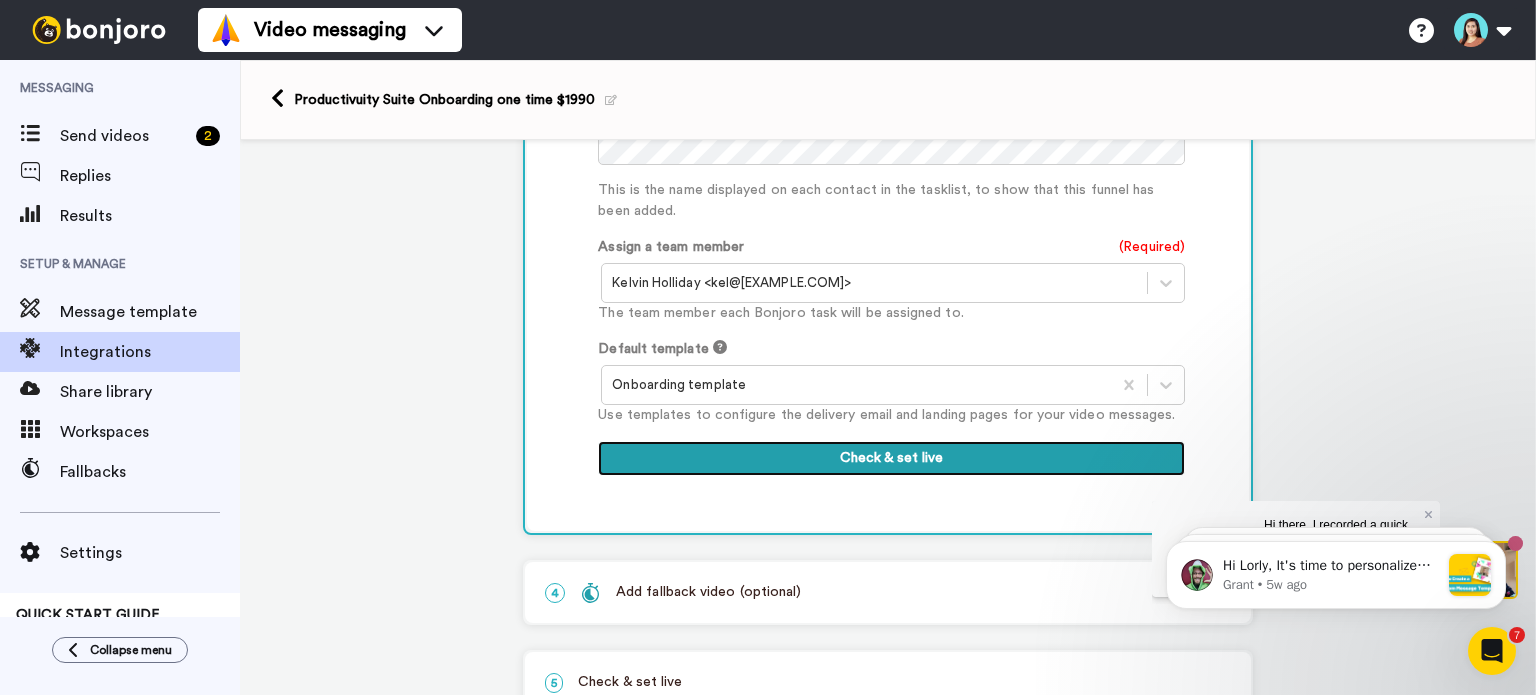 click on "Check & set live" at bounding box center (891, 459) 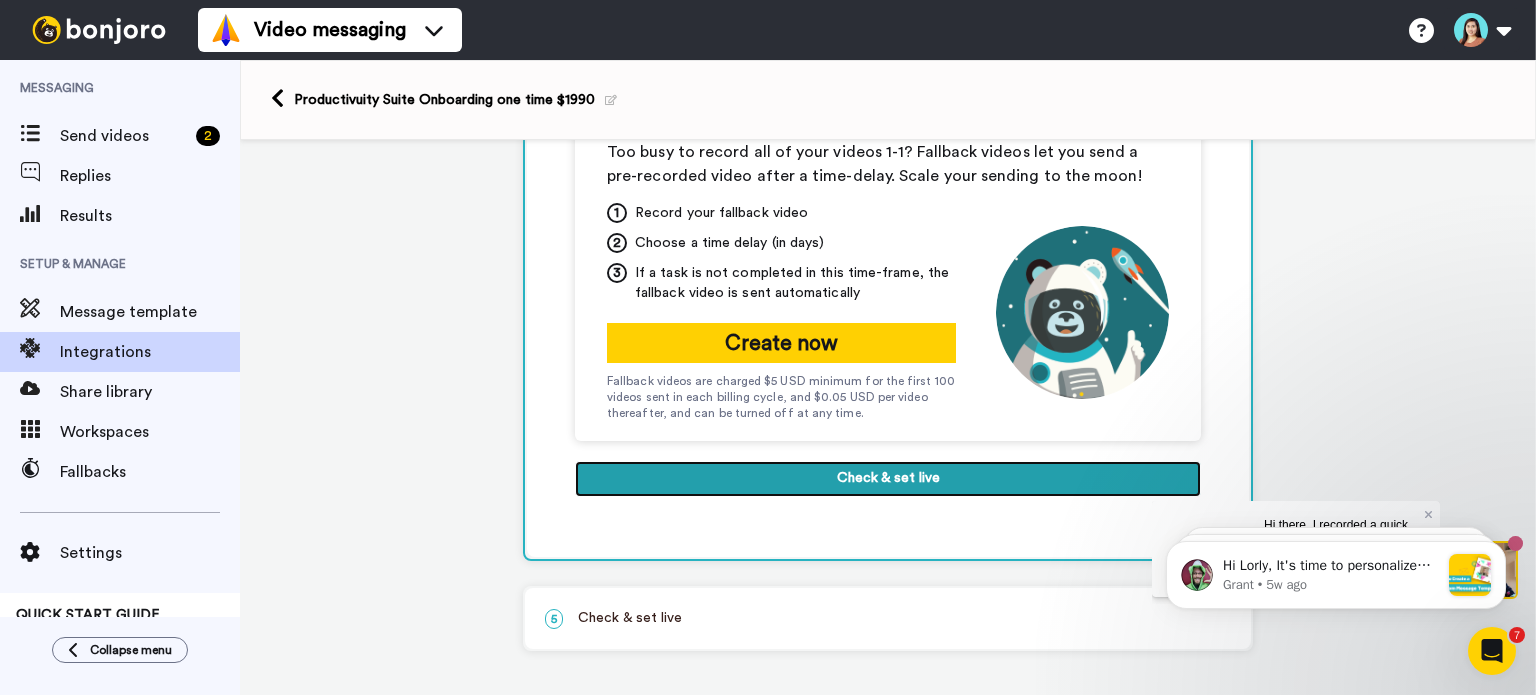 click on "Check & set live" at bounding box center [888, 479] 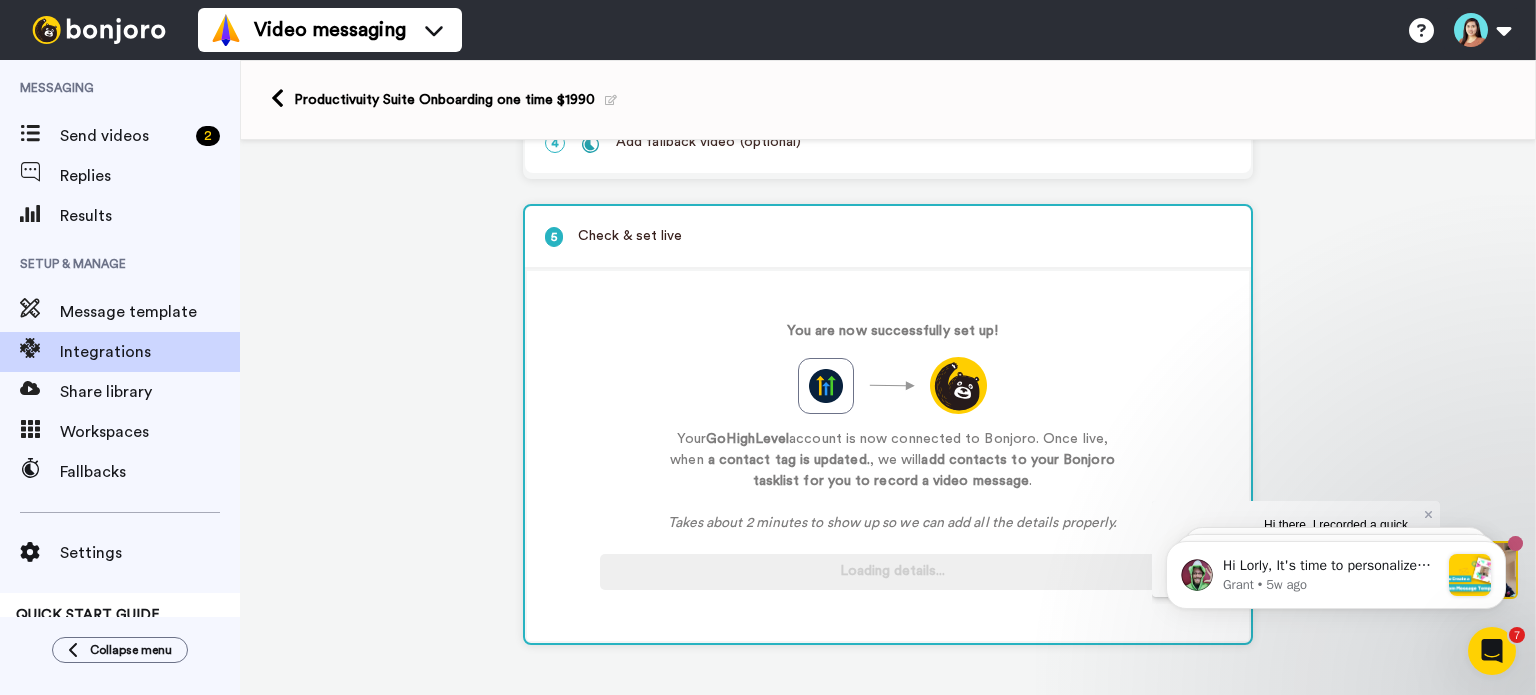 scroll, scrollTop: 319, scrollLeft: 0, axis: vertical 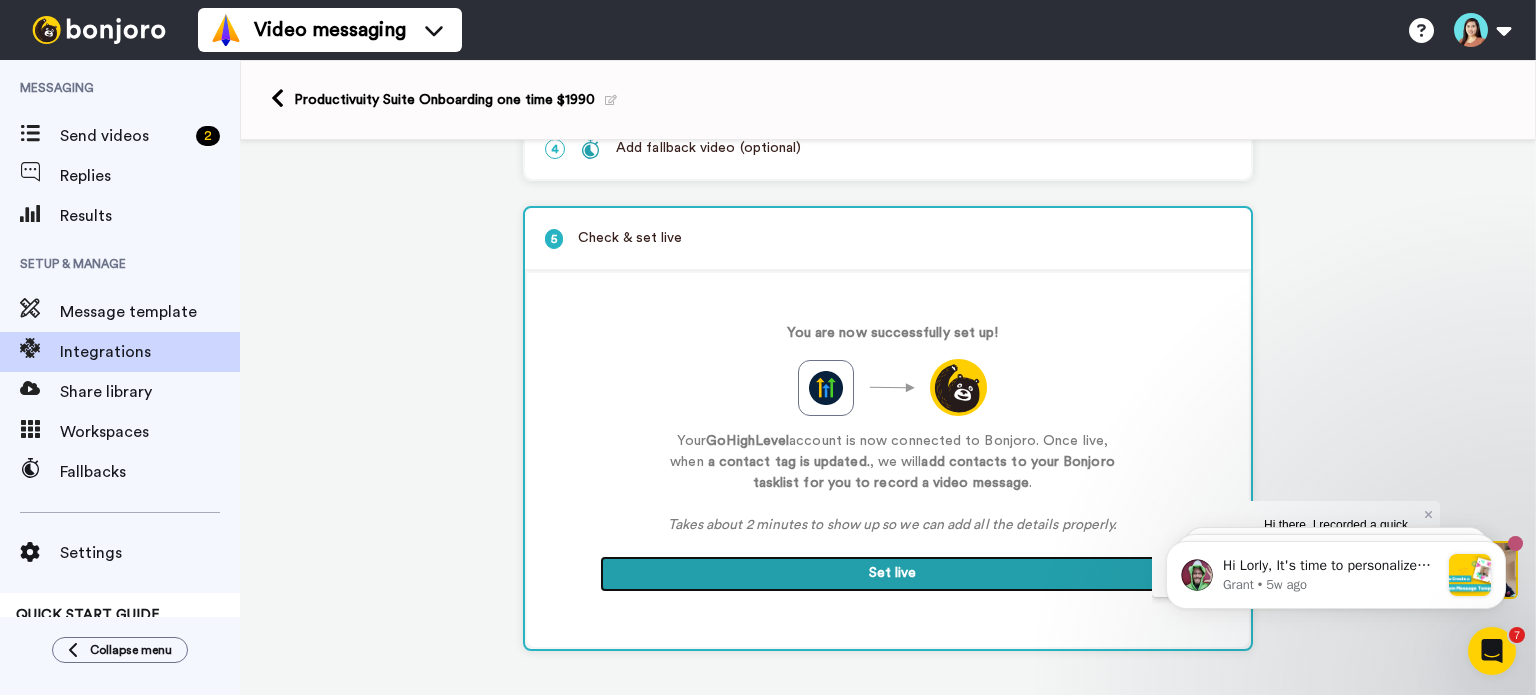click on "Set live" at bounding box center [892, 574] 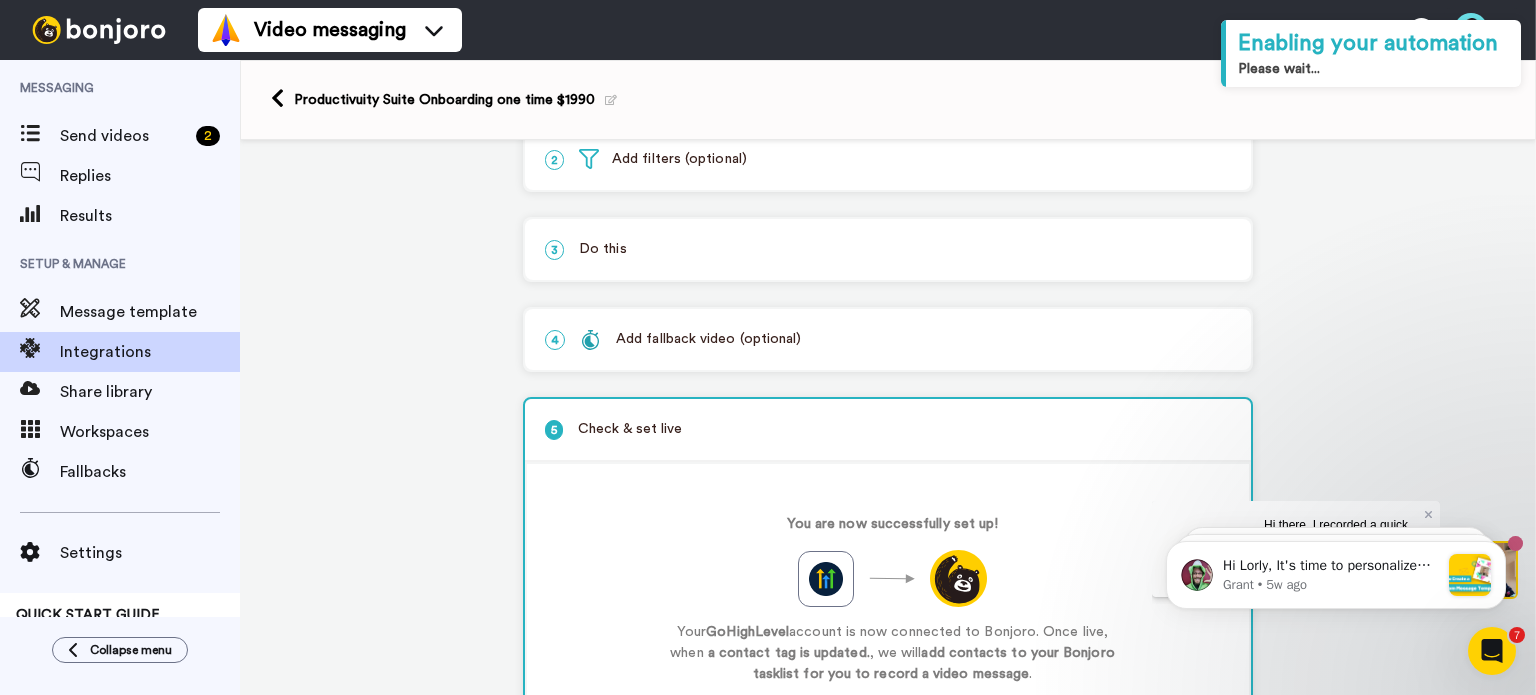 scroll, scrollTop: 0, scrollLeft: 0, axis: both 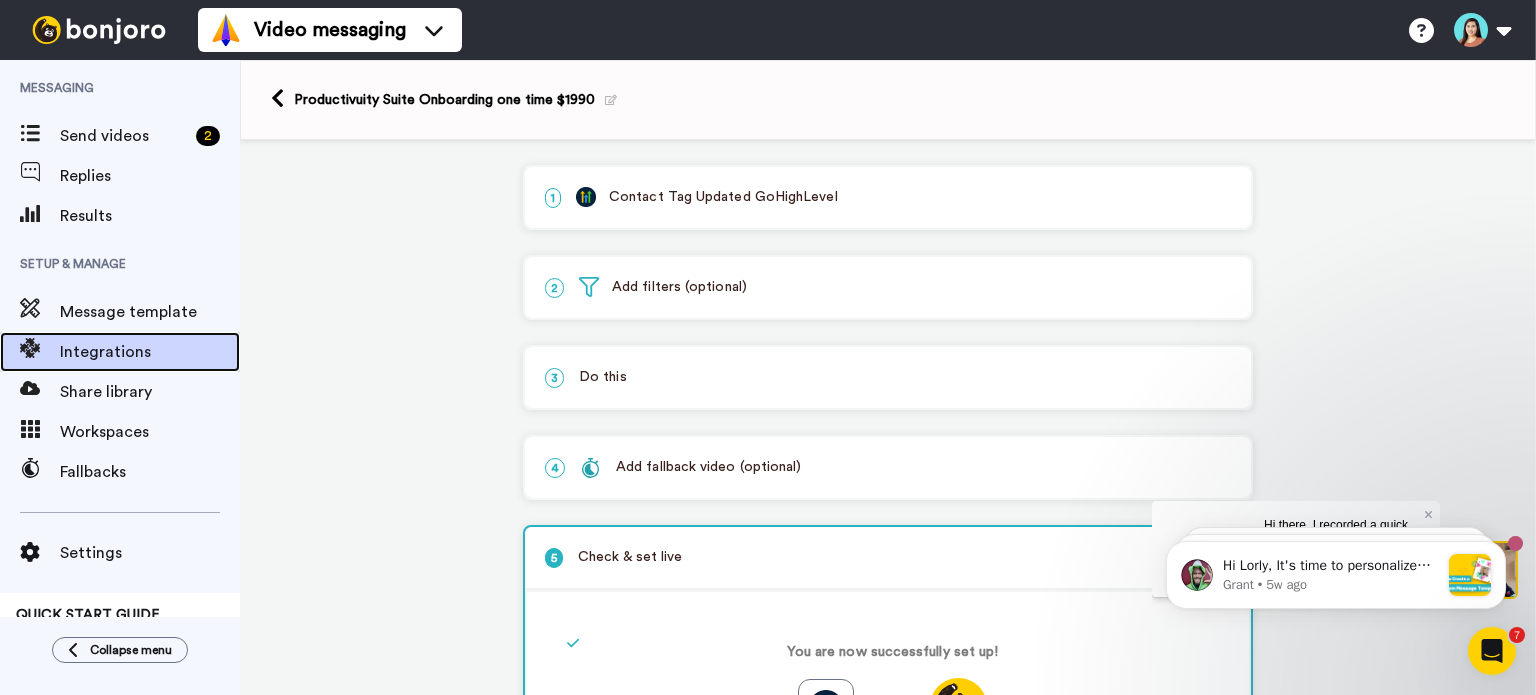 click on "Integrations" at bounding box center [150, 352] 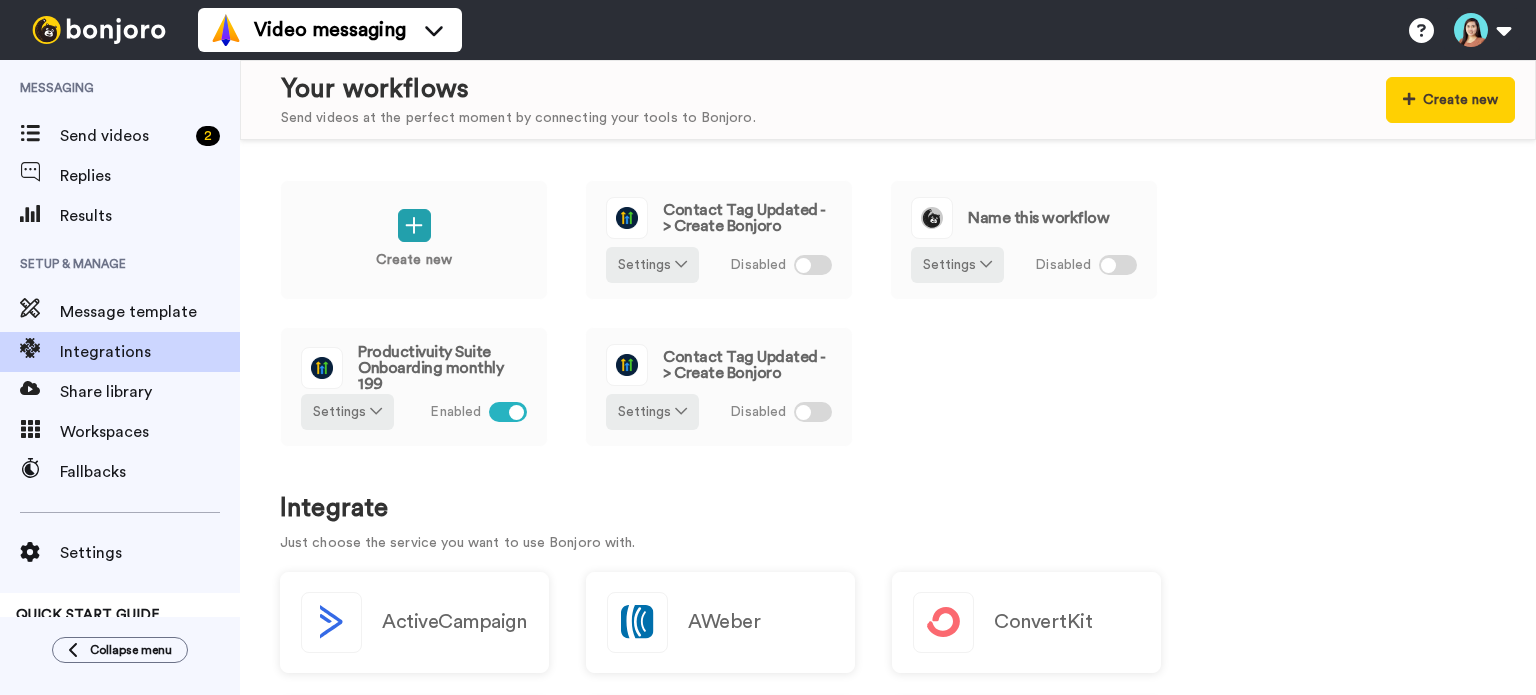 scroll, scrollTop: 0, scrollLeft: 0, axis: both 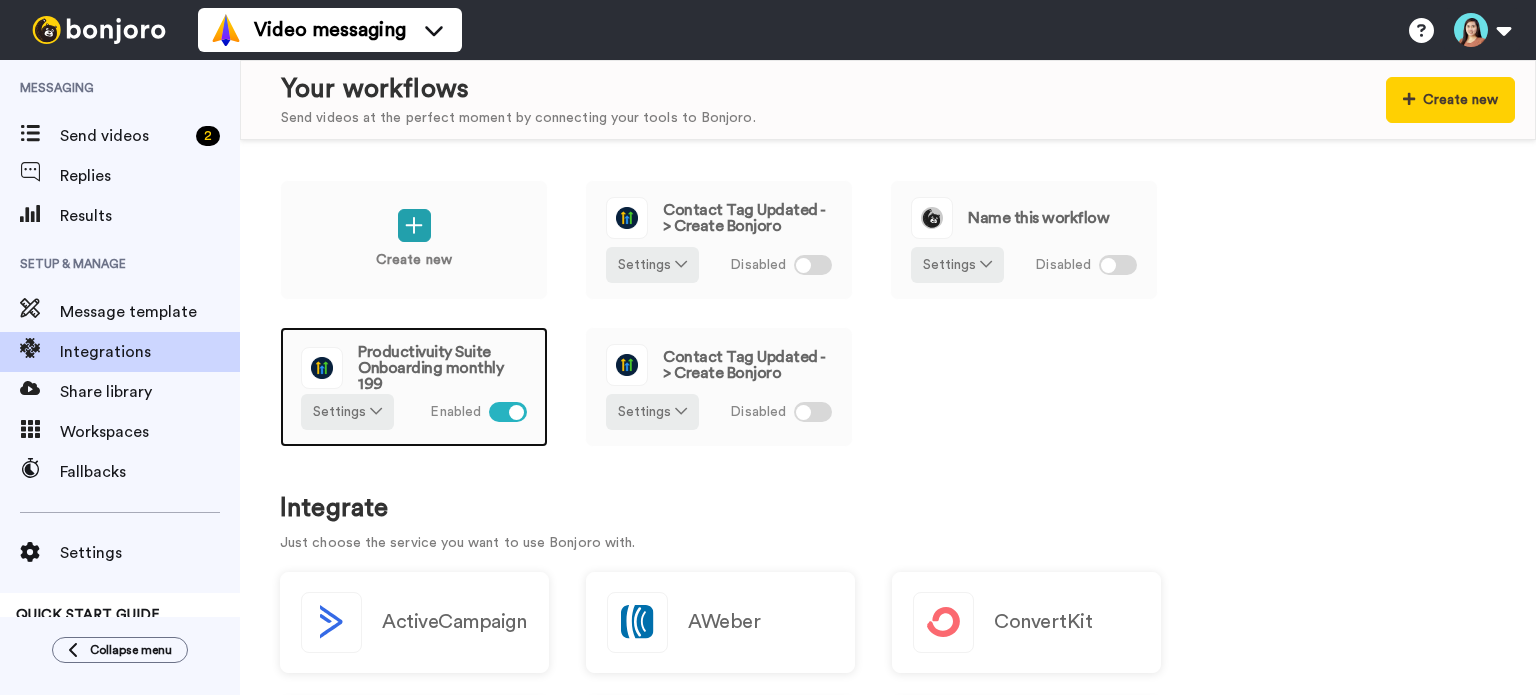 click on "Productivuity Suite Onboarding monthly 199" at bounding box center [442, 368] 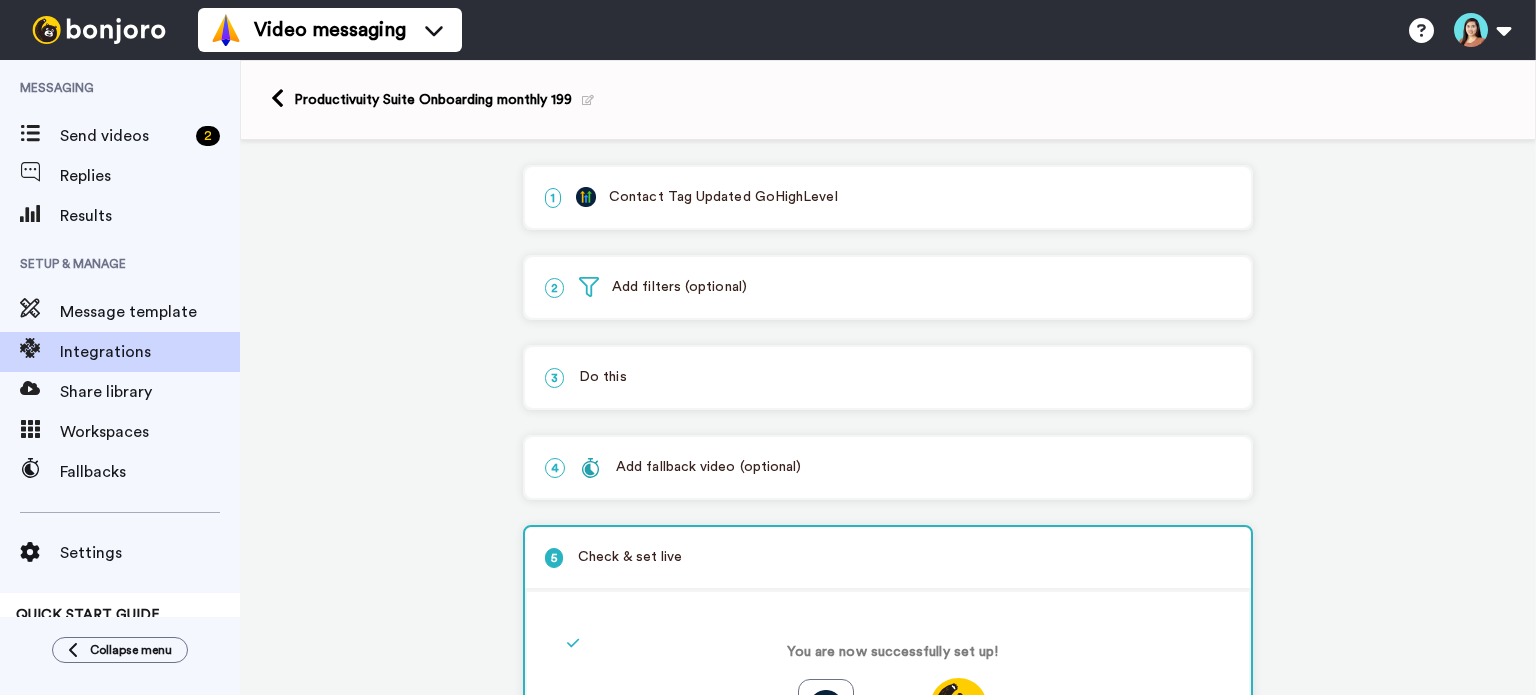 scroll, scrollTop: 0, scrollLeft: 0, axis: both 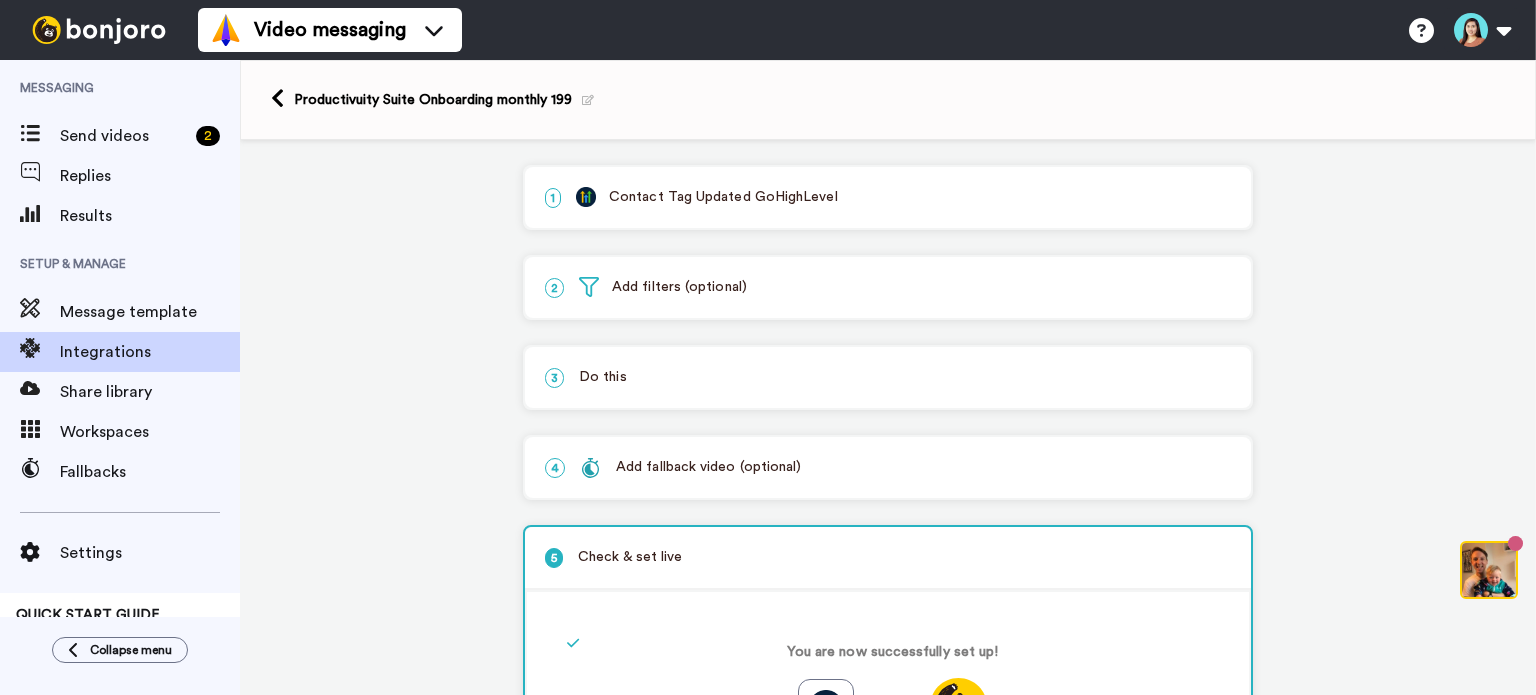 click at bounding box center (588, 100) 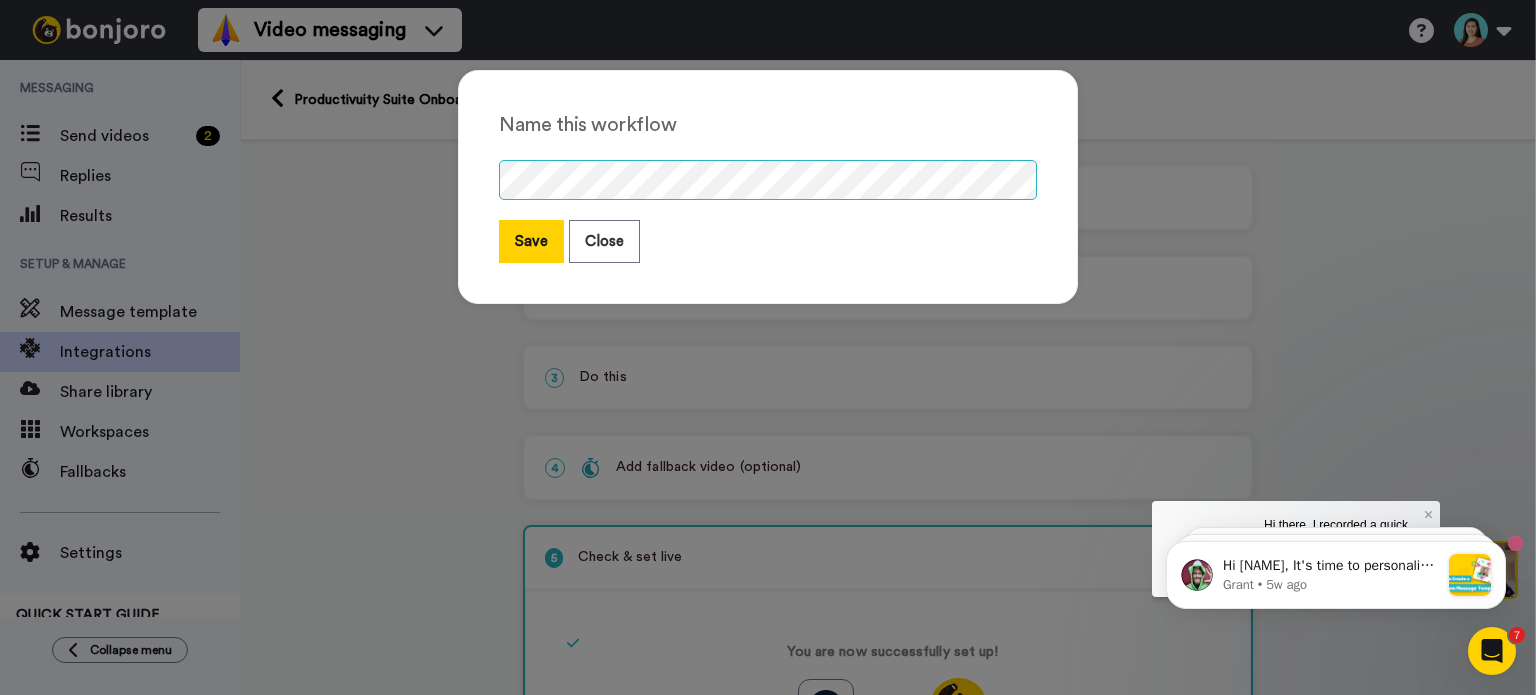 scroll, scrollTop: 0, scrollLeft: 0, axis: both 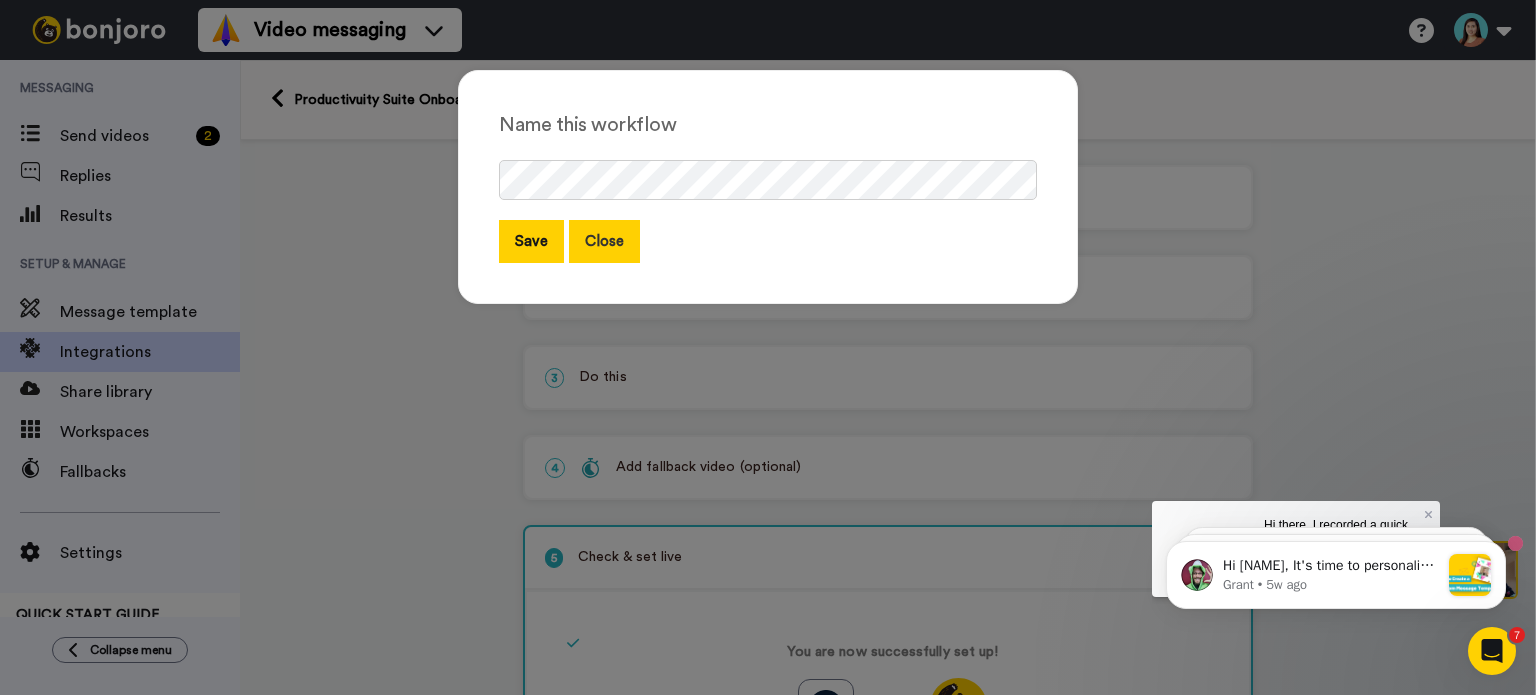 click on "Close" at bounding box center [604, 241] 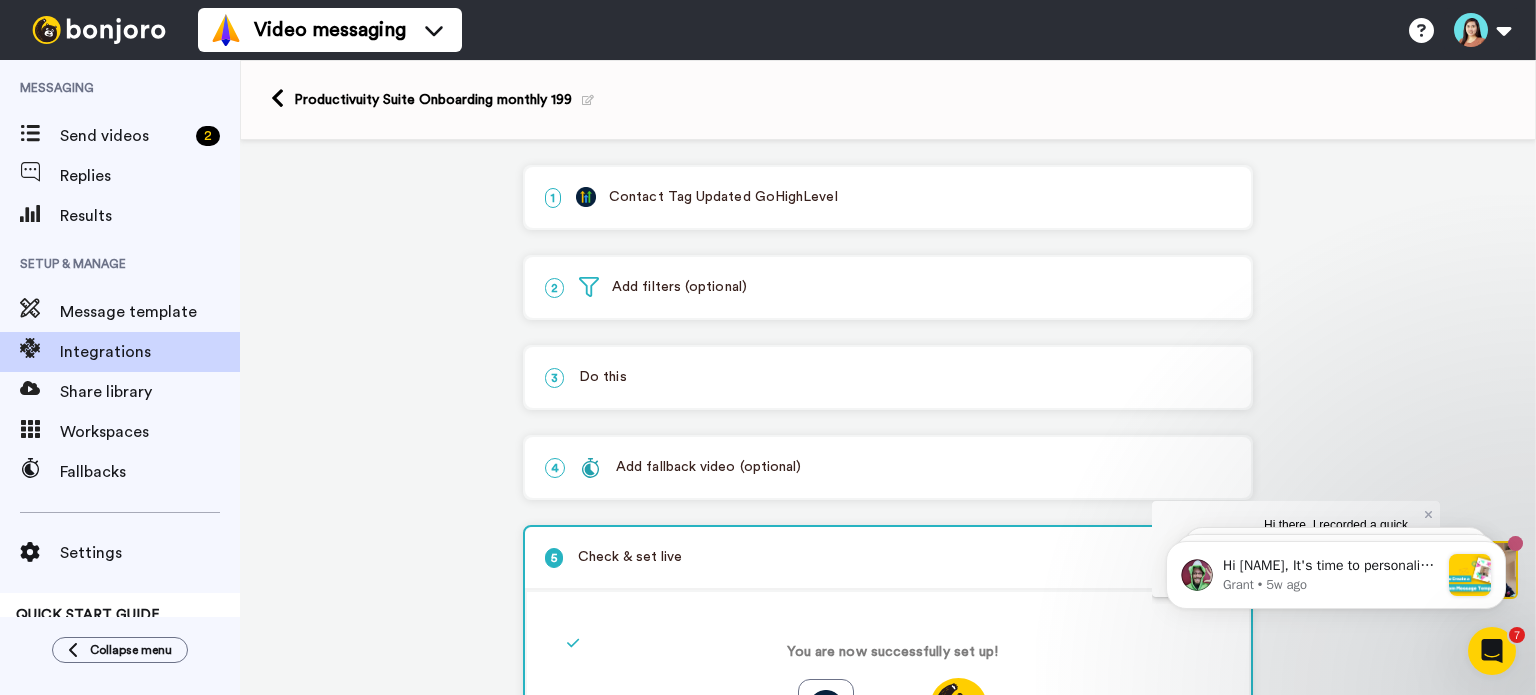 click on "Productivuity Suite Onboarding monthly 199" at bounding box center (432, 100) 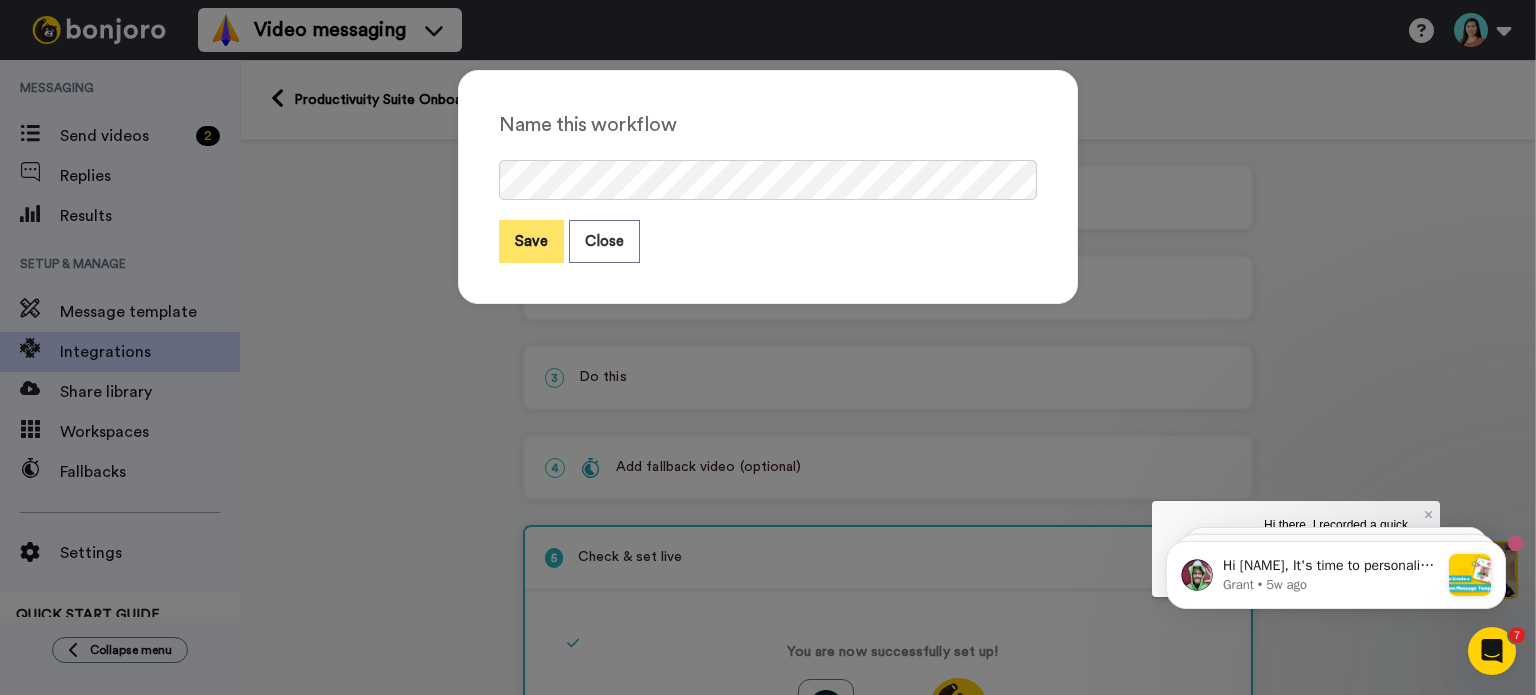 click on "Save" at bounding box center [531, 241] 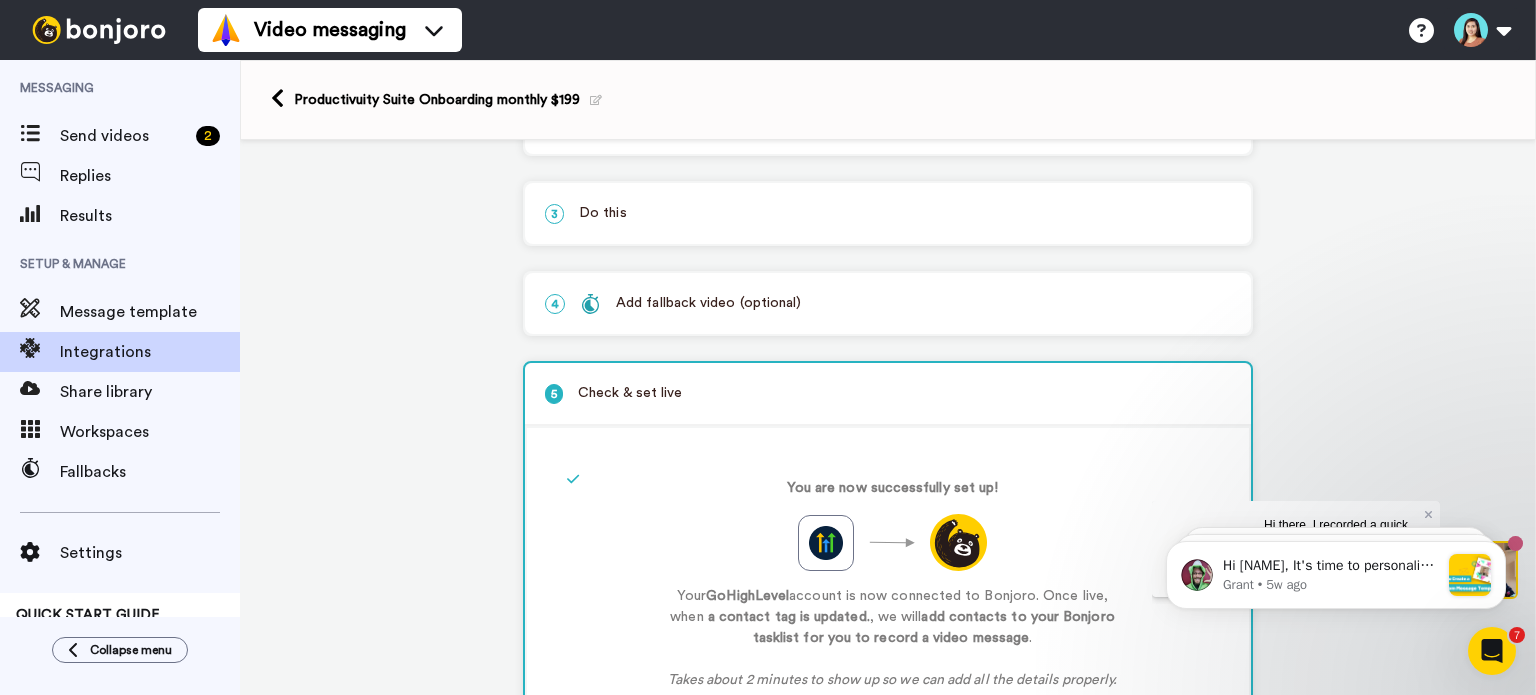 scroll, scrollTop: 0, scrollLeft: 0, axis: both 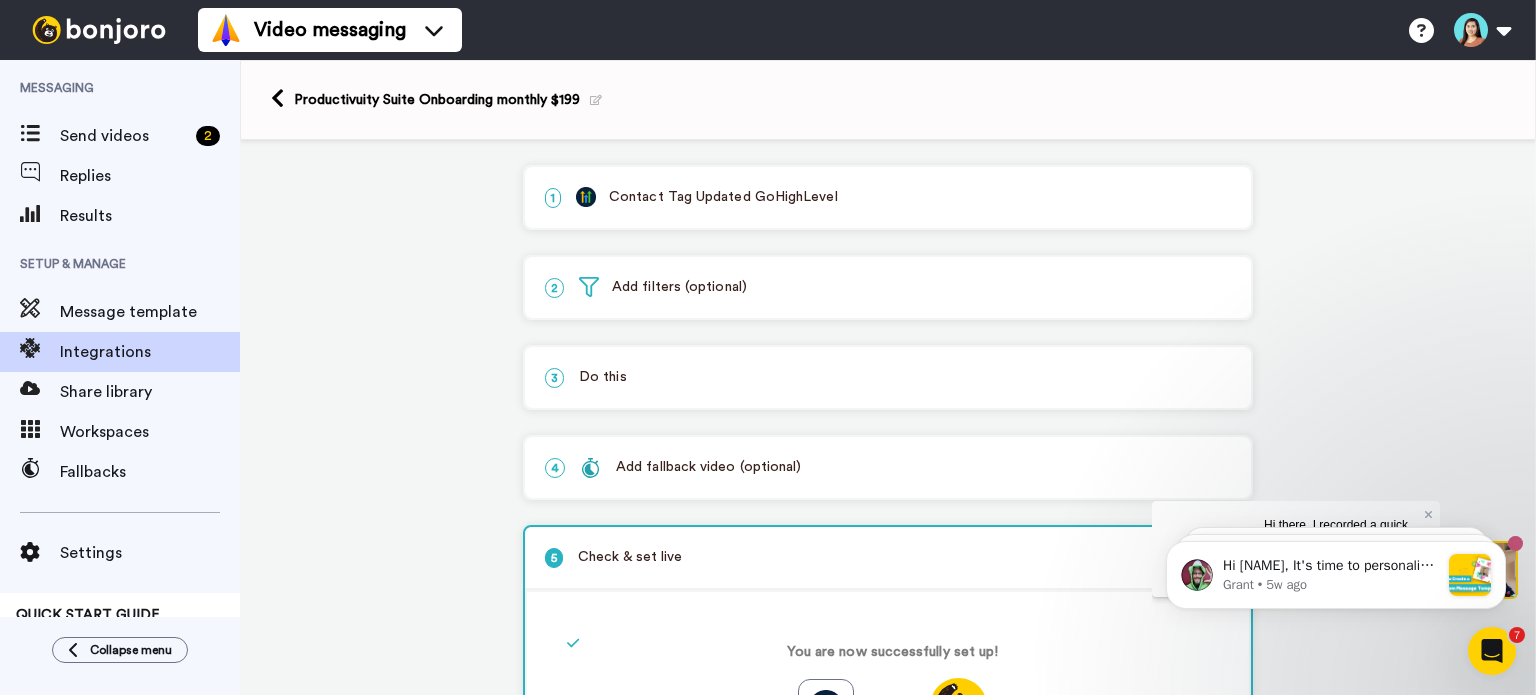 click on "2 Add filters (optional)" at bounding box center [888, 287] 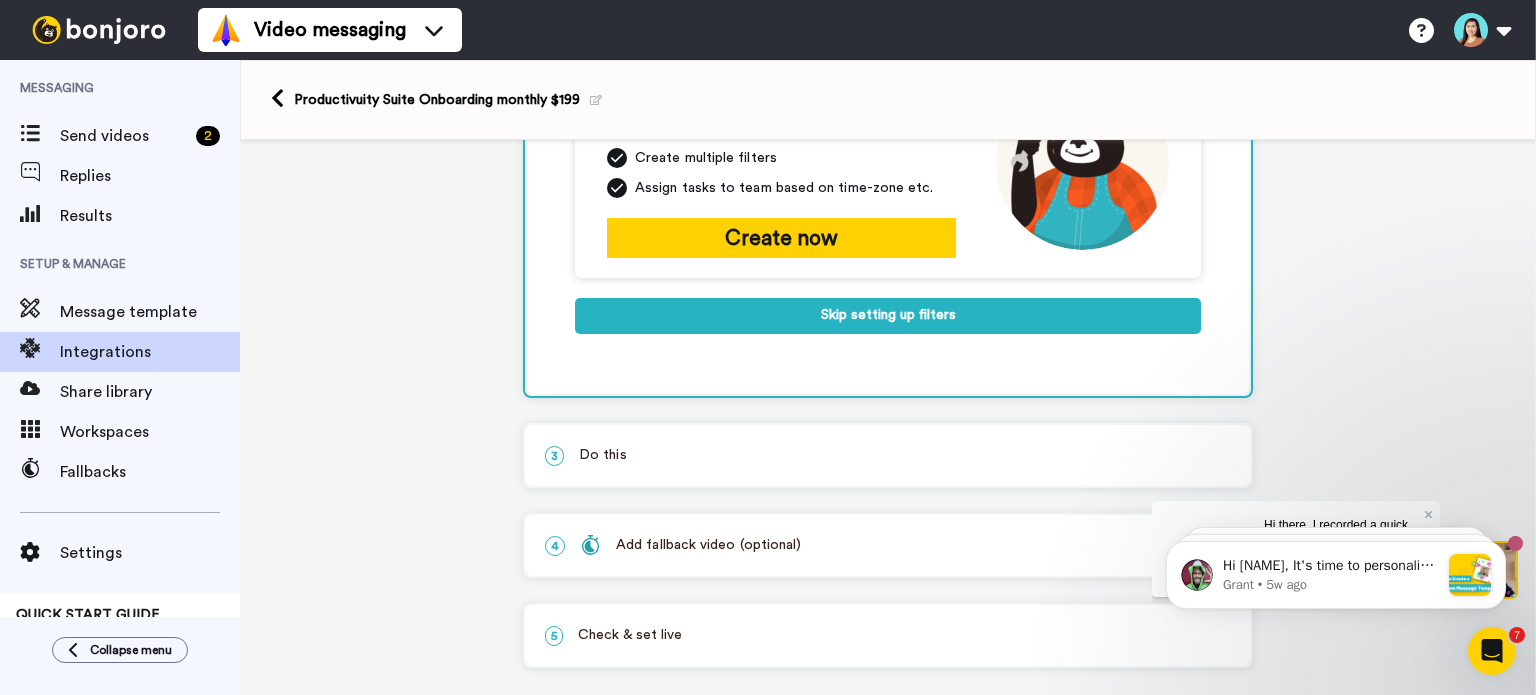 click on "3 Do this" at bounding box center (888, 455) 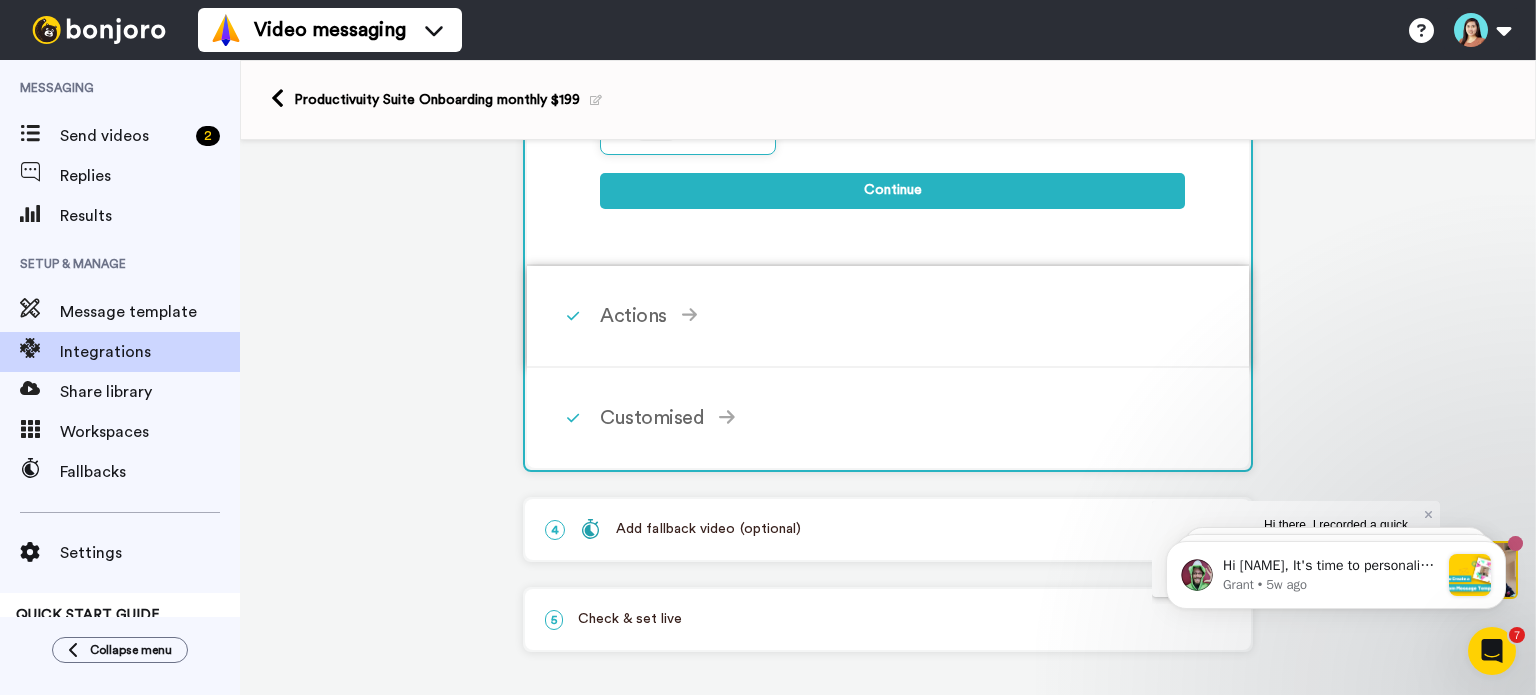 click on "Actions" at bounding box center (892, 316) 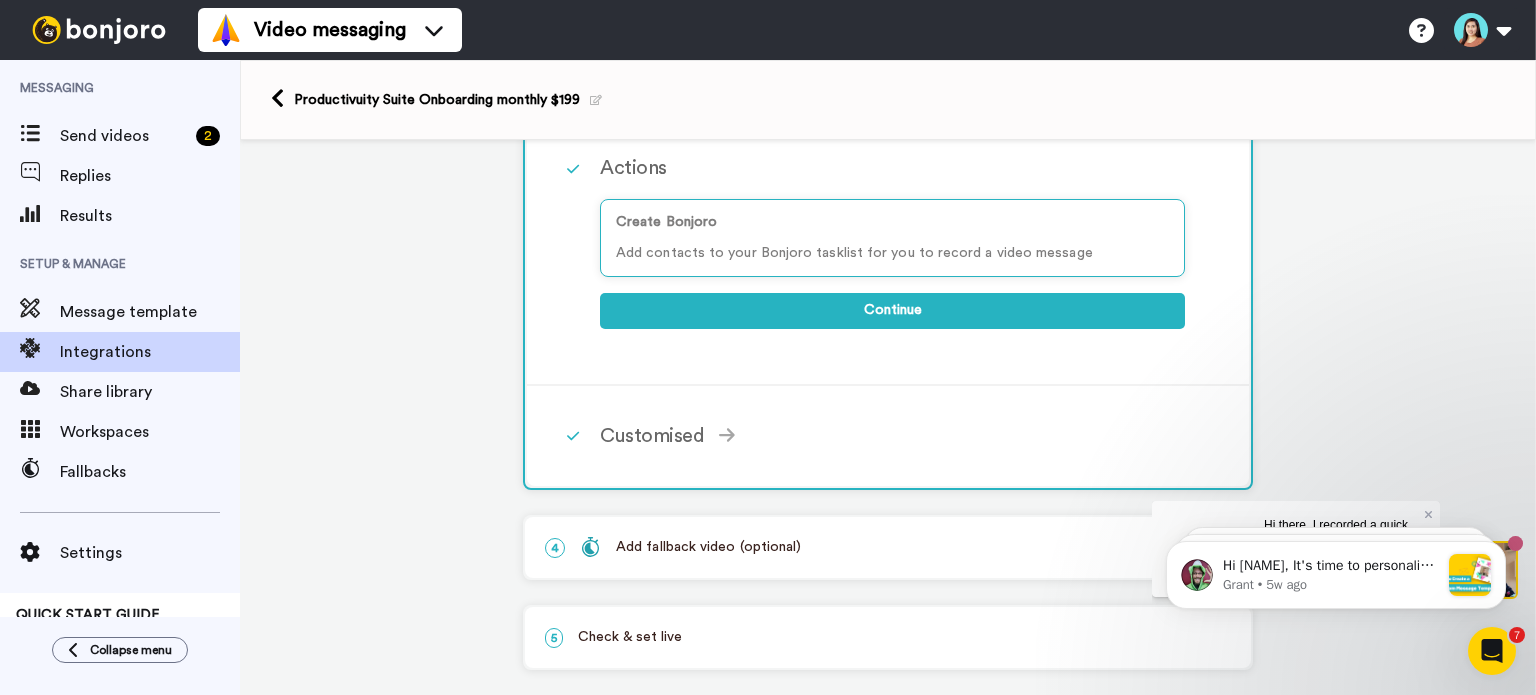 scroll, scrollTop: 376, scrollLeft: 0, axis: vertical 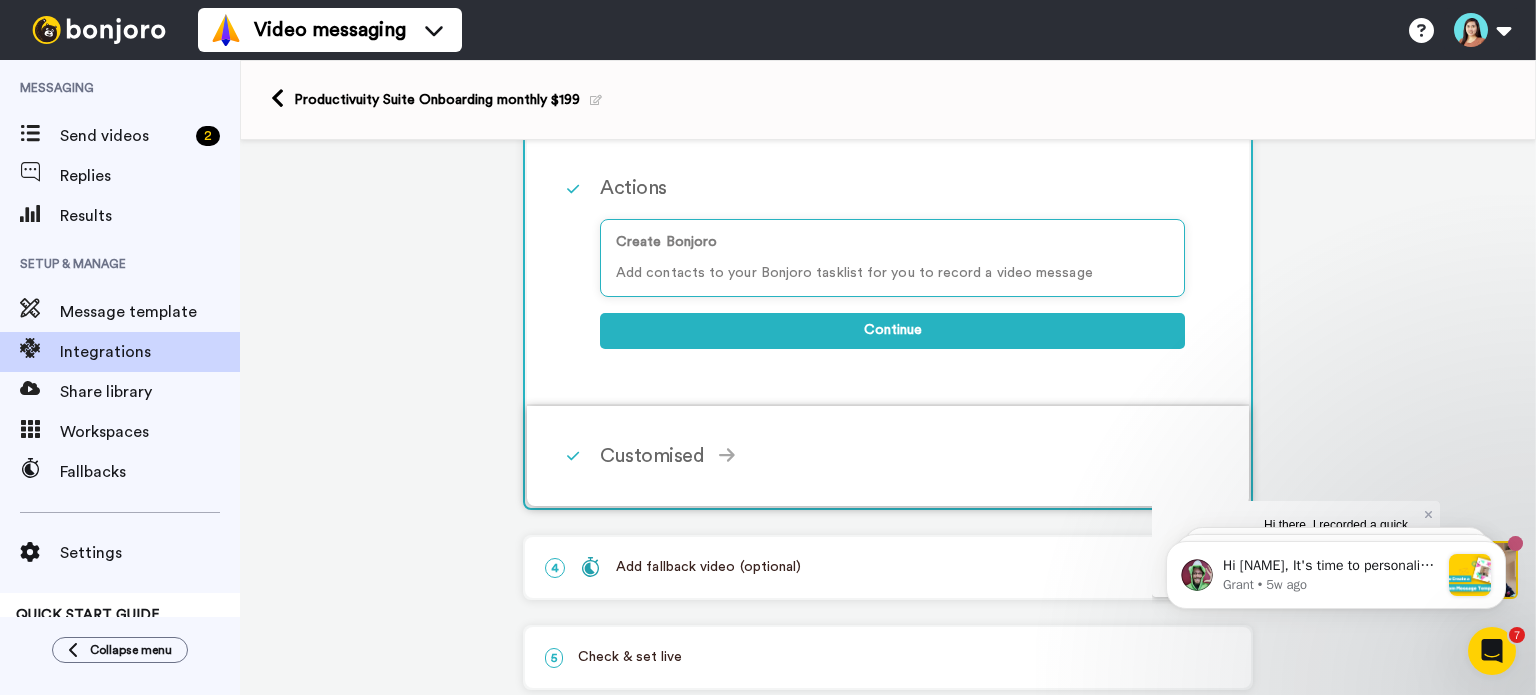 click on "Customised Add fields Add another Custom Field... What are custom fields? Refresh test data Data Type Name Example Email Addresses [EMAIL] contact.email First Name Unknown contact.firstNameLowerCase Last Name Unknown contact.lastNameLowerCase Contact Address Unknown contact.address Contact Business Name Unknown contact.businessName Contact Company Name Unknown contact.companyName This is information about your customers displayed on the customer page to help you personalise your messages. You may add as many as you like. Workspace (optional) Select... New tasks will be created in the selected workspace. Task Identifier (Reason) (Required) This is the name displayed on each contact in the tasklist, to show that this funnel has been added. Assign a team member (Required) [FIRST] [LAST] <[EMAIL]> The team member each Bonjoro task will be assigned to. Default template Onboarding template Check & set live" at bounding box center (888, 456) 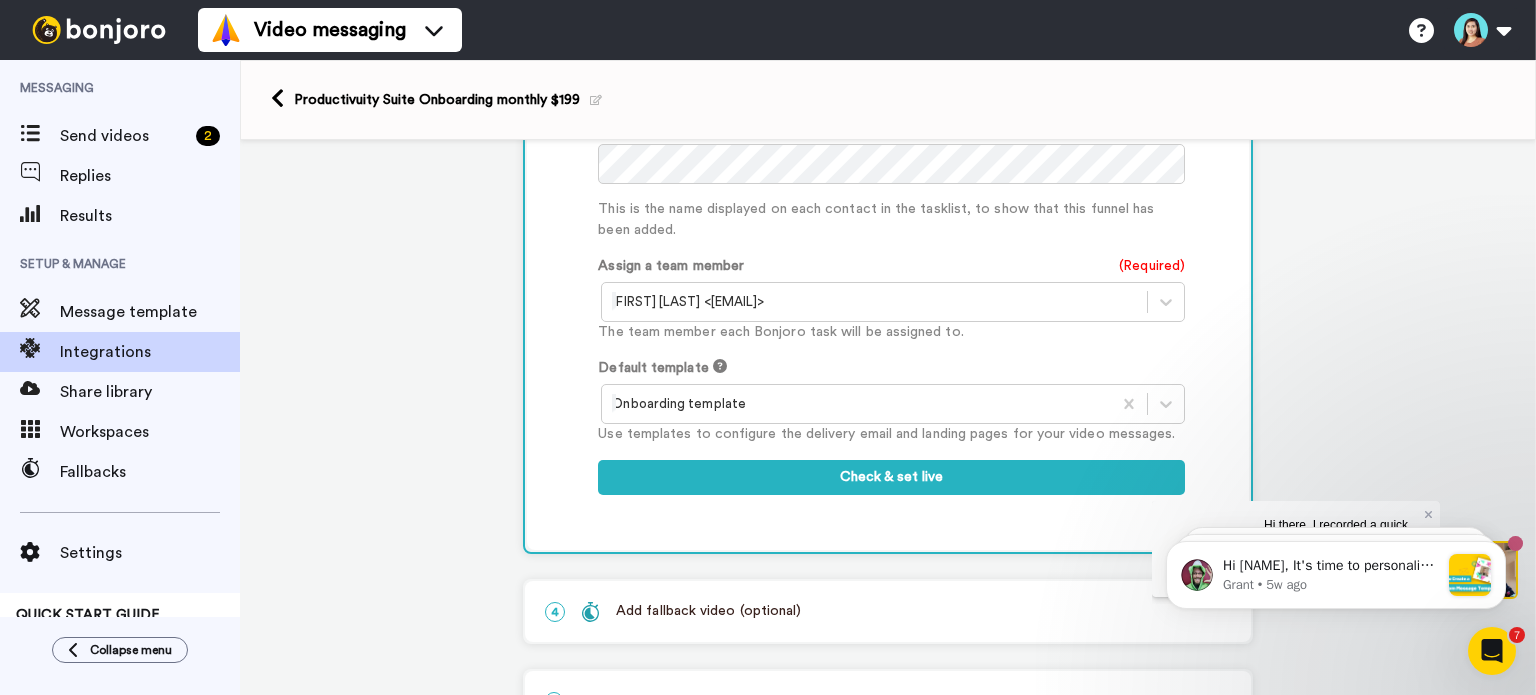 scroll, scrollTop: 1276, scrollLeft: 0, axis: vertical 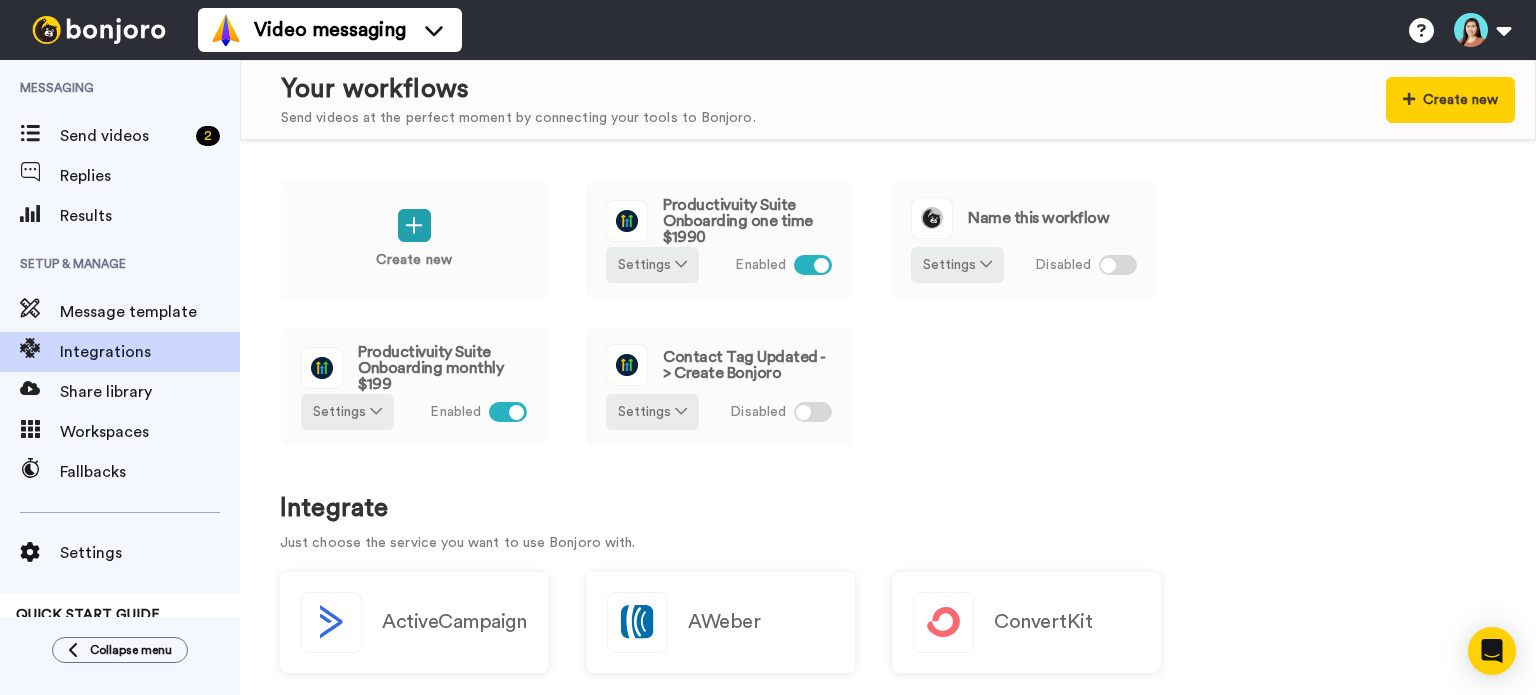 click on "Create new Productivuity Suite Onboarding one time $1990 Settings   Enabled Name this workflow Settings   Disabled Productivuity Suite Onboarding monthly $199 Settings   Enabled Contact Tag Updated -> Create Bonjoro Settings   Disabled" at bounding box center [888, 327] 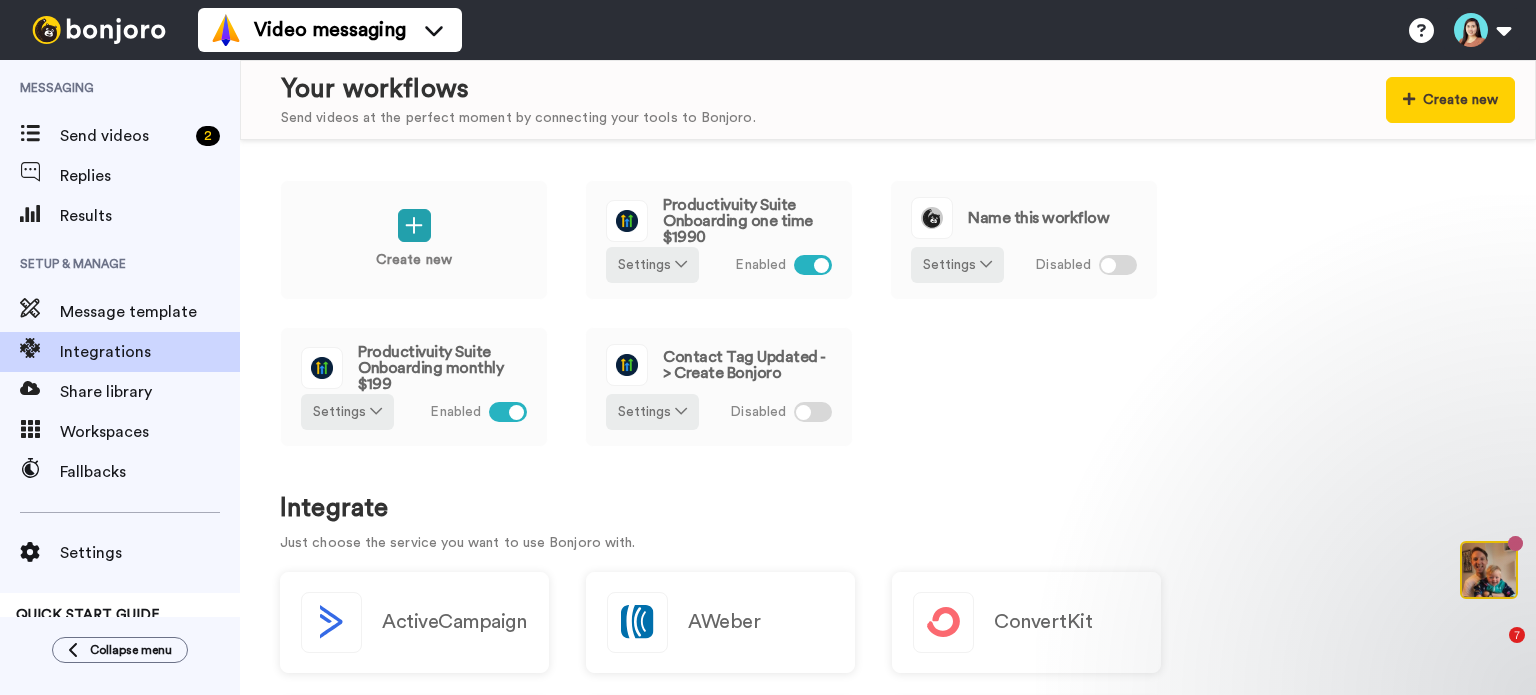 scroll, scrollTop: 0, scrollLeft: 0, axis: both 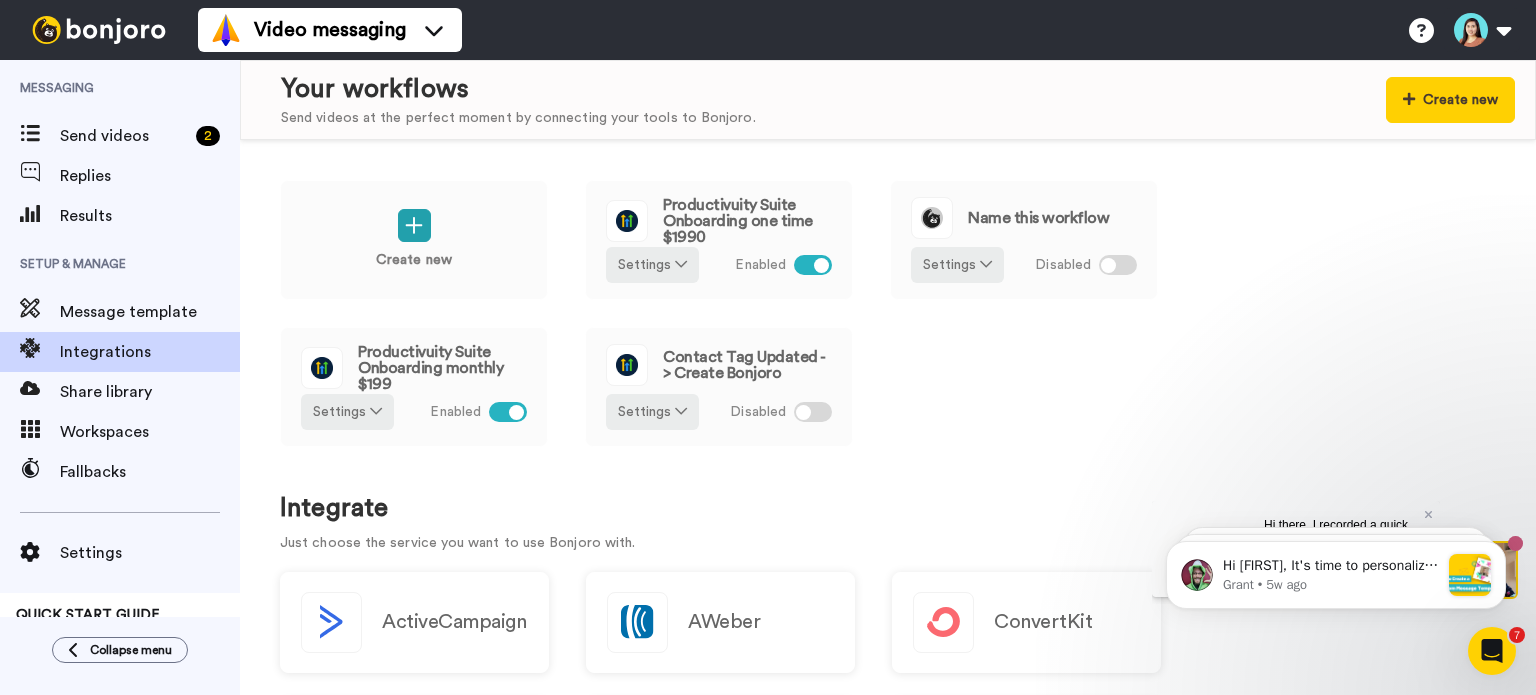 click on "Create new Productivuity Suite Onboarding one time $1990 Settings   Enabled Name this workflow Settings   Disabled Productivuity Suite Onboarding monthly $199 Settings   Enabled Contact Tag Updated -> Create Bonjoro Settings   Disabled" at bounding box center [888, 327] 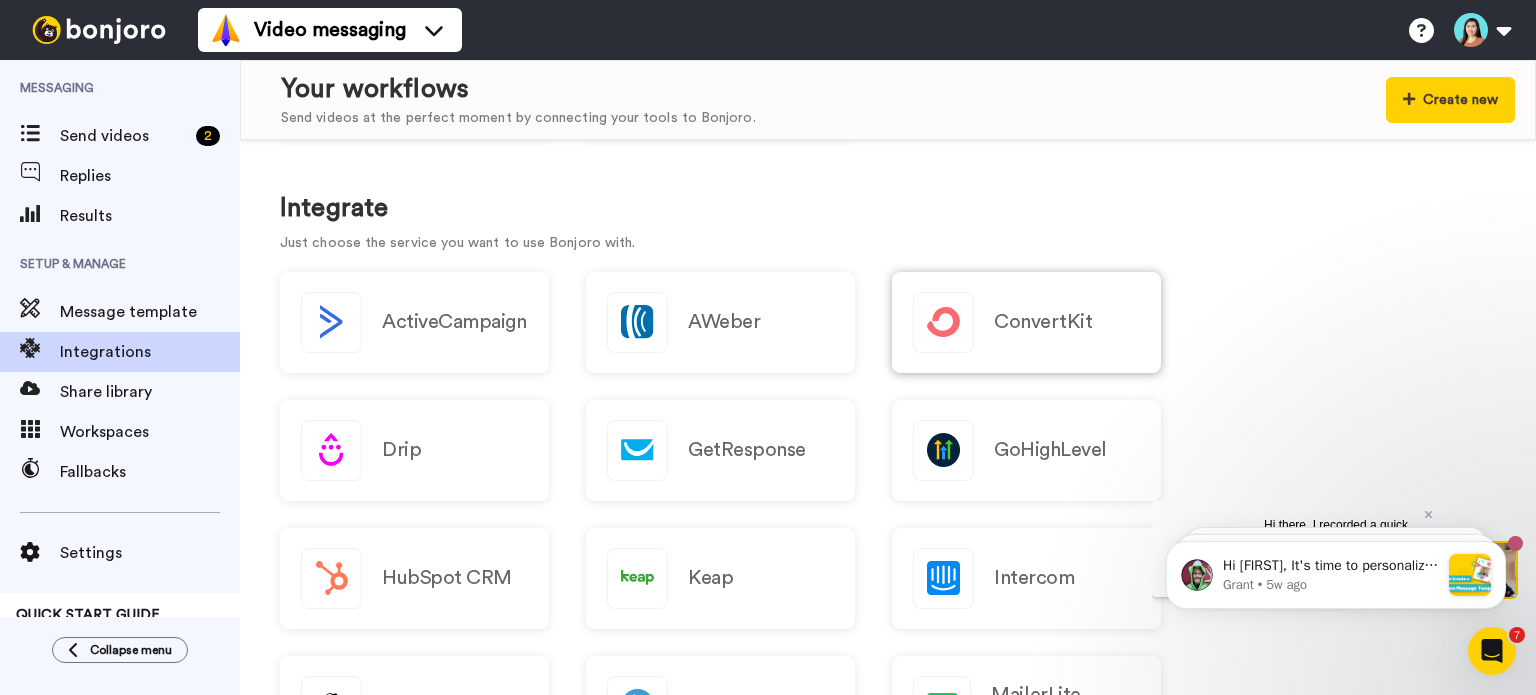 scroll, scrollTop: 0, scrollLeft: 0, axis: both 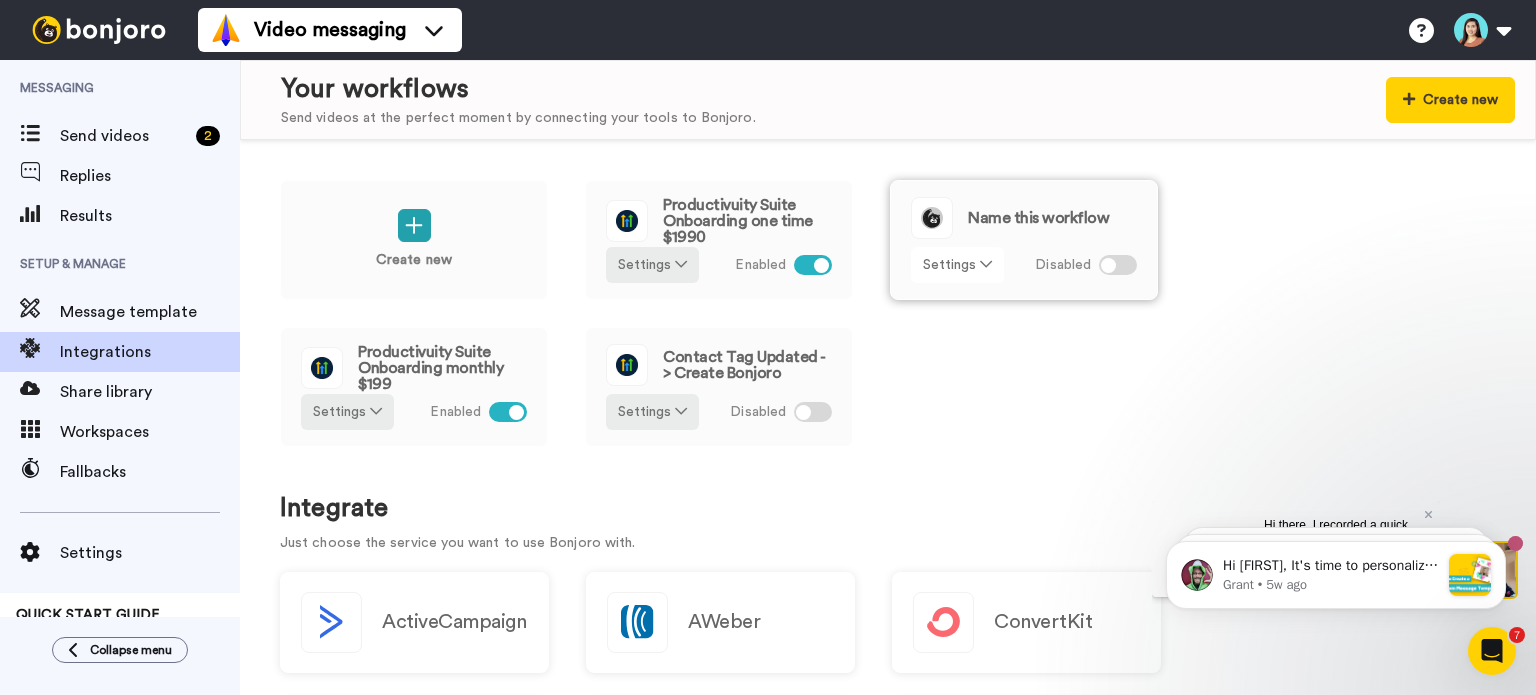 click on "Settings" at bounding box center [957, 265] 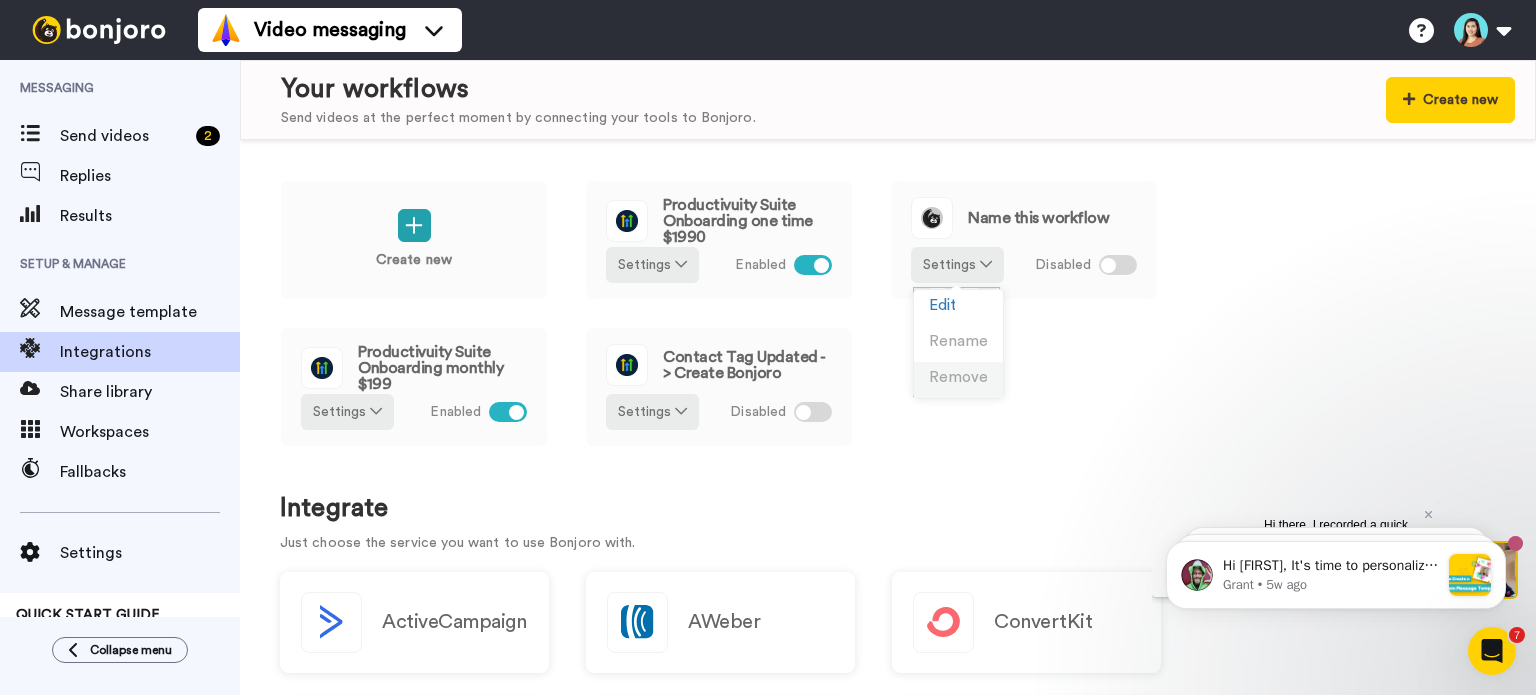 click on "Remove" at bounding box center (958, 377) 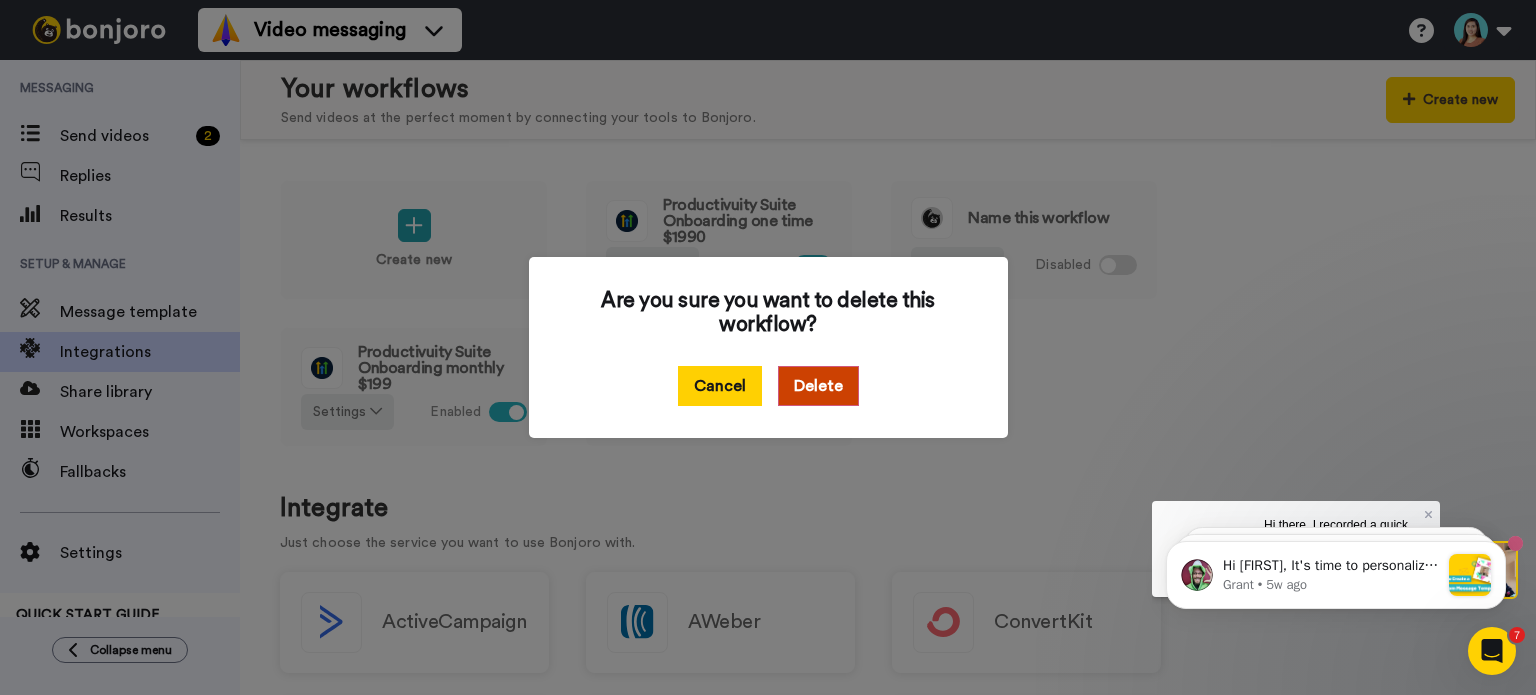 click on "Cancel" at bounding box center [720, 386] 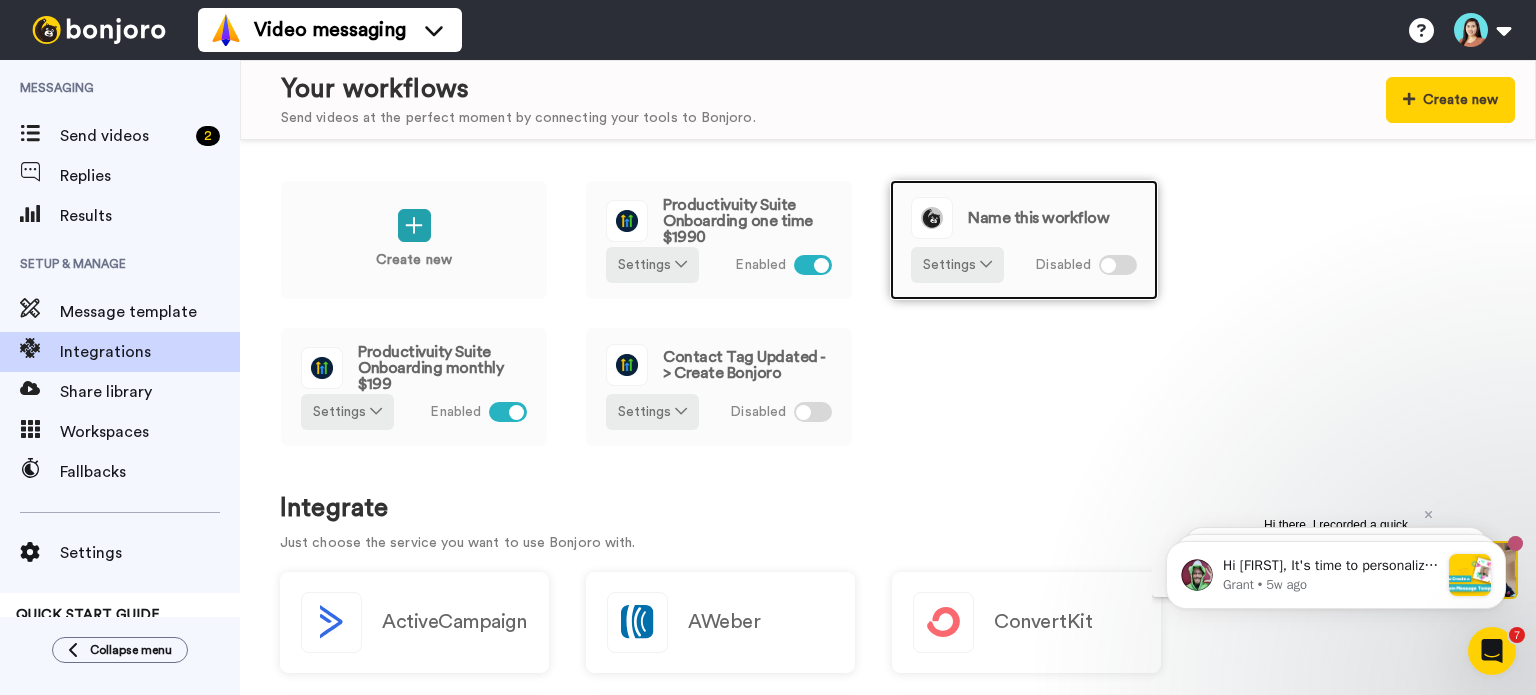 click on "Name this workflow Settings   Disabled" at bounding box center (1024, 240) 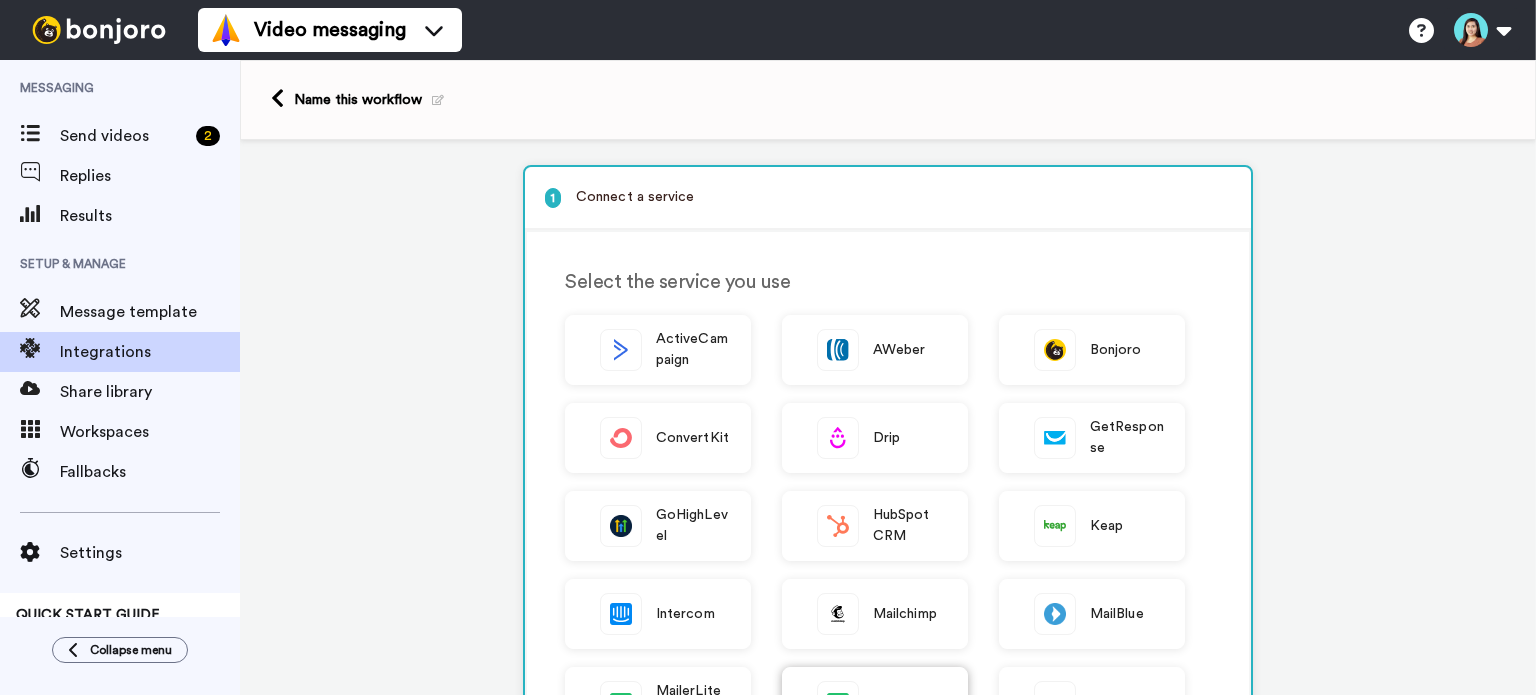 scroll, scrollTop: 0, scrollLeft: 0, axis: both 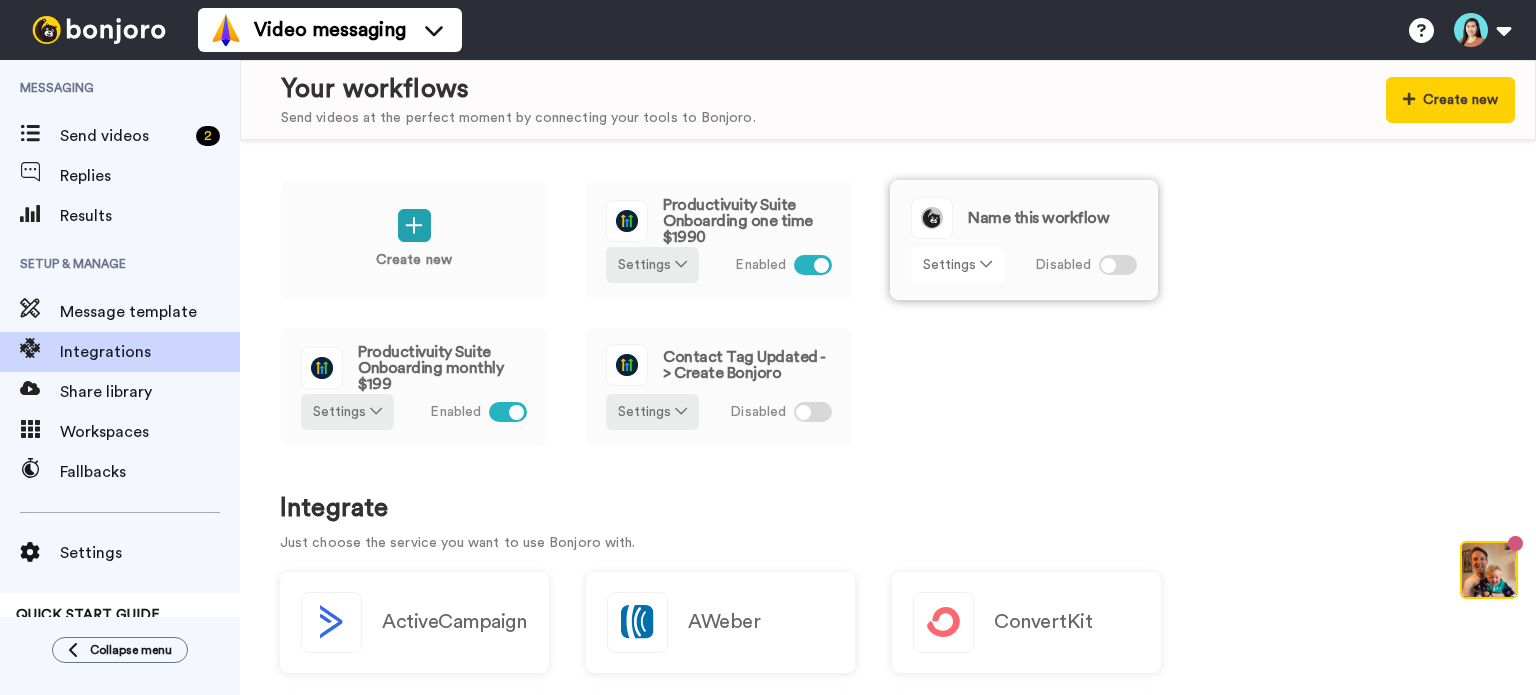 click on "Settings" at bounding box center [957, 265] 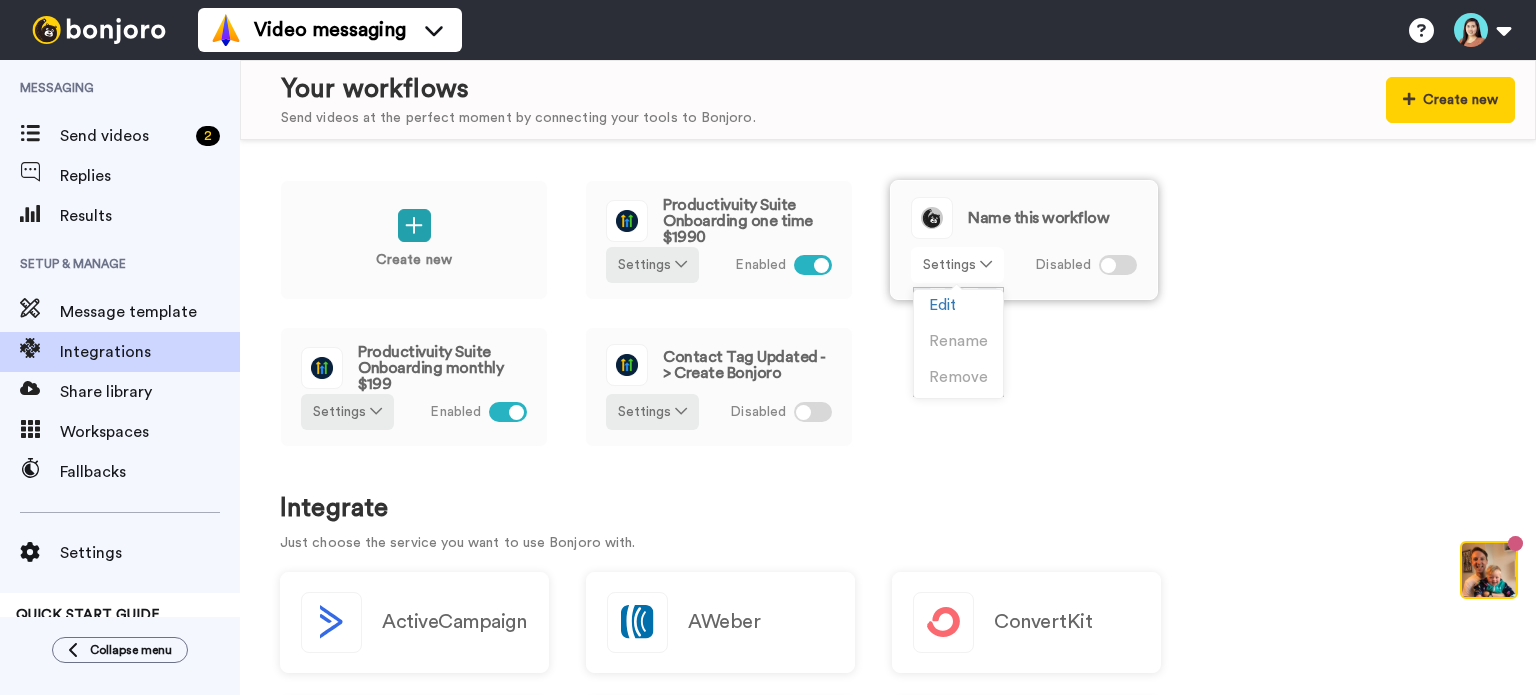 scroll, scrollTop: 0, scrollLeft: 0, axis: both 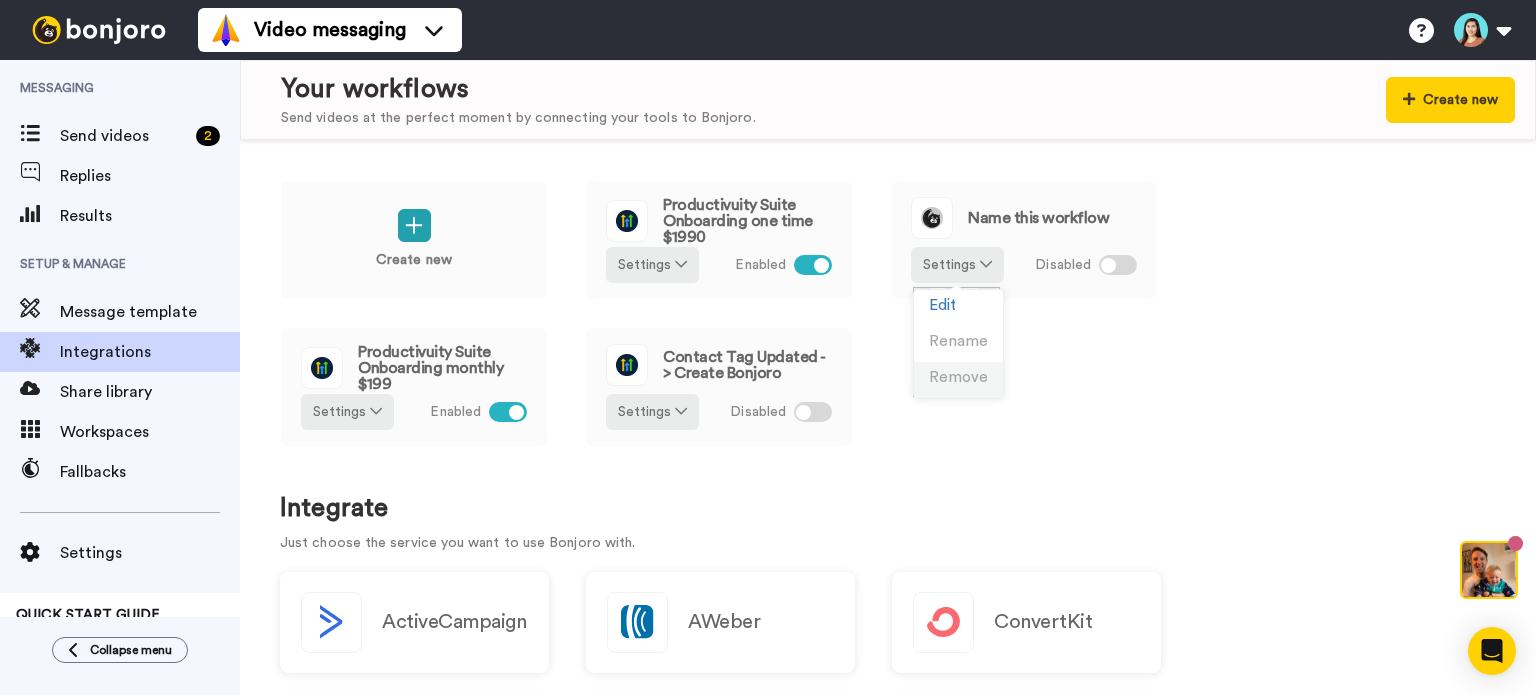 click on "Remove" at bounding box center (958, 380) 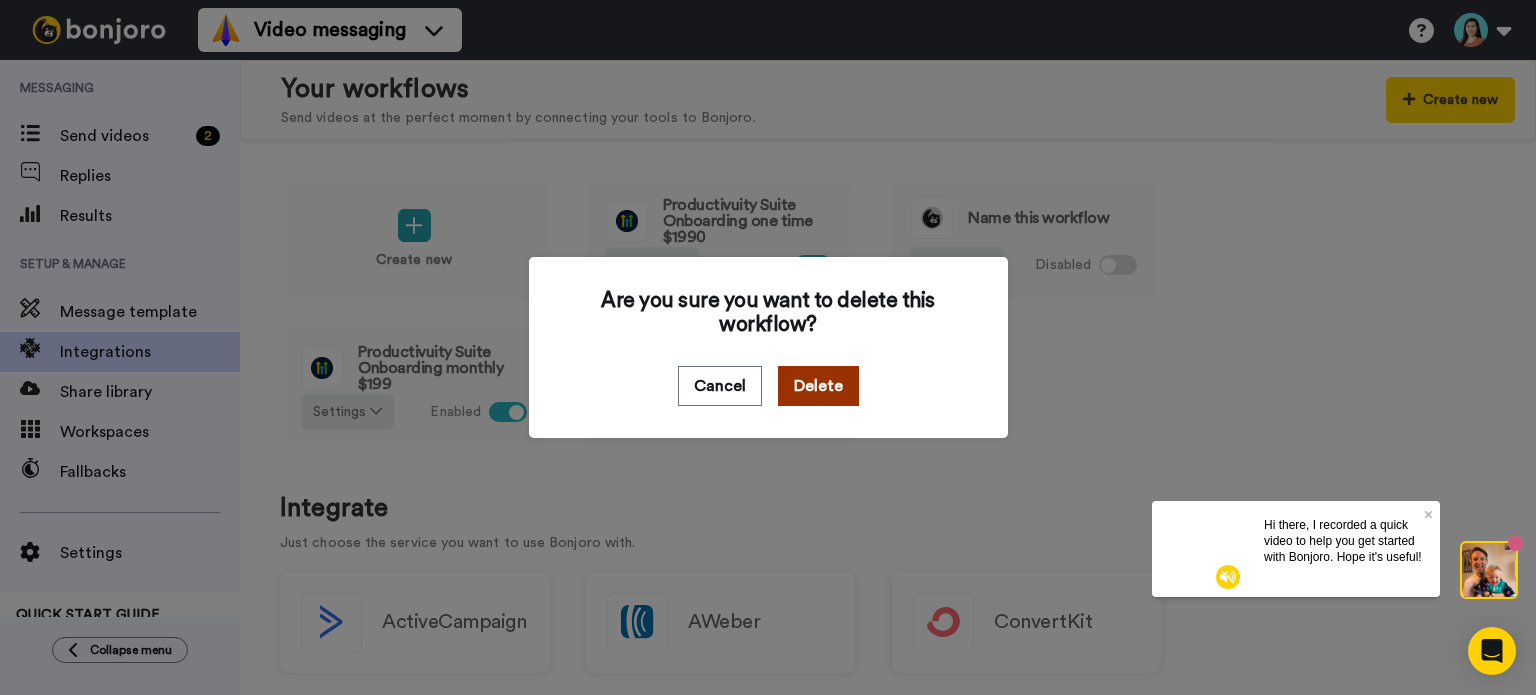 click on "Delete" at bounding box center (818, 386) 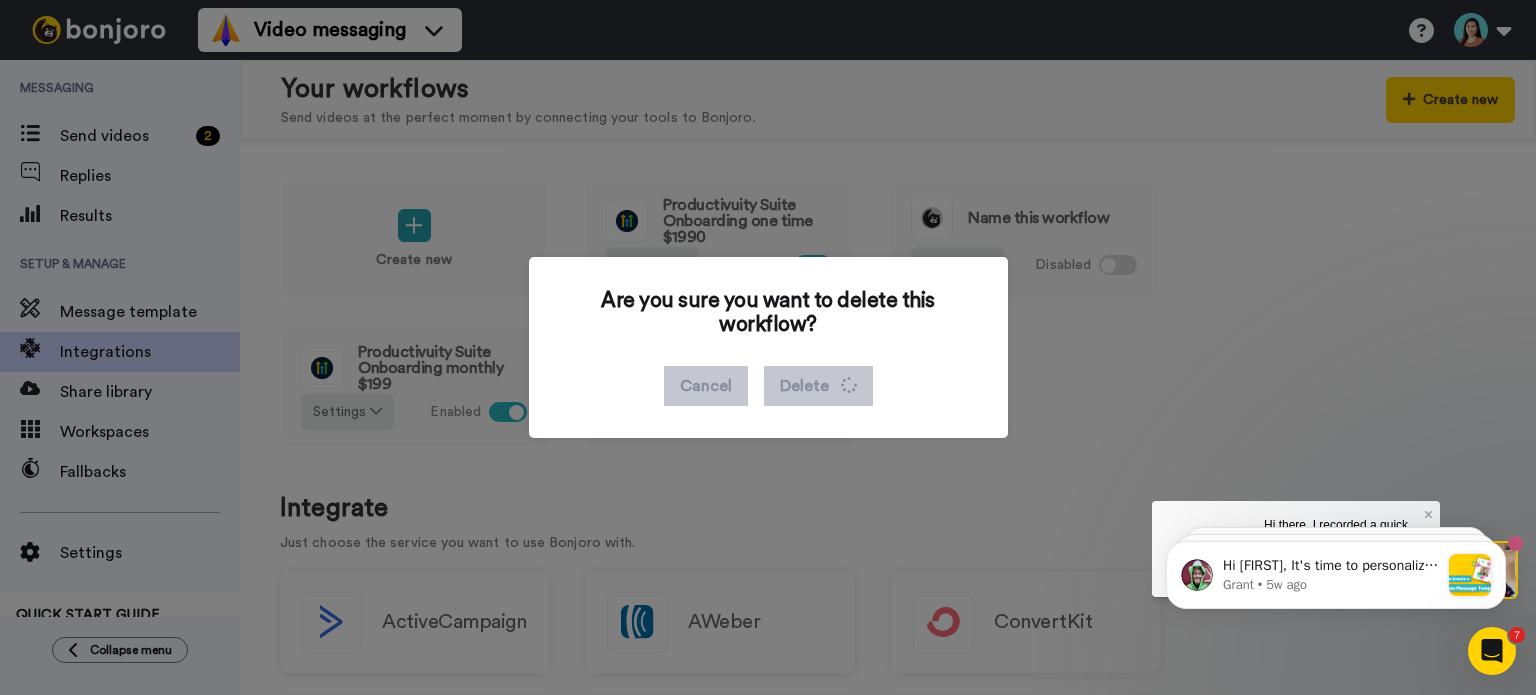 scroll, scrollTop: 0, scrollLeft: 0, axis: both 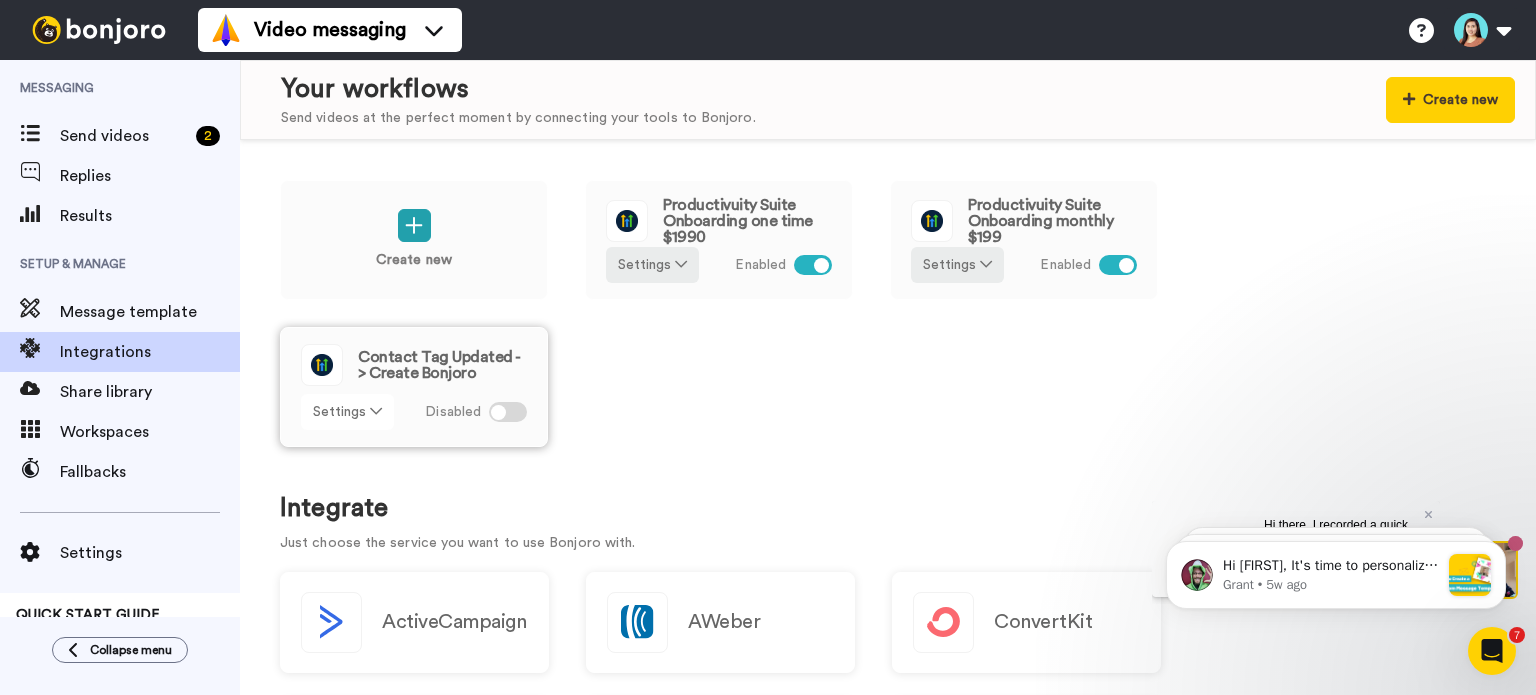 click on "Settings" at bounding box center [347, 412] 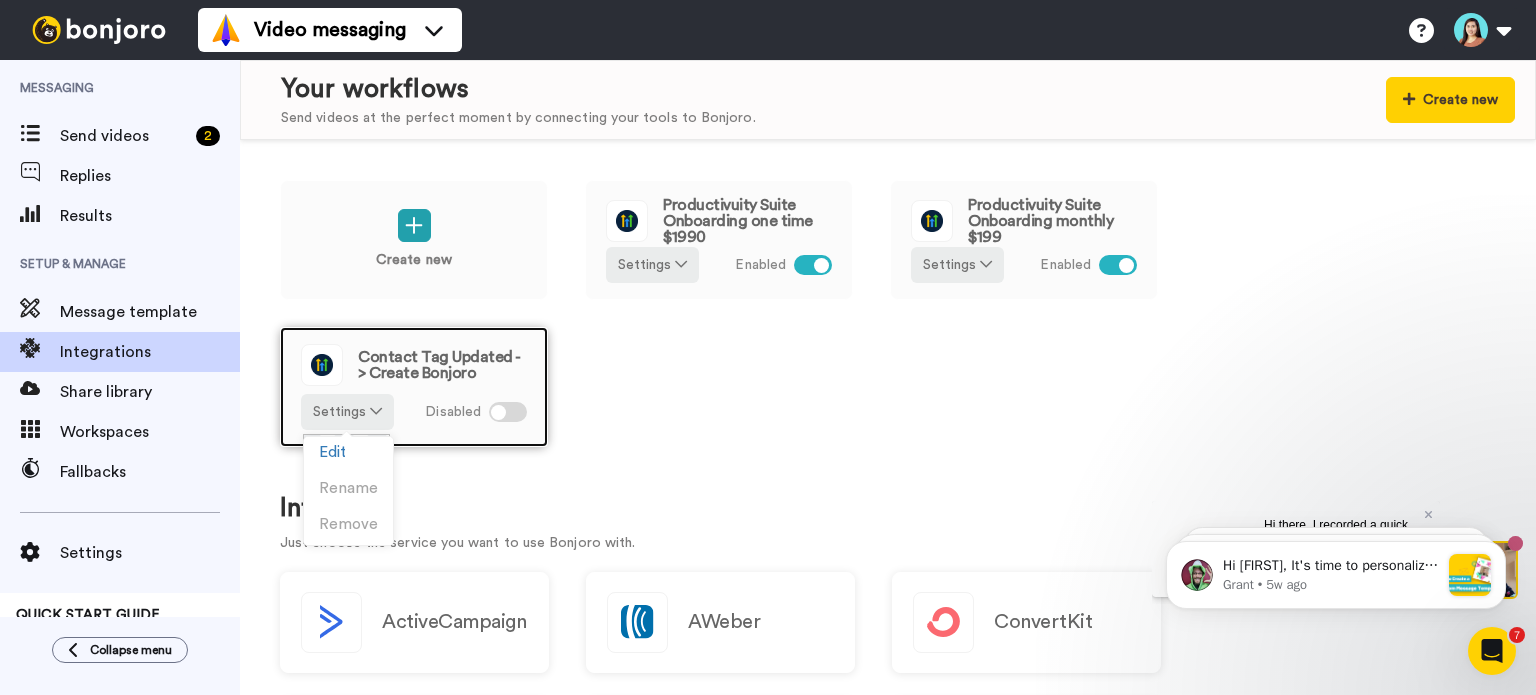 click on "Contact Tag Updated -> Create Bonjoro" at bounding box center [442, 365] 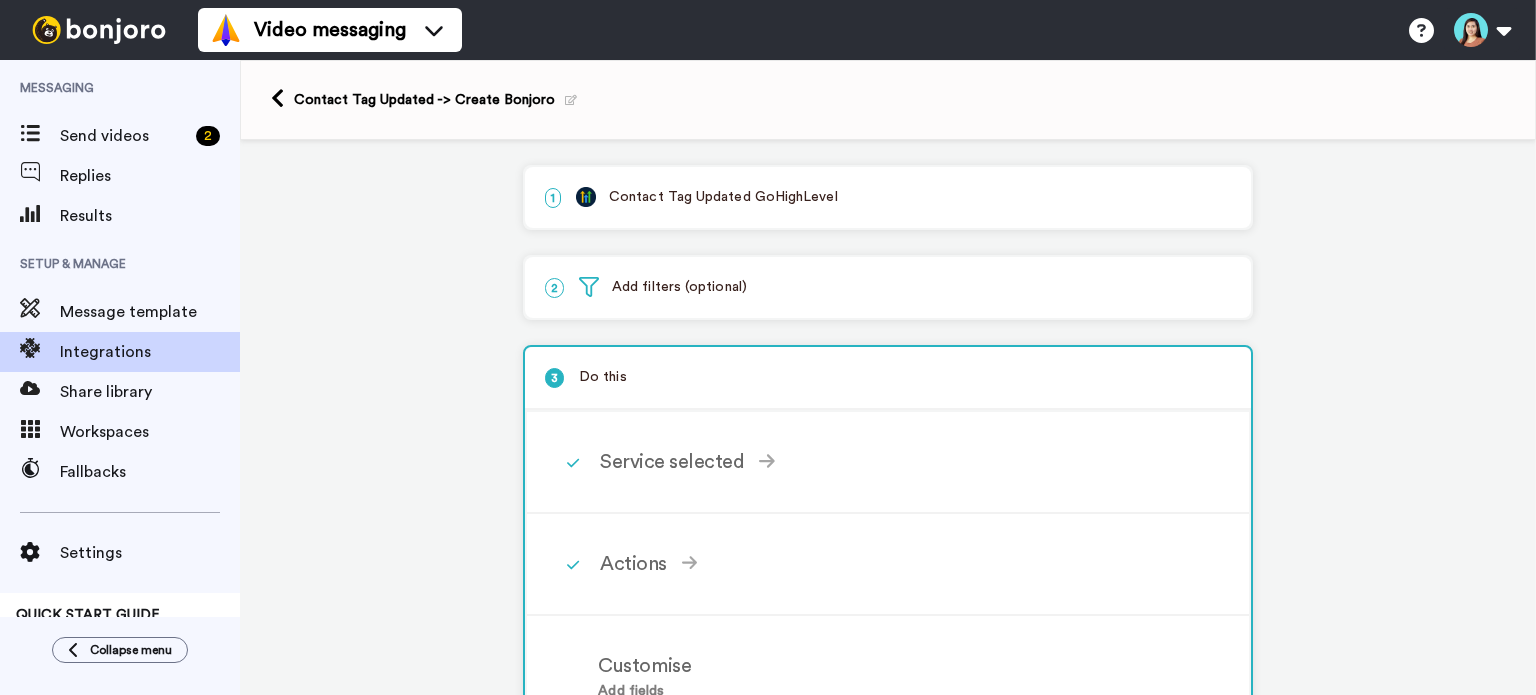 scroll, scrollTop: 0, scrollLeft: 0, axis: both 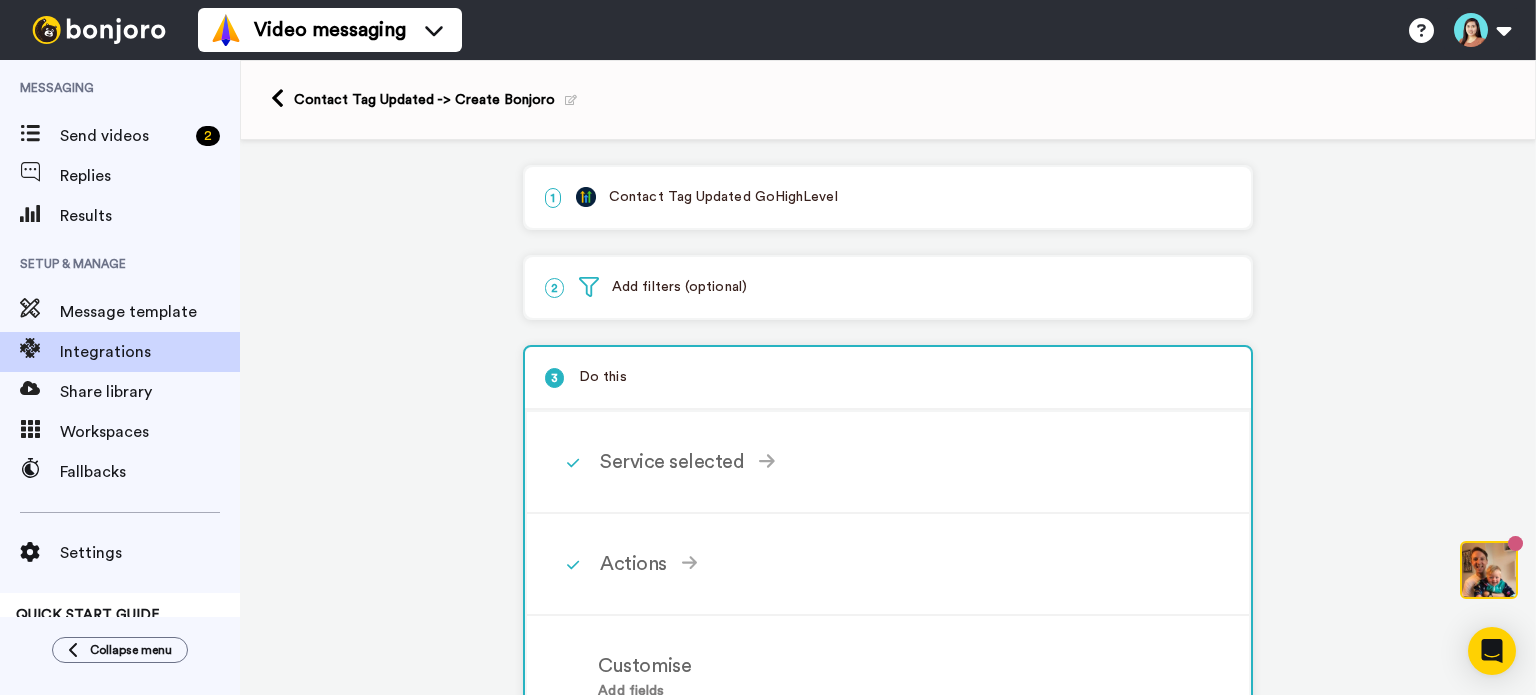 click on "2 Add filters (optional)" at bounding box center (888, 287) 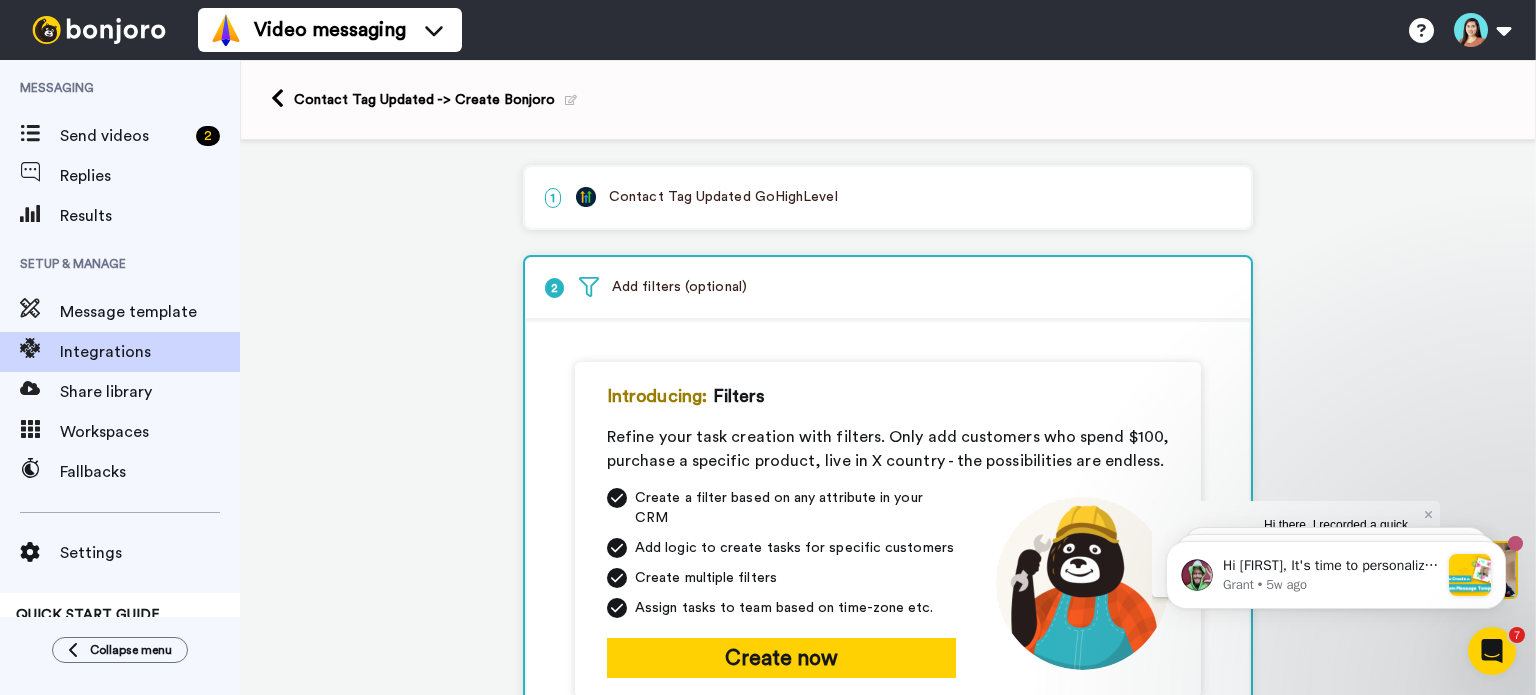 scroll, scrollTop: 0, scrollLeft: 0, axis: both 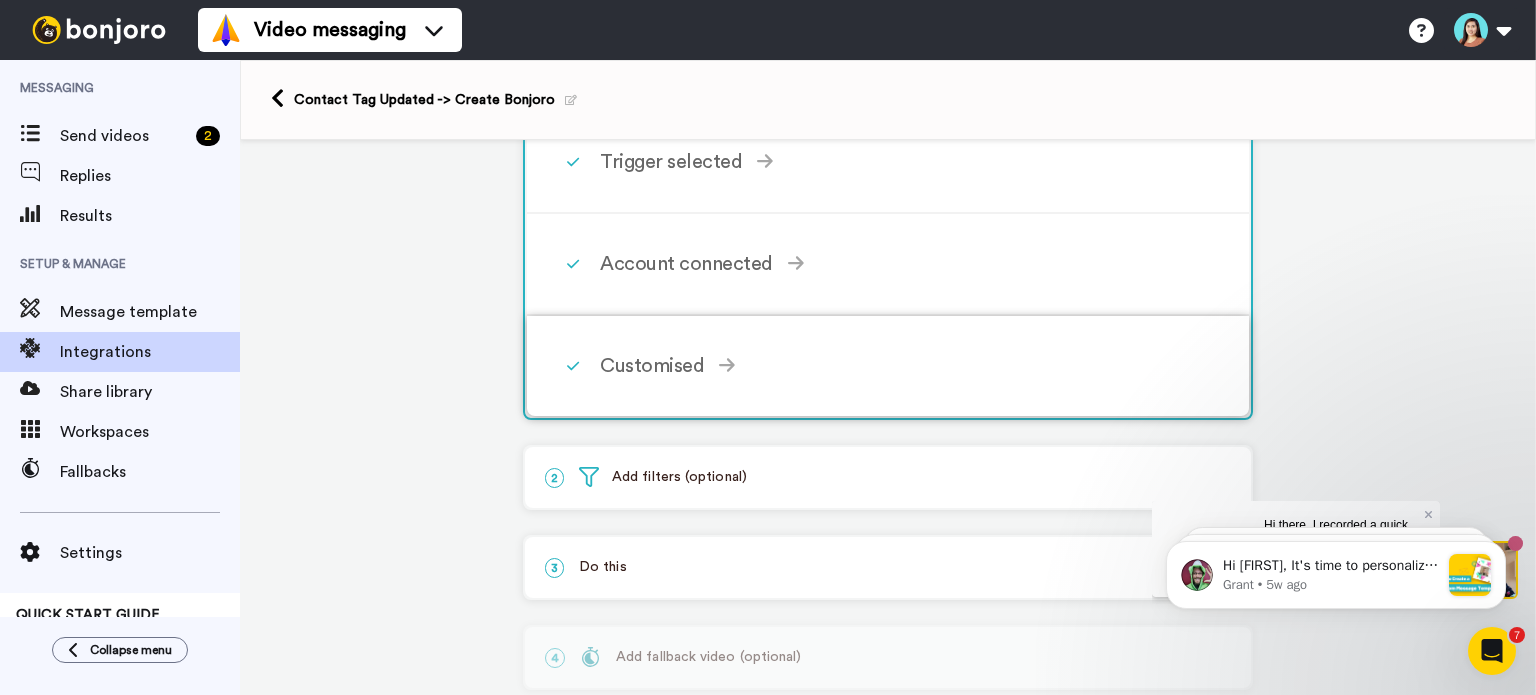 click on "Customised Tag   (Required) bonjoro Select the desired tag from GoHighLevel Continue" at bounding box center (888, 366) 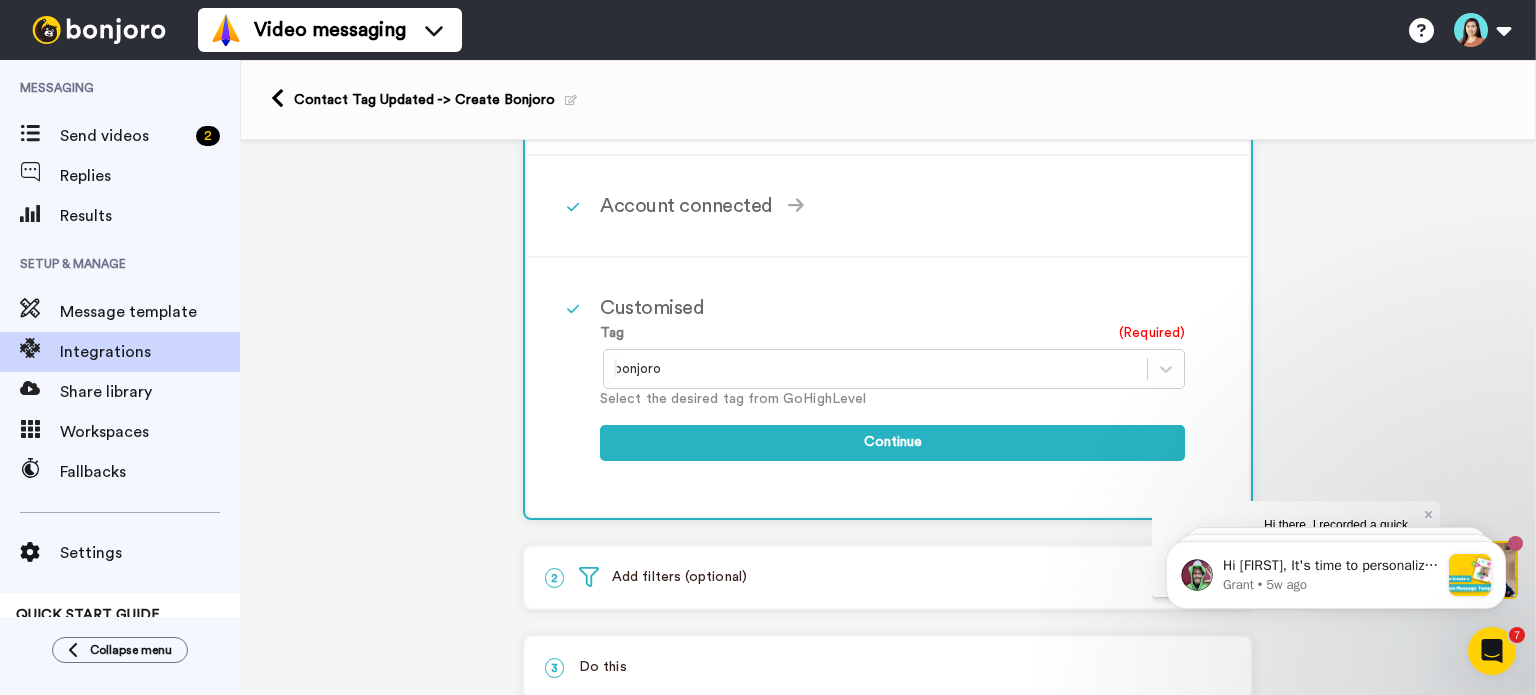 scroll, scrollTop: 222, scrollLeft: 0, axis: vertical 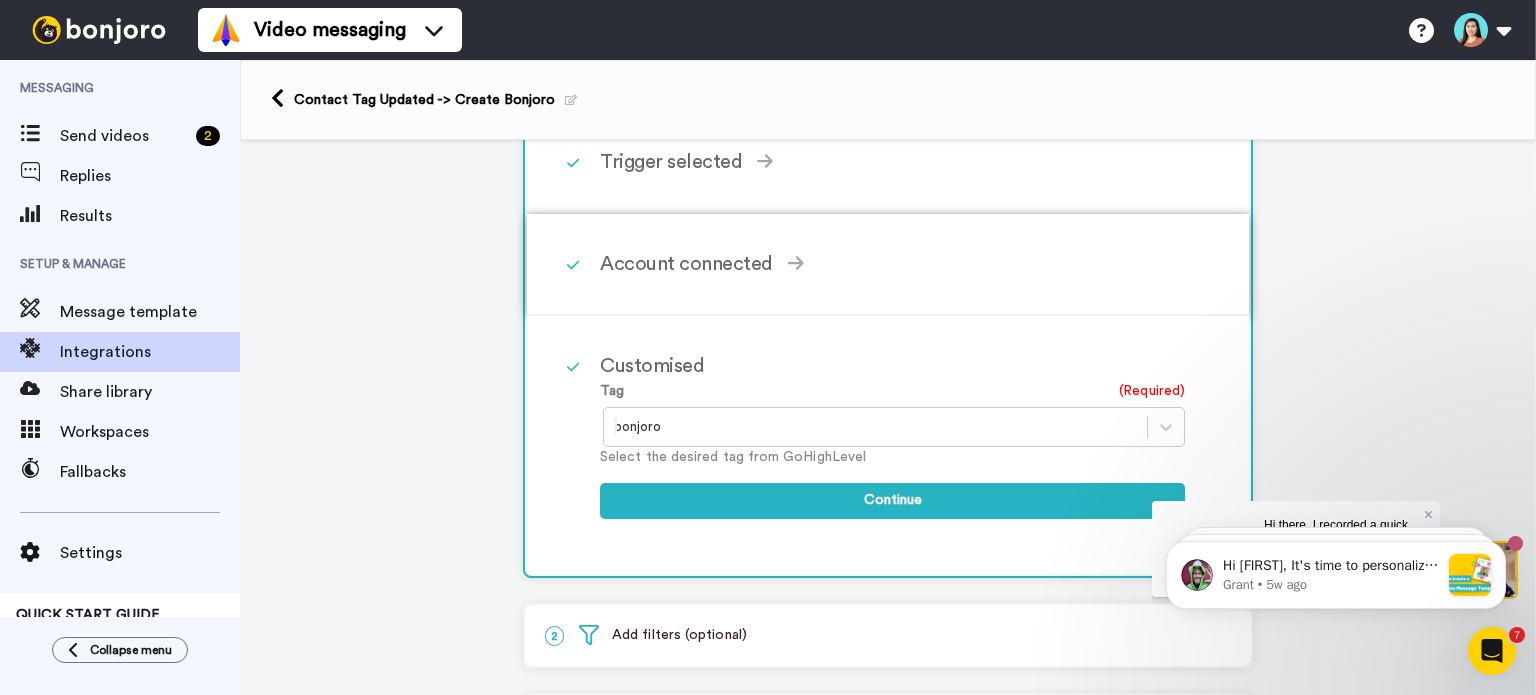 click on "Account connected" at bounding box center [892, 264] 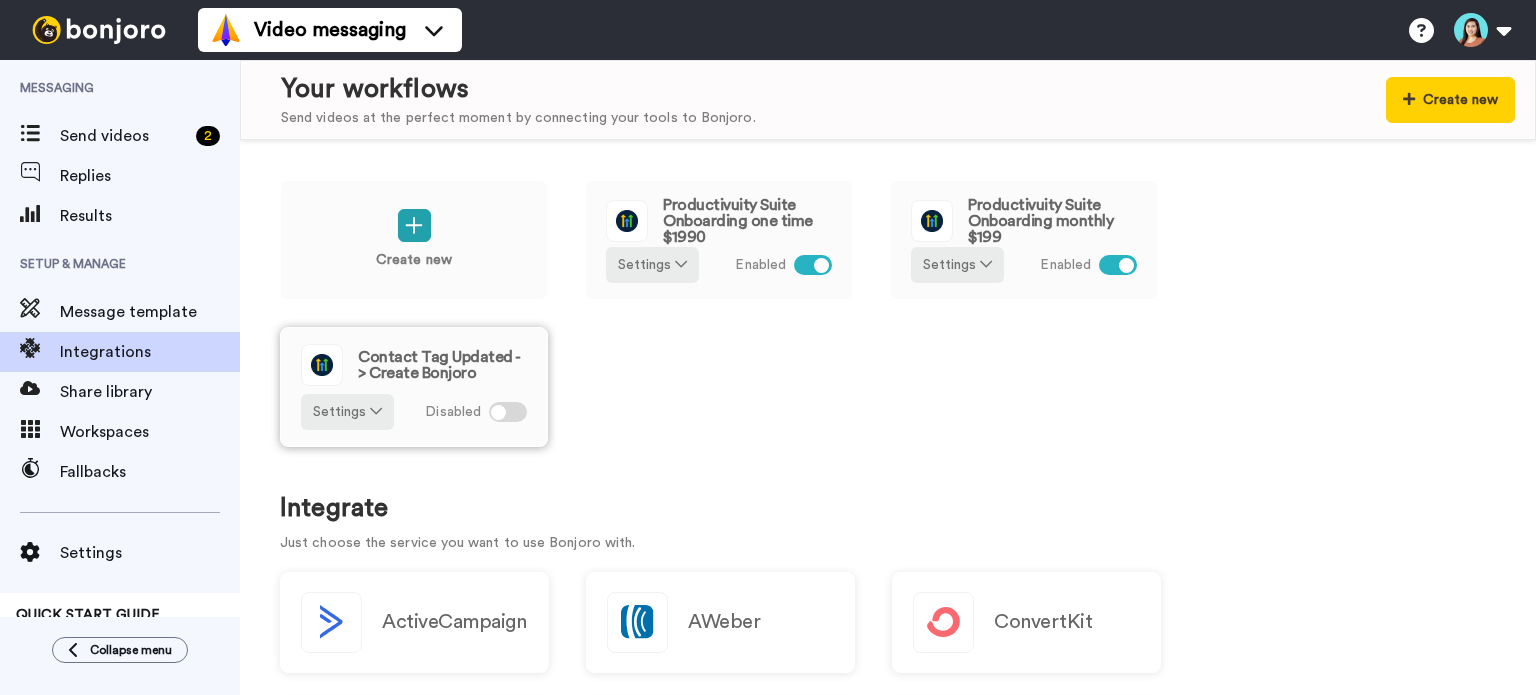 scroll, scrollTop: 0, scrollLeft: 0, axis: both 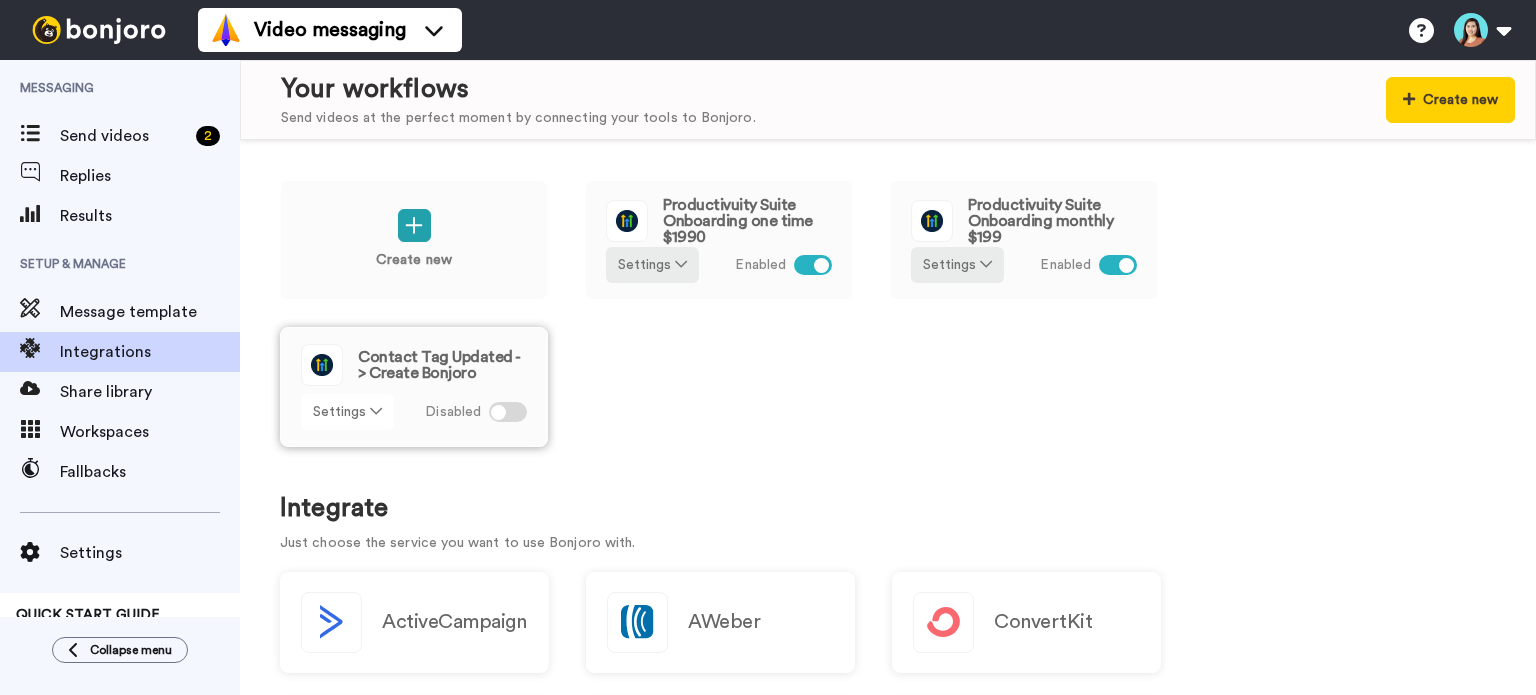 click at bounding box center (376, 411) 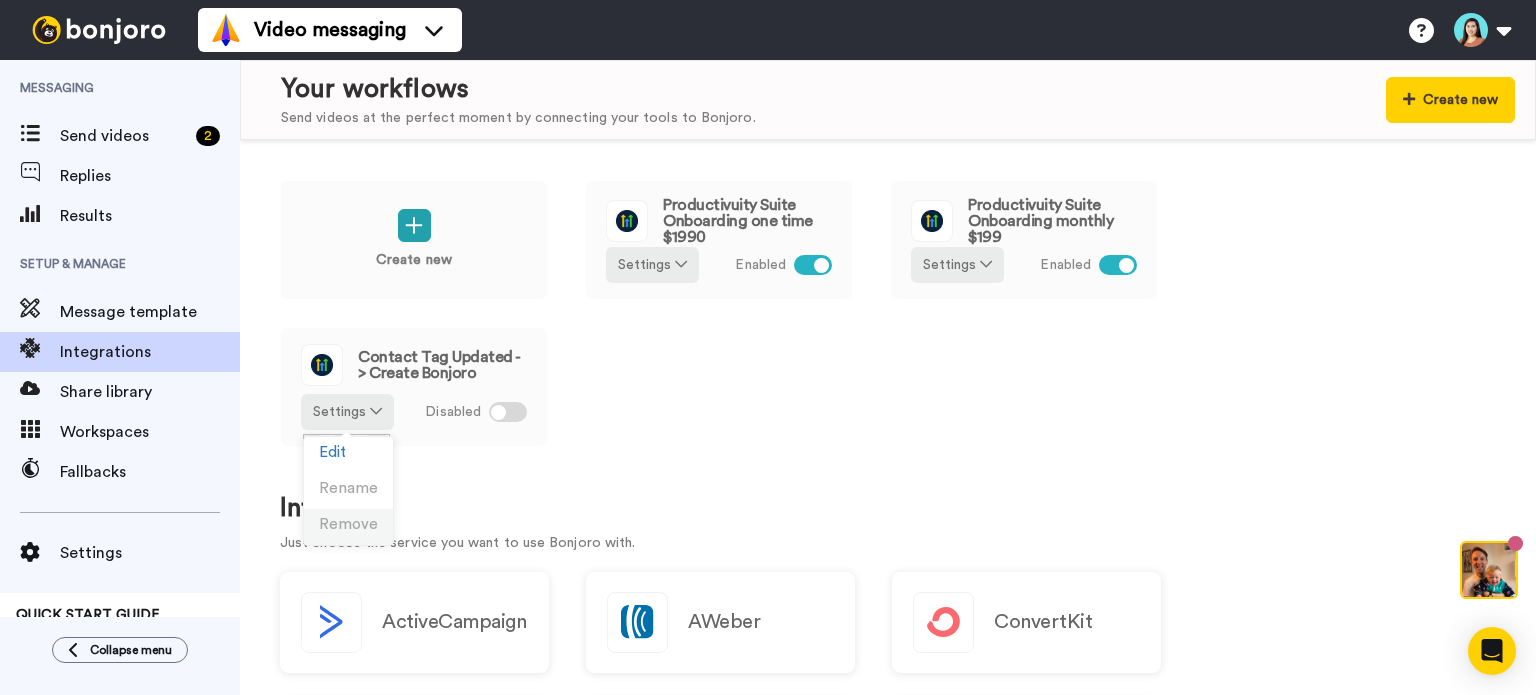 scroll, scrollTop: 0, scrollLeft: 0, axis: both 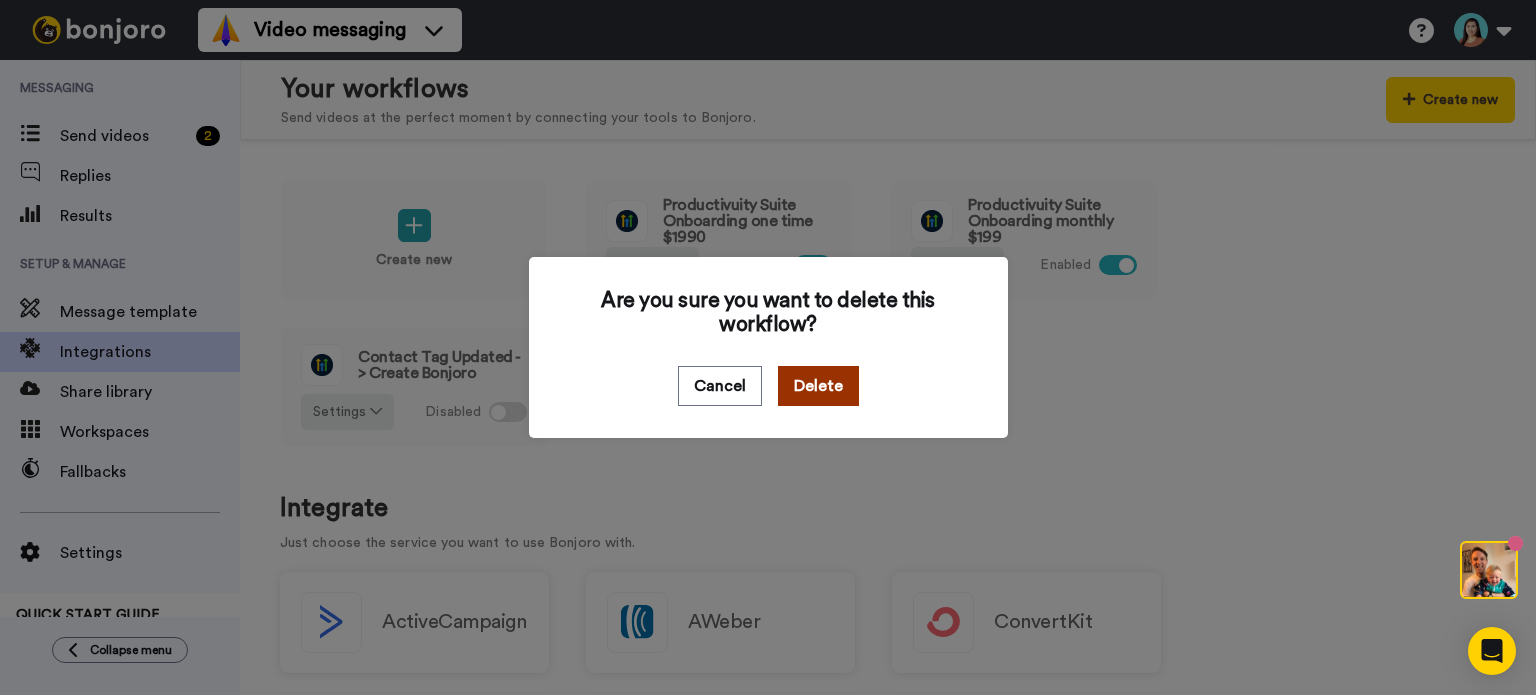 click on "Delete" at bounding box center (818, 386) 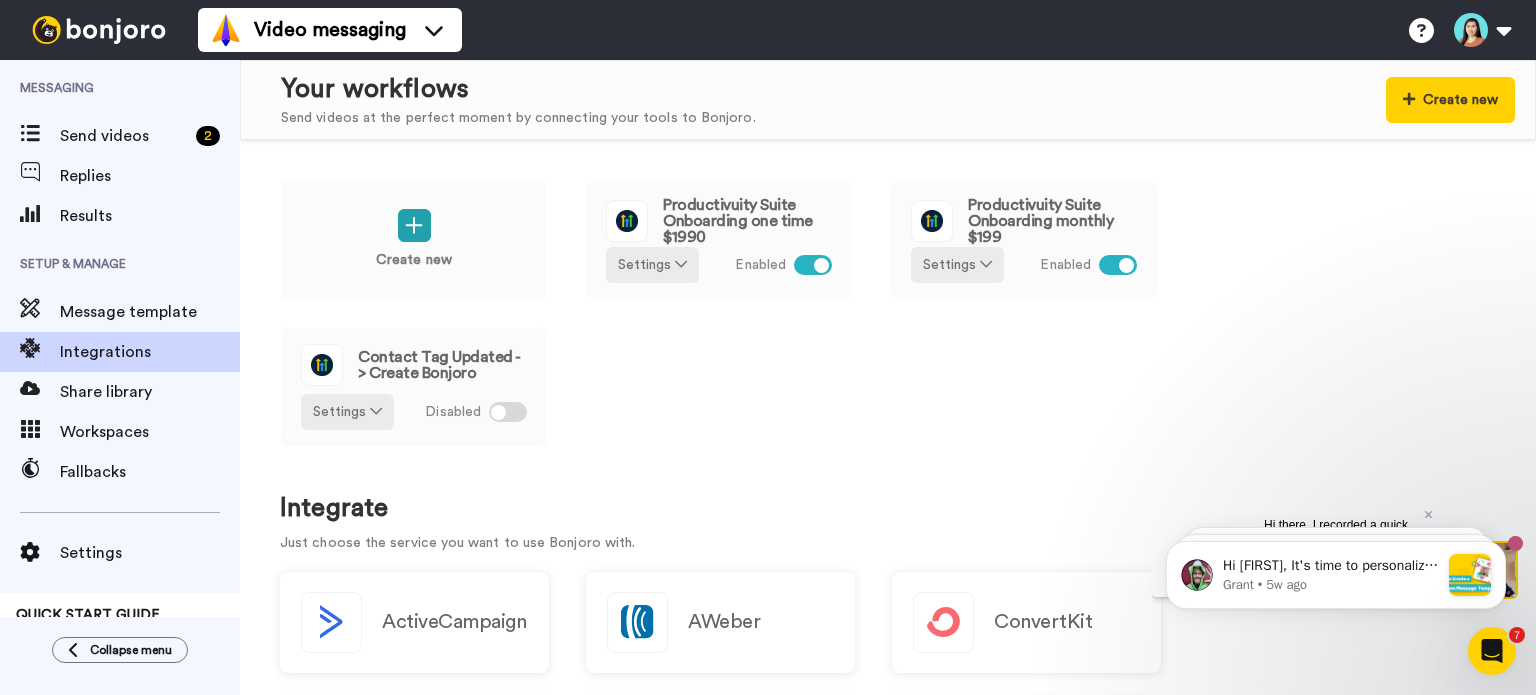 scroll, scrollTop: 0, scrollLeft: 0, axis: both 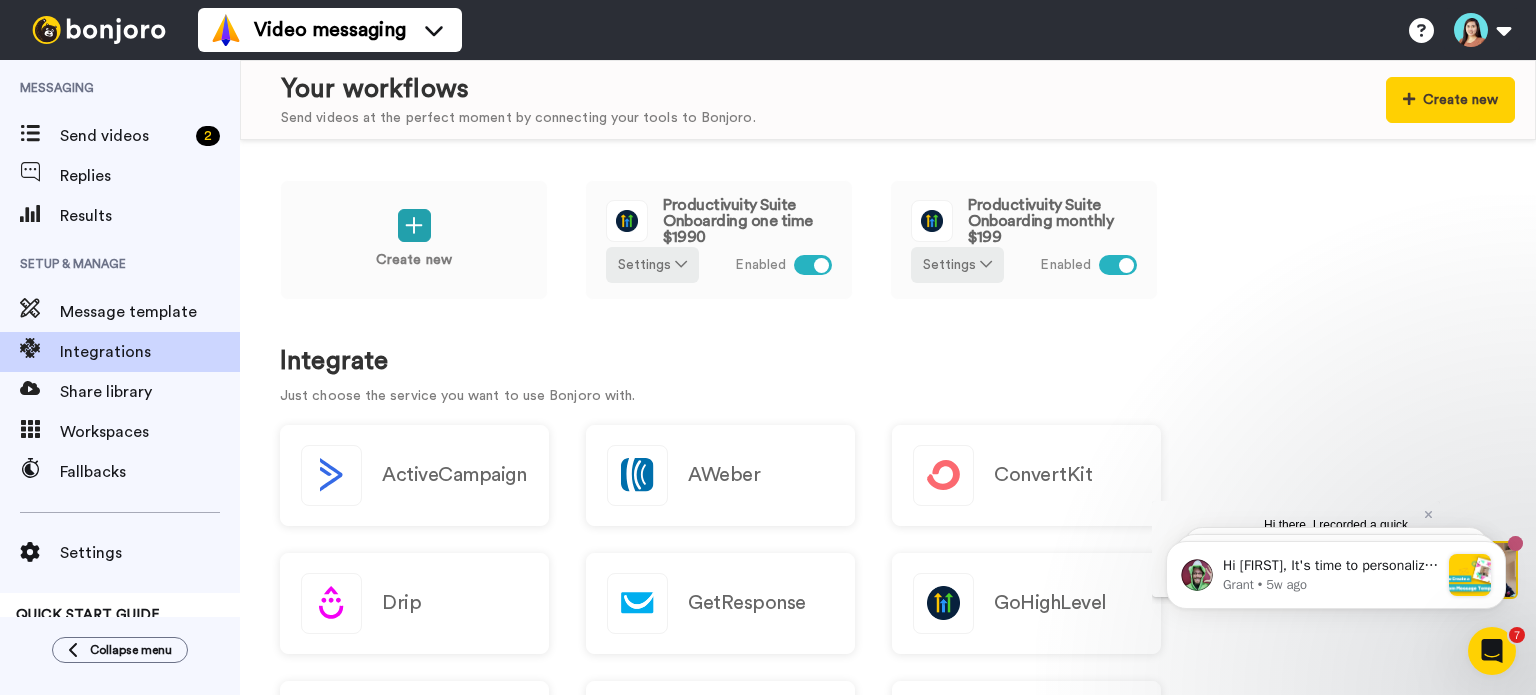 click on "Integrate" at bounding box center (888, 361) 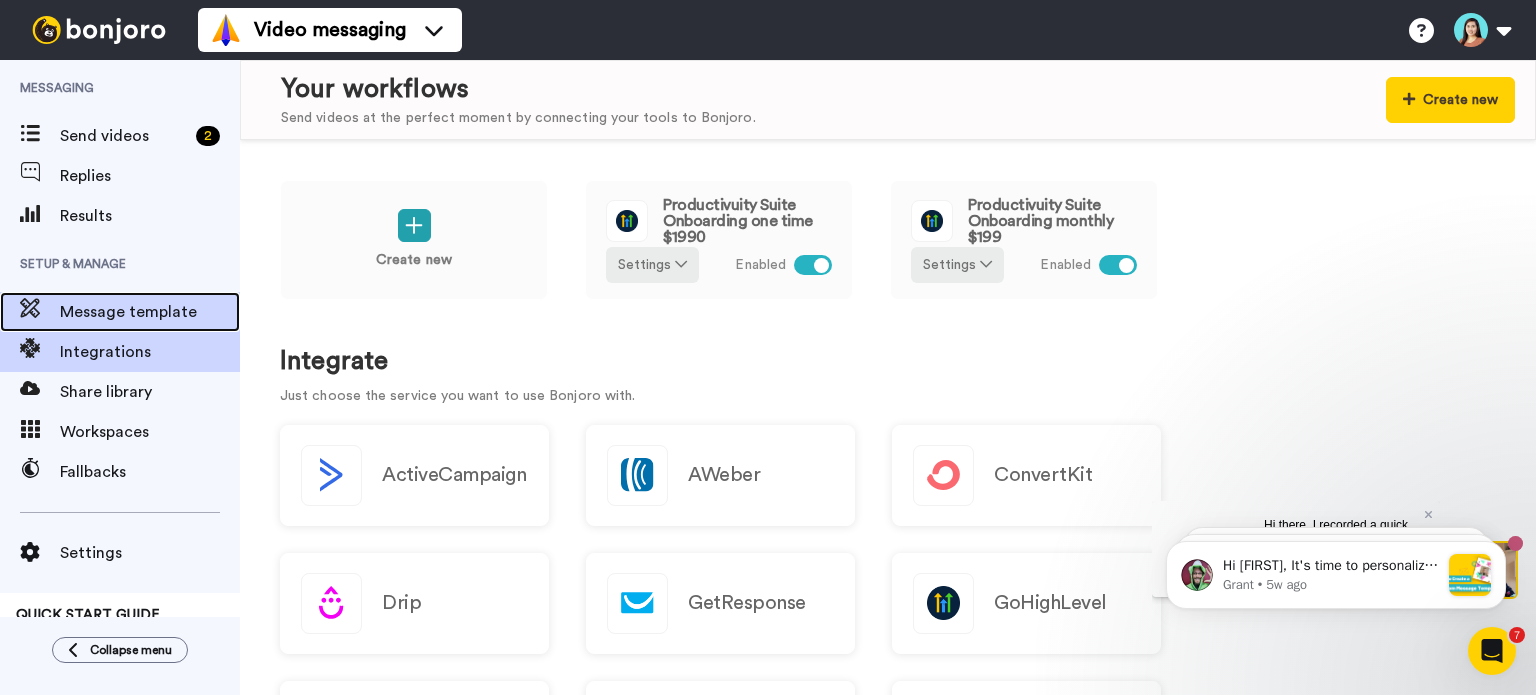 click on "Message template" at bounding box center [150, 312] 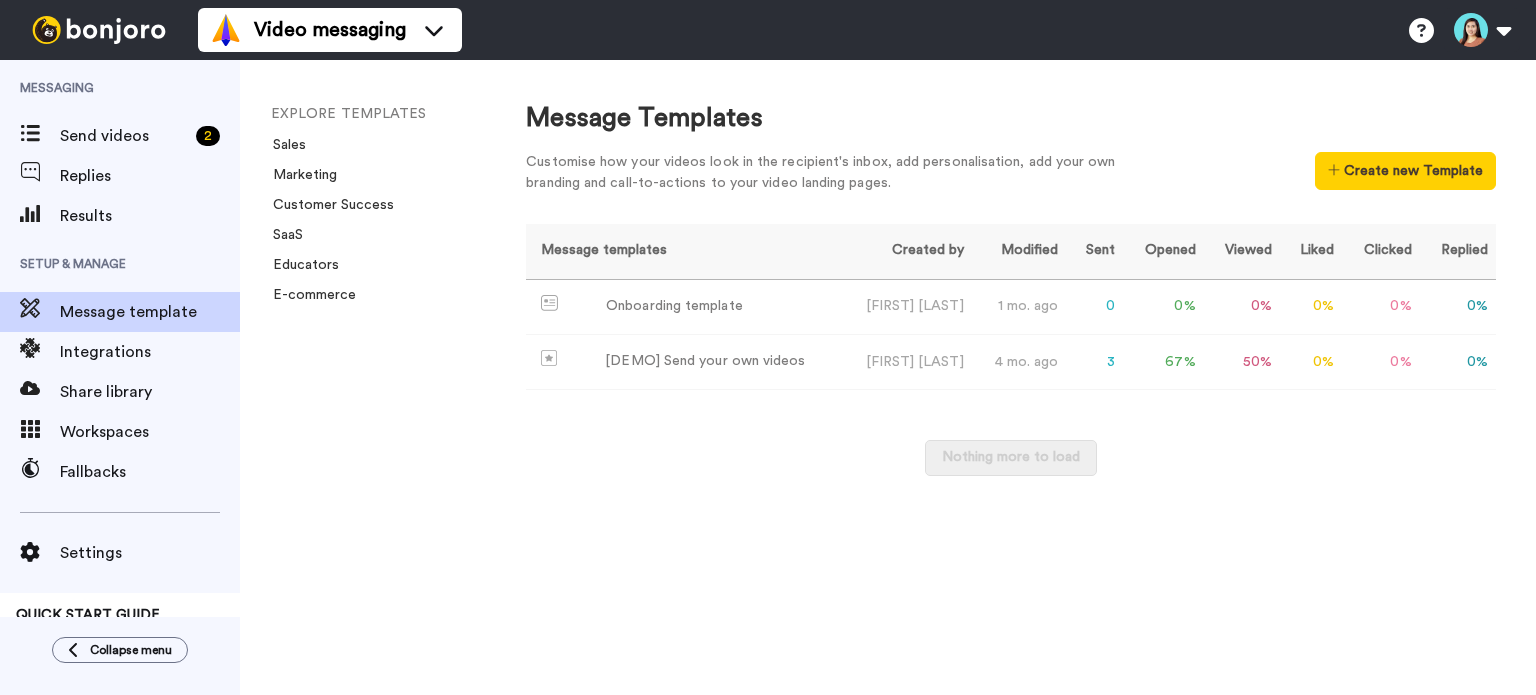 scroll, scrollTop: 0, scrollLeft: 0, axis: both 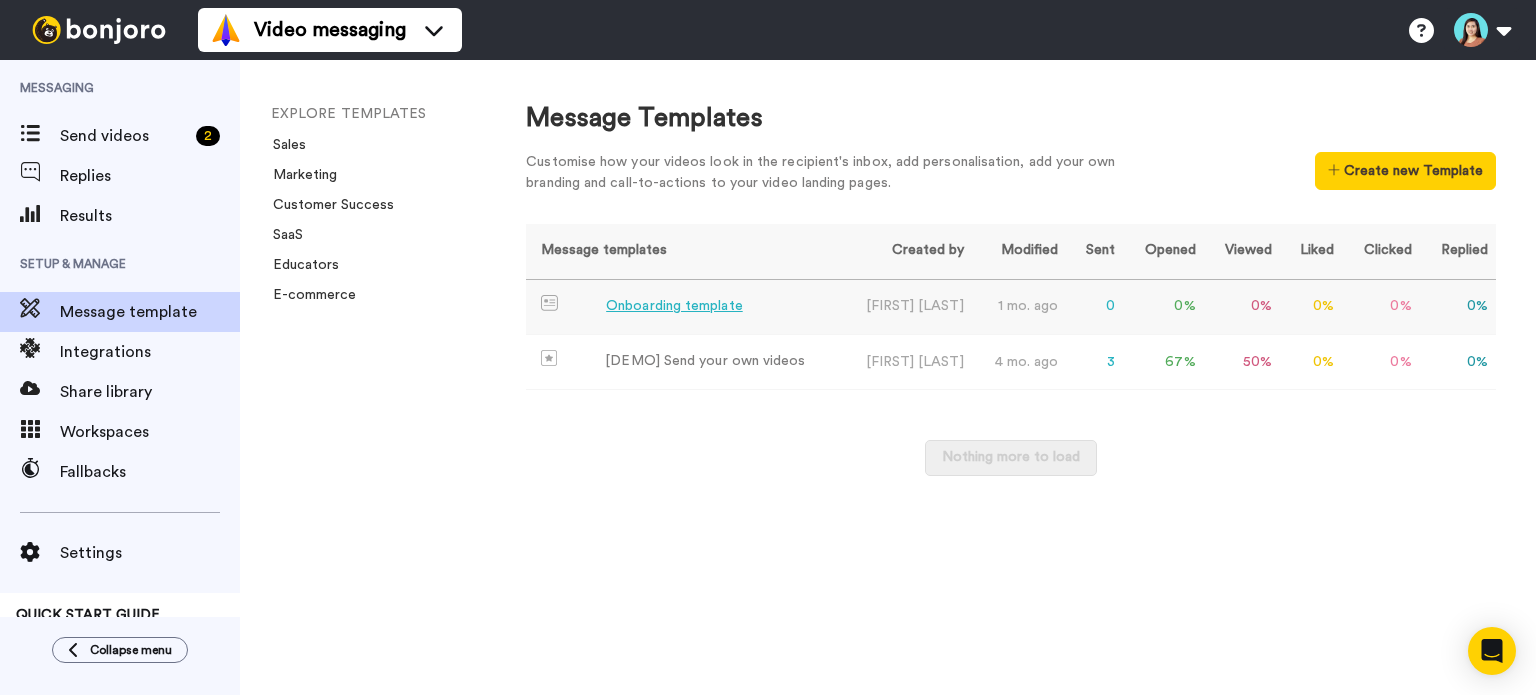click on "Onboarding template" at bounding box center [674, 306] 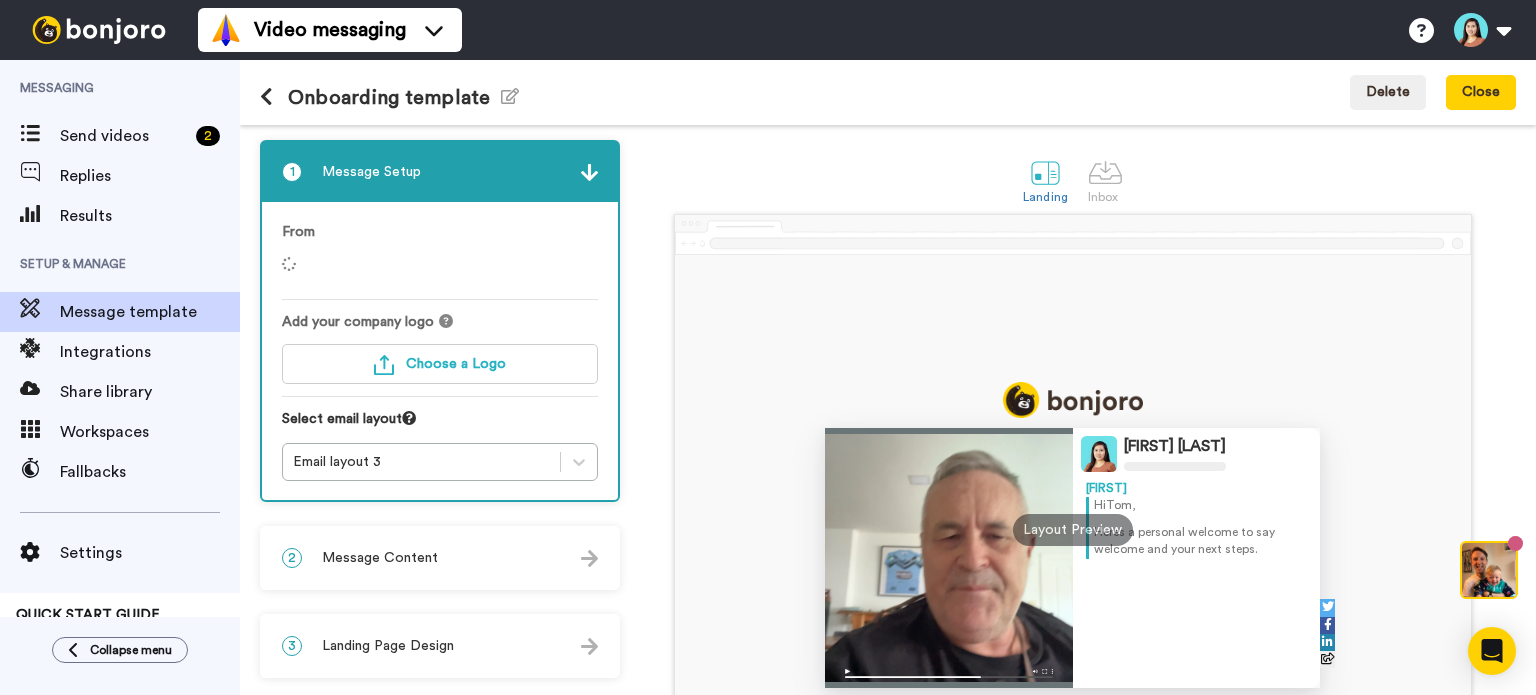 scroll, scrollTop: 0, scrollLeft: 0, axis: both 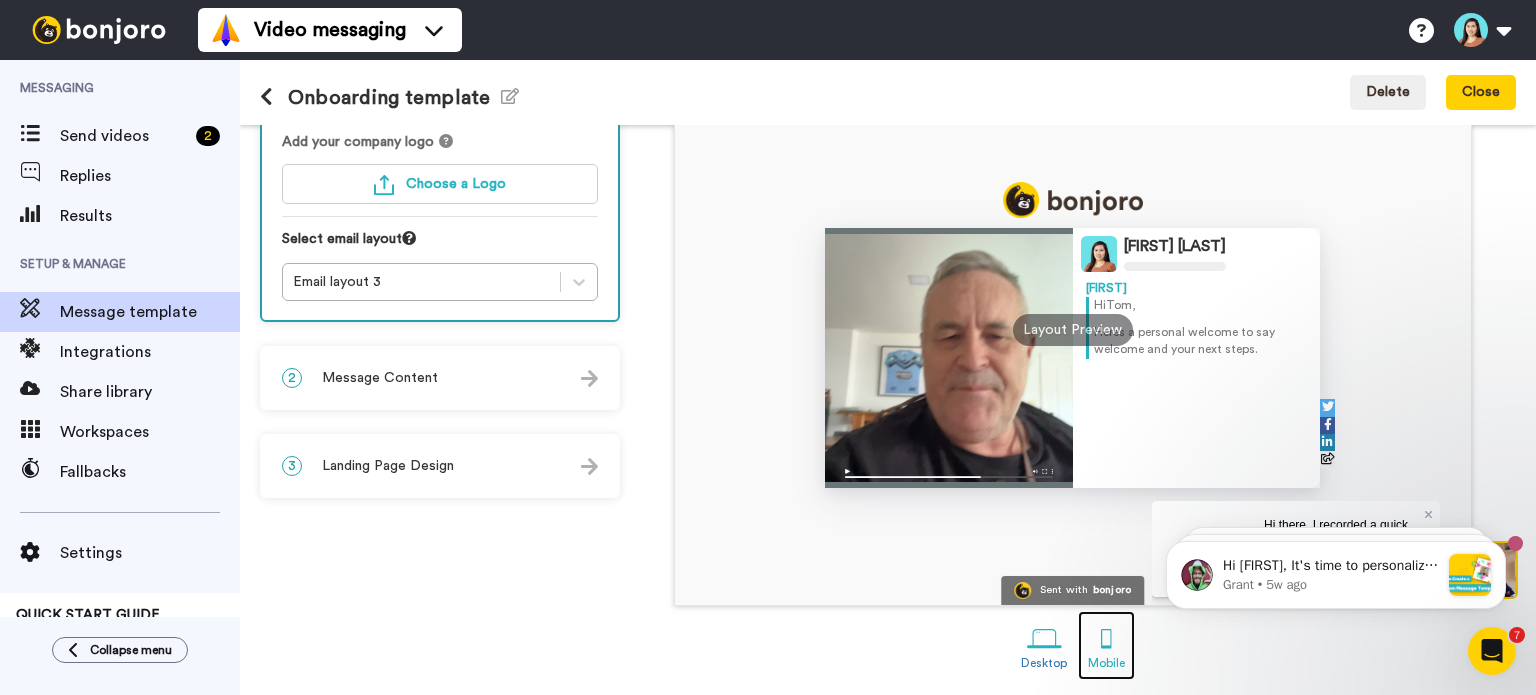click at bounding box center [1106, 638] 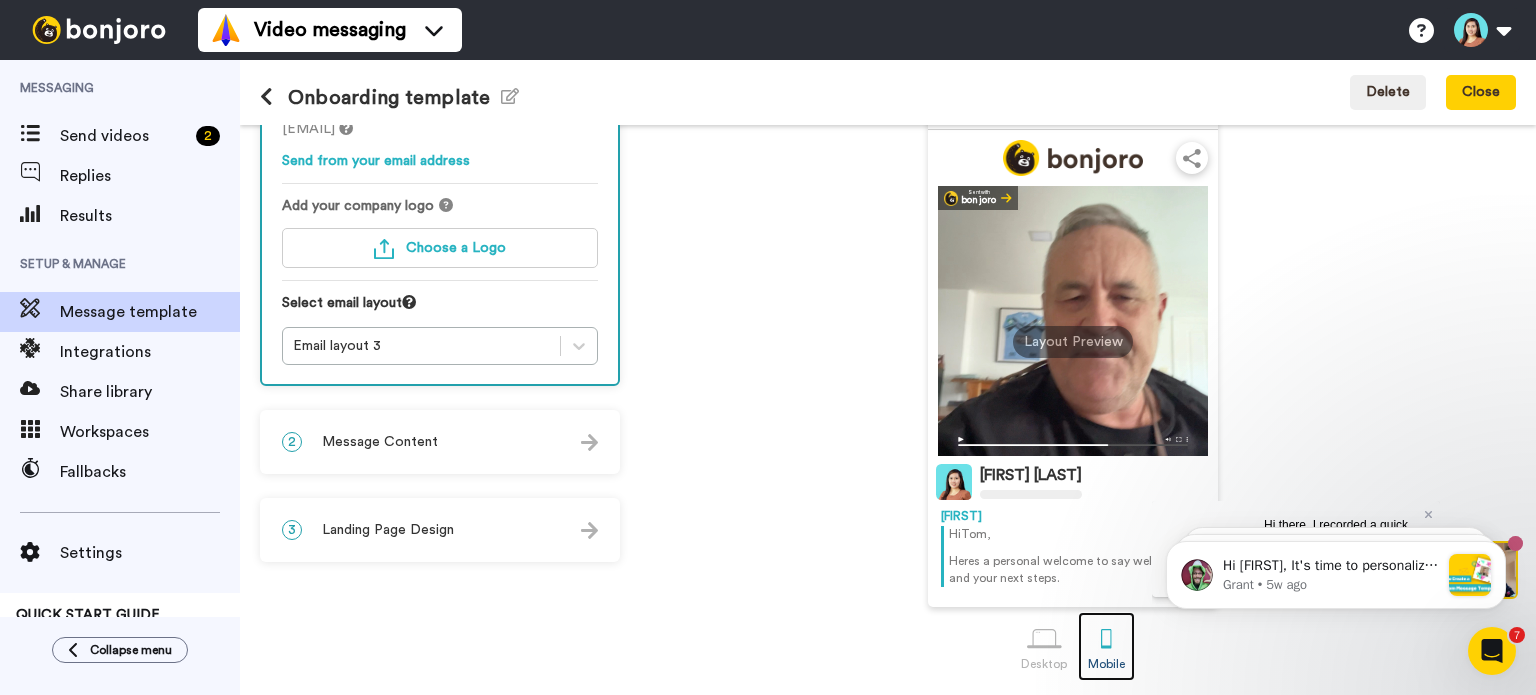 scroll, scrollTop: 0, scrollLeft: 0, axis: both 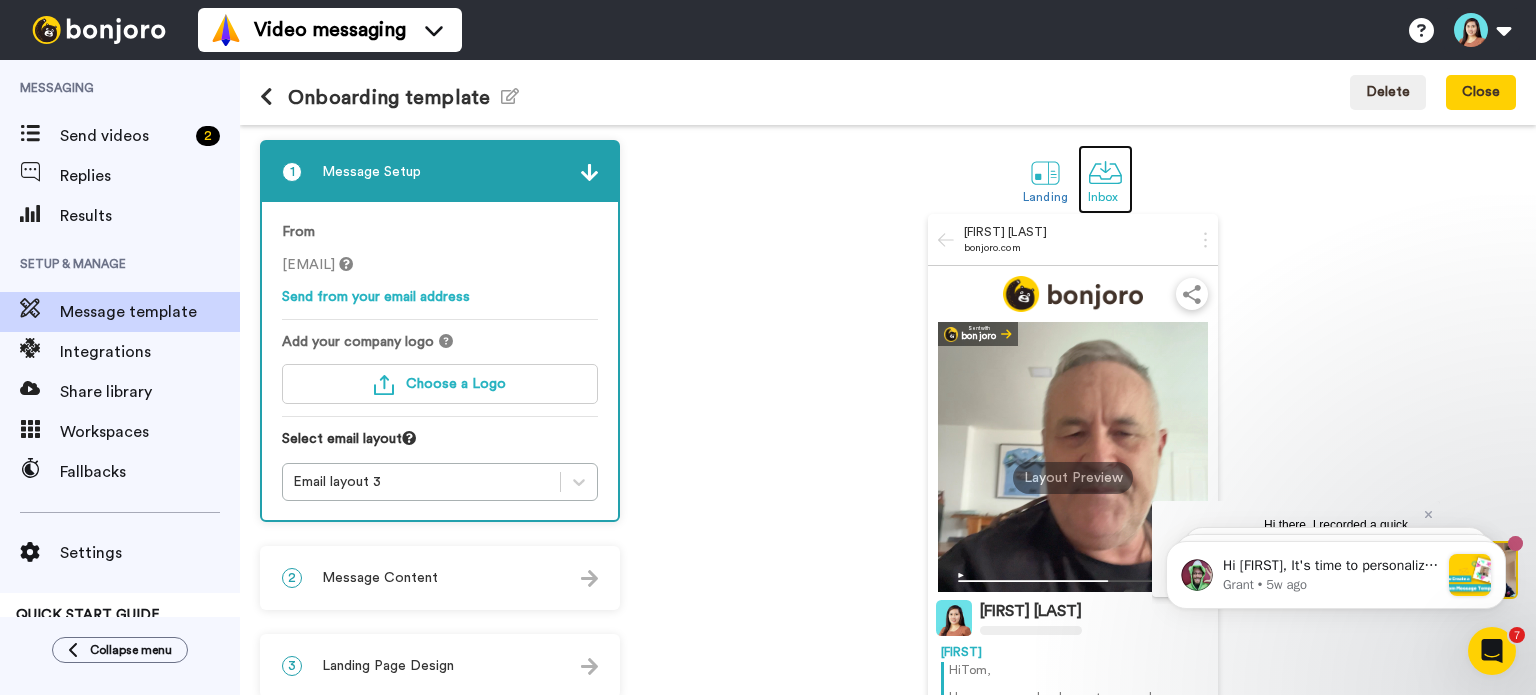 click on "Inbox" at bounding box center (1105, 197) 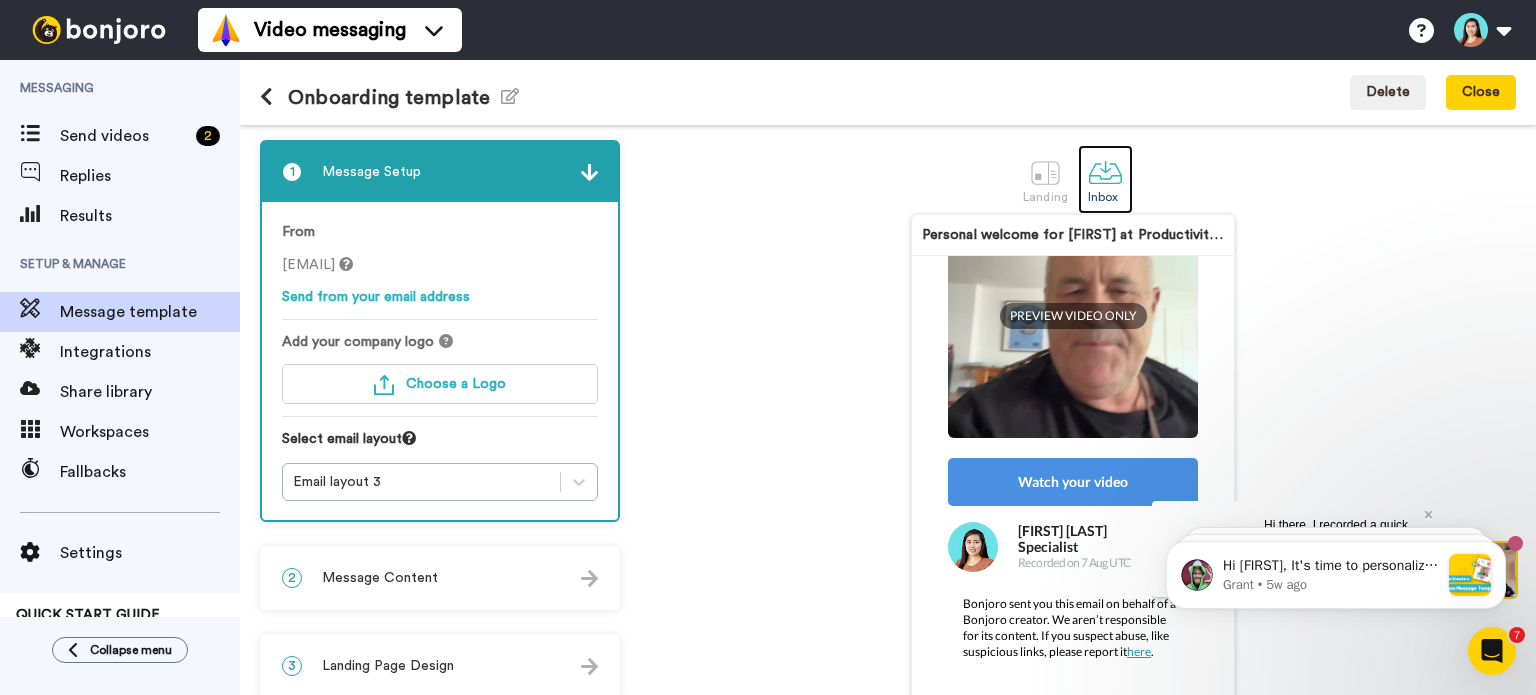scroll, scrollTop: 284, scrollLeft: 0, axis: vertical 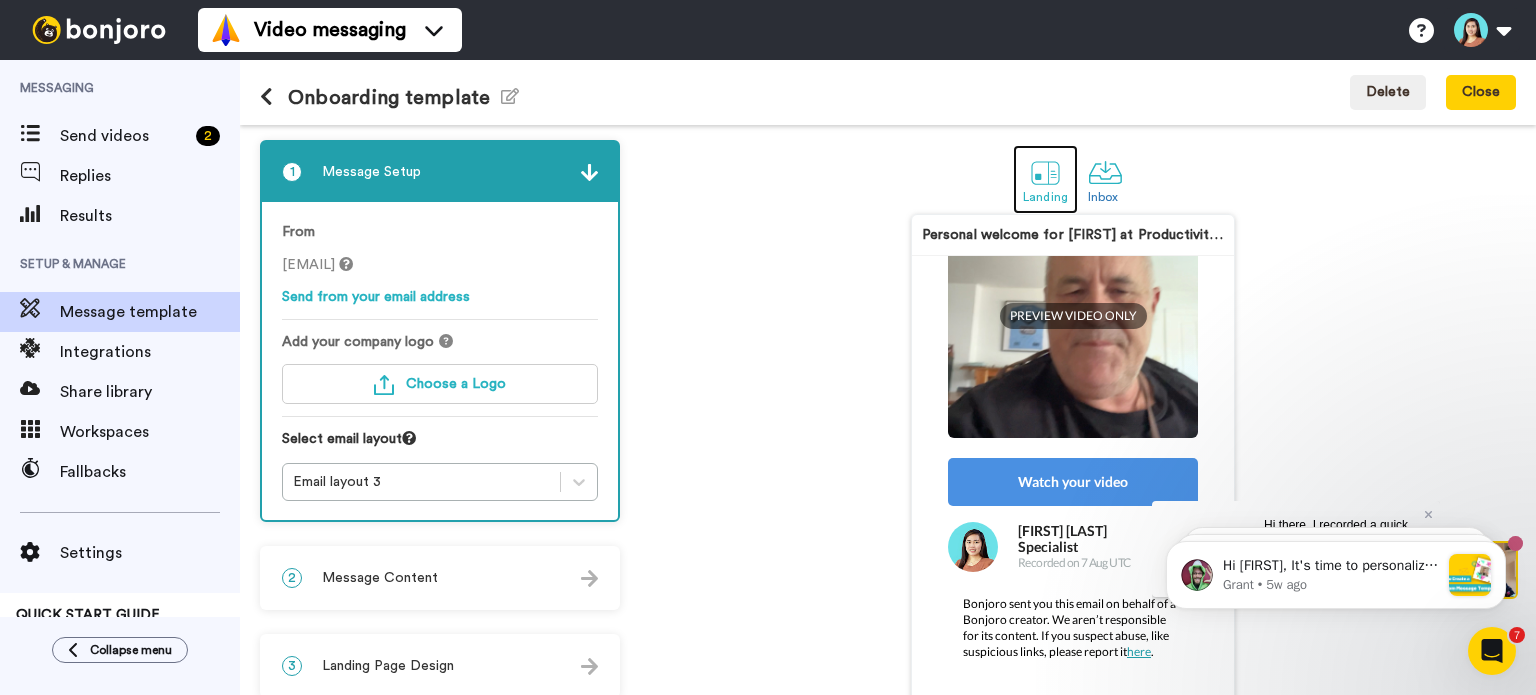 click at bounding box center [1045, 172] 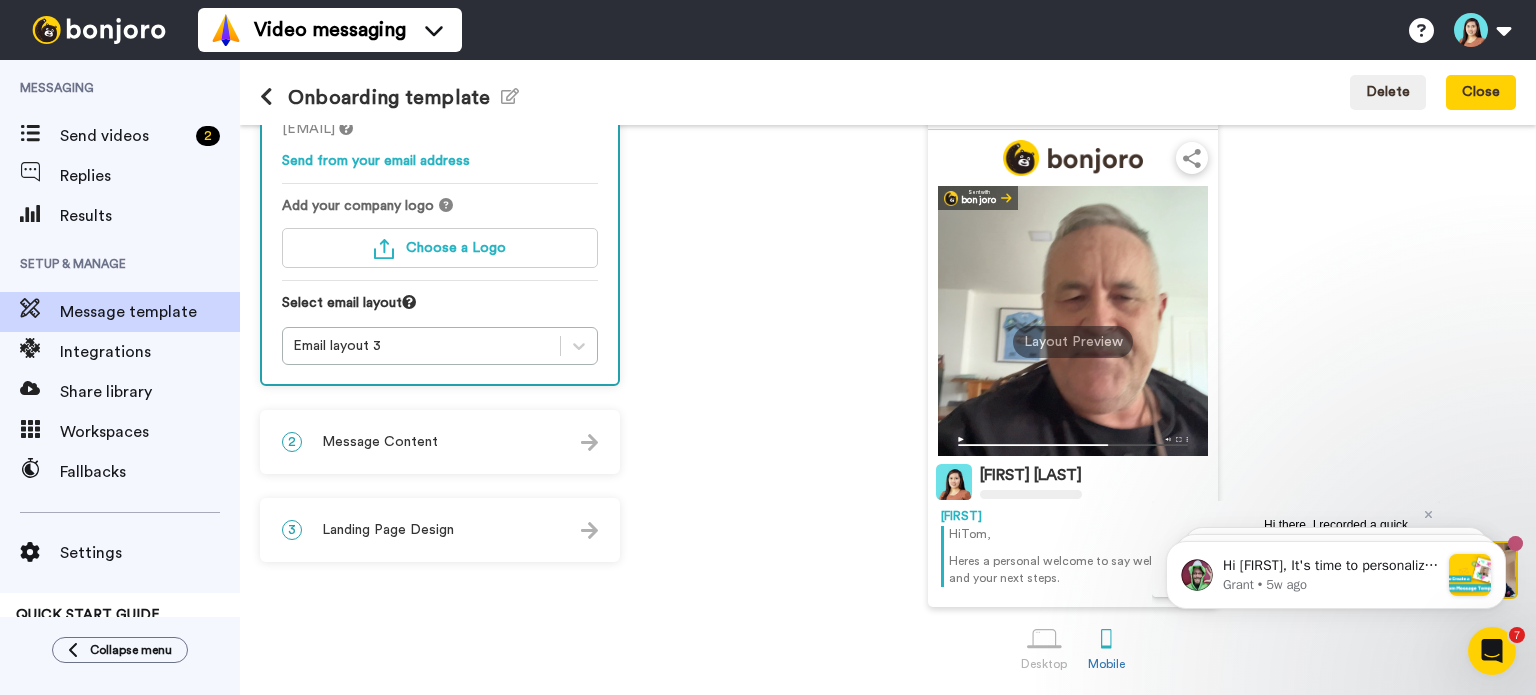 scroll, scrollTop: 0, scrollLeft: 0, axis: both 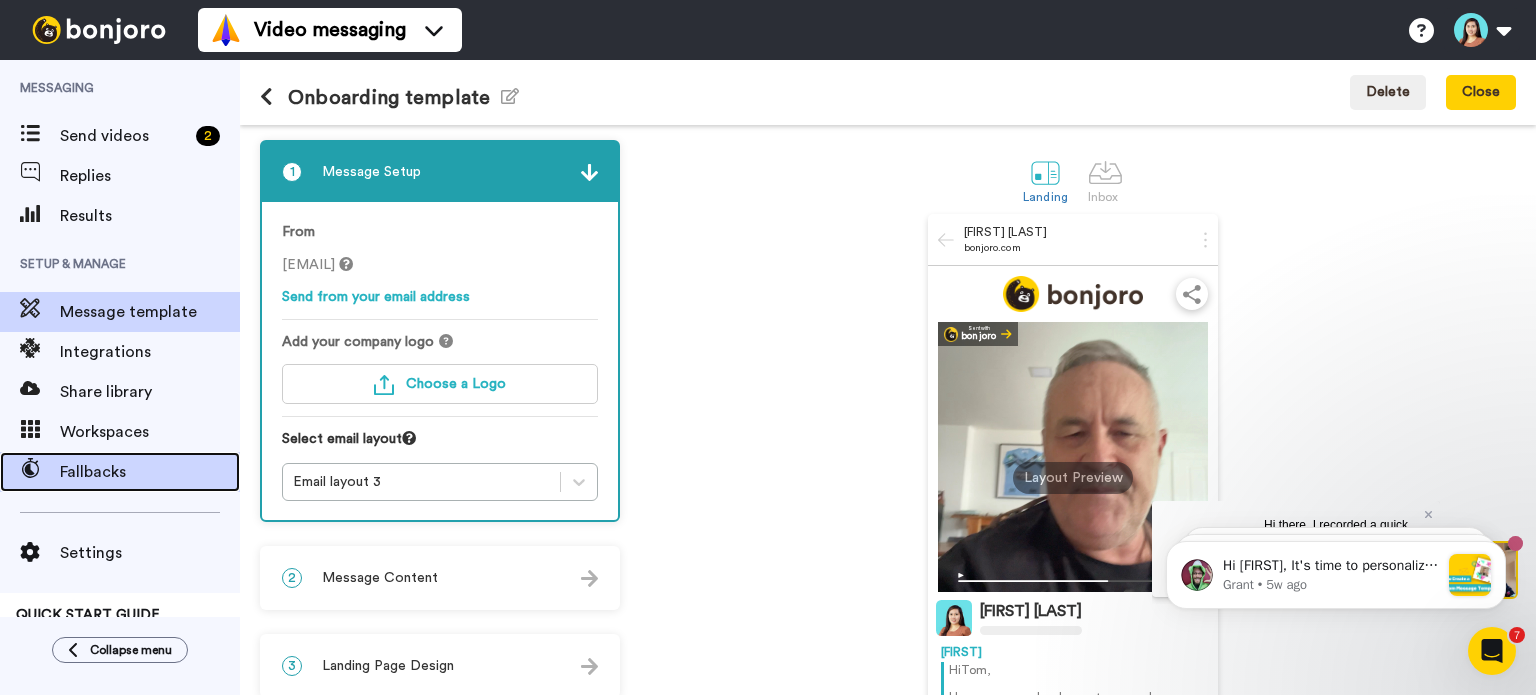 click on "Fallbacks" at bounding box center (150, 472) 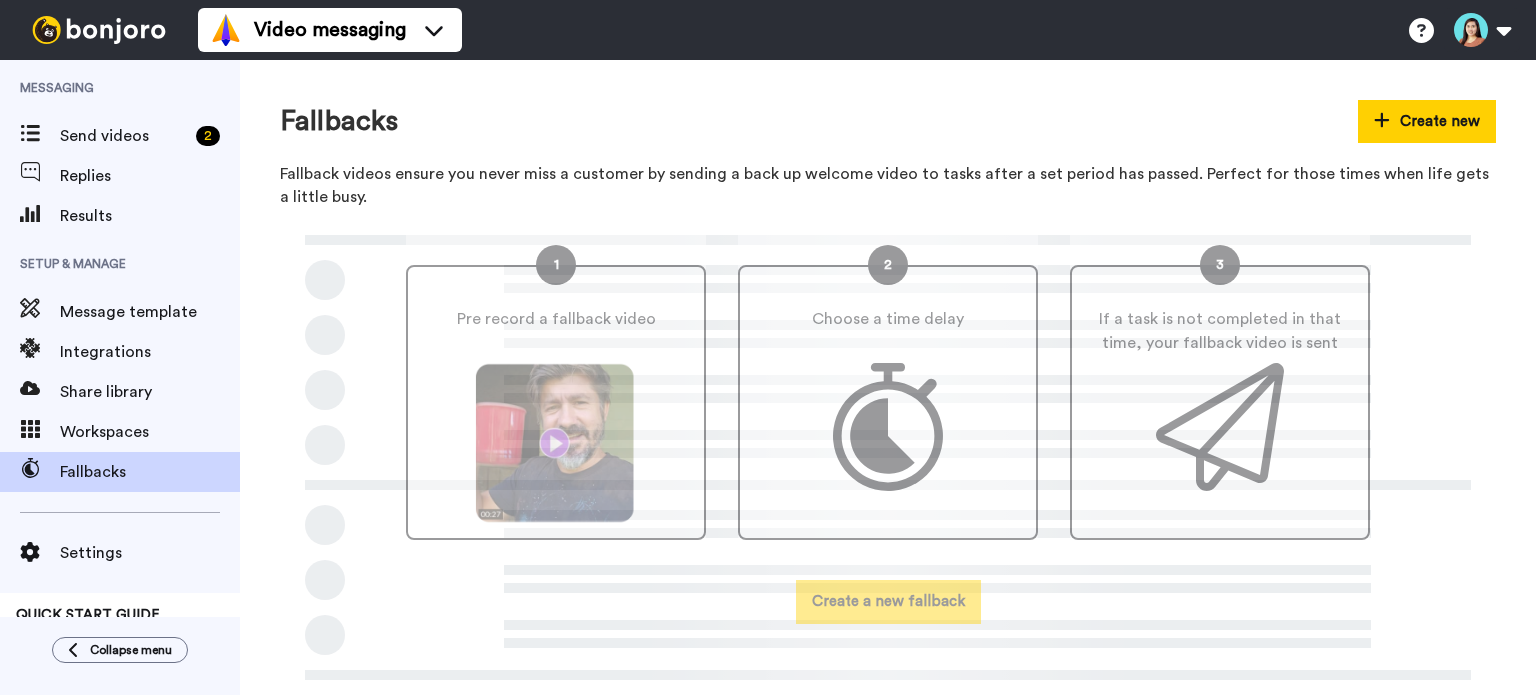 scroll, scrollTop: 0, scrollLeft: 0, axis: both 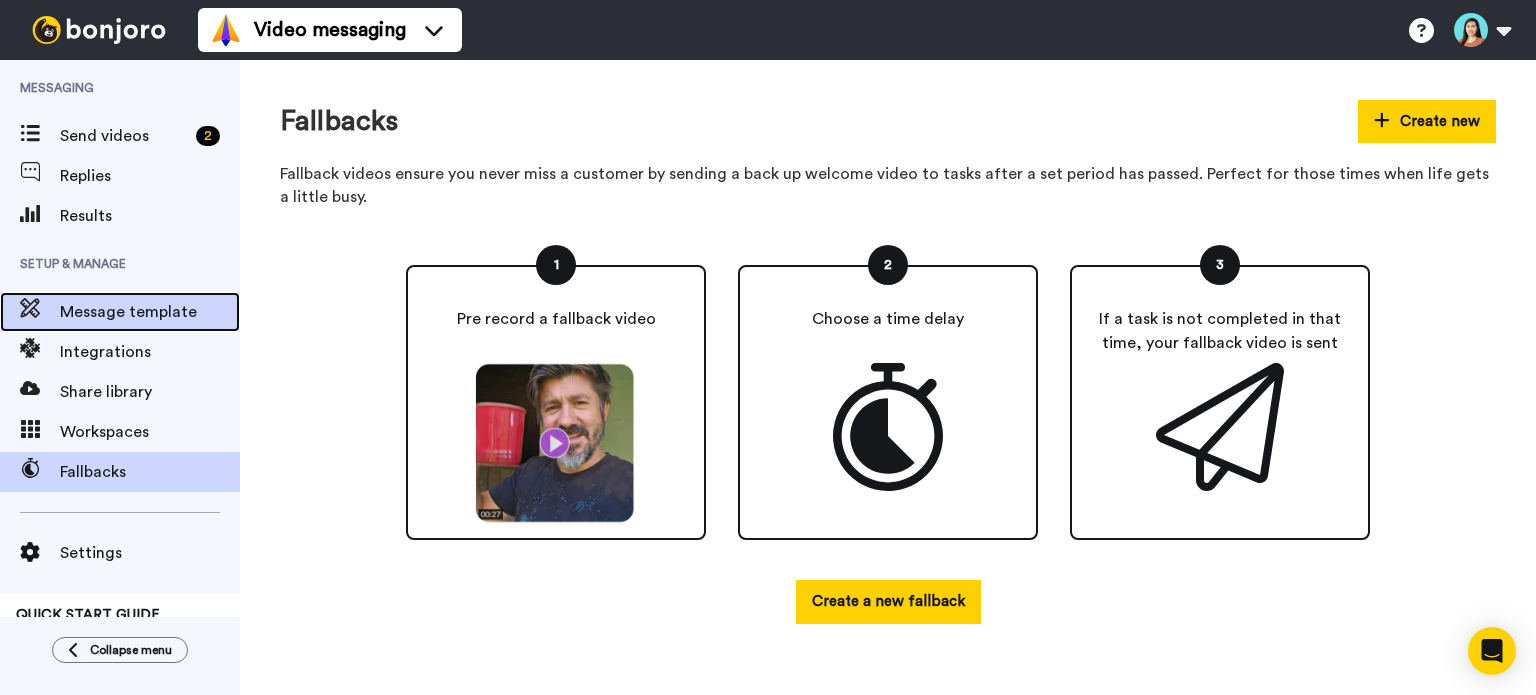 click on "Message template" at bounding box center (150, 312) 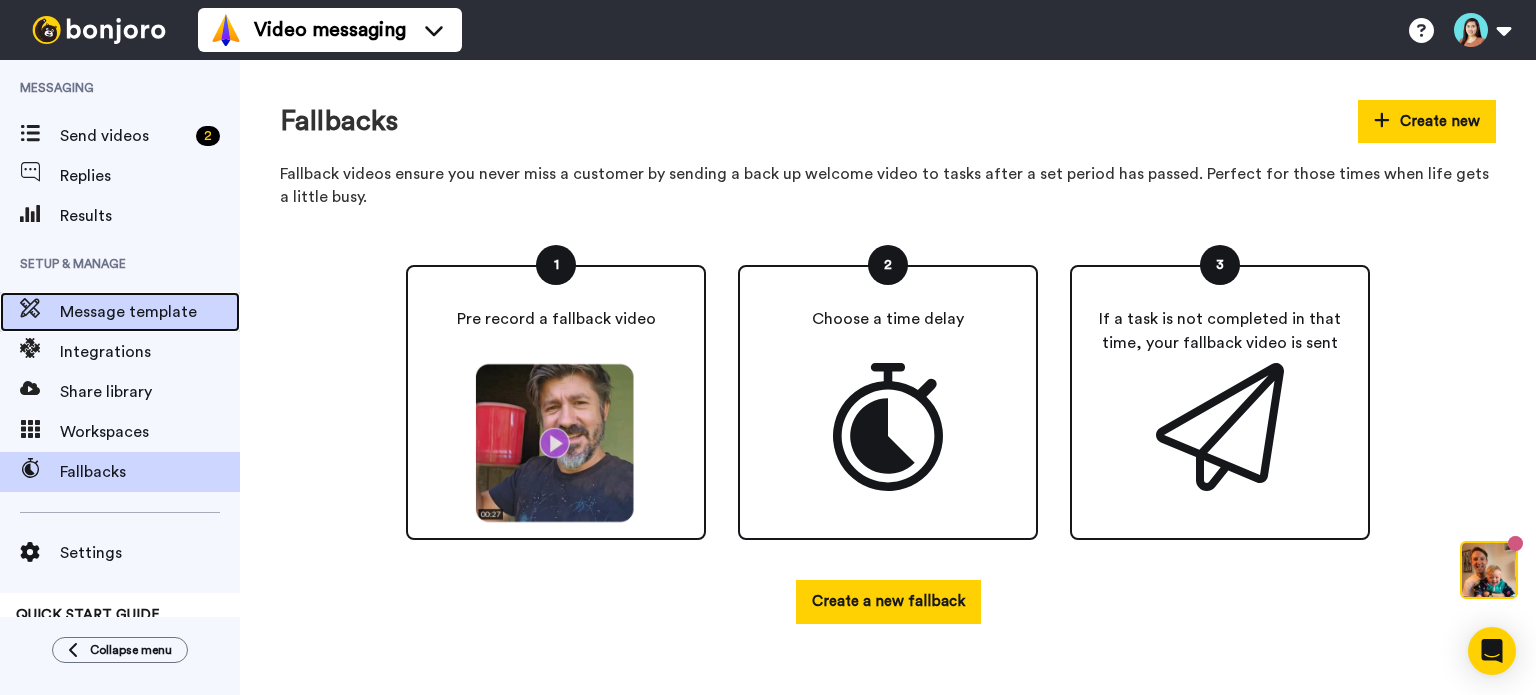 scroll, scrollTop: 0, scrollLeft: 0, axis: both 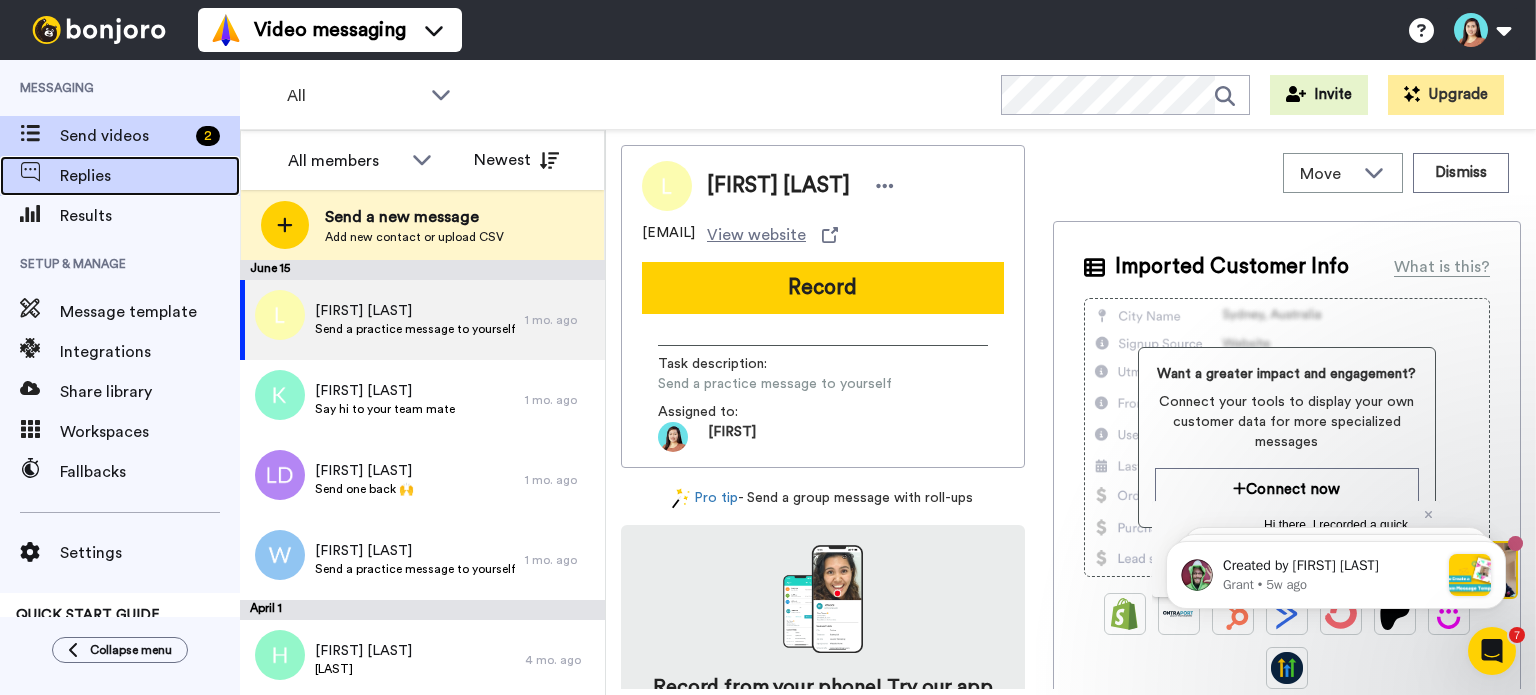 click on "Replies" at bounding box center (150, 176) 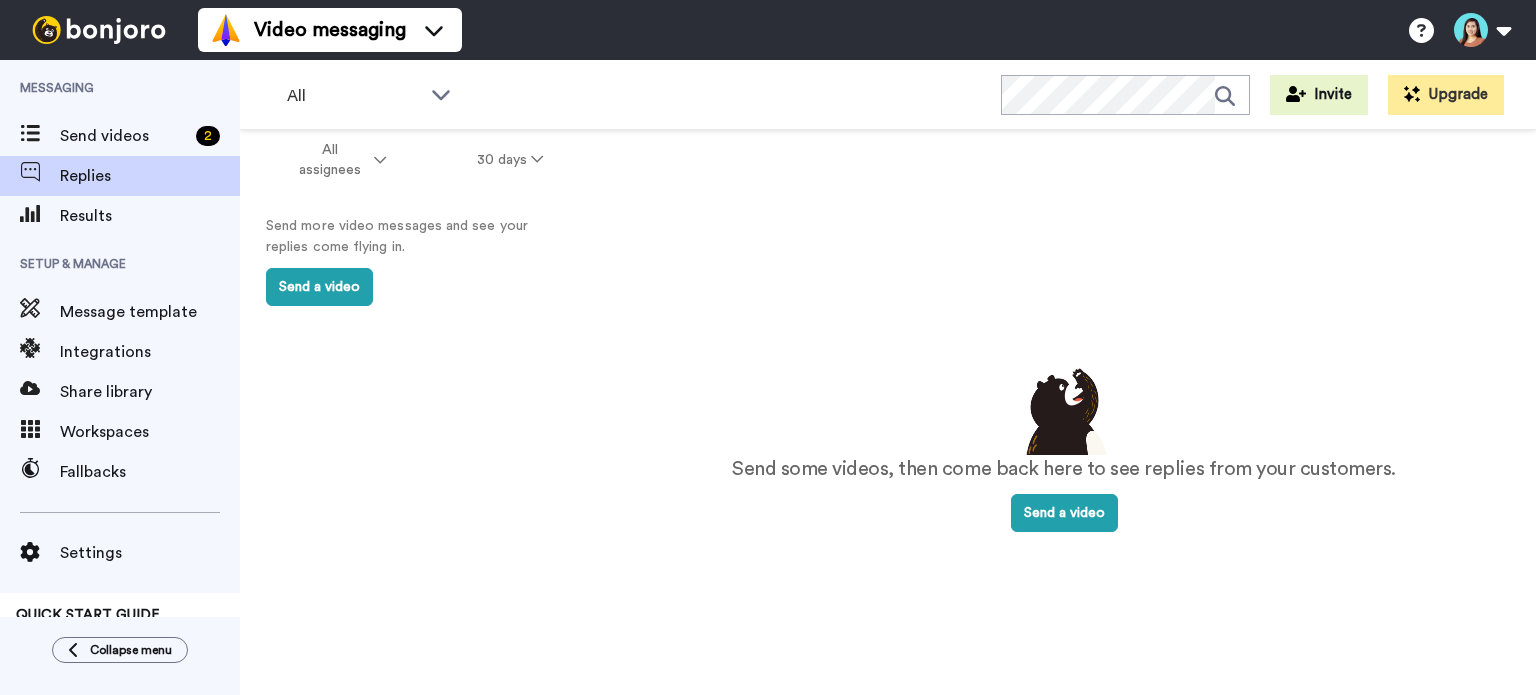 scroll, scrollTop: 0, scrollLeft: 0, axis: both 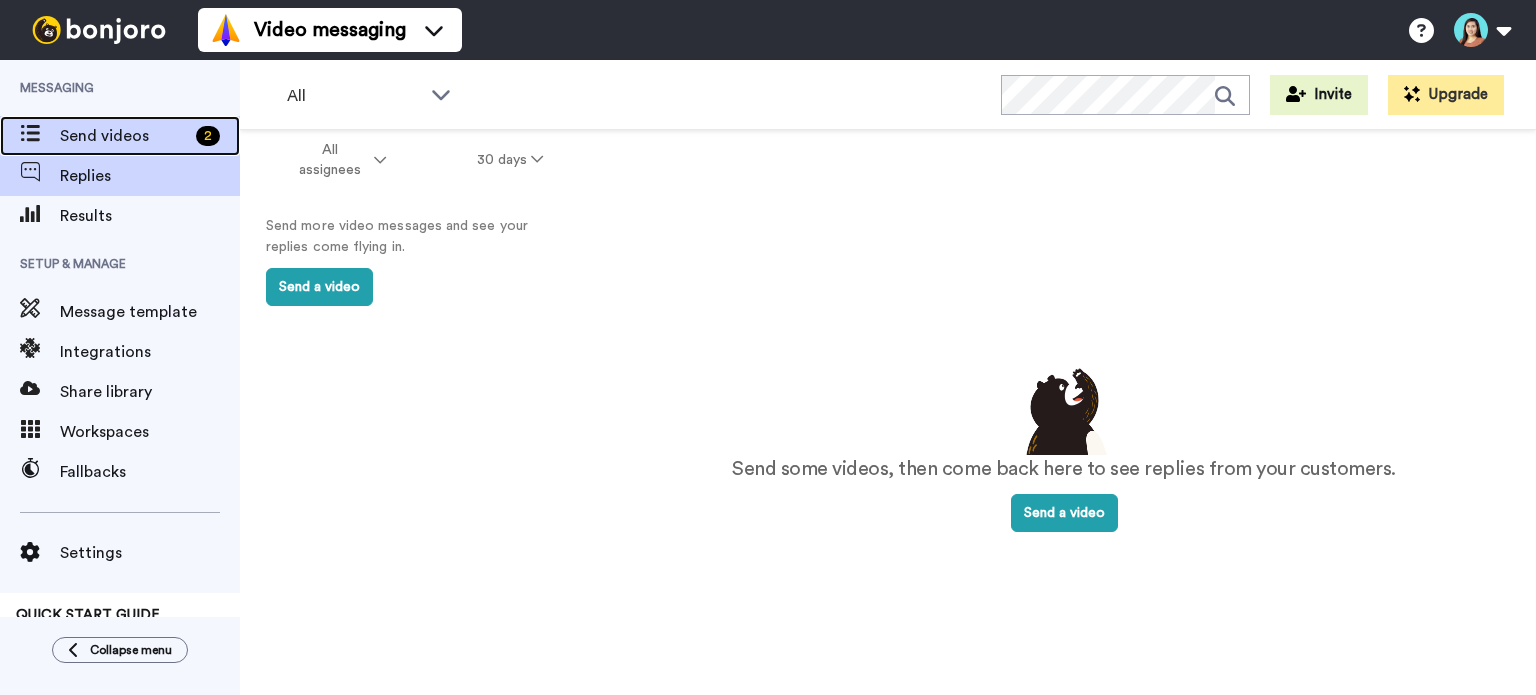 click on "Send videos" at bounding box center [124, 136] 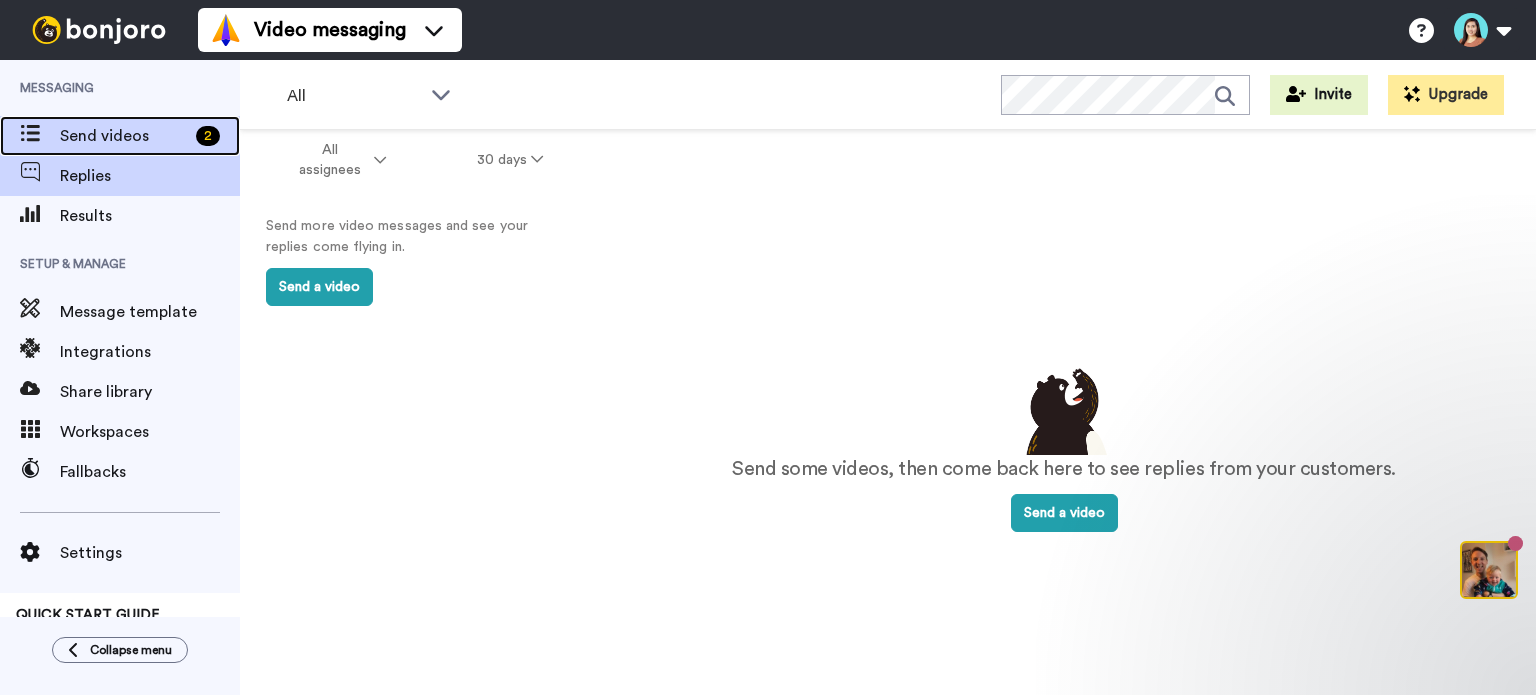 scroll, scrollTop: 0, scrollLeft: 0, axis: both 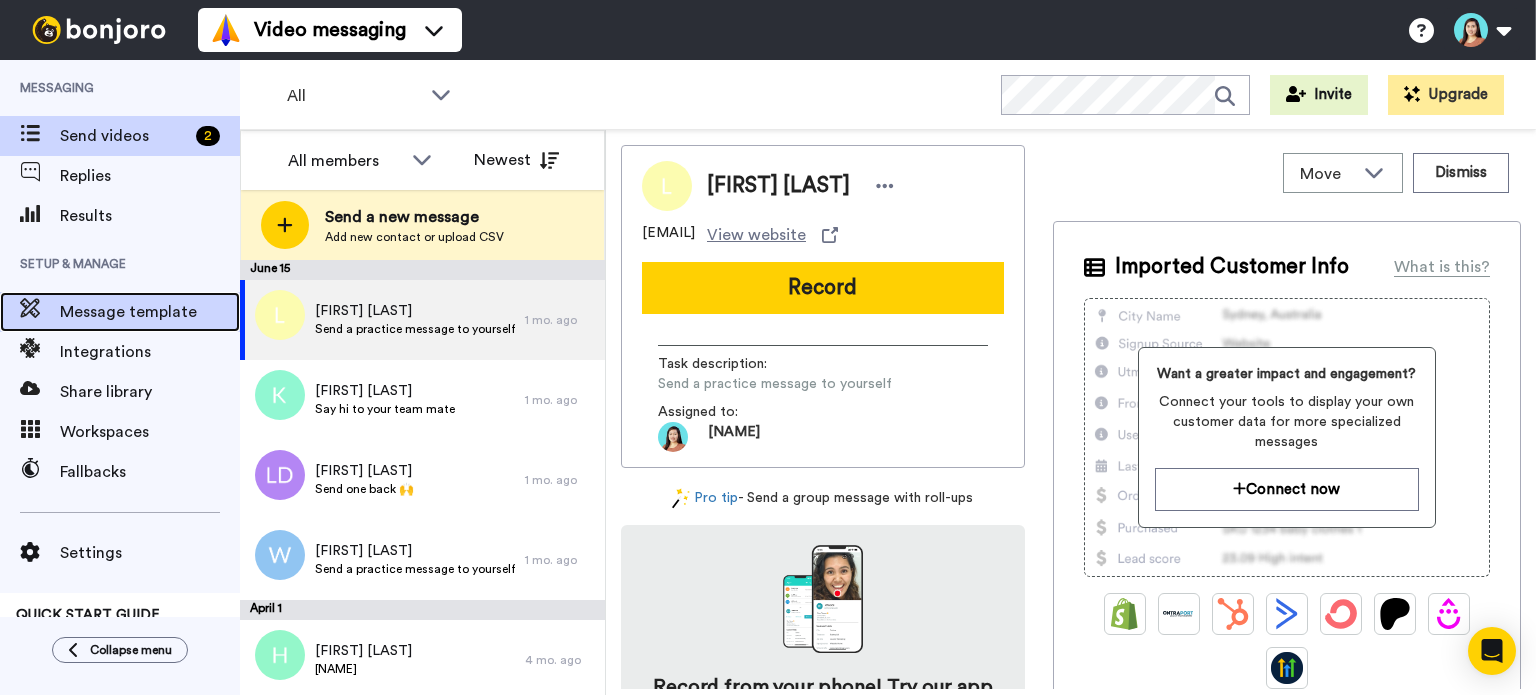 click on "Message template" at bounding box center [150, 312] 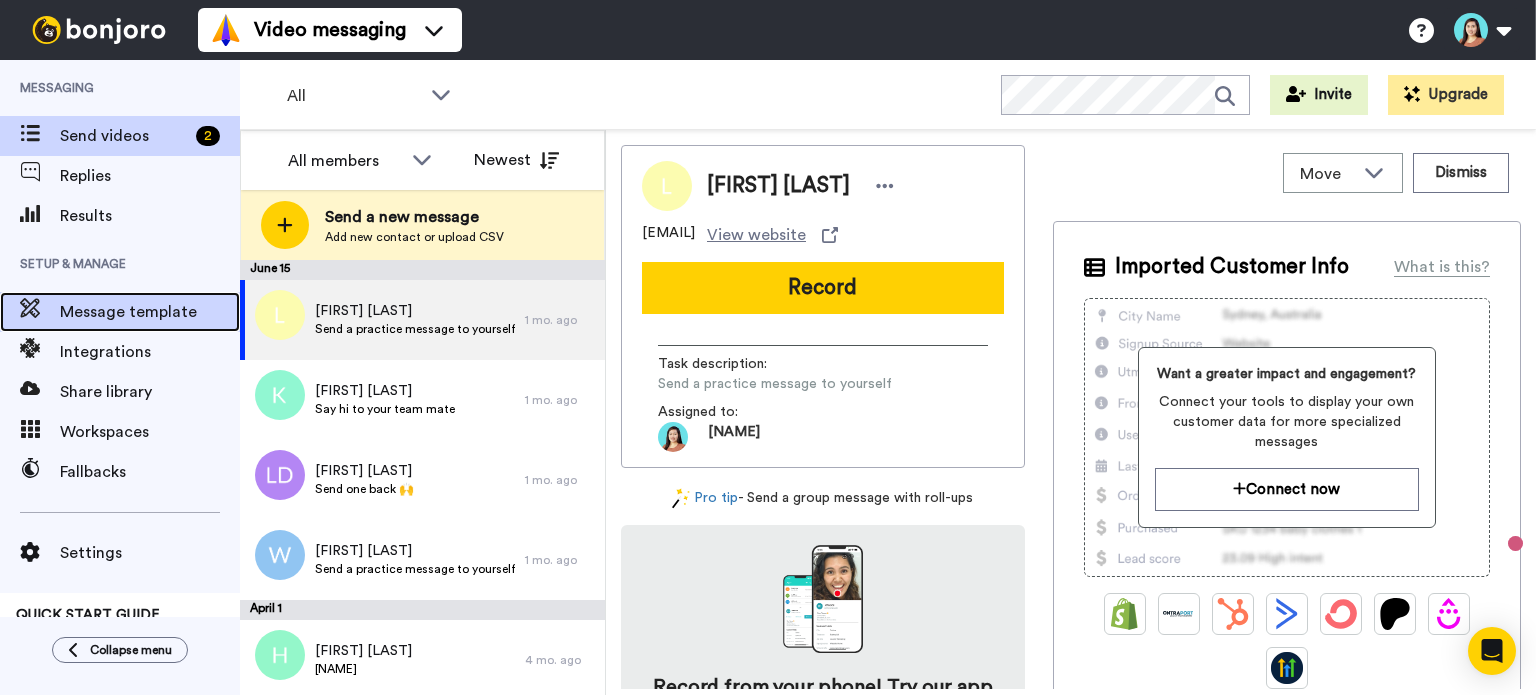 scroll, scrollTop: 0, scrollLeft: 0, axis: both 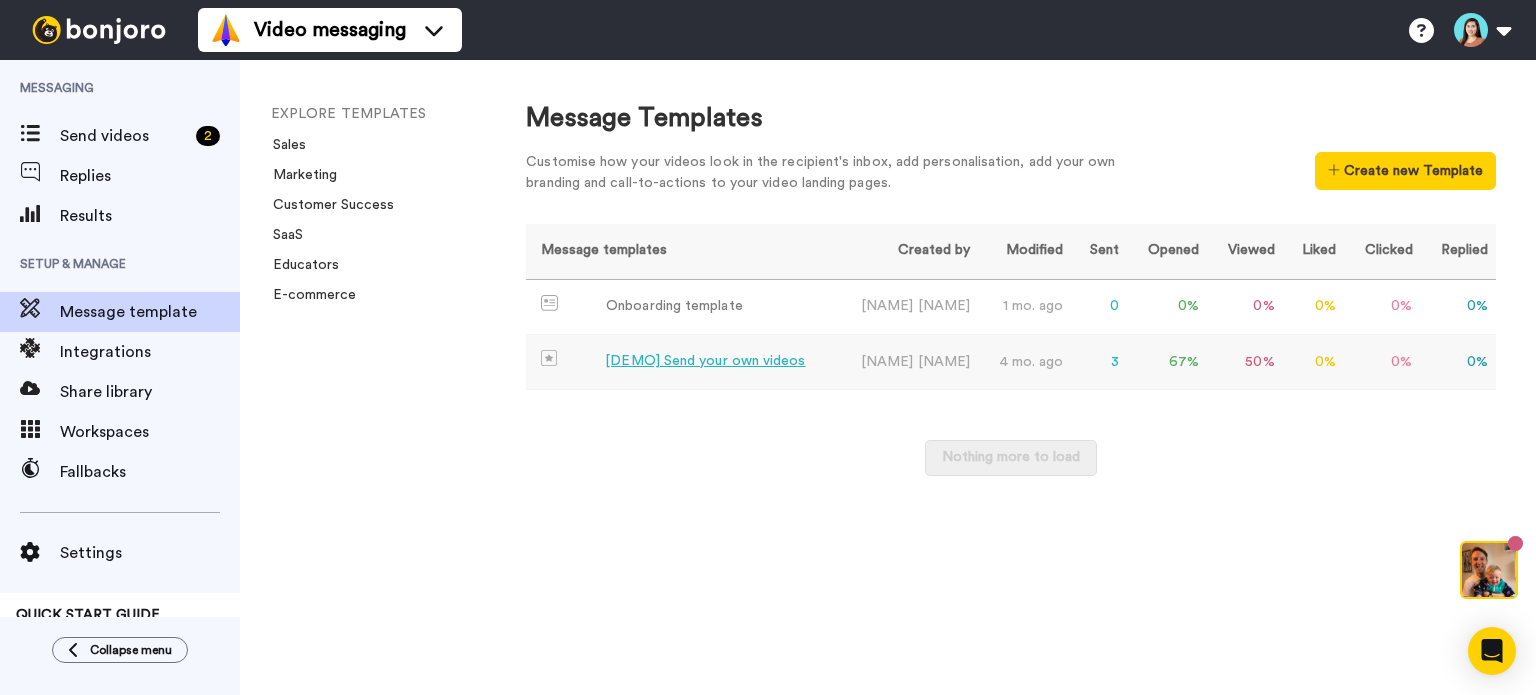 click on "3" at bounding box center (1099, 362) 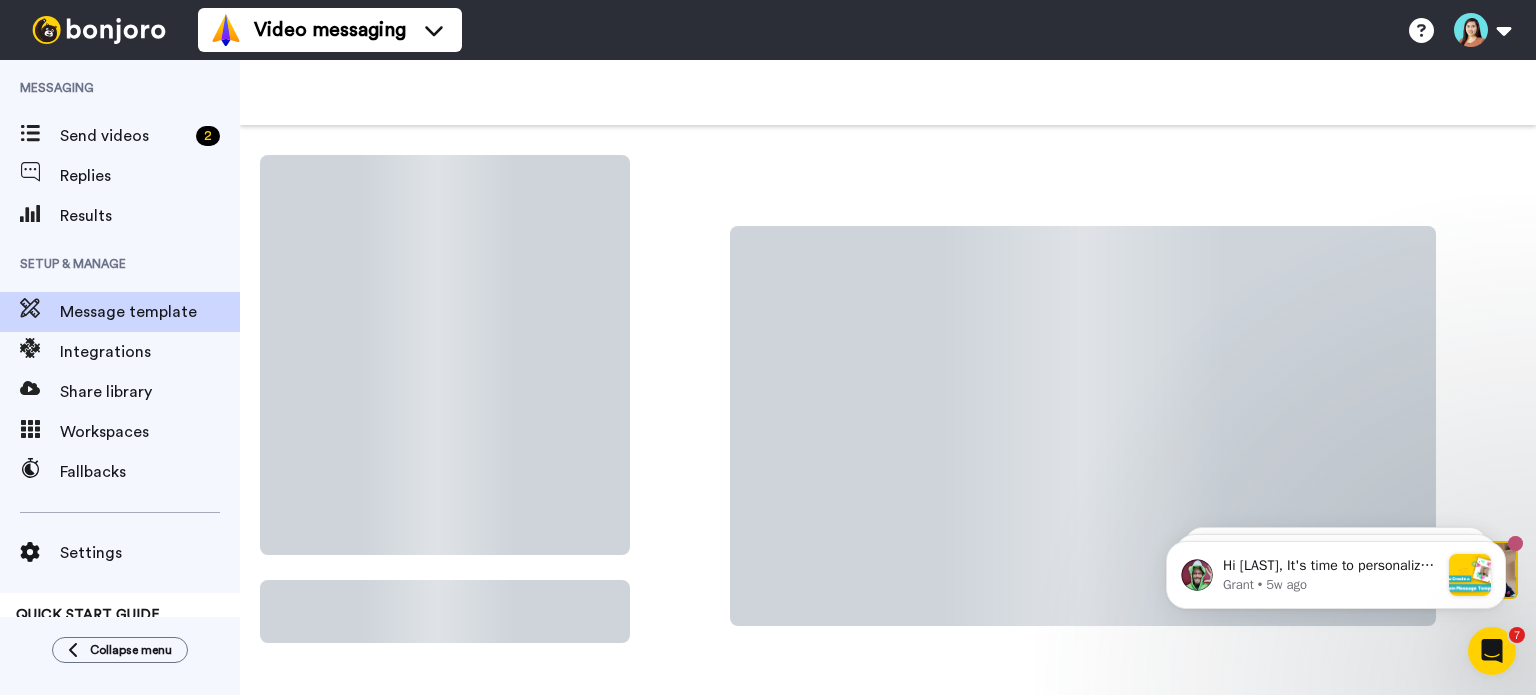 scroll, scrollTop: 0, scrollLeft: 0, axis: both 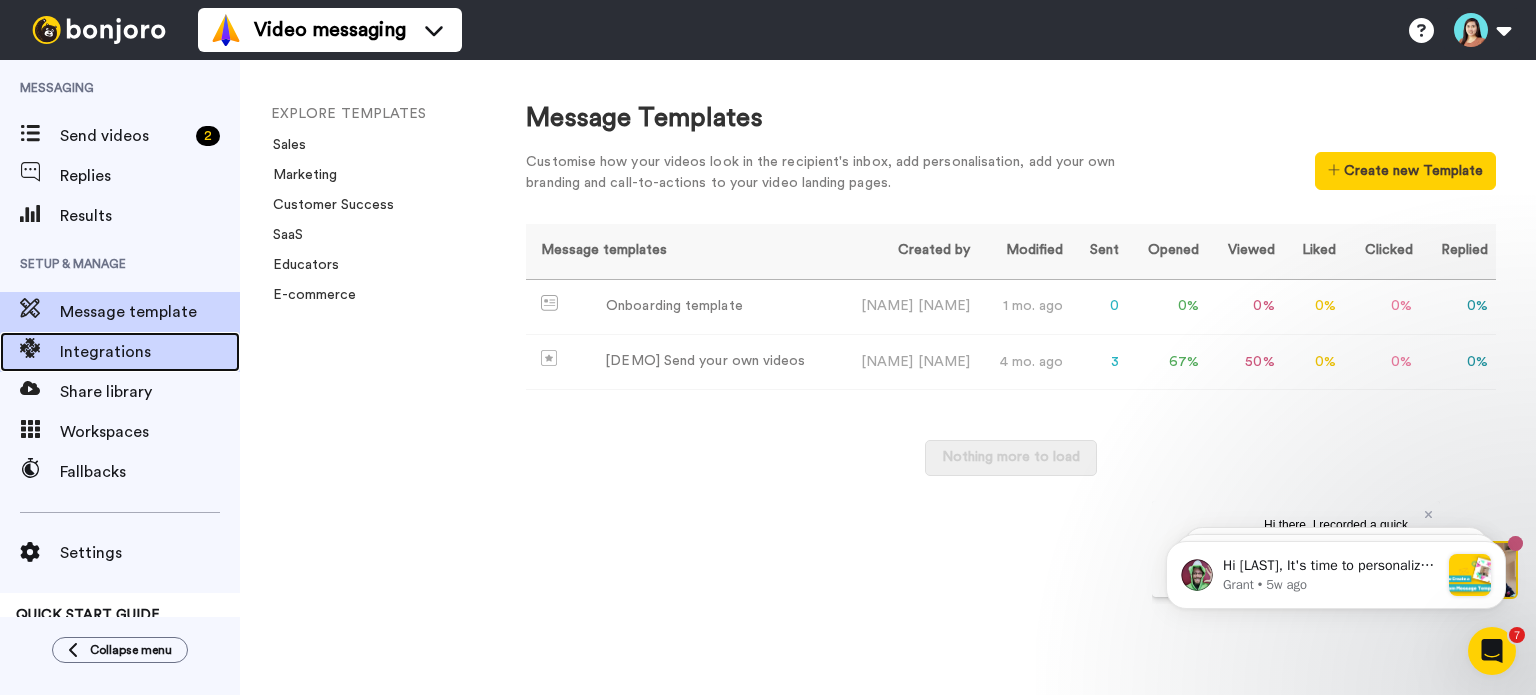 click on "Integrations" at bounding box center [150, 352] 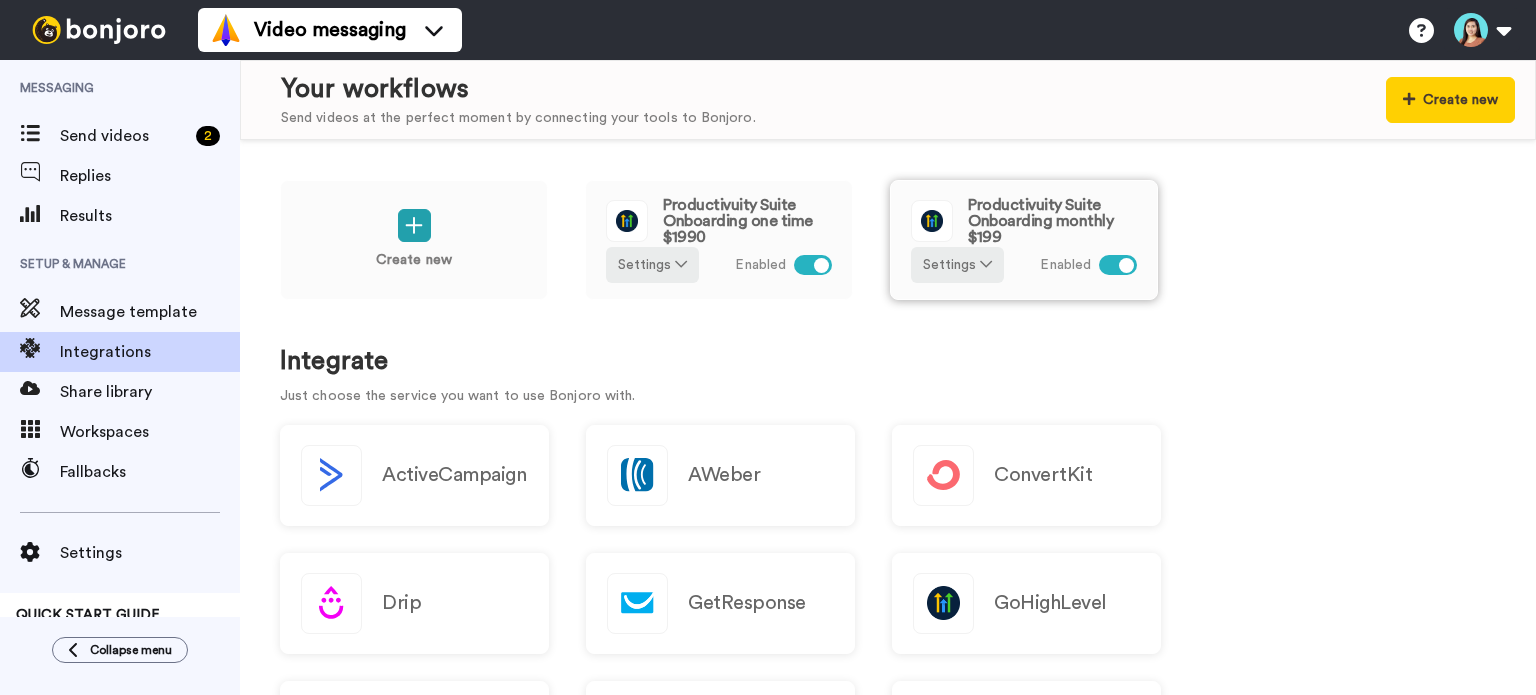 scroll, scrollTop: 0, scrollLeft: 0, axis: both 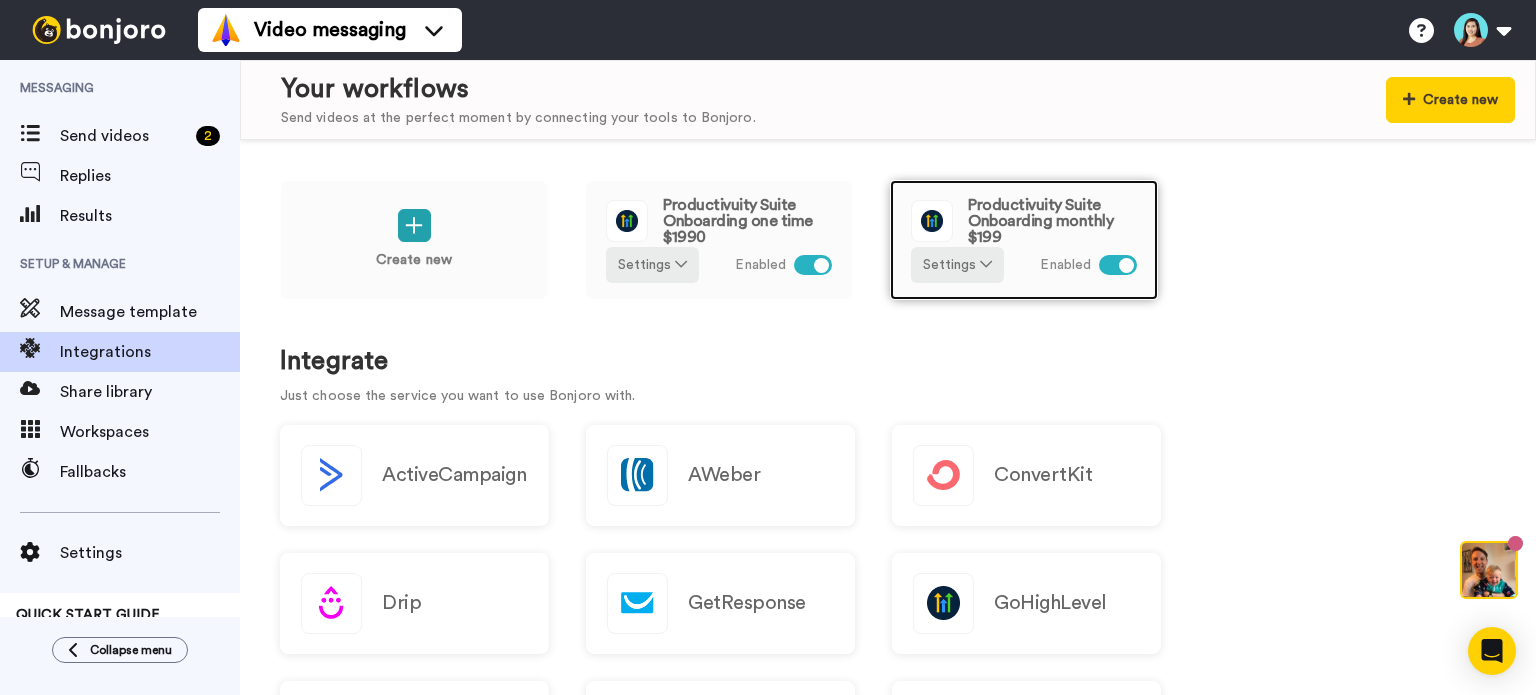 click on "Productivuity Suite Onboarding monthly $199" at bounding box center (1052, 221) 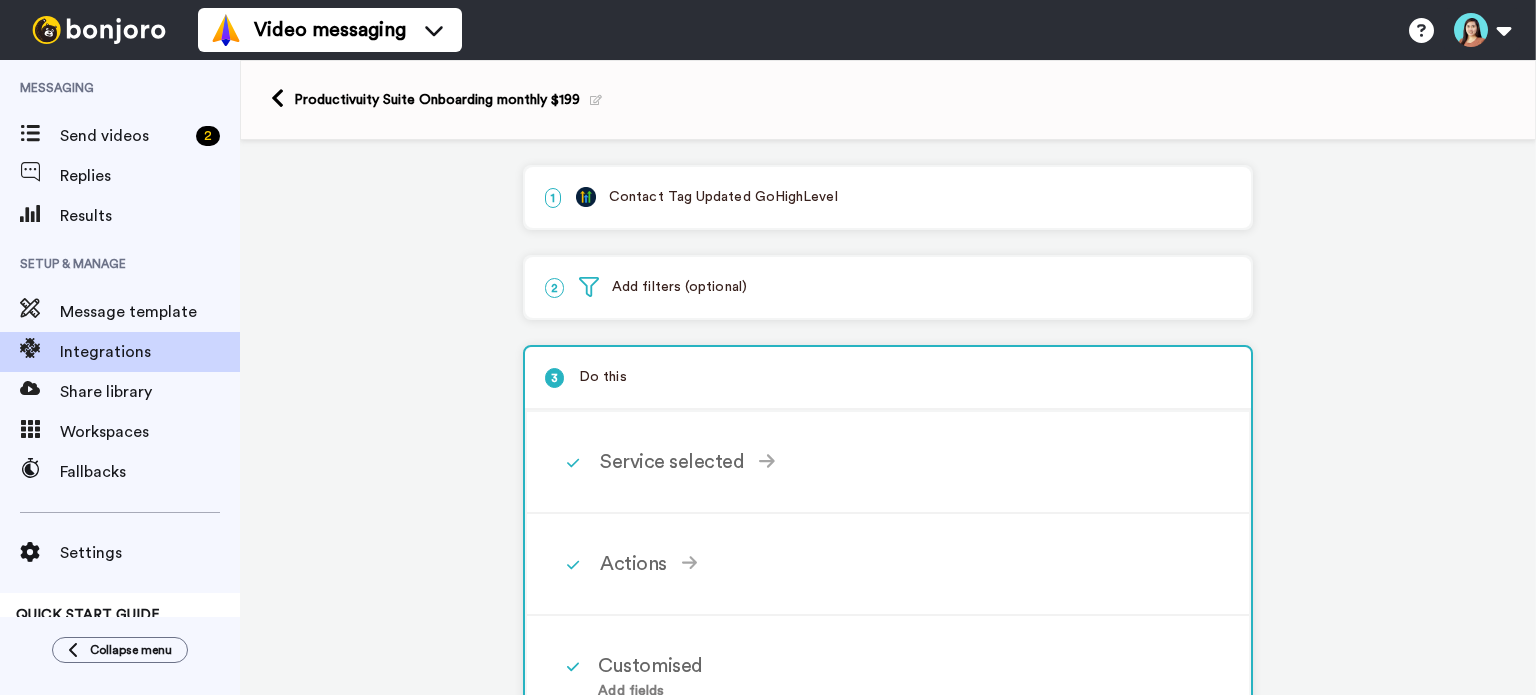 scroll, scrollTop: 0, scrollLeft: 0, axis: both 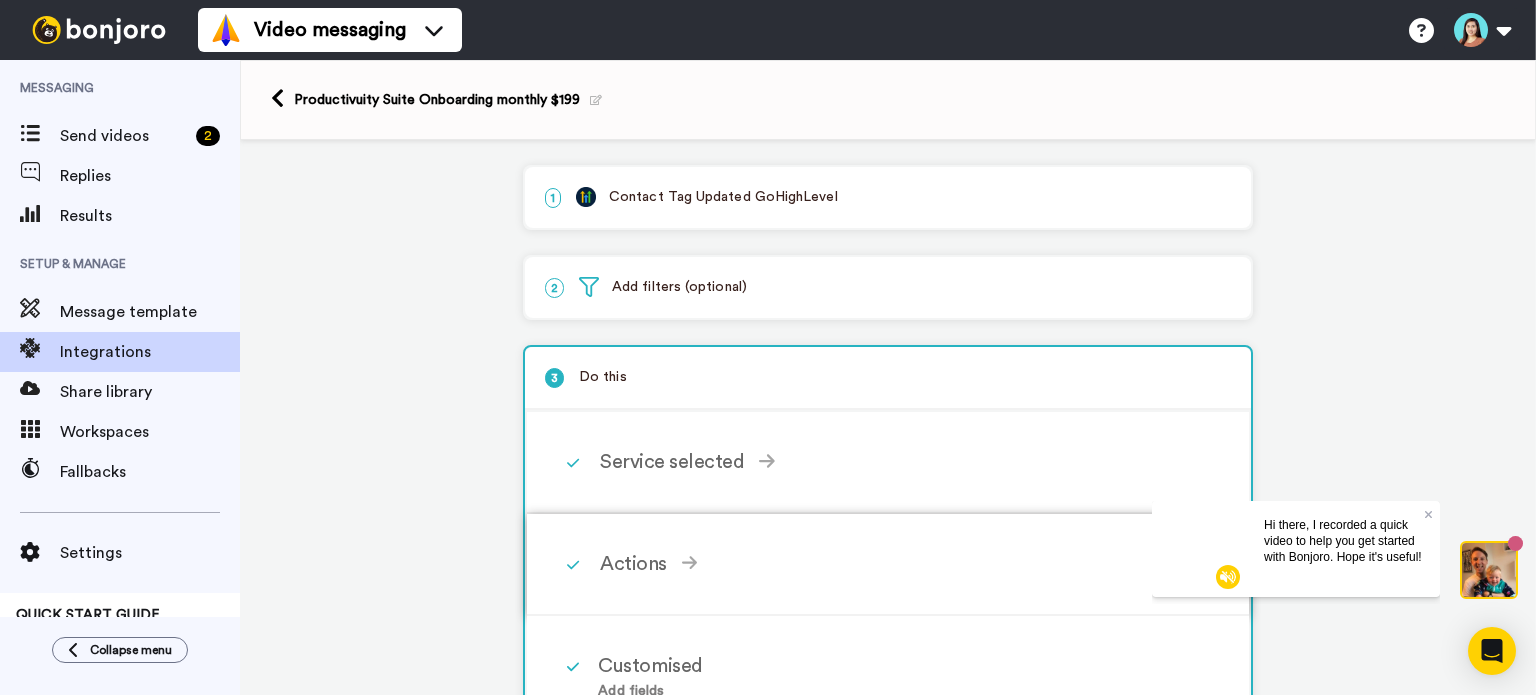 click on "Actions Create Bonjoro Add contacts to your Bonjoro tasklist for you to record a video message Continue" at bounding box center [888, 565] 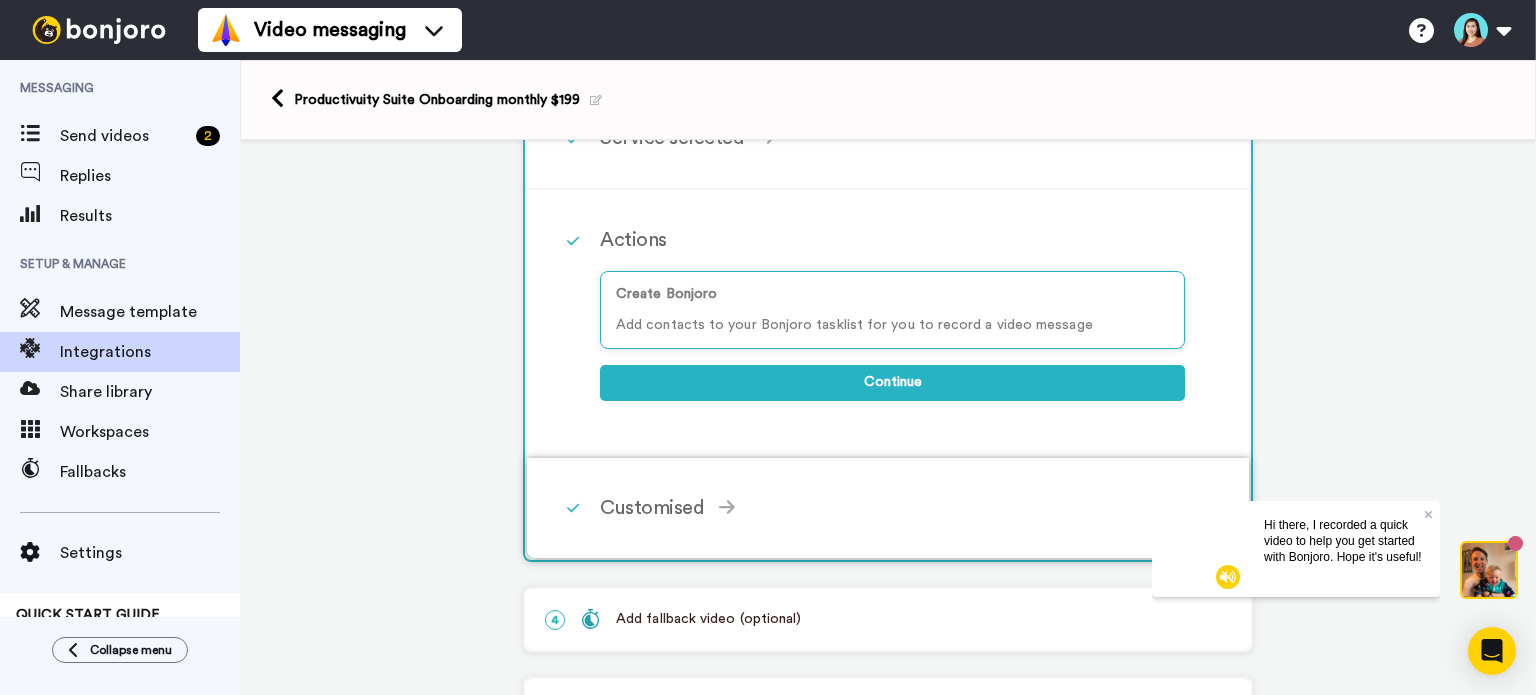 scroll, scrollTop: 414, scrollLeft: 0, axis: vertical 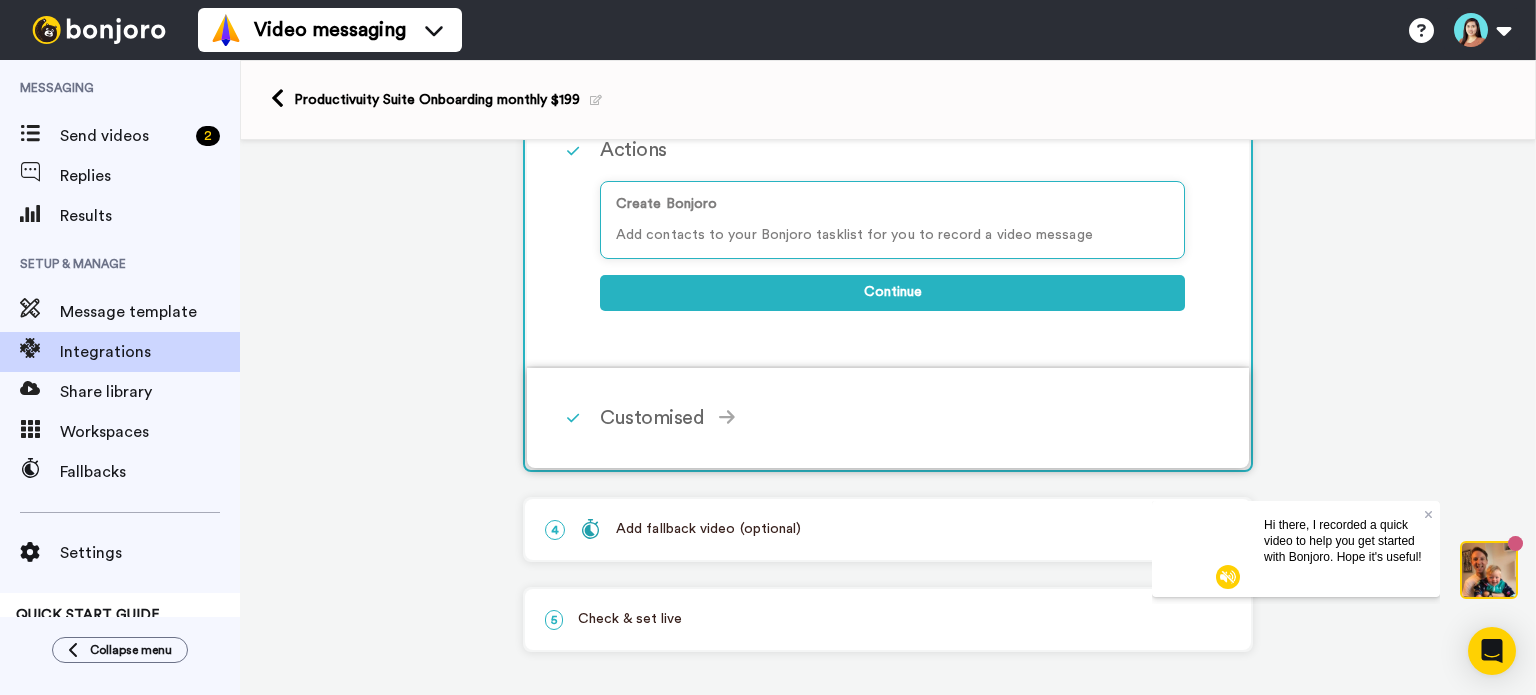 click on "Customised Add fields   Add another Custom Field... What are custom fields? Refresh test data Data Type Name   Example Email Addresses dan@themanageracademy.com.au contact.email First Name Unknown contact.firstNameLowerCase Last Name Unknown contact.lastNameLowerCase Contact Address Unknown contact.address Contact Business Name Unknown contact.businessName Contact Company Name Unknown contact.companyName This is information about your customers displayed on the customer page to help you personalise your messages. You may add as many as you like. Workspace (optional)   Select... New tasks will be created in the selected workspace. Task Identifier (Reason)   (Required) This is the name displayed on each contact in the tasklist, to show that this funnel has been added. Assign a team member   (Required) Kelvin Holliday <kel@productivityhub.tech> The team member each Bonjoro task will be assigned to. Default template   Onboarding template Check & set live" at bounding box center (914, 418) 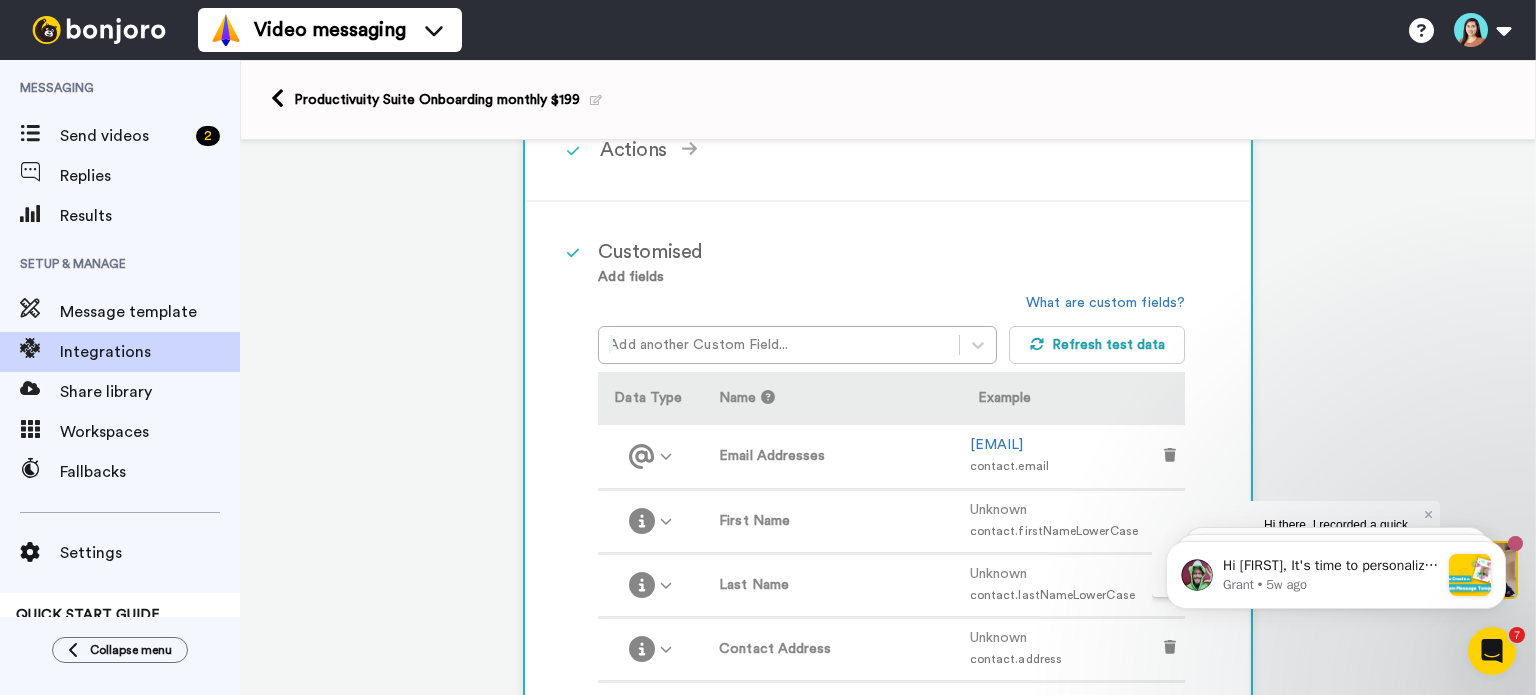scroll, scrollTop: 0, scrollLeft: 0, axis: both 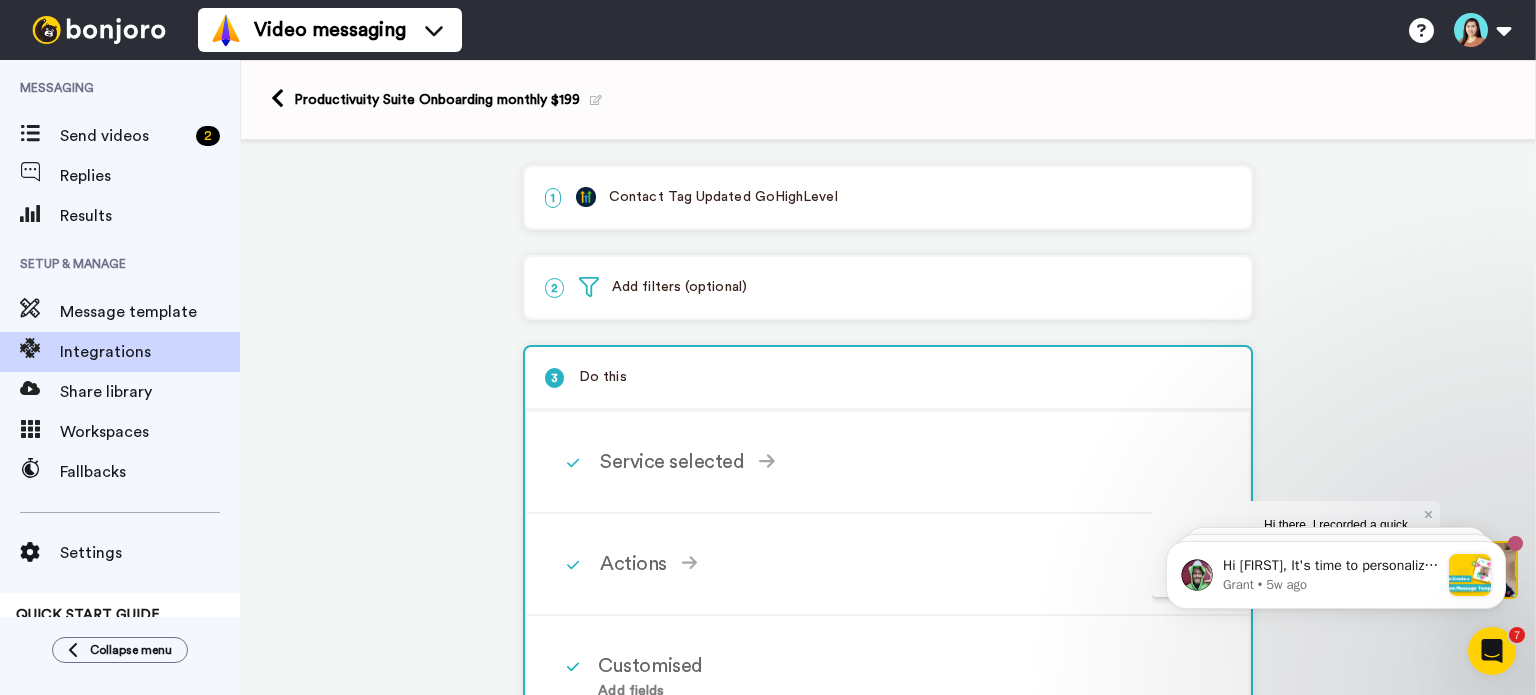 click on "2 Add filters (optional)" at bounding box center [888, 287] 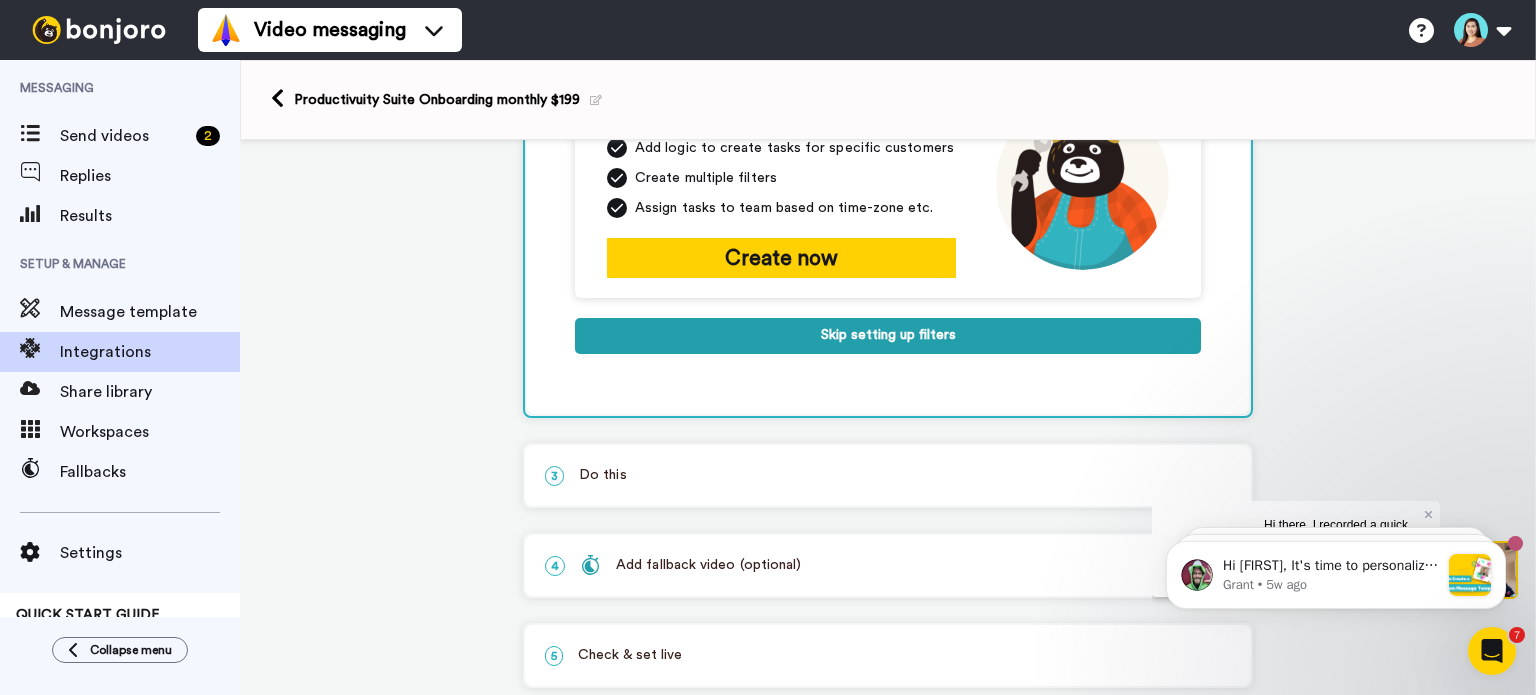 scroll, scrollTop: 420, scrollLeft: 0, axis: vertical 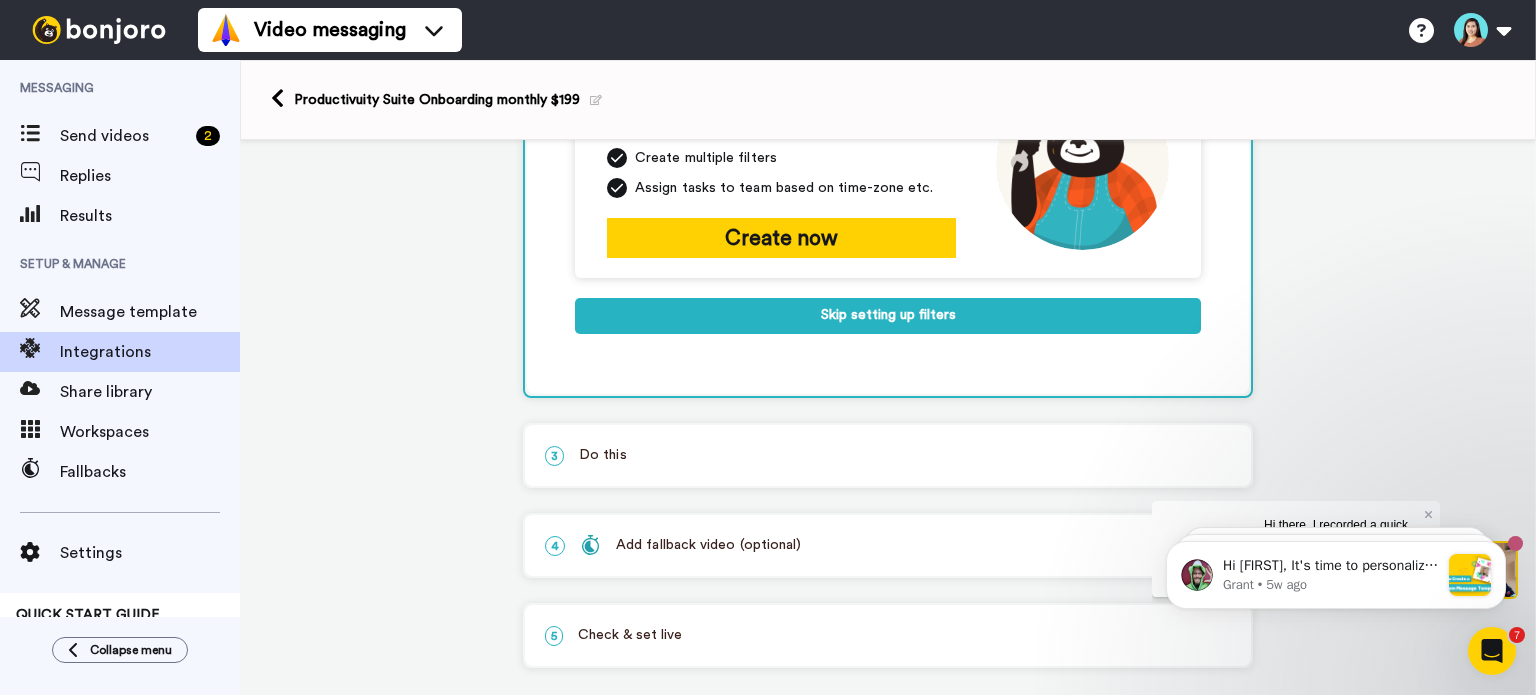 click on "3 Do this" at bounding box center [888, 455] 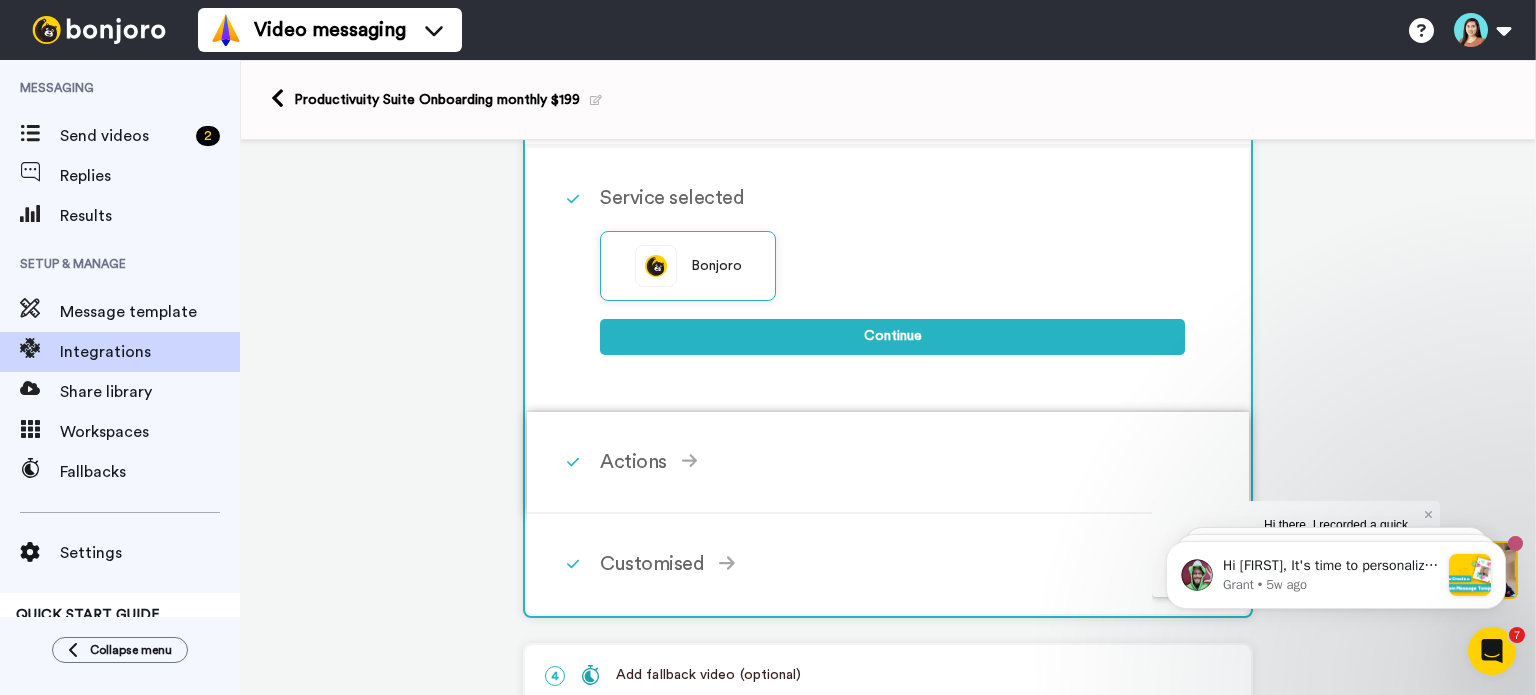 scroll, scrollTop: 310, scrollLeft: 0, axis: vertical 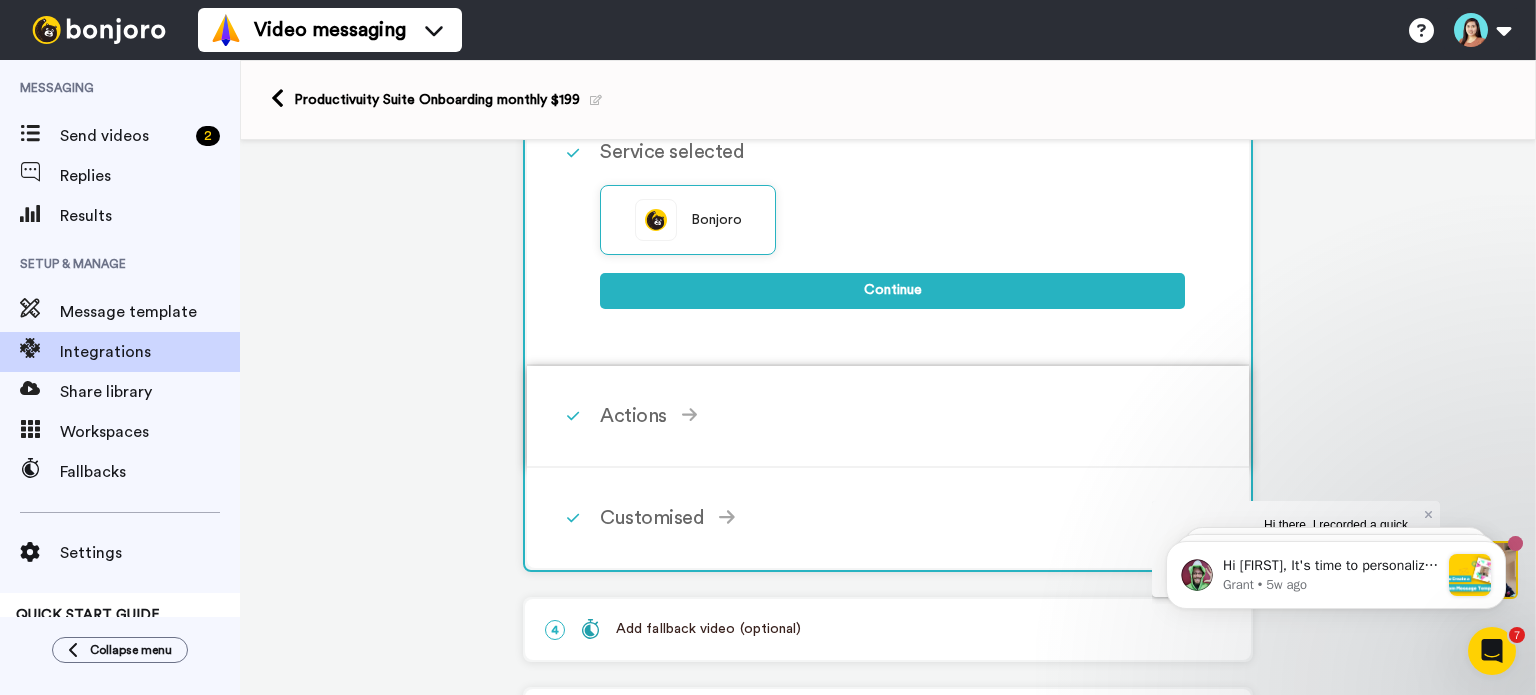 click on "Actions" at bounding box center [892, 416] 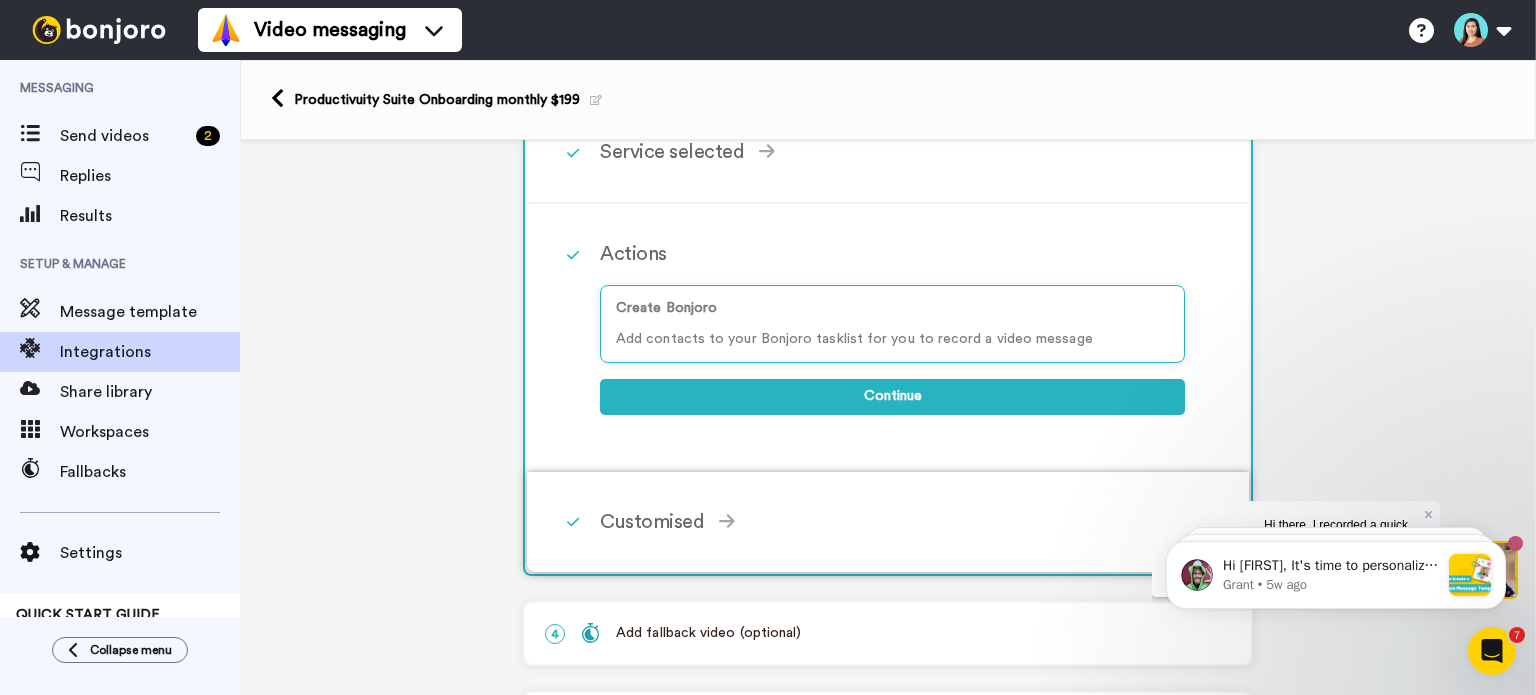click on "Customised Add fields   Add another Custom Field... What are custom fields? Refresh test data Data Type Name   Example Email Addresses dan@themanageracademy.com.au contact.email First Name Unknown contact.firstNameLowerCase Last Name Unknown contact.lastNameLowerCase Contact Address Unknown contact.address Contact Business Name Unknown contact.businessName Contact Company Name Unknown contact.companyName This is information about your customers displayed on the customer page to help you personalise your messages. You may add as many as you like. Workspace (optional)   Select... New tasks will be created in the selected workspace. Task Identifier (Reason)   (Required) This is the name displayed on each contact in the tasklist, to show that this funnel has been added. Assign a team member   (Required) Kelvin Holliday <kel@productivityhub.tech> The team member each Bonjoro task will be assigned to. Default template   Onboarding template Check & set live" at bounding box center [888, 522] 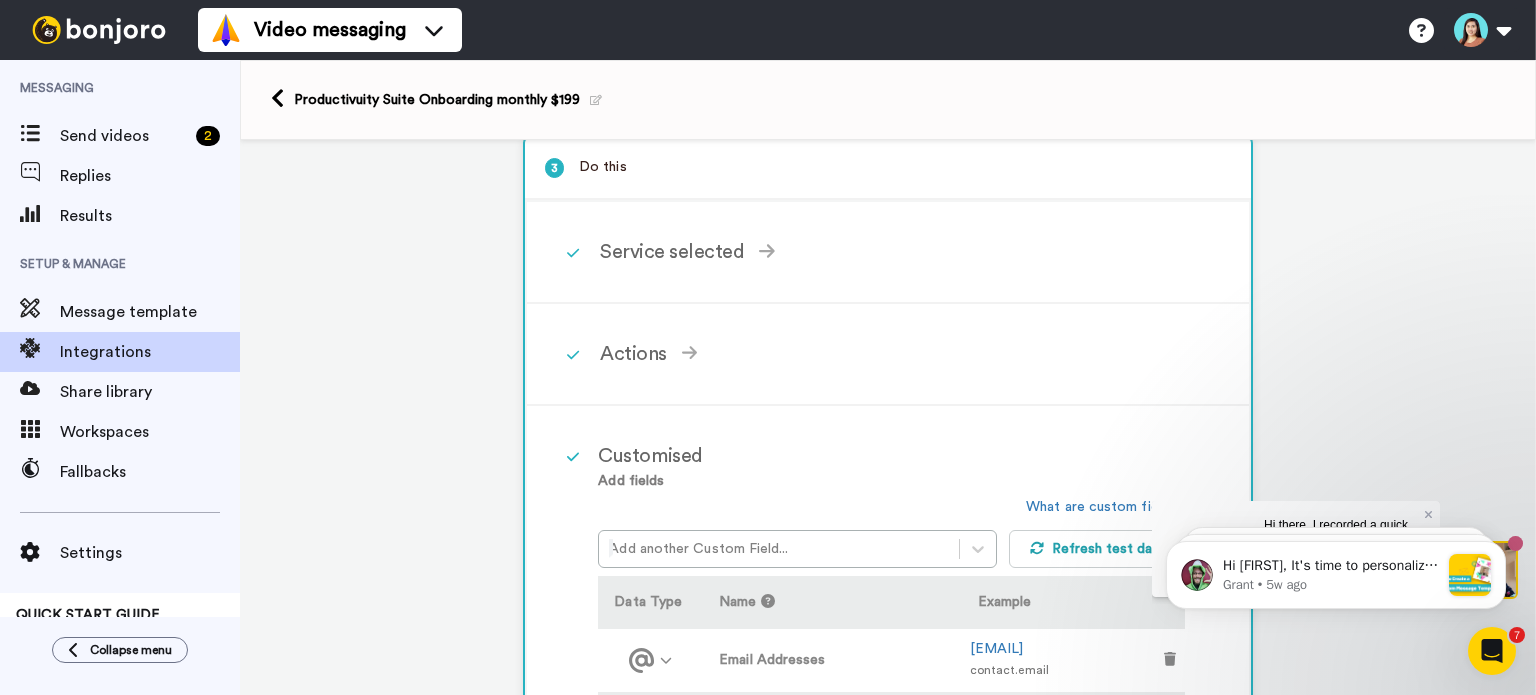 scroll, scrollTop: 0, scrollLeft: 0, axis: both 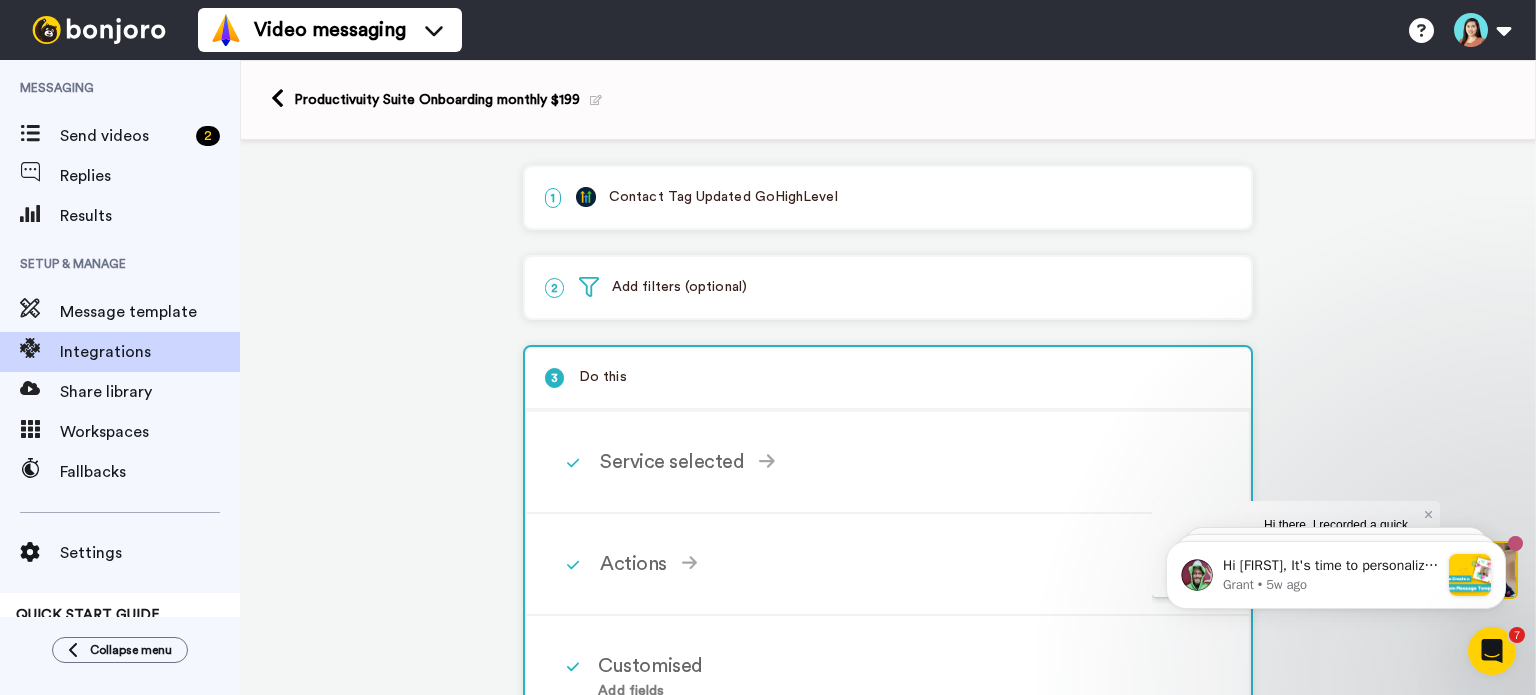 click on "2 Add filters (optional)" at bounding box center [888, 287] 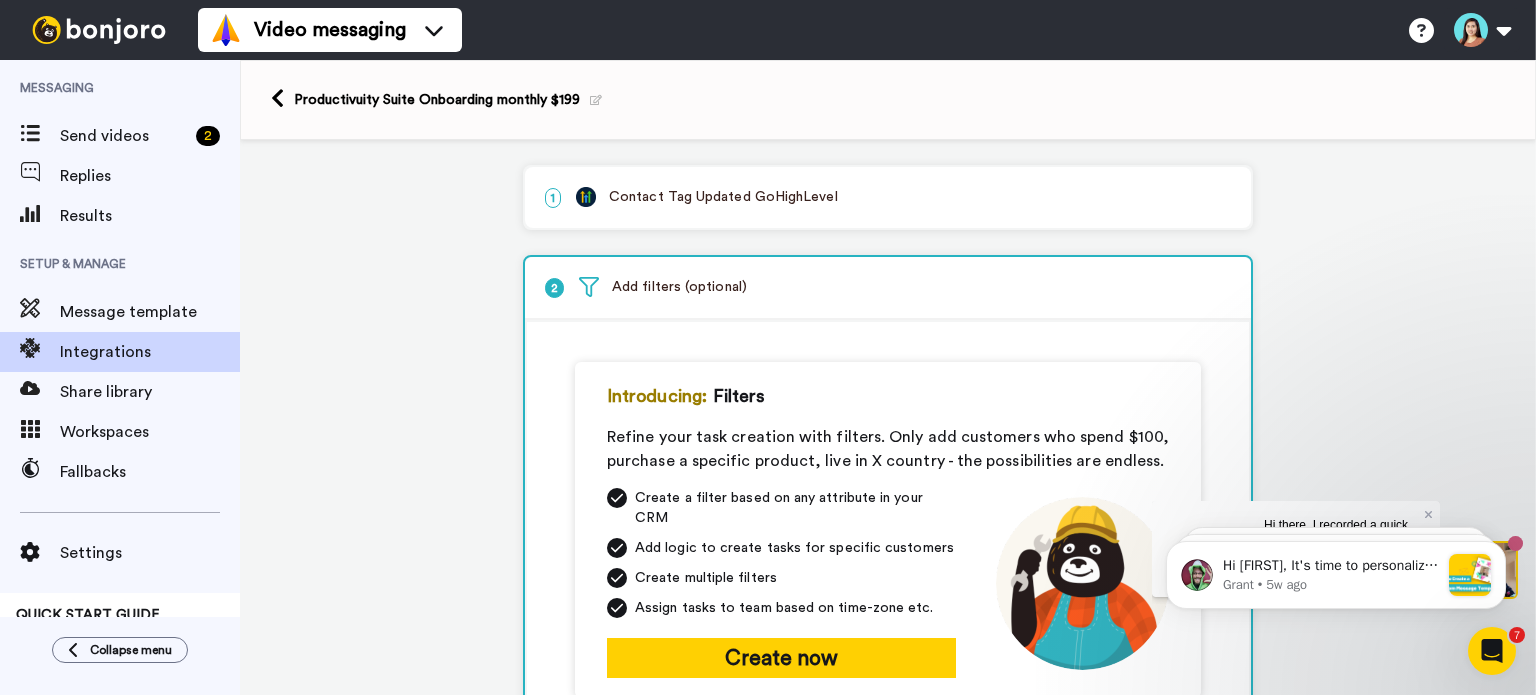 click on "1 Contact Tag Updated   GoHighLevel" at bounding box center (888, 197) 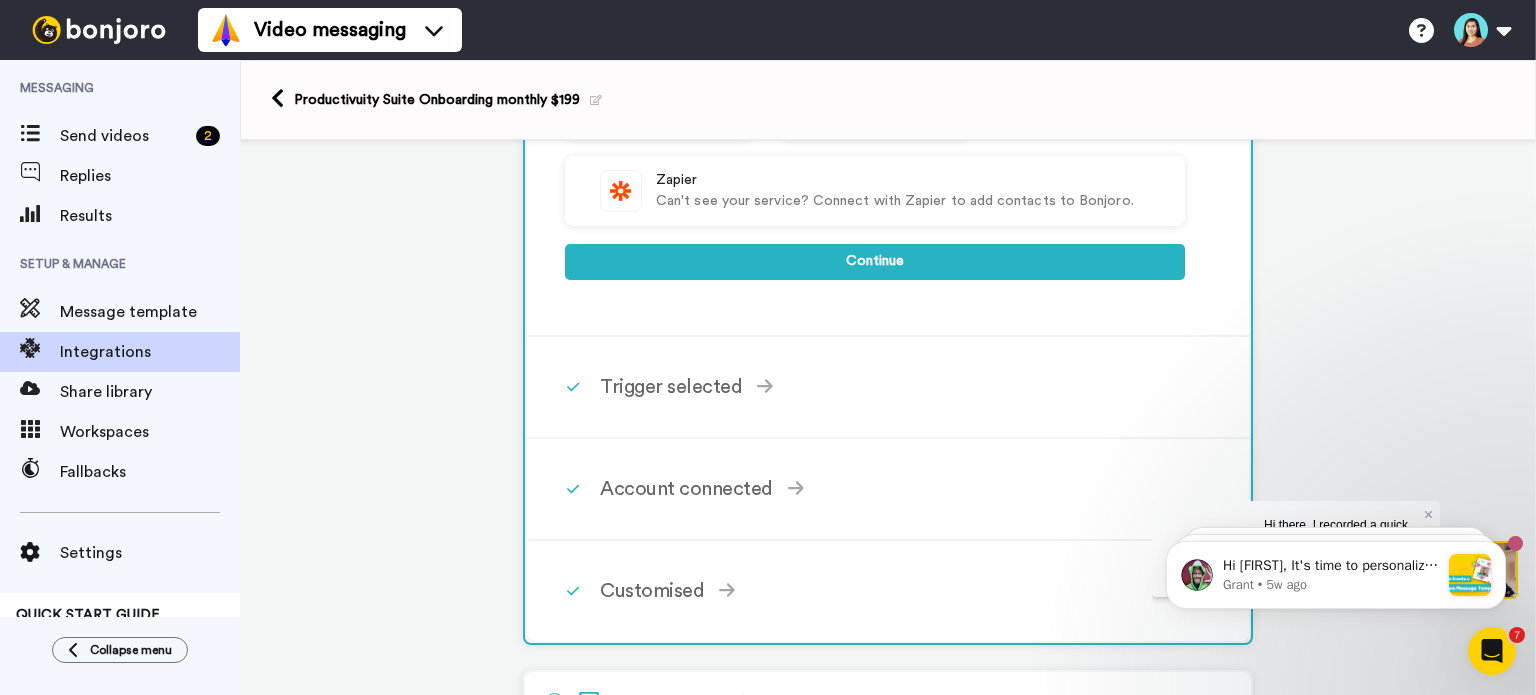 scroll, scrollTop: 800, scrollLeft: 0, axis: vertical 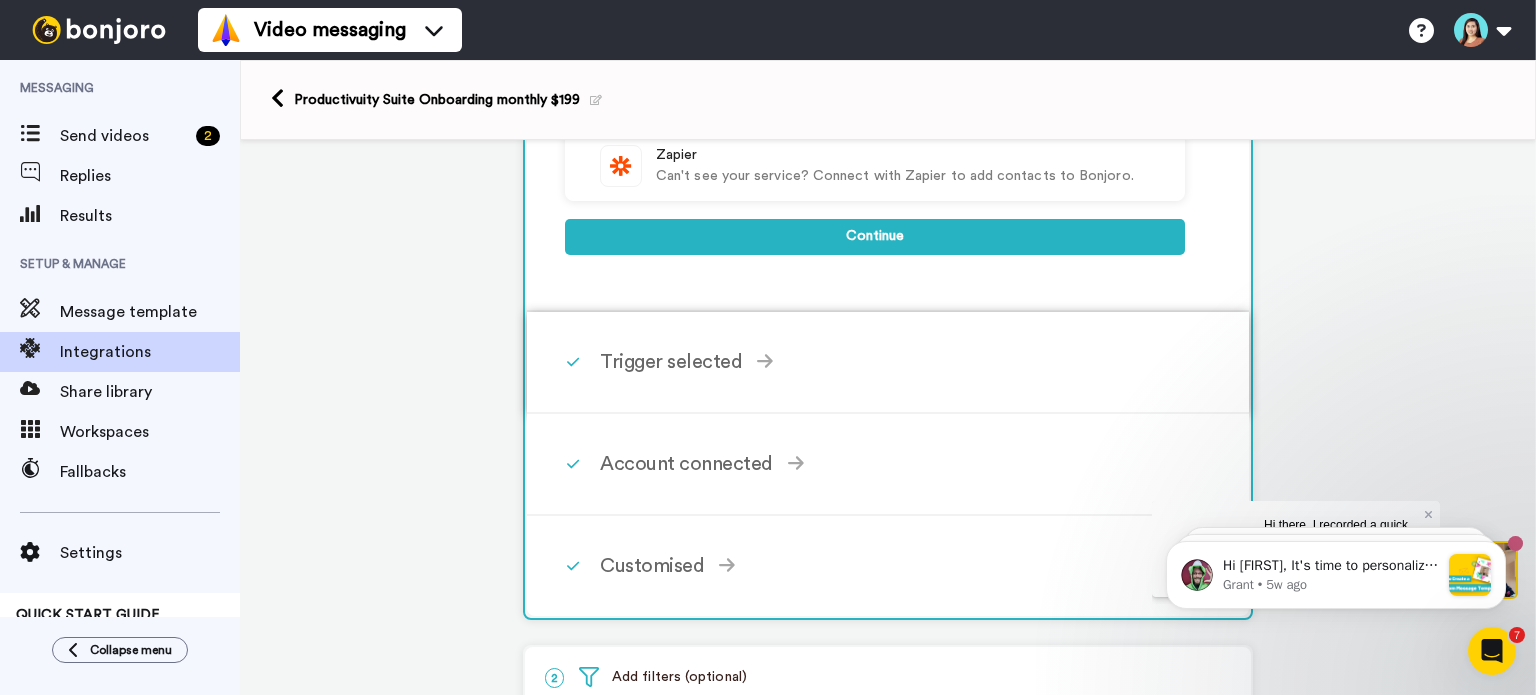 click at bounding box center [765, 362] 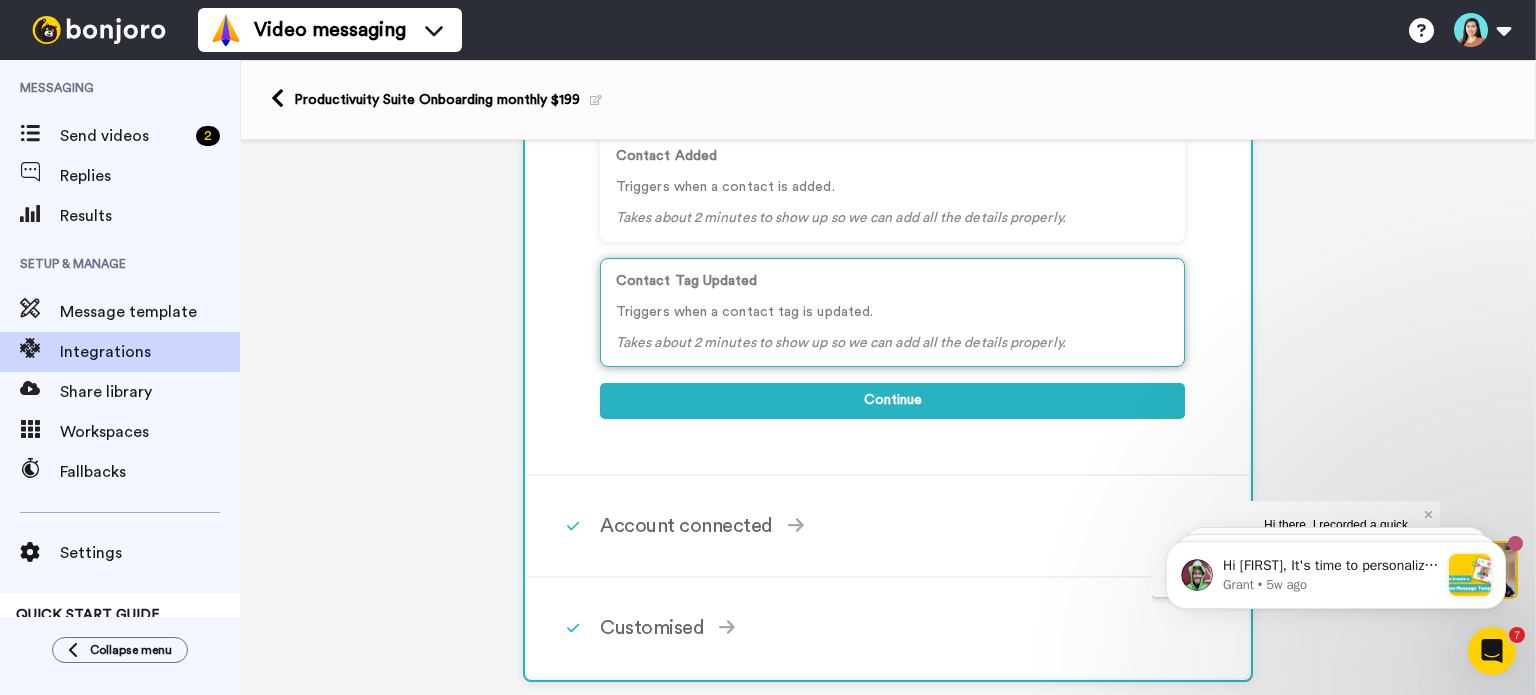 scroll, scrollTop: 471, scrollLeft: 0, axis: vertical 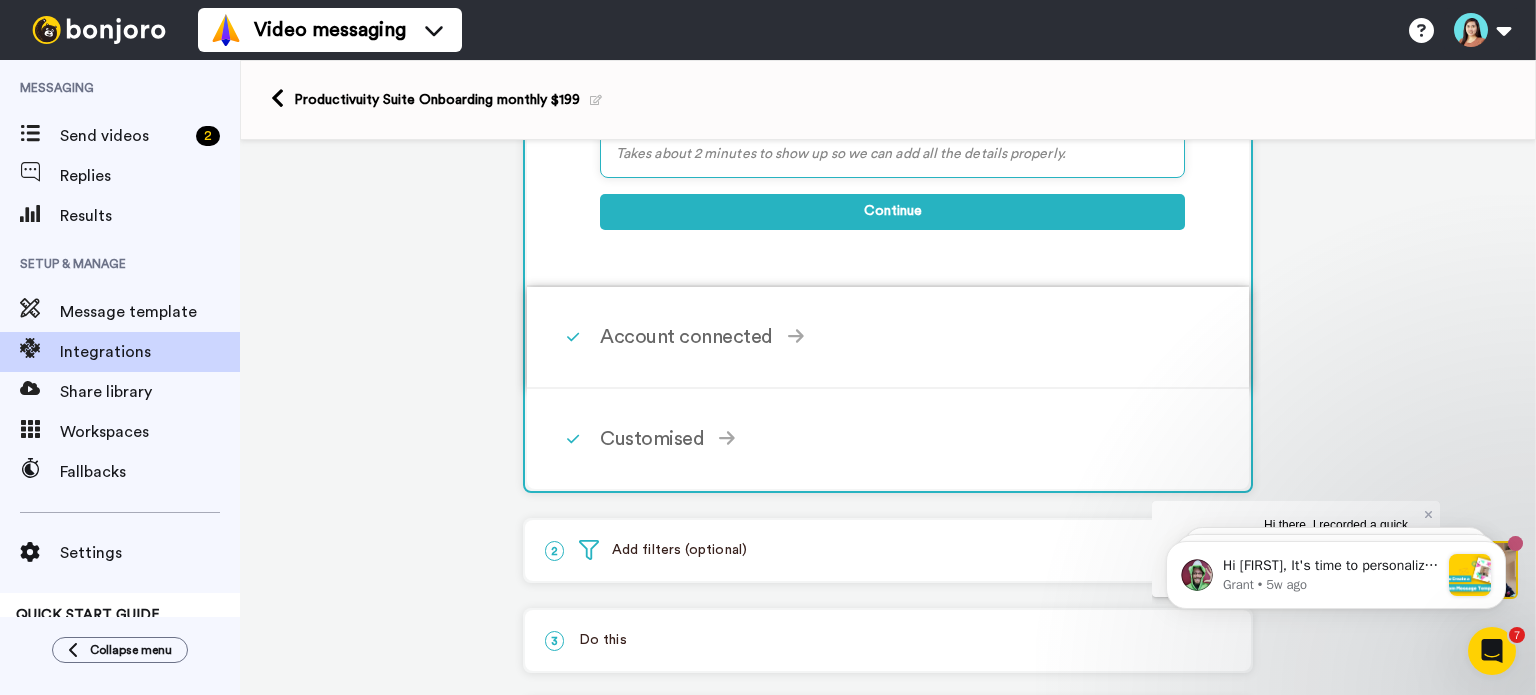 click on "Account connected" at bounding box center [892, 337] 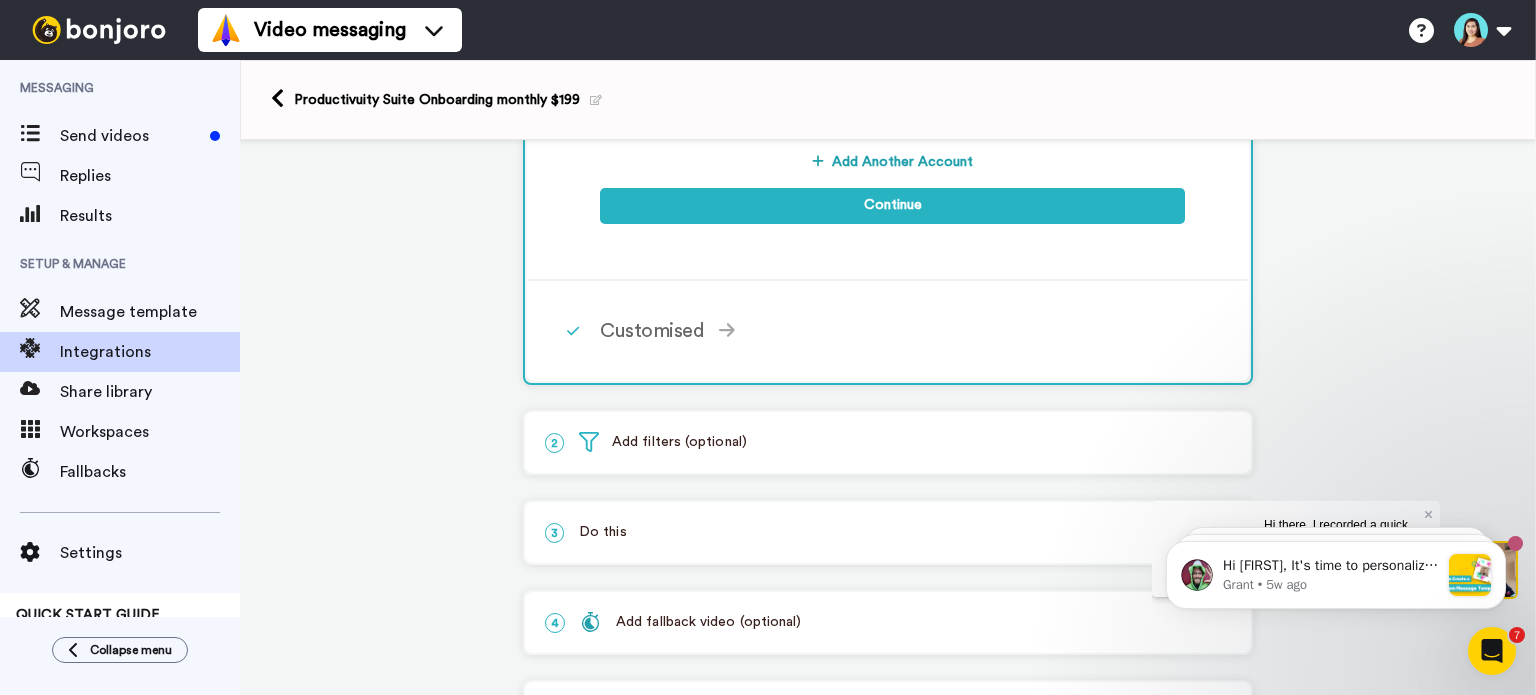 scroll, scrollTop: 771, scrollLeft: 0, axis: vertical 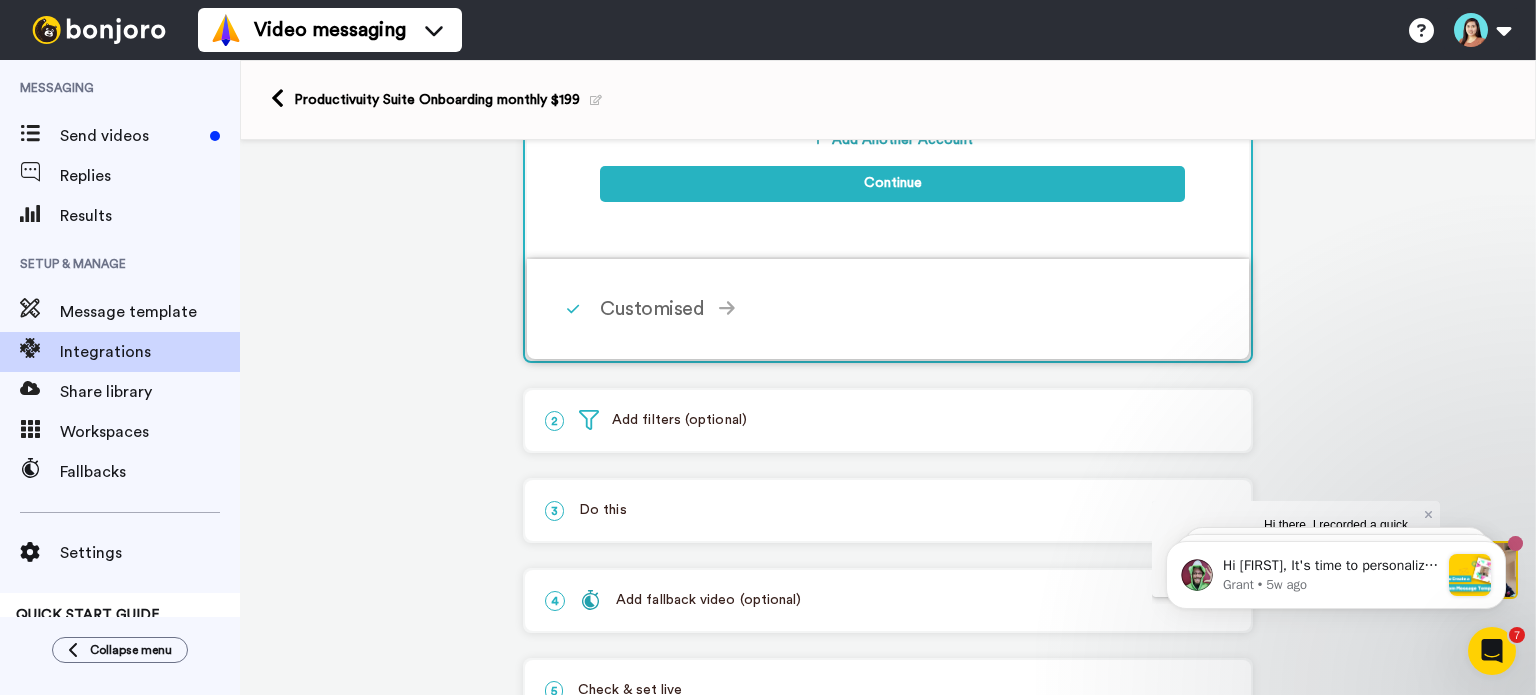 click on "Customised" at bounding box center (892, 309) 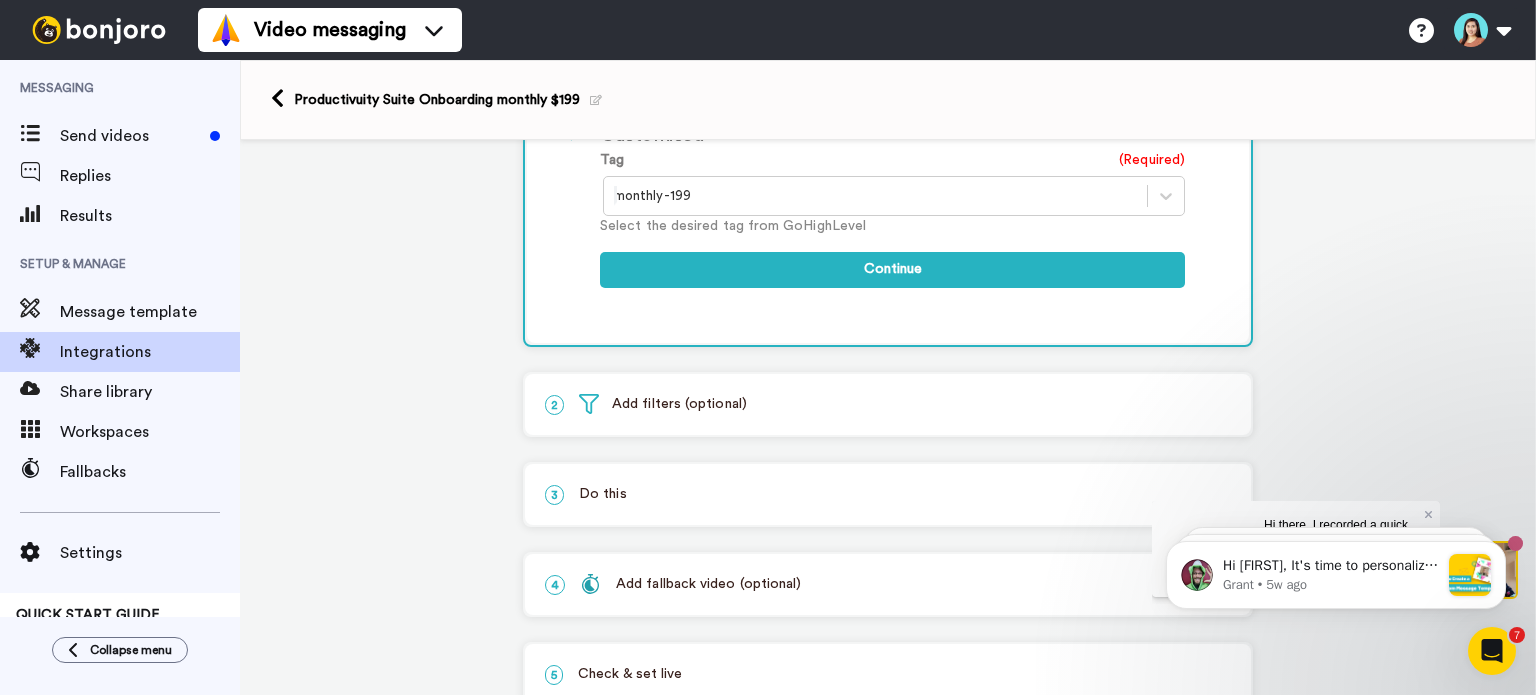 scroll, scrollTop: 308, scrollLeft: 0, axis: vertical 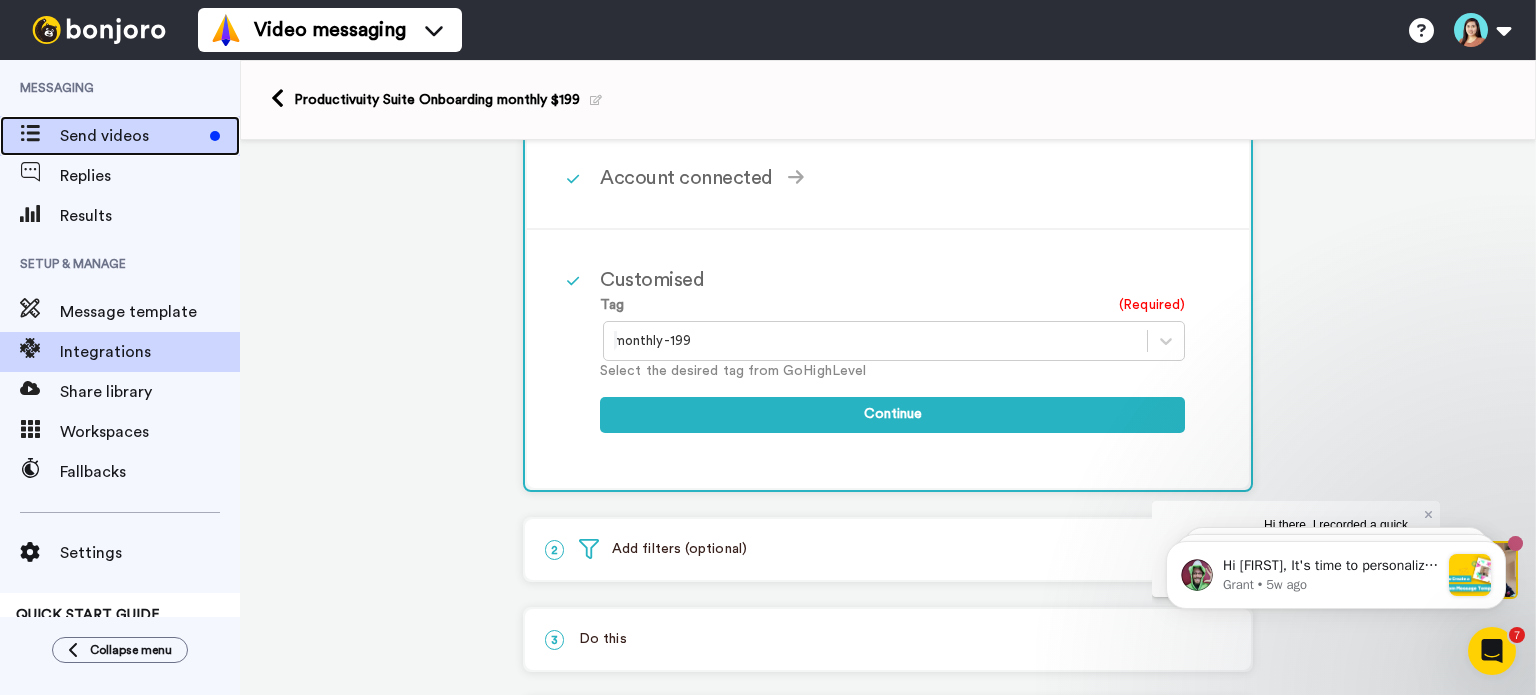 click on "Send videos" at bounding box center (131, 136) 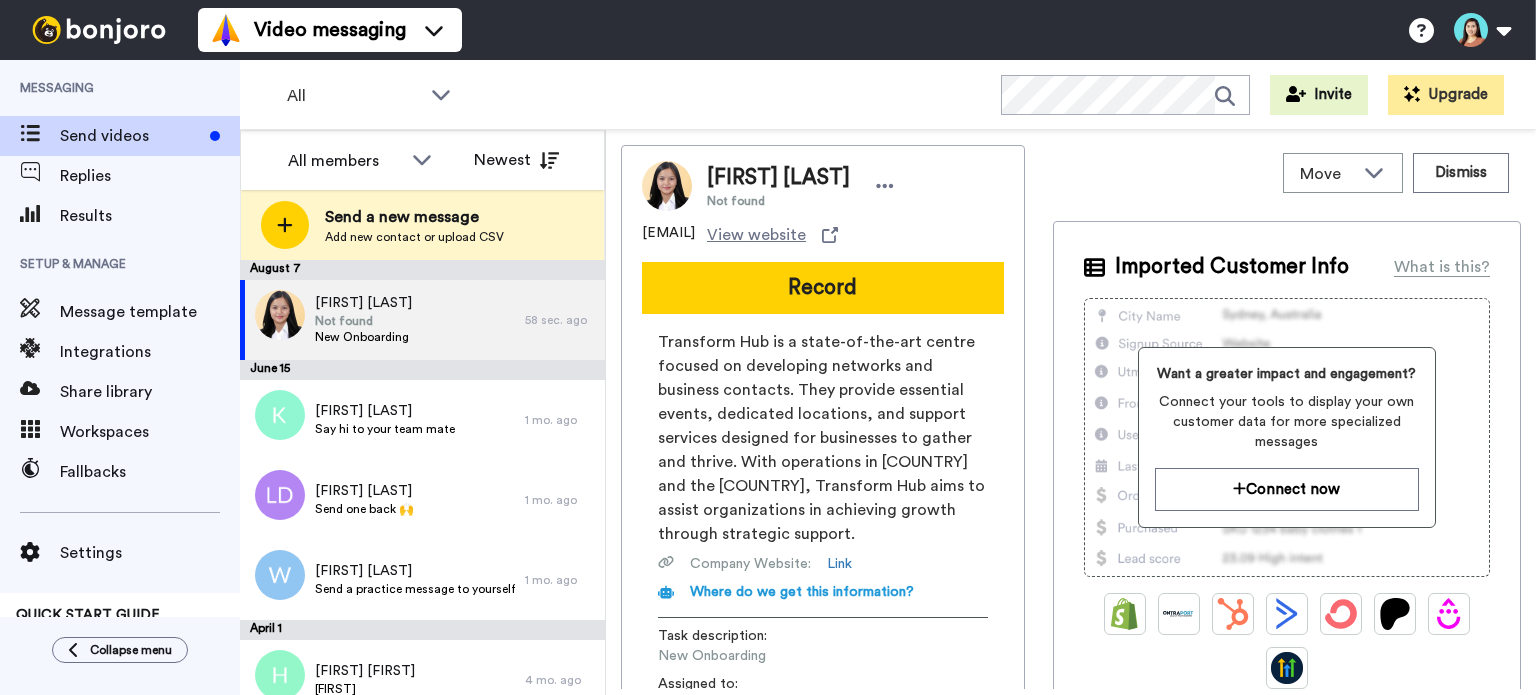 scroll, scrollTop: 0, scrollLeft: 0, axis: both 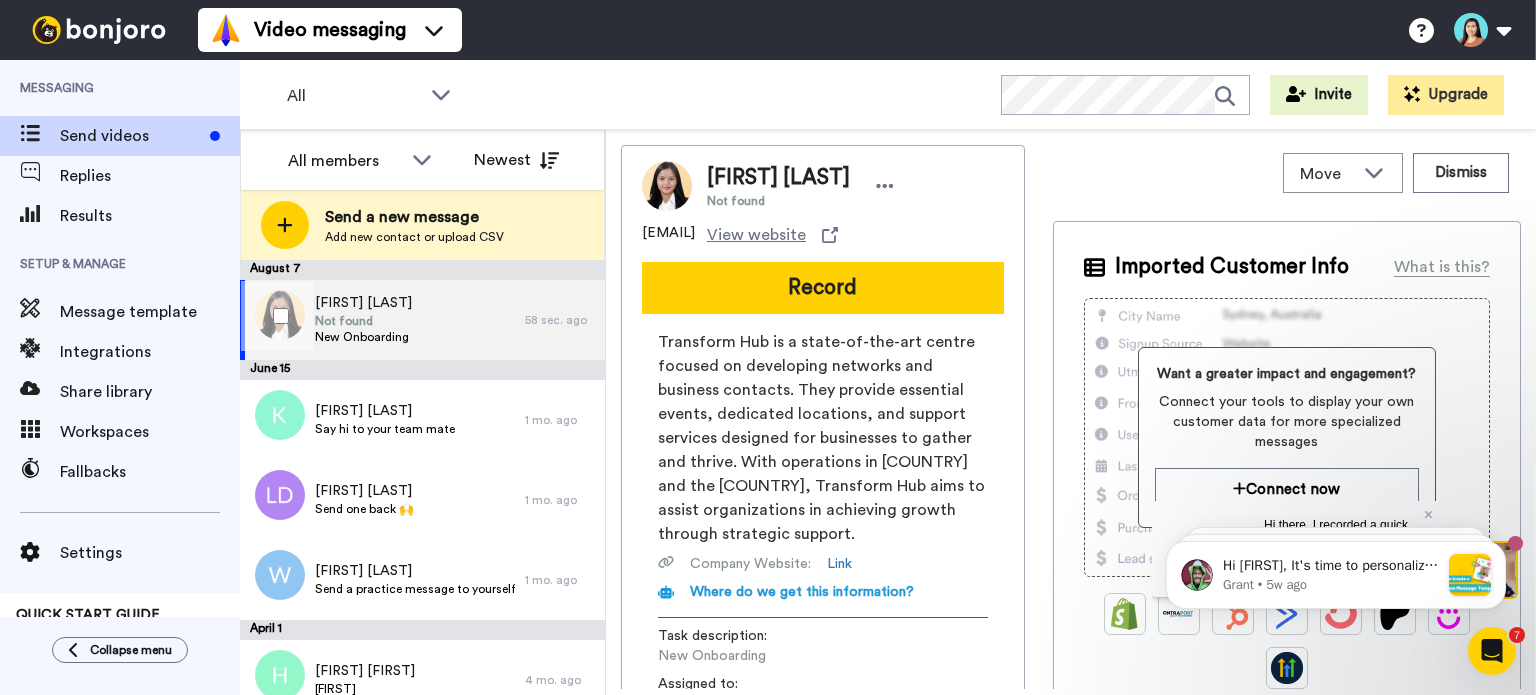 click on "[FIRST] [LAST] Not found New Onboarding" at bounding box center [382, 320] 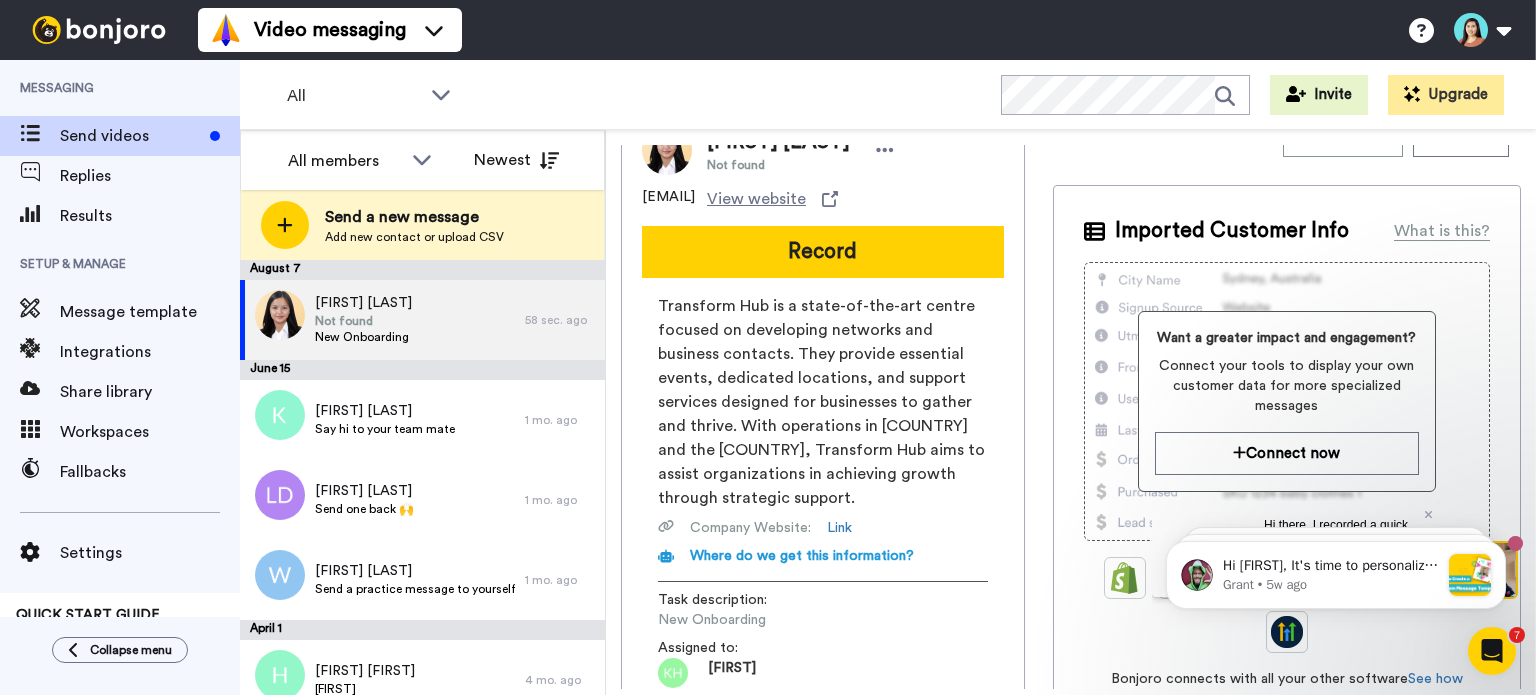 scroll, scrollTop: 100, scrollLeft: 0, axis: vertical 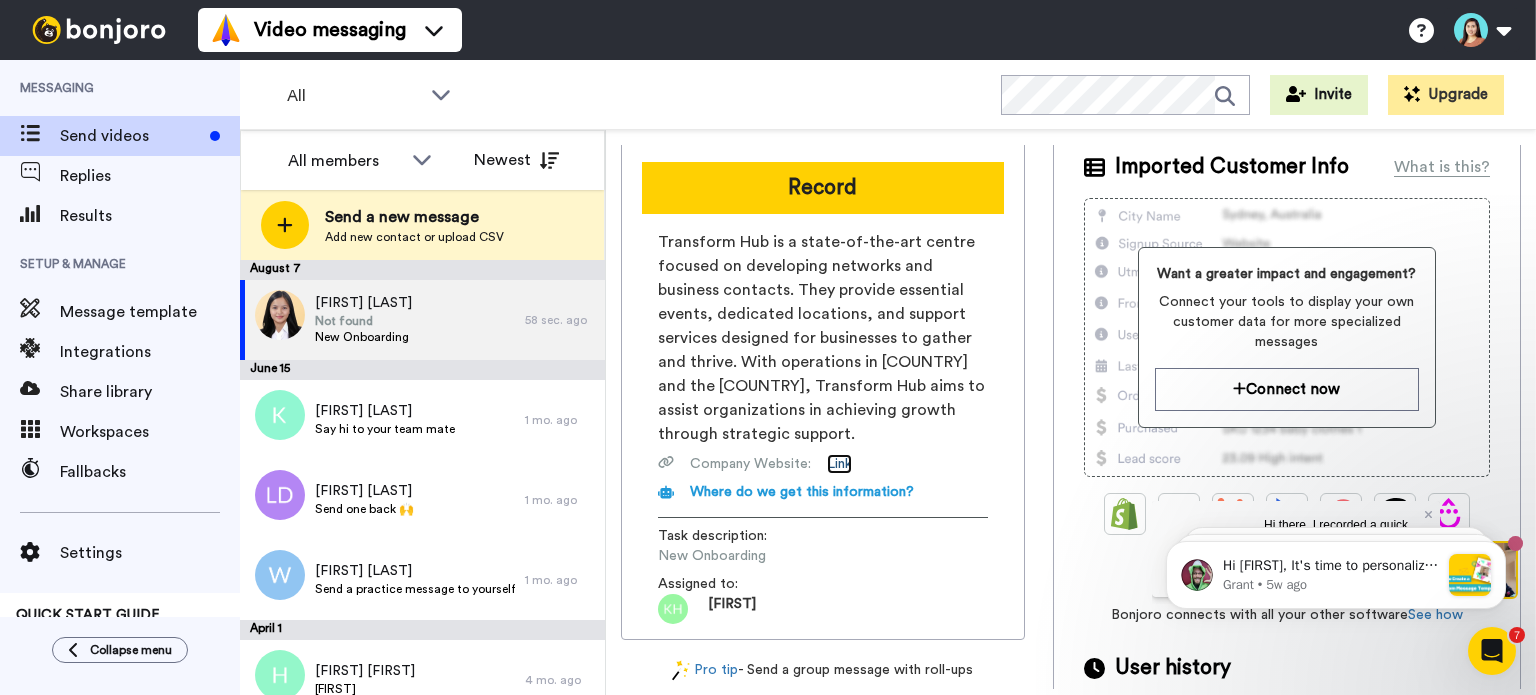 click on "Link" at bounding box center (839, 464) 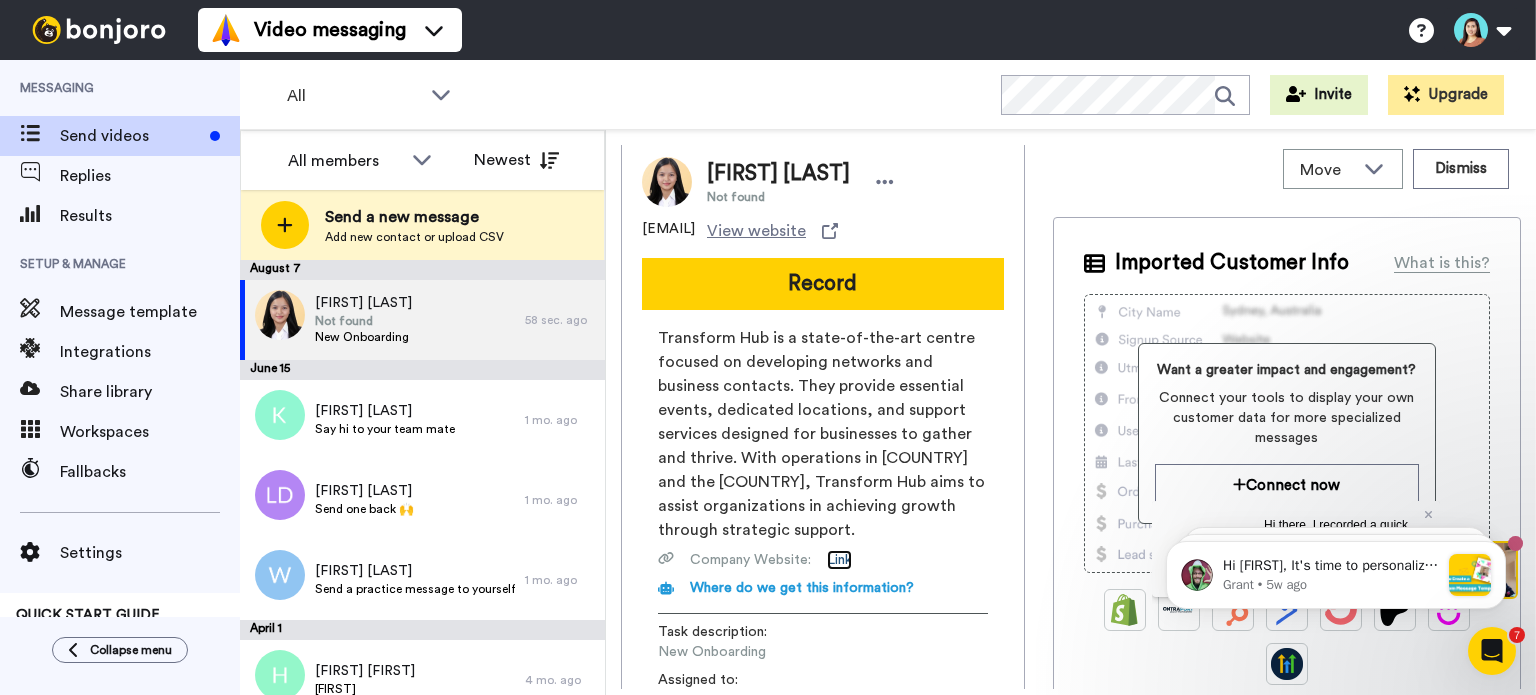 scroll, scrollTop: 0, scrollLeft: 0, axis: both 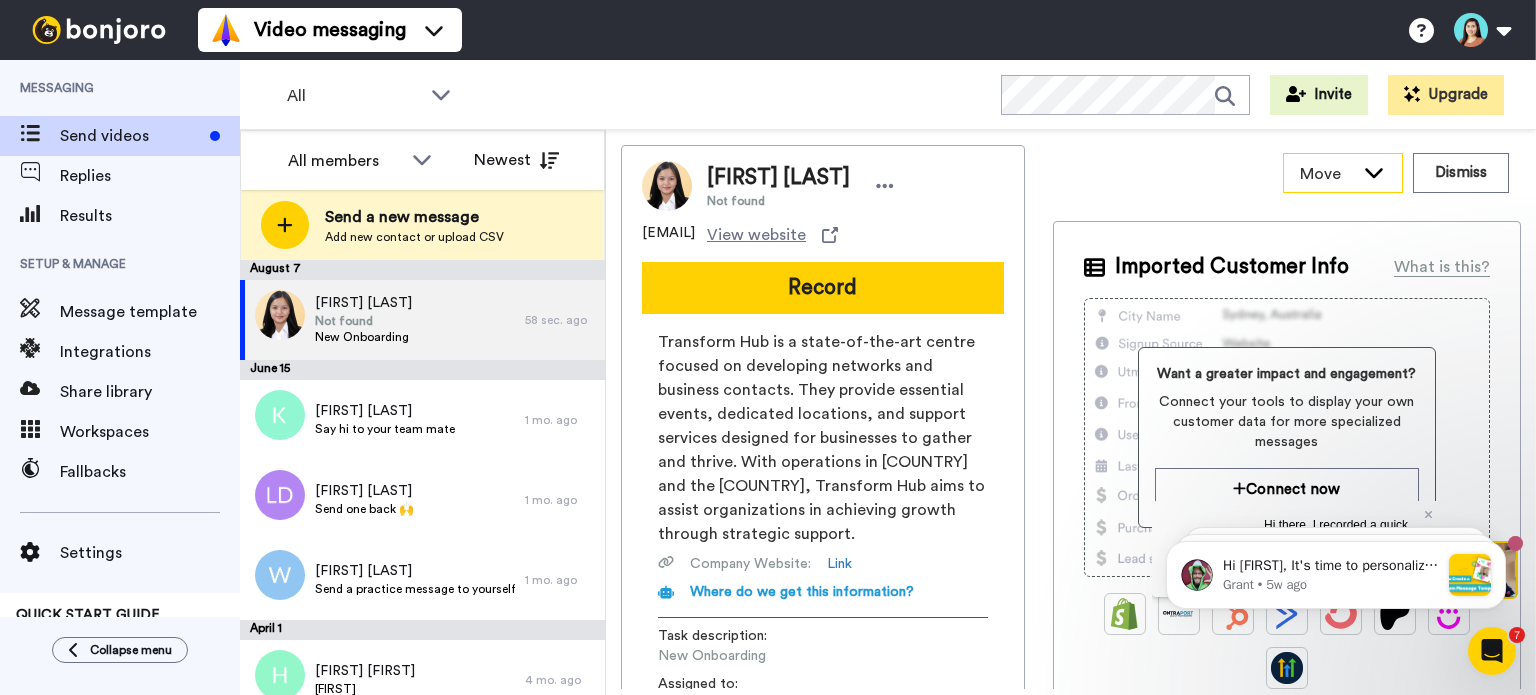 click on "Move" at bounding box center (1343, 173) 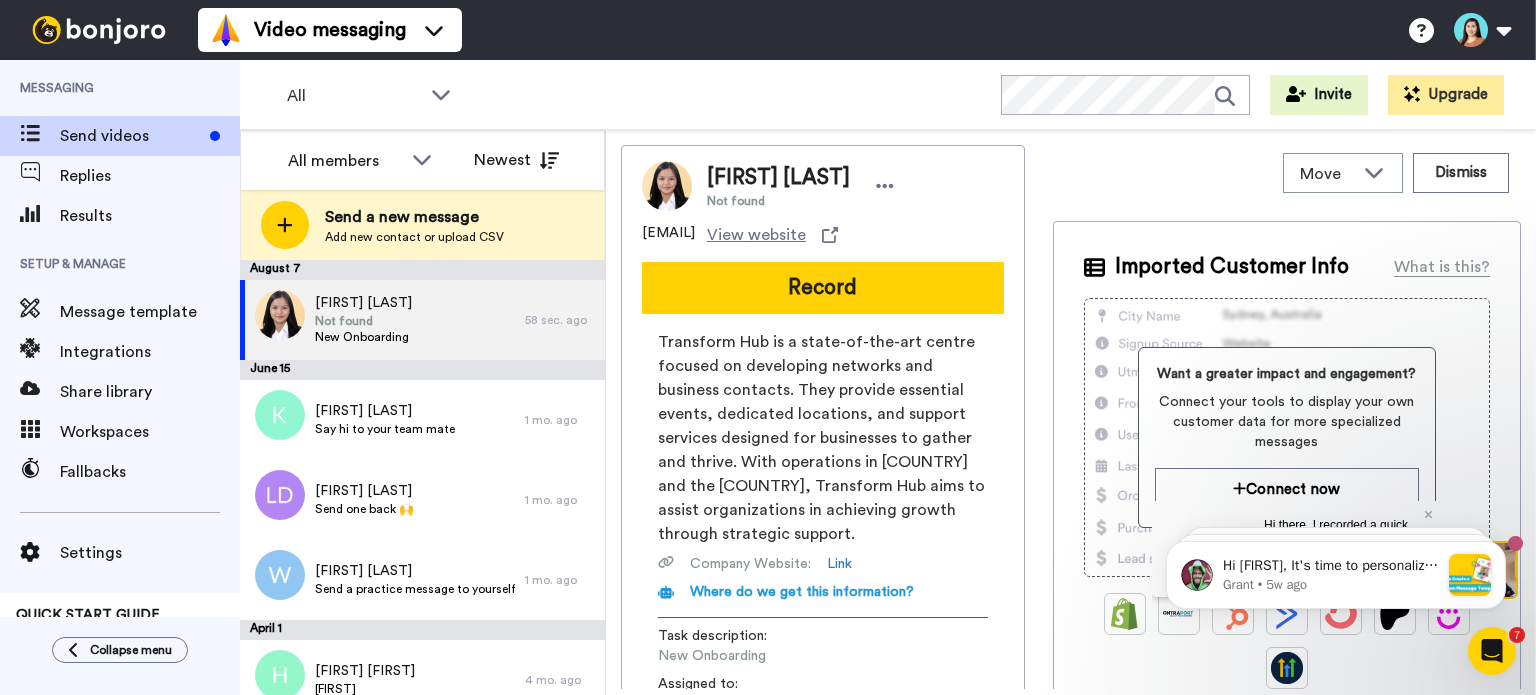 click on "Move WORKSPACES View all Default Task List + Add a new workspace Dismiss" at bounding box center (1287, 173) 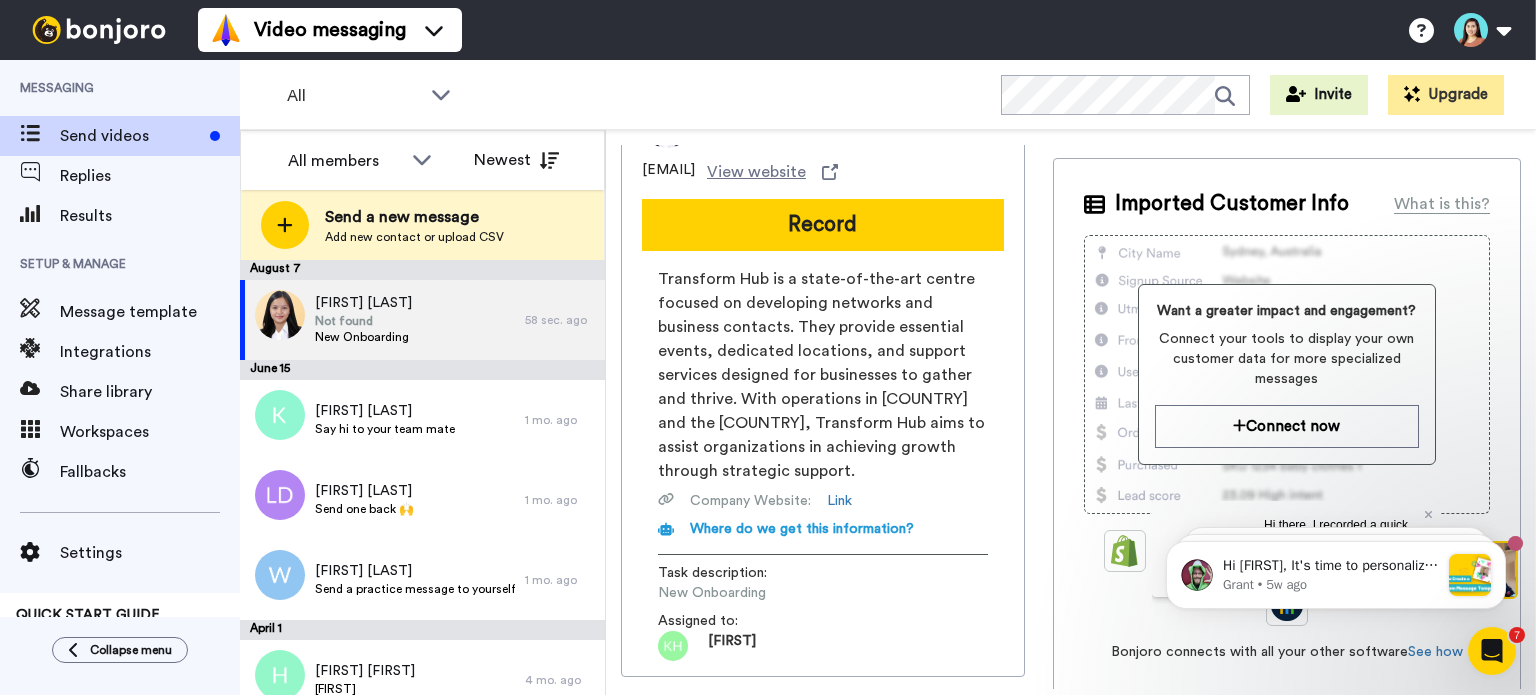 scroll, scrollTop: 0, scrollLeft: 0, axis: both 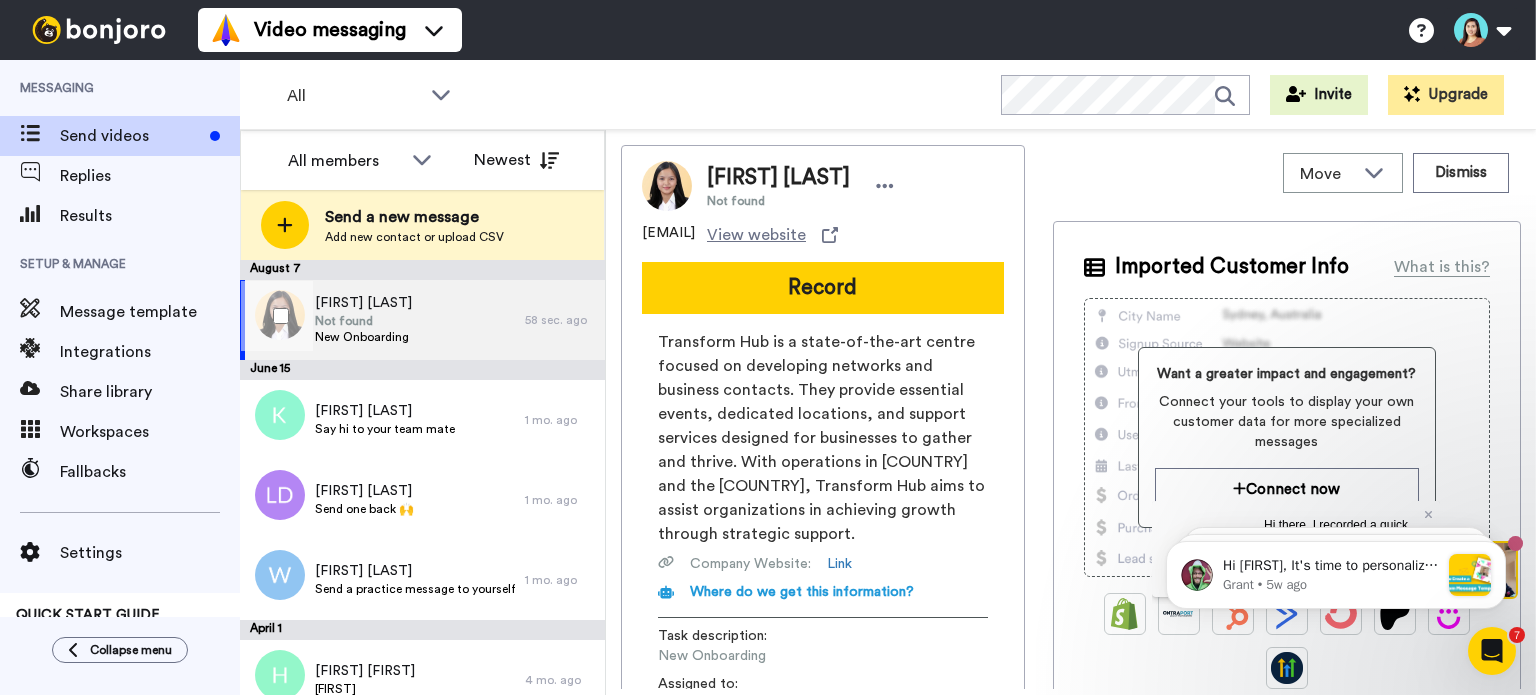 click on "Lorly Sugal Not found New Onboarding" at bounding box center [382, 320] 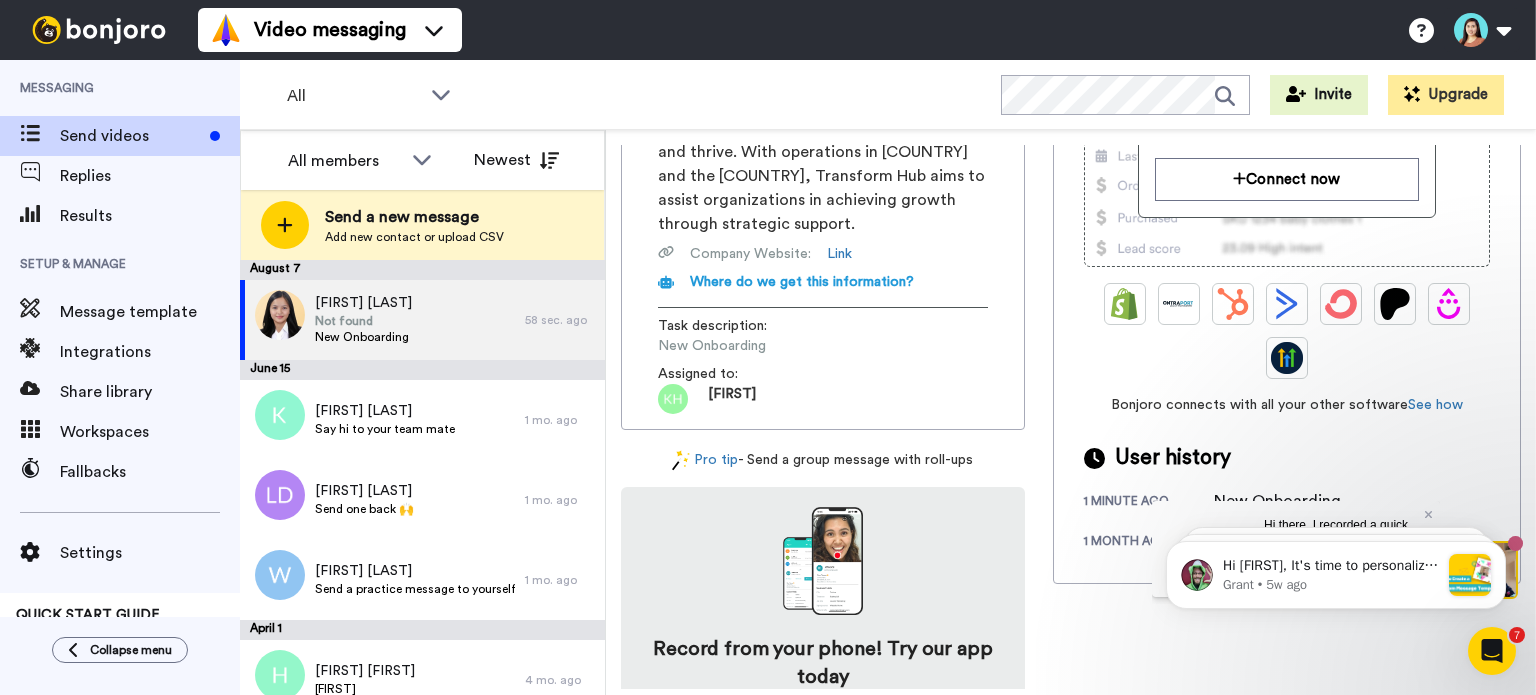scroll, scrollTop: 187, scrollLeft: 0, axis: vertical 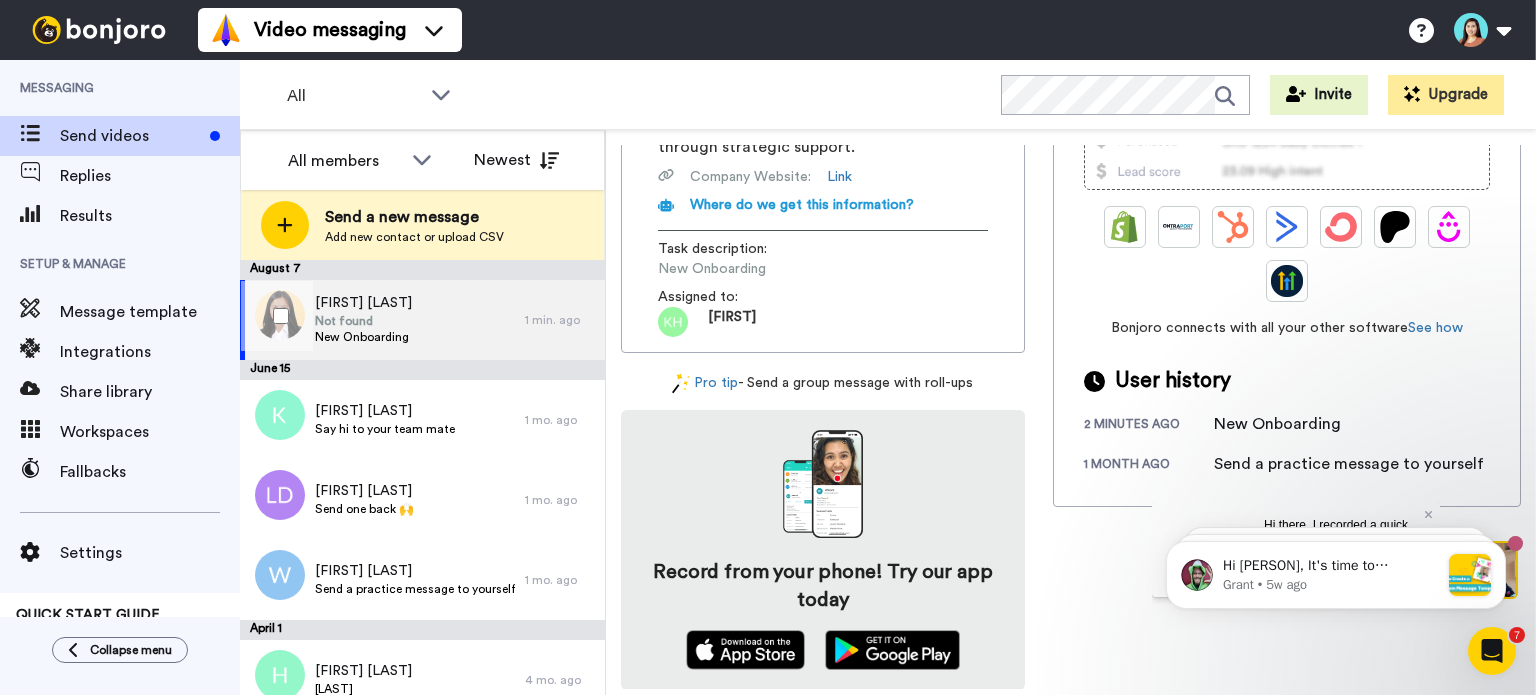 click on "[FIRST] [LAST] Not found New Onboarding" at bounding box center (382, 320) 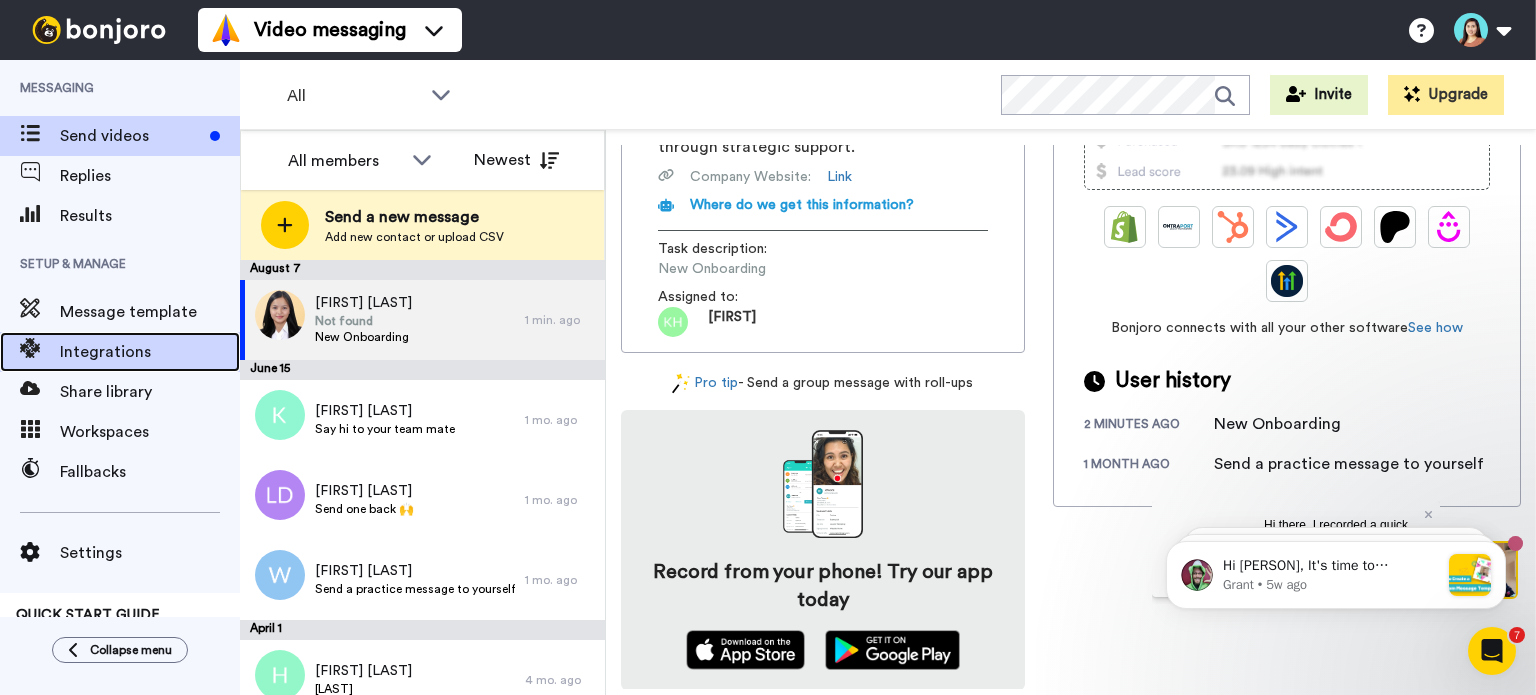 click on "Integrations" at bounding box center (150, 352) 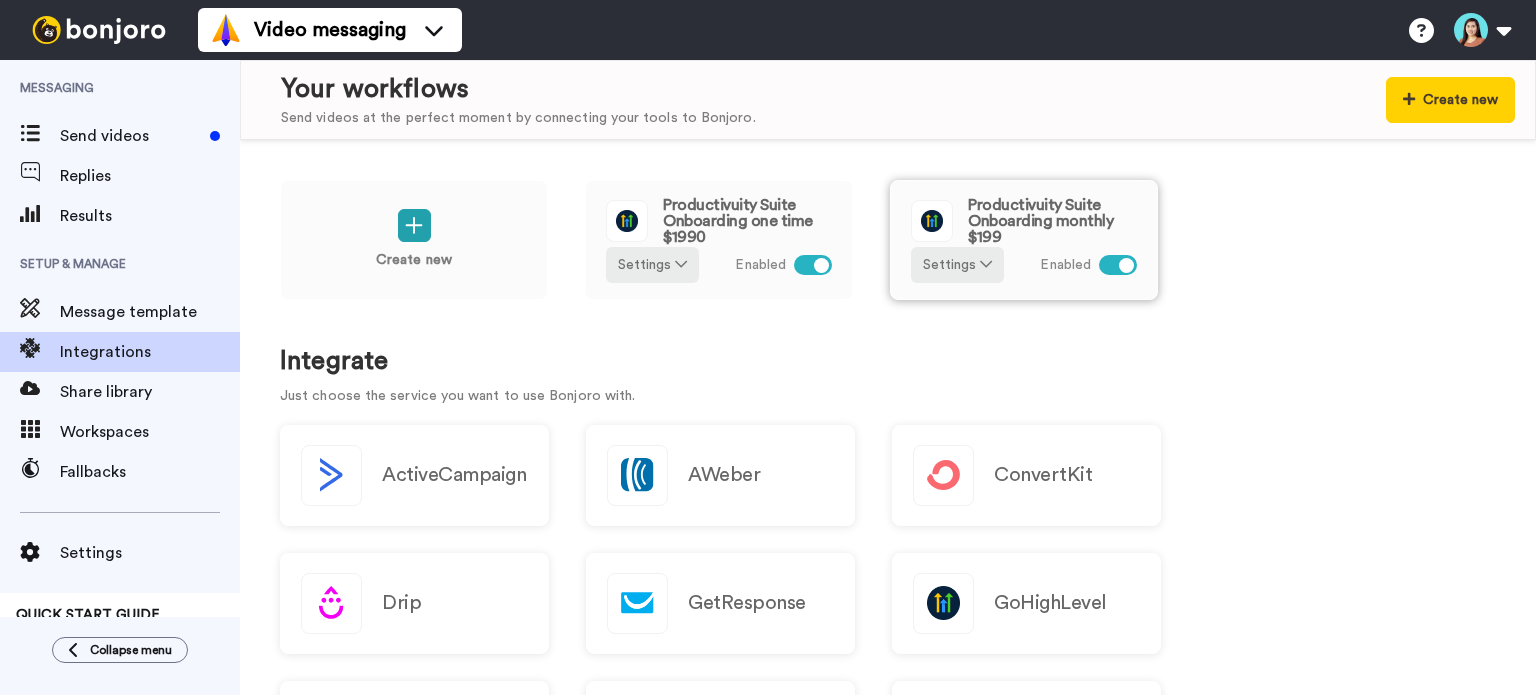 scroll, scrollTop: 0, scrollLeft: 0, axis: both 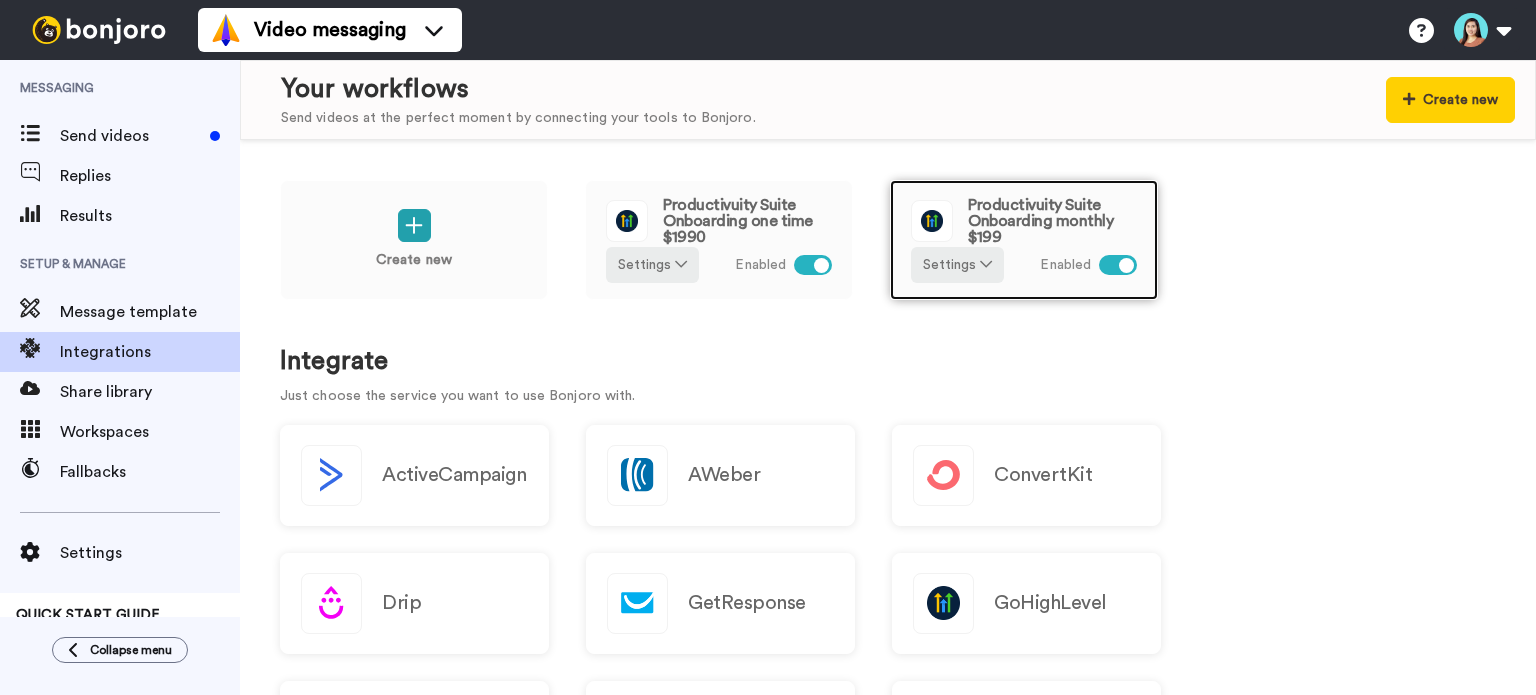 click on "Productivuity Suite Onboarding monthly $199" at bounding box center [1052, 221] 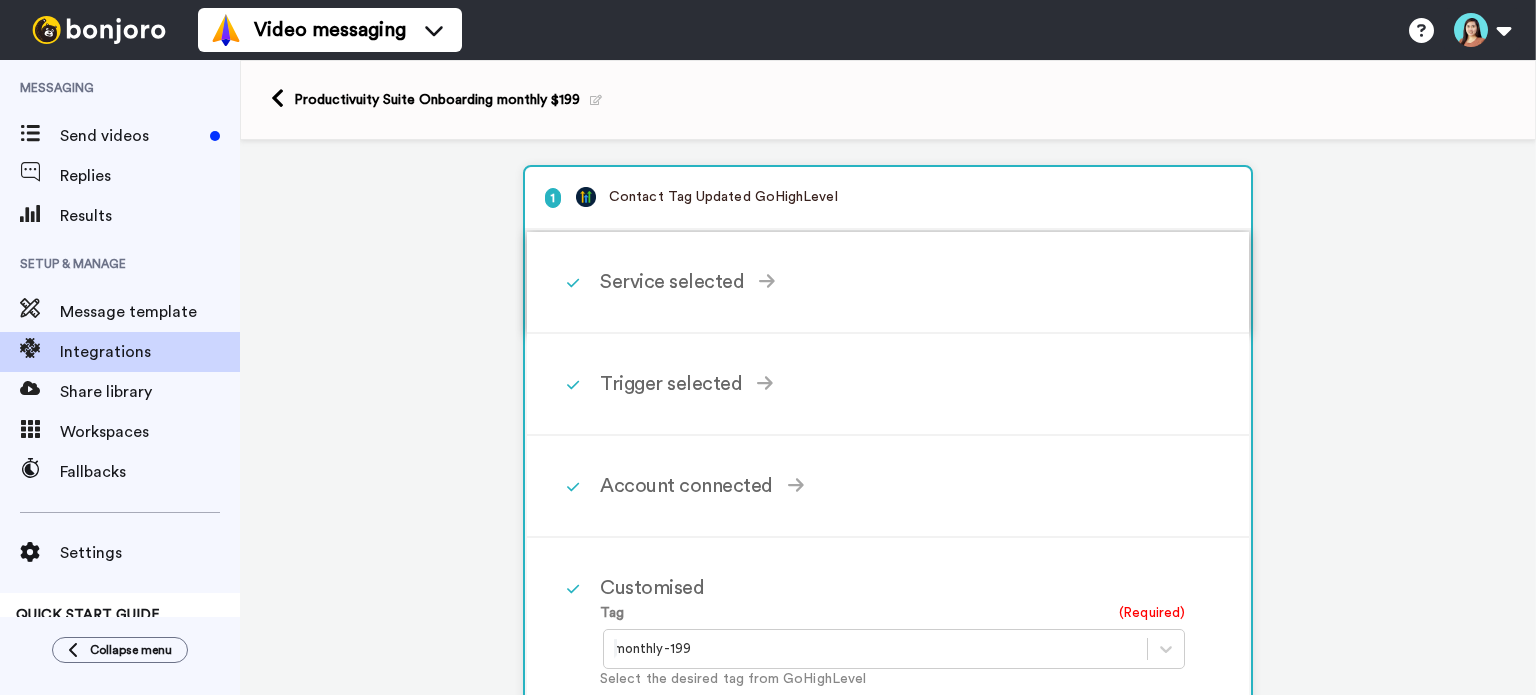 scroll, scrollTop: 0, scrollLeft: 0, axis: both 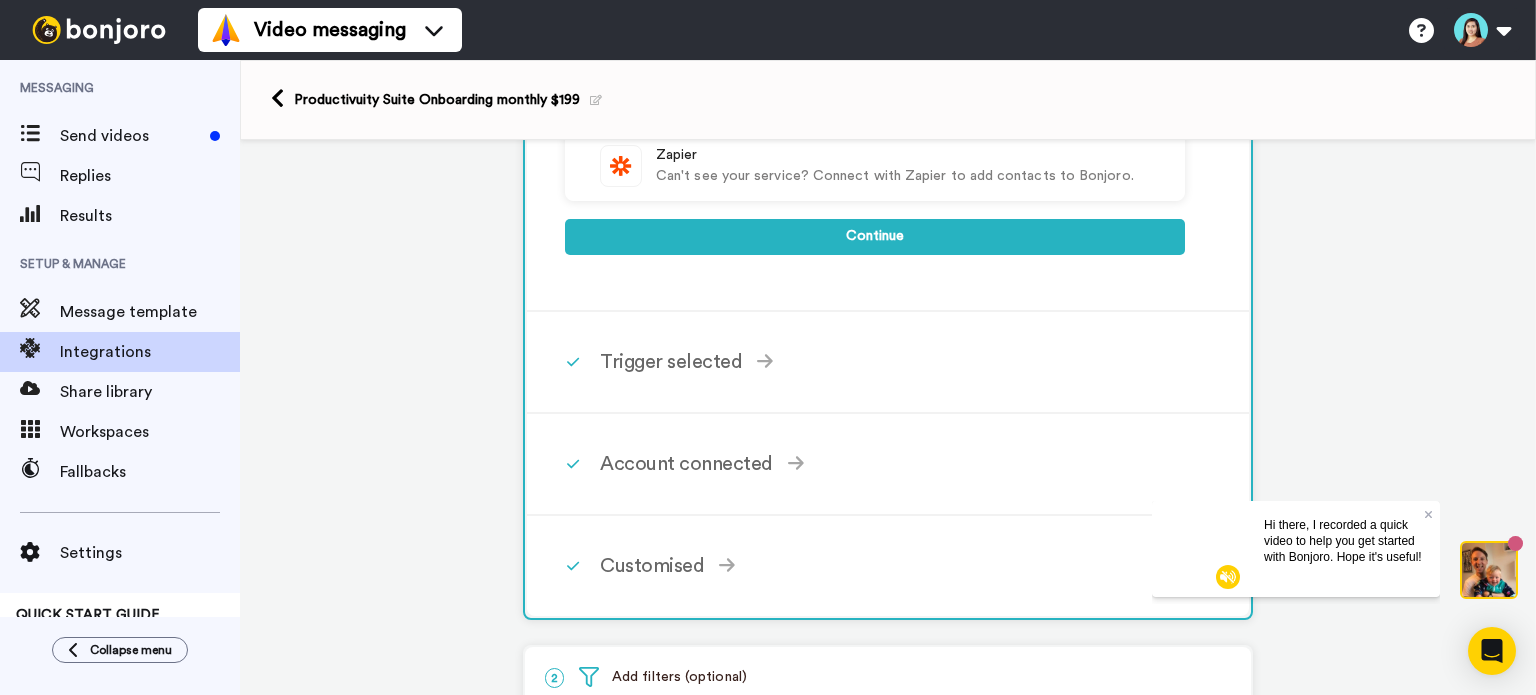 click on "Trigger selected" at bounding box center (892, 362) 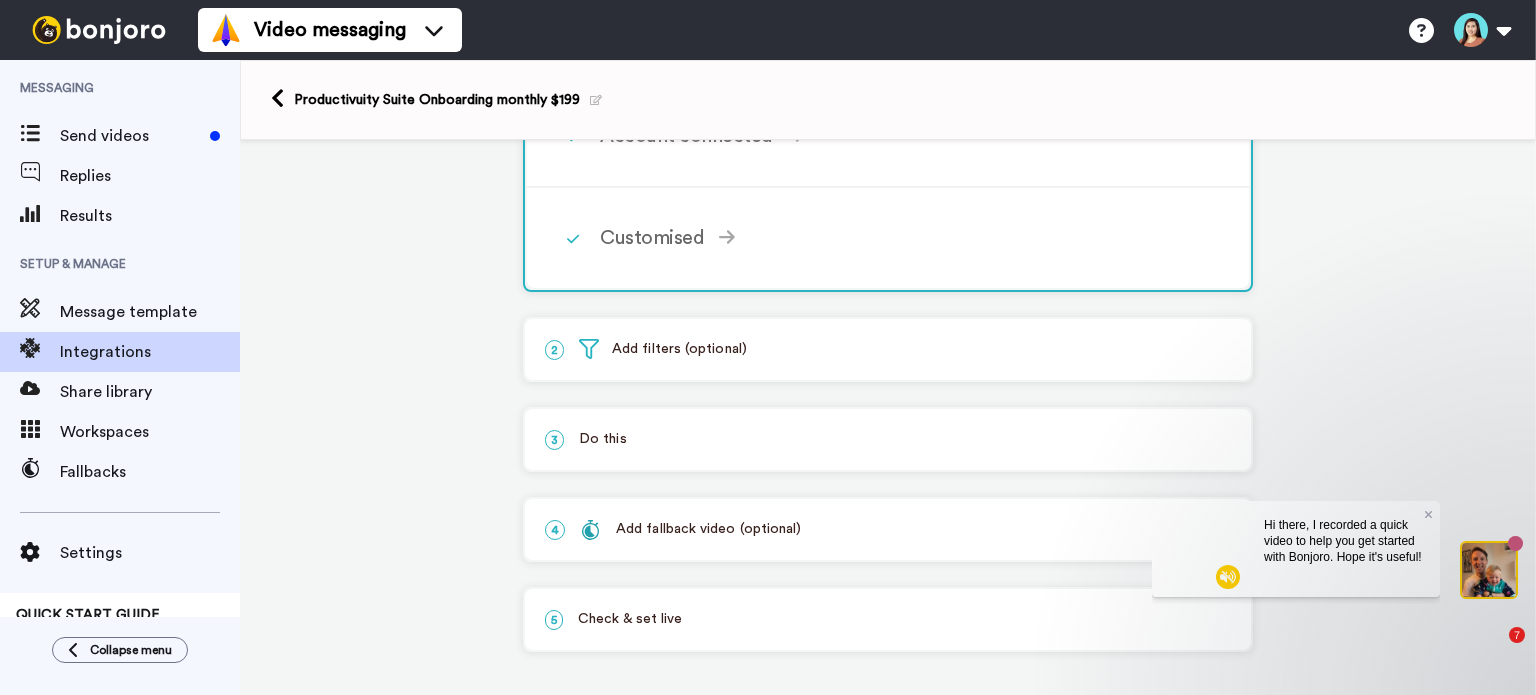 scroll, scrollTop: 671, scrollLeft: 0, axis: vertical 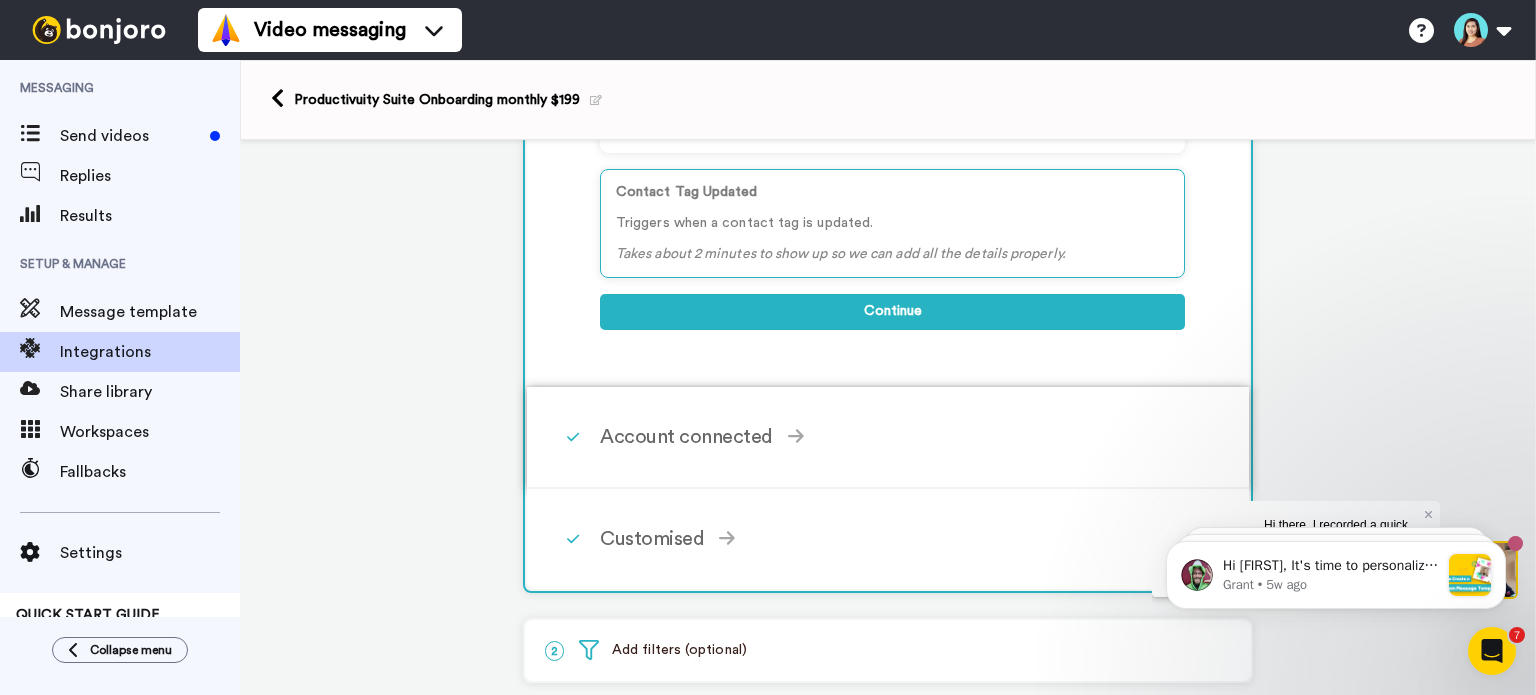 click on "Account connected" at bounding box center [892, 437] 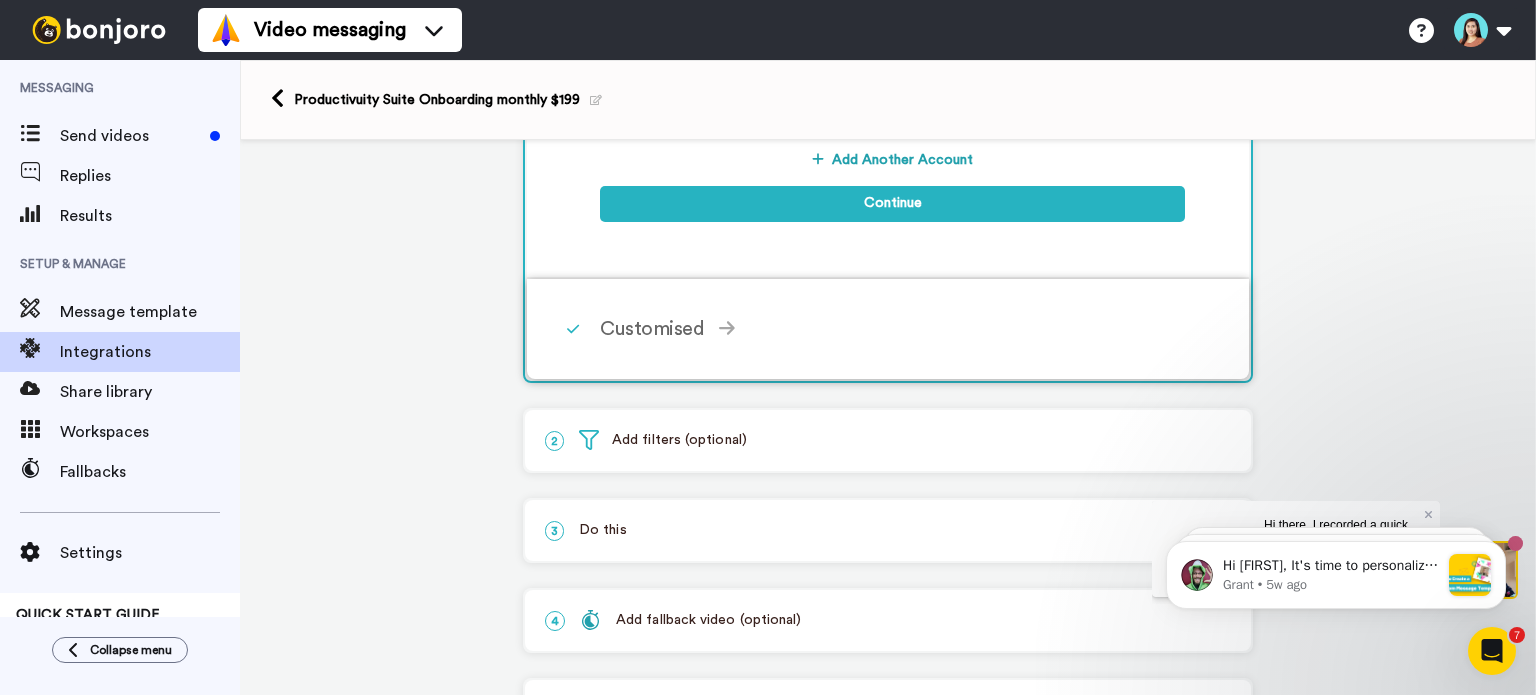 click on "Customised Tag   (Required) monthly-199 Select the desired tag from GoHighLevel Continue" at bounding box center [914, 329] 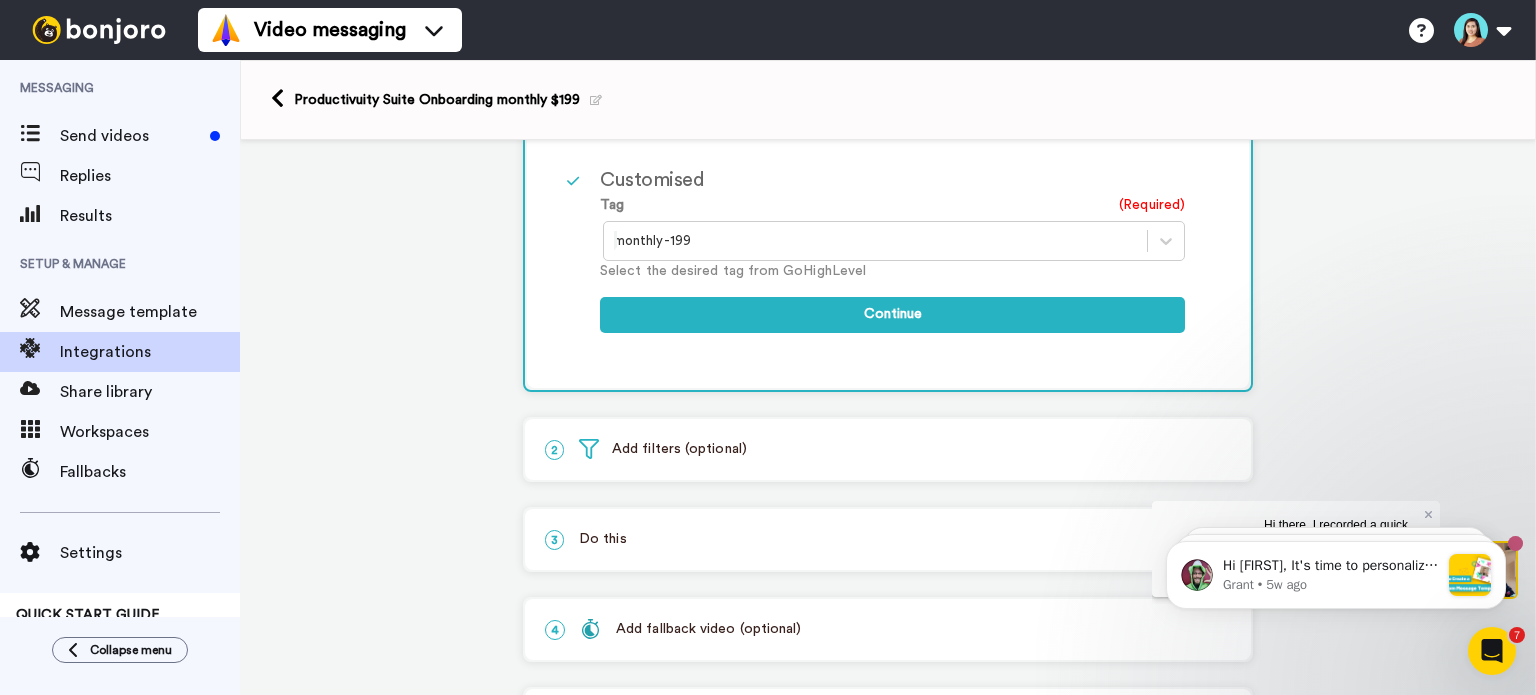 click on "2 Add filters (optional)" at bounding box center [888, 449] 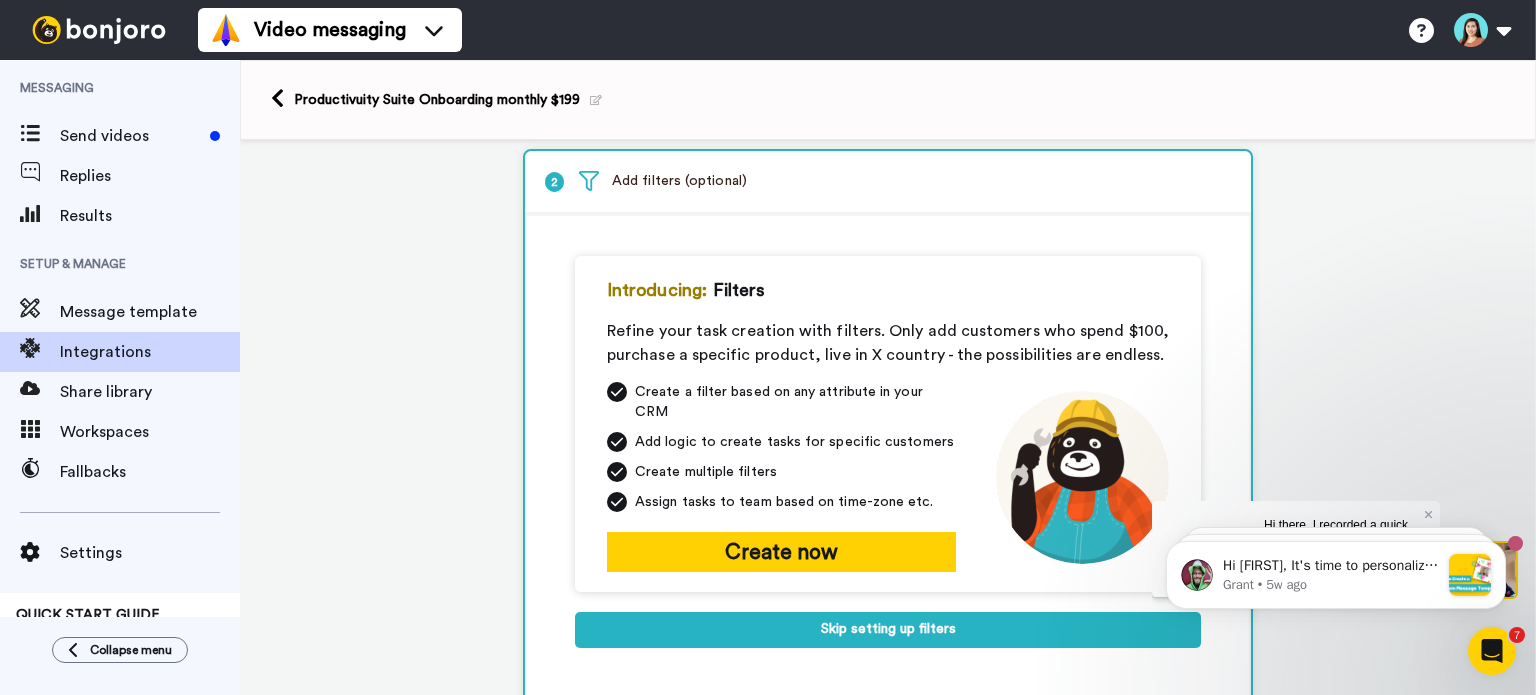 scroll, scrollTop: 406, scrollLeft: 0, axis: vertical 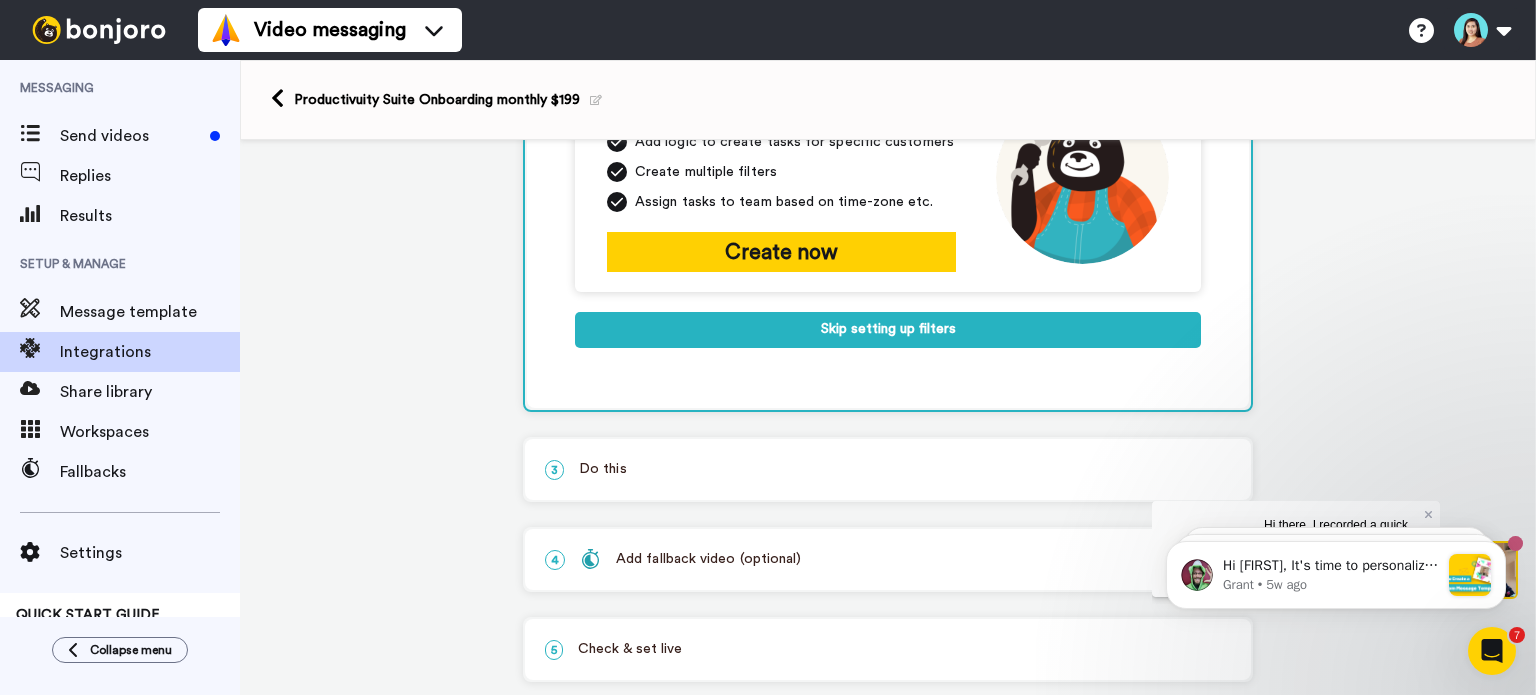 click on "3 Do this" at bounding box center [888, 469] 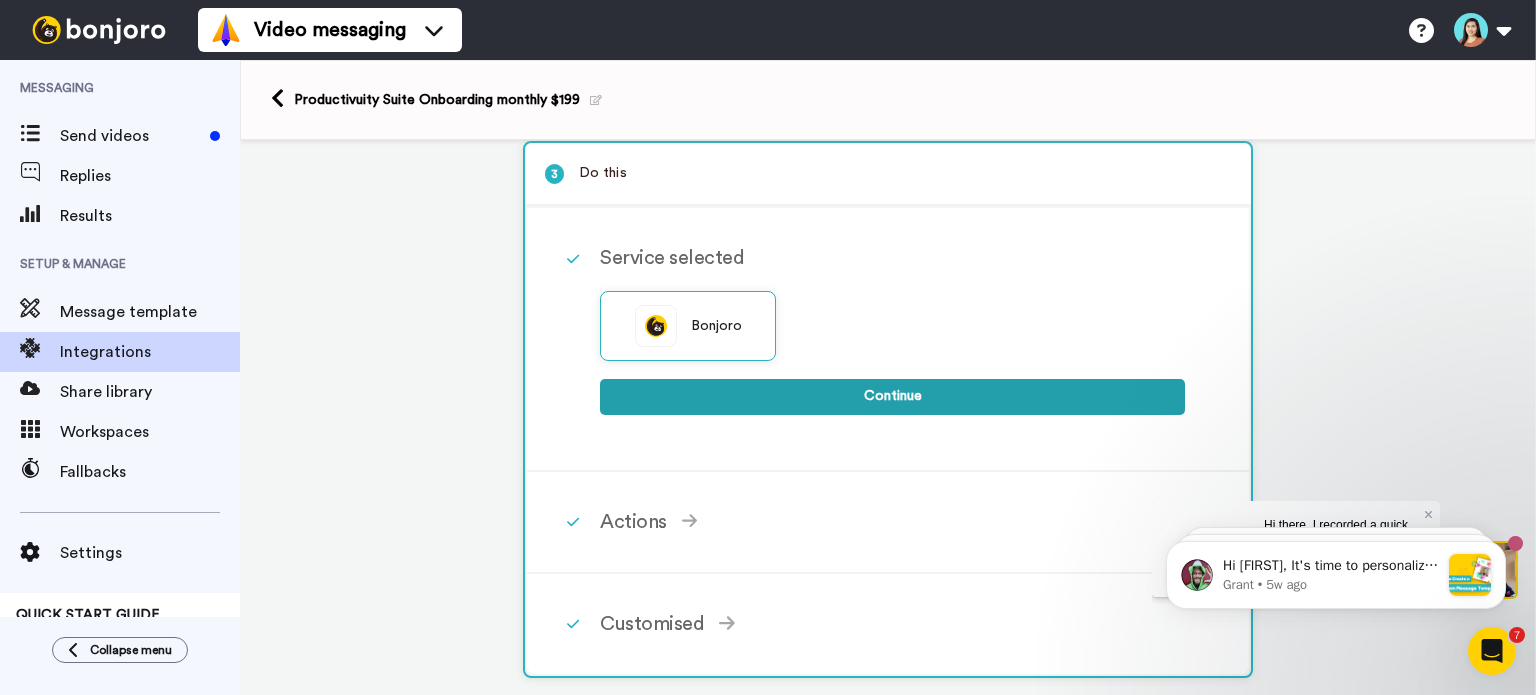 scroll, scrollTop: 304, scrollLeft: 0, axis: vertical 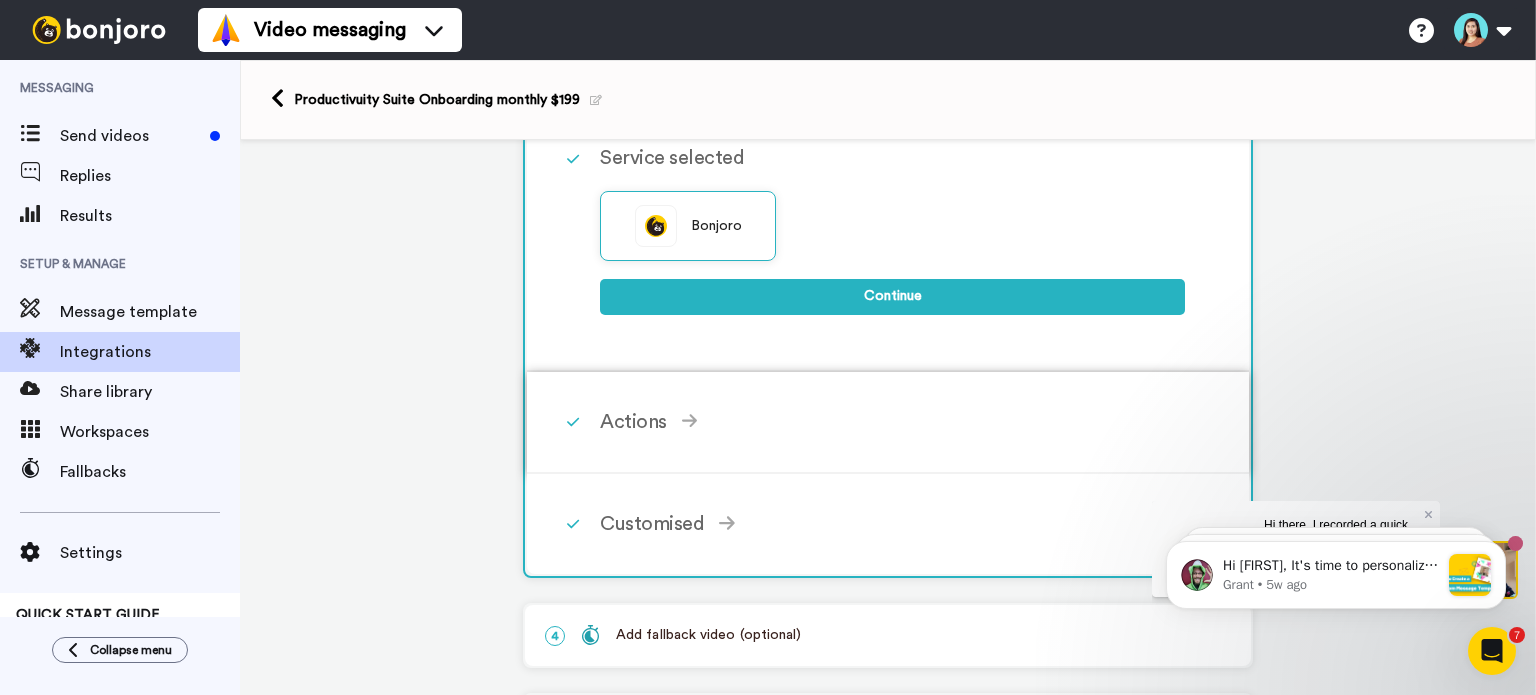 click on "Actions" at bounding box center [892, 422] 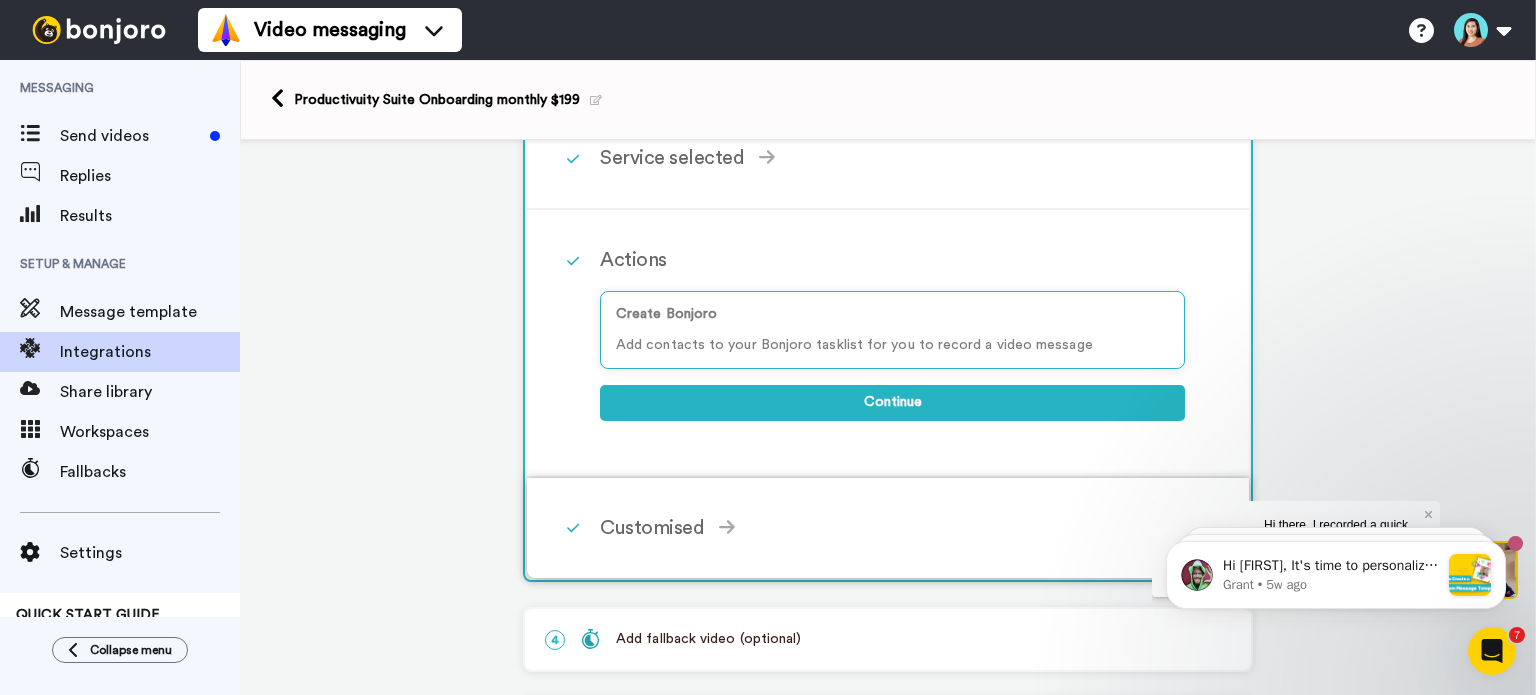 click on "Customised" at bounding box center (892, 528) 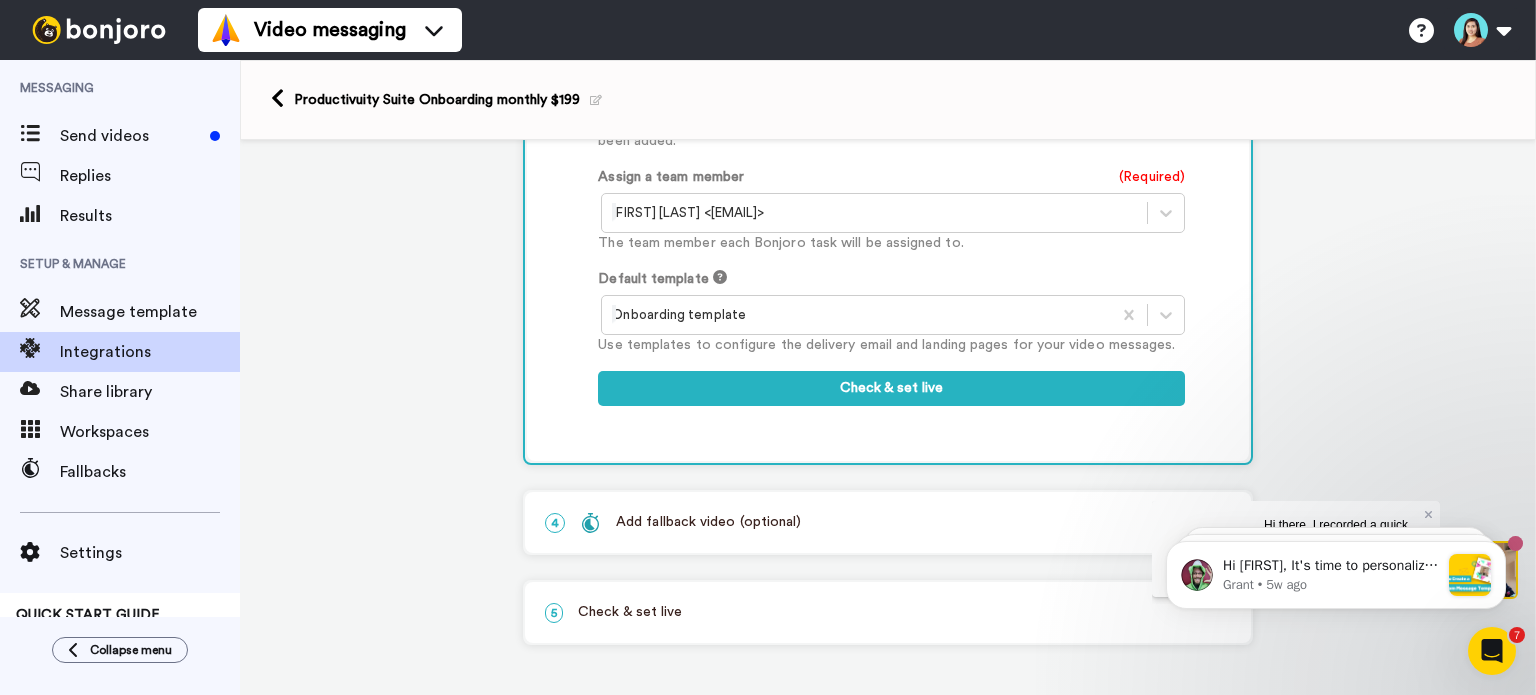 scroll, scrollTop: 1393, scrollLeft: 0, axis: vertical 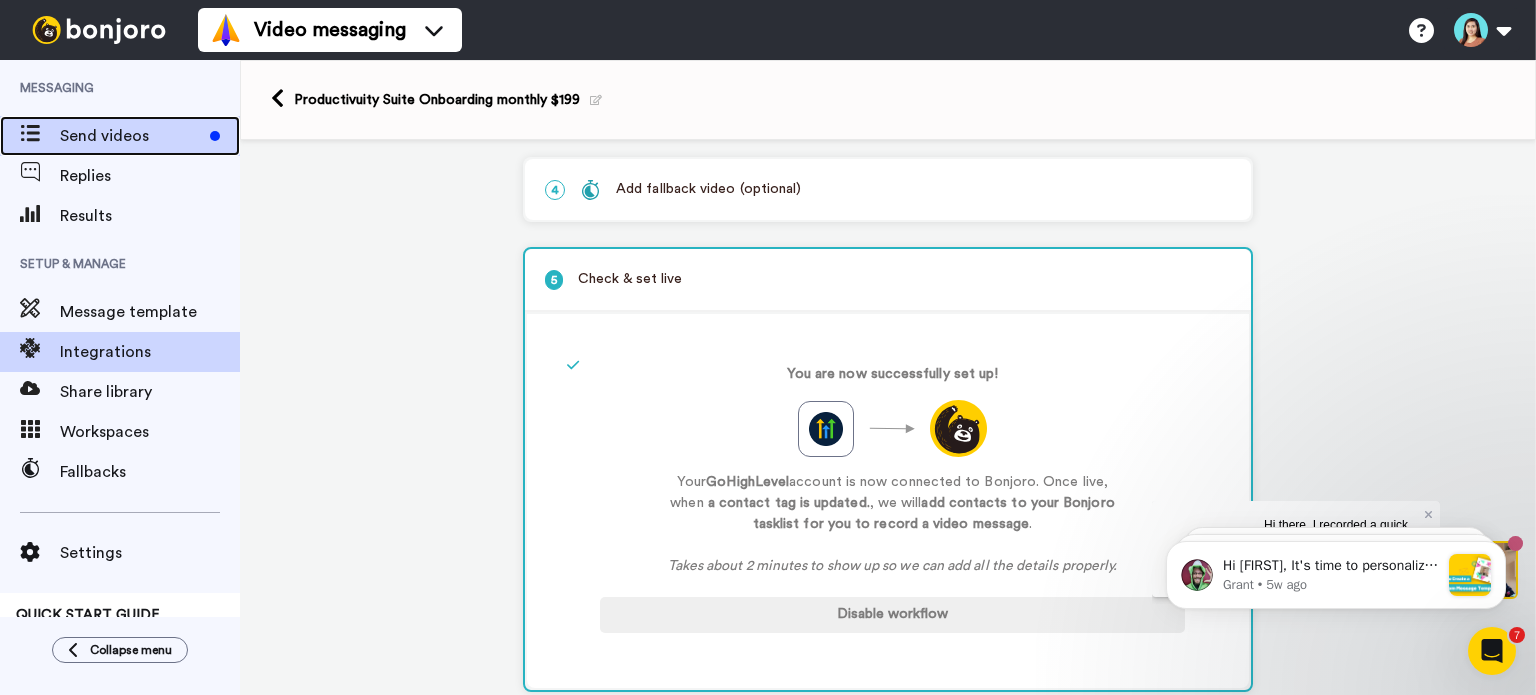 click on "Send videos" at bounding box center (131, 136) 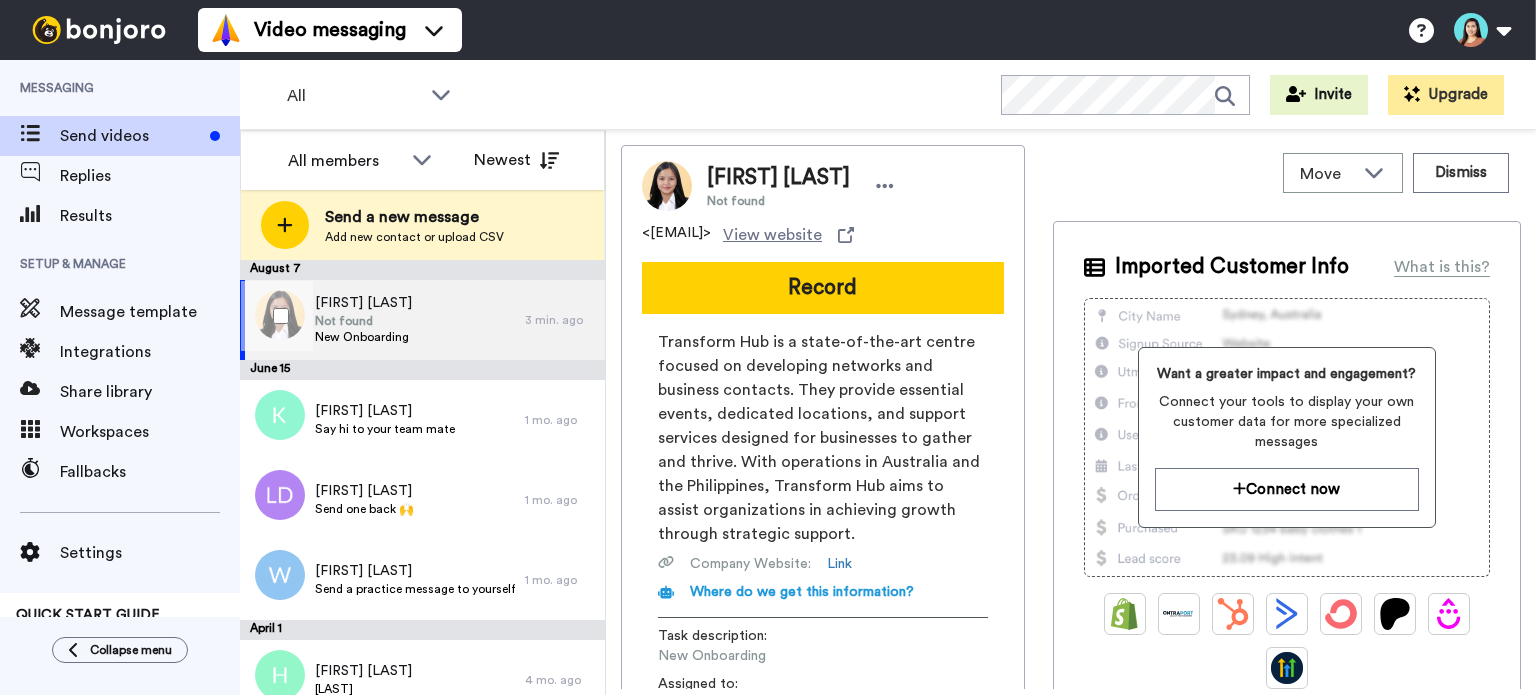 scroll, scrollTop: 0, scrollLeft: 0, axis: both 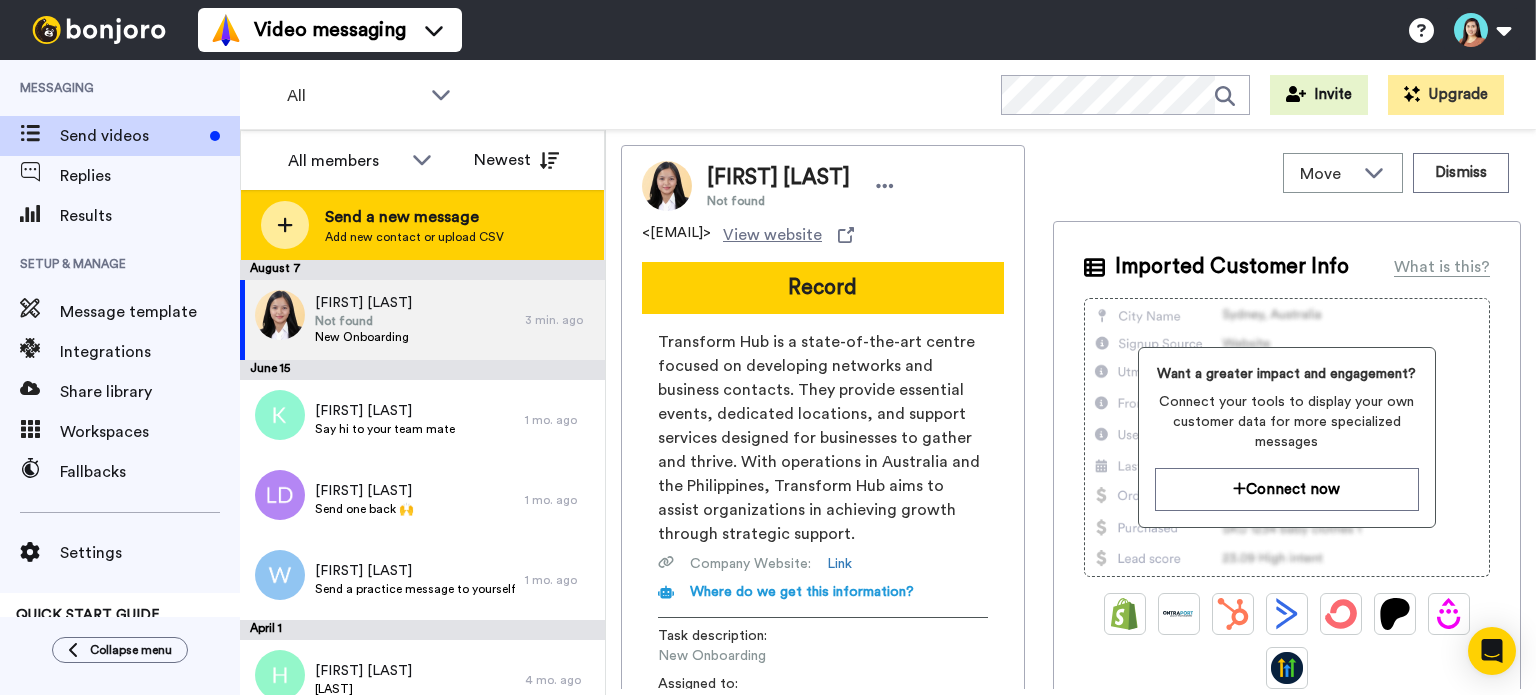 click on "Send a new message" at bounding box center [414, 217] 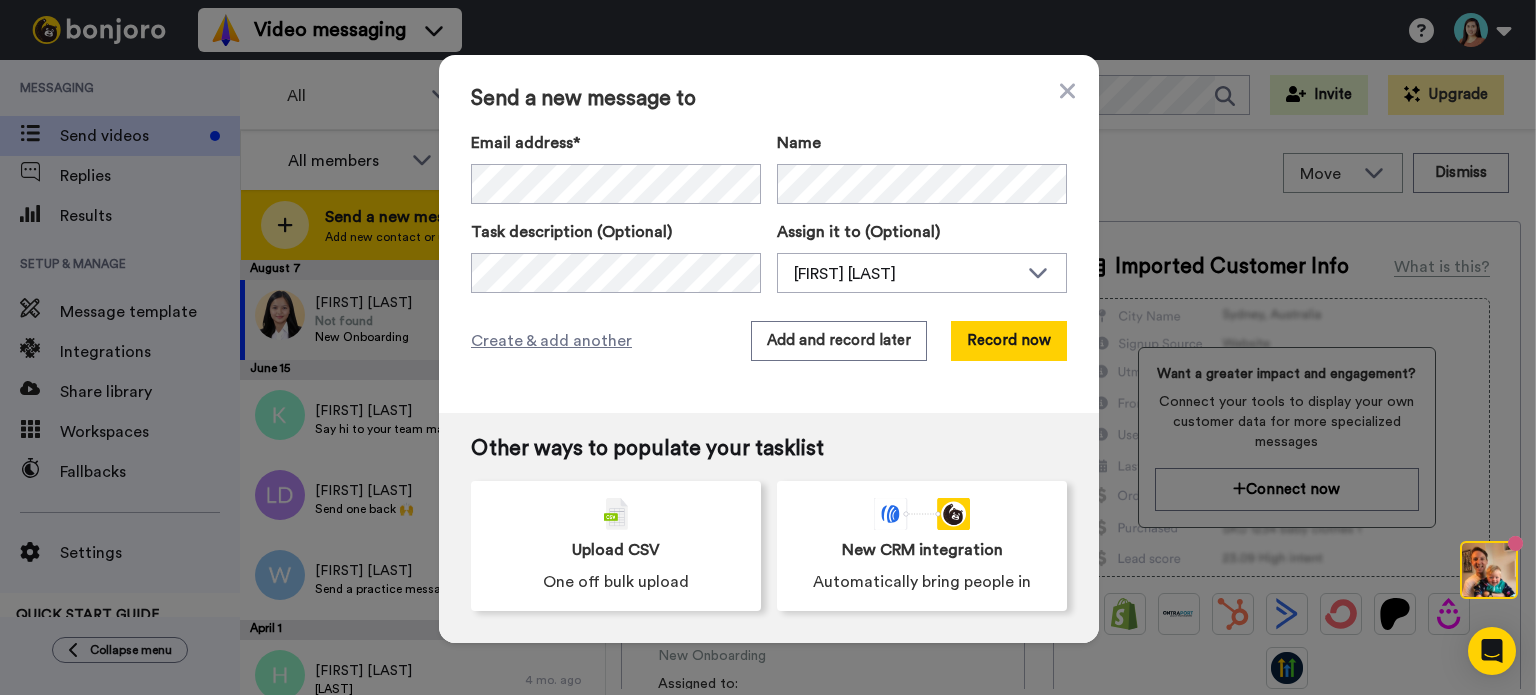 scroll, scrollTop: 0, scrollLeft: 0, axis: both 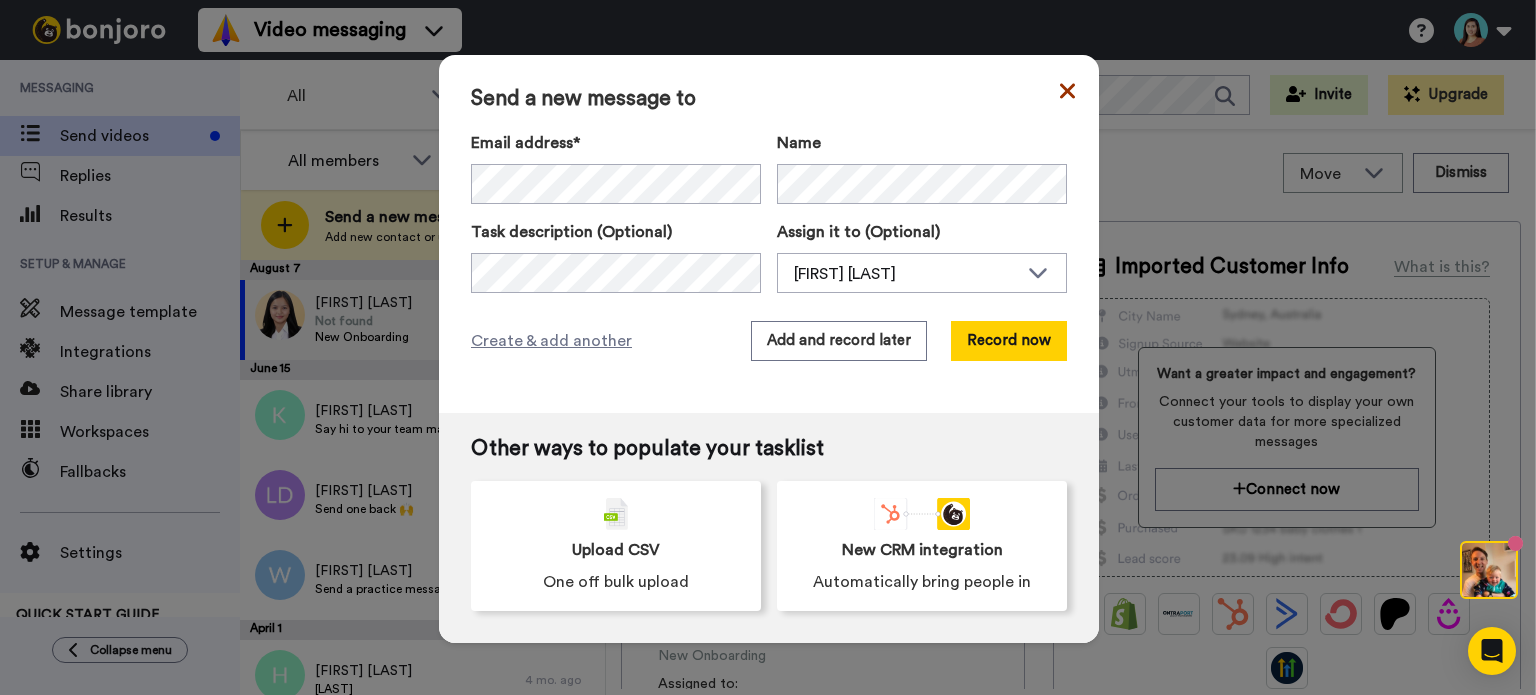 click 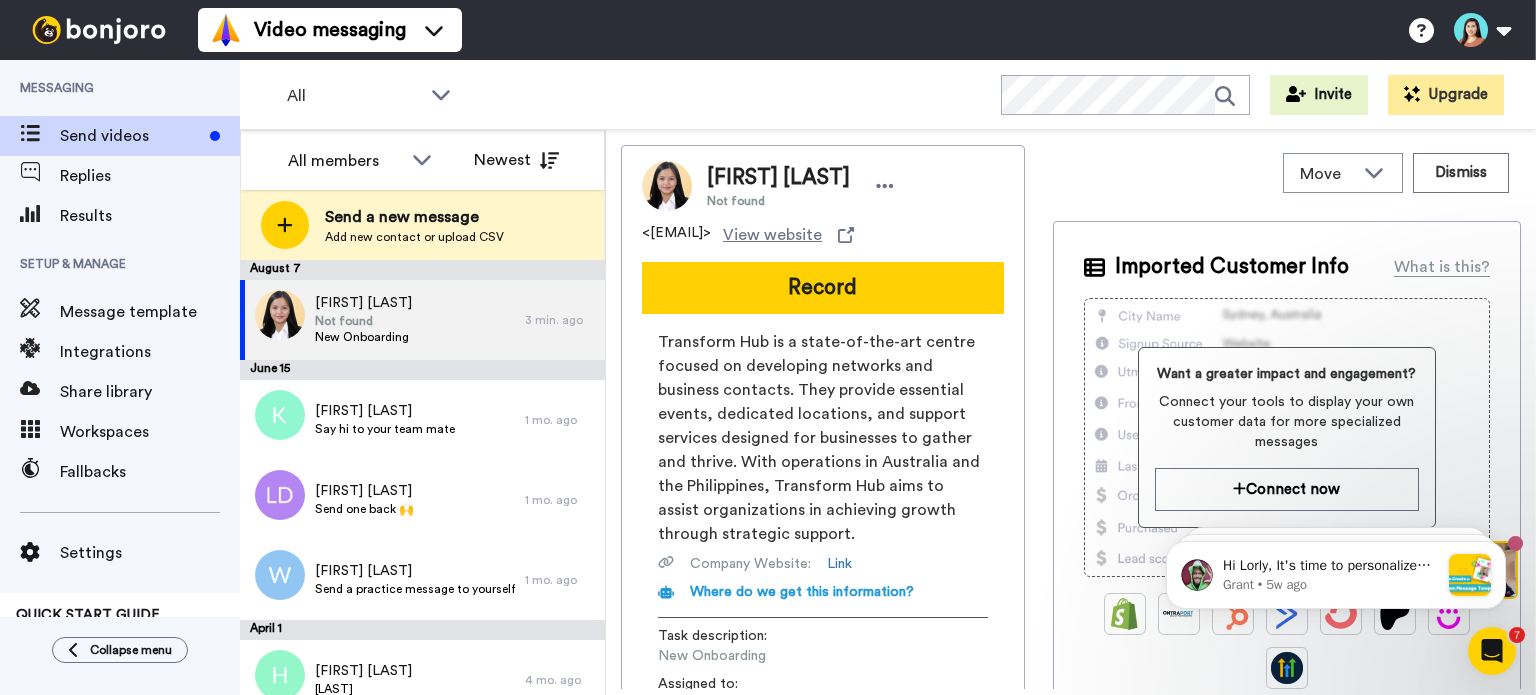scroll, scrollTop: 0, scrollLeft: 0, axis: both 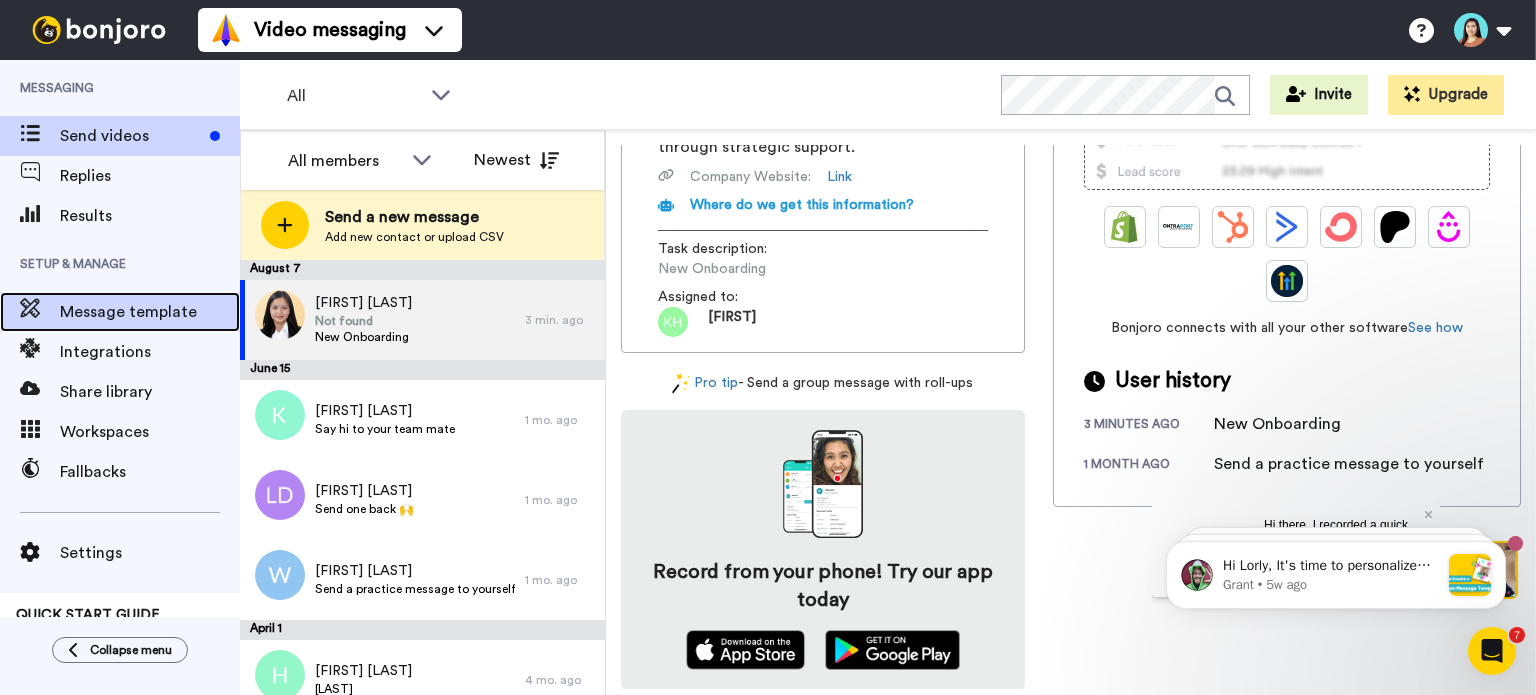 click on "Message template" at bounding box center (120, 312) 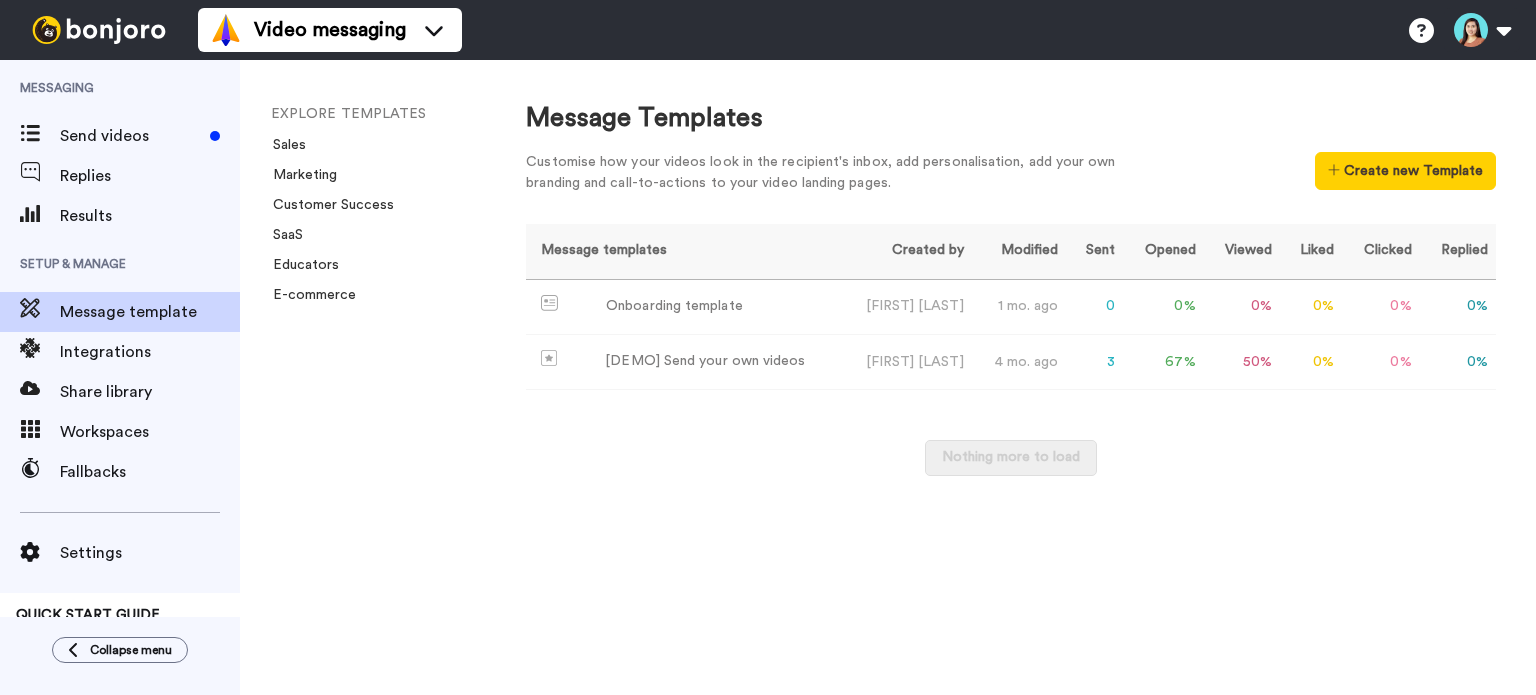 scroll, scrollTop: 0, scrollLeft: 0, axis: both 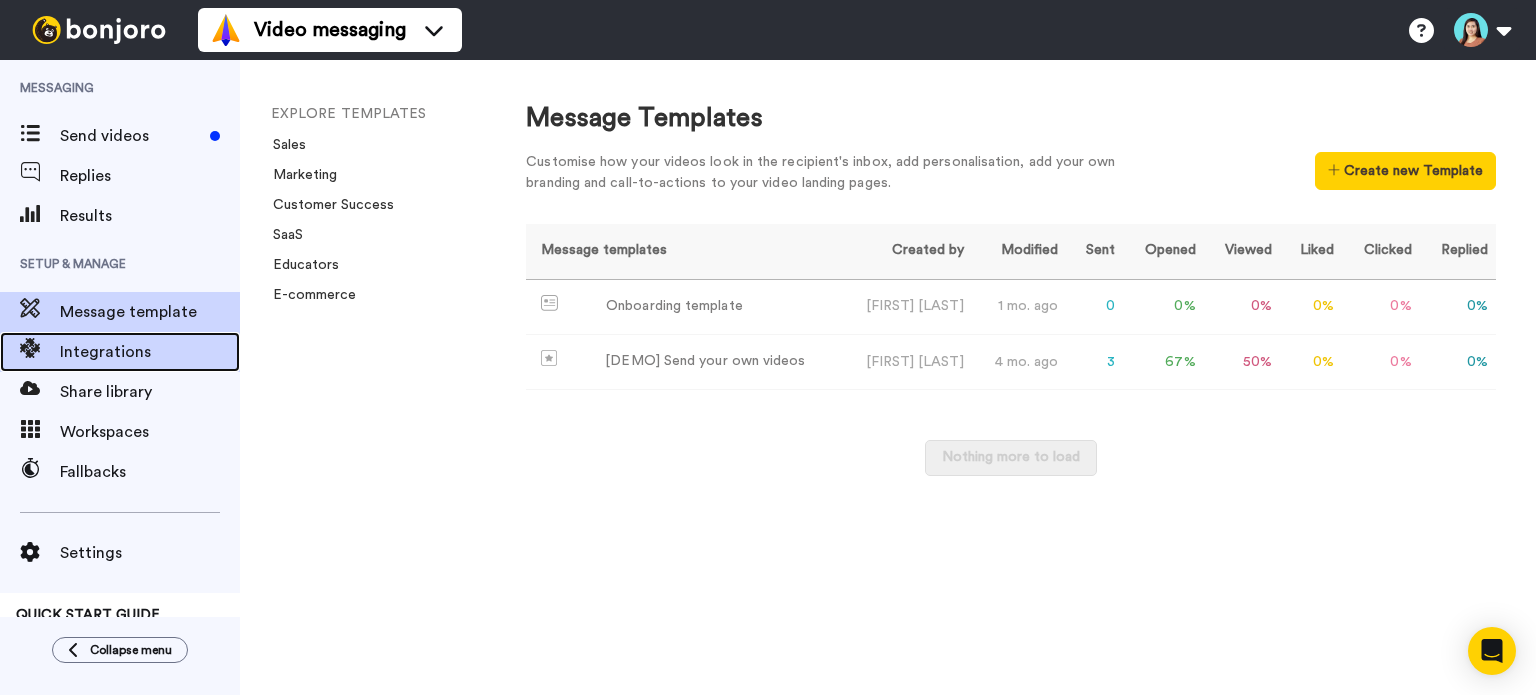 drag, startPoint x: 0, startPoint y: 0, endPoint x: 98, endPoint y: 351, distance: 364.4242 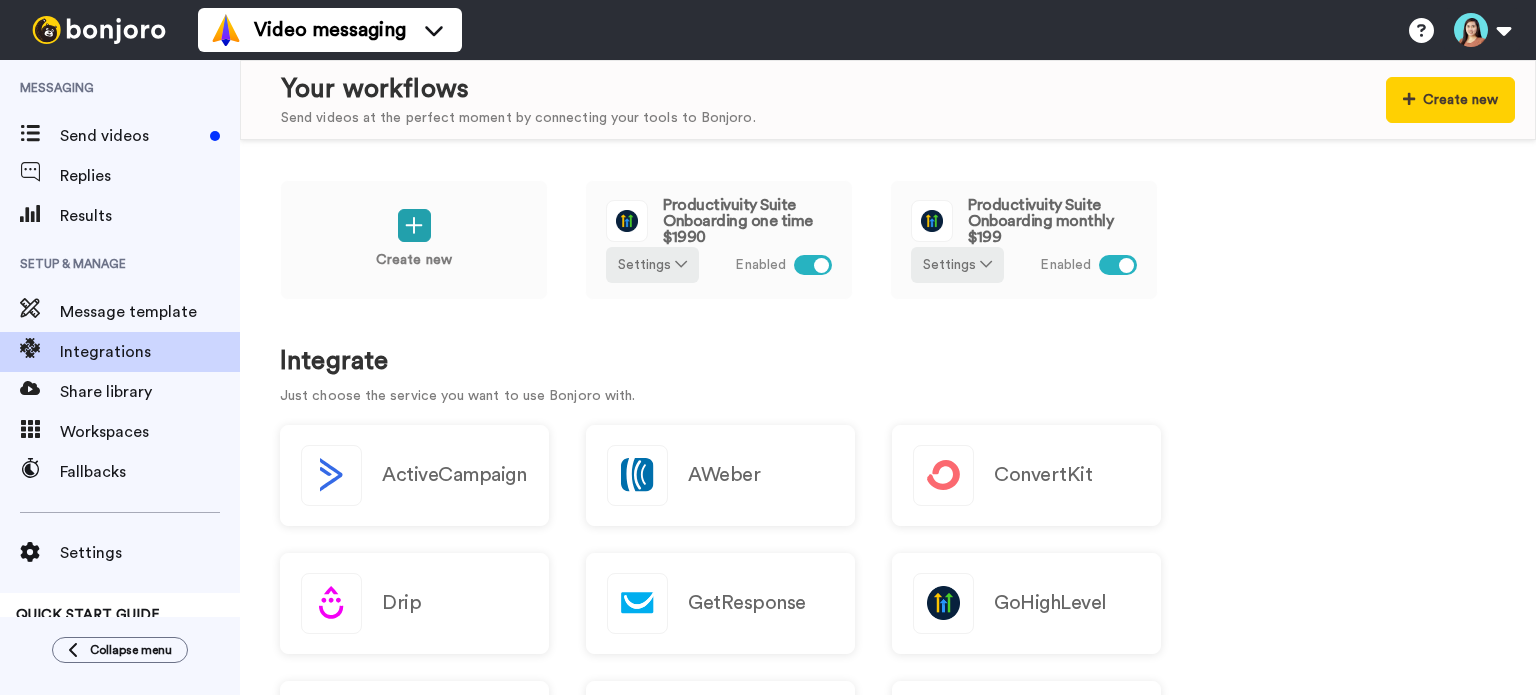 scroll, scrollTop: 0, scrollLeft: 0, axis: both 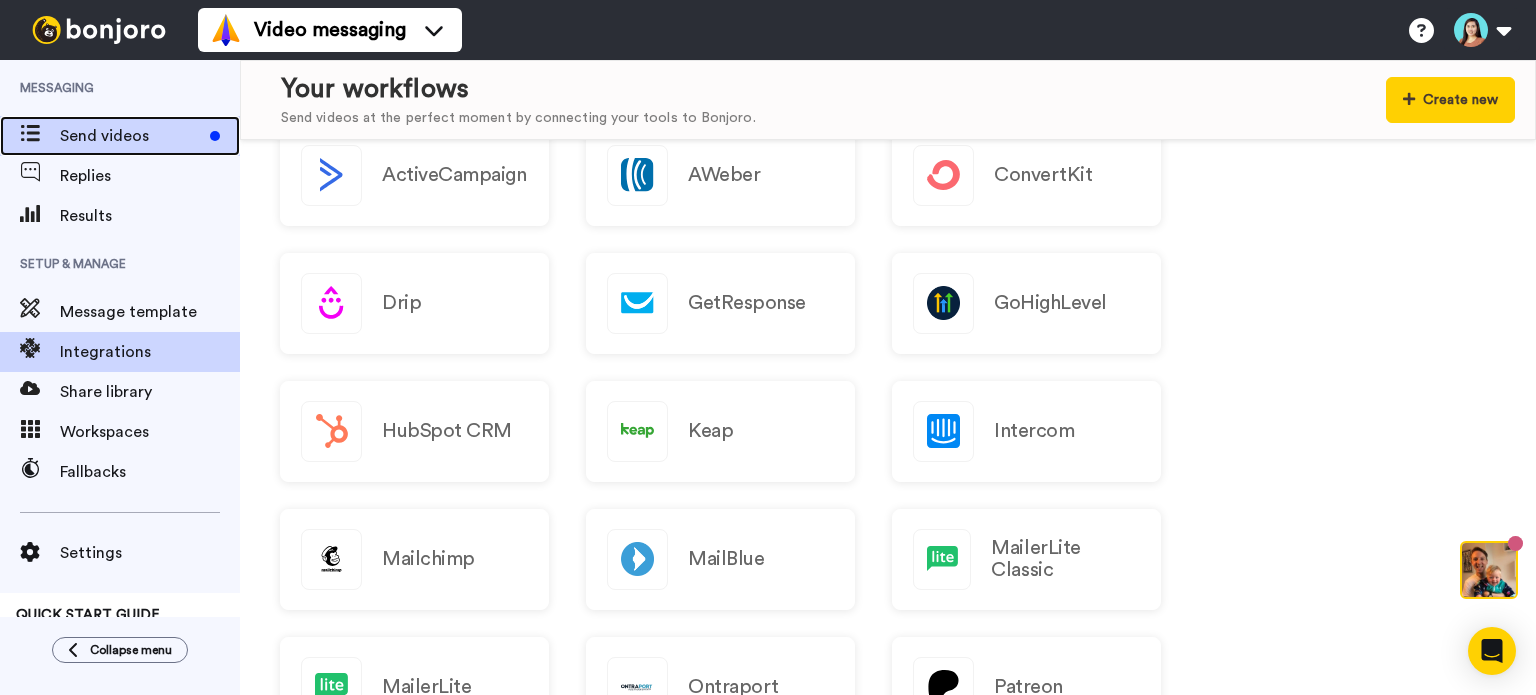 click on "Send videos" at bounding box center [131, 136] 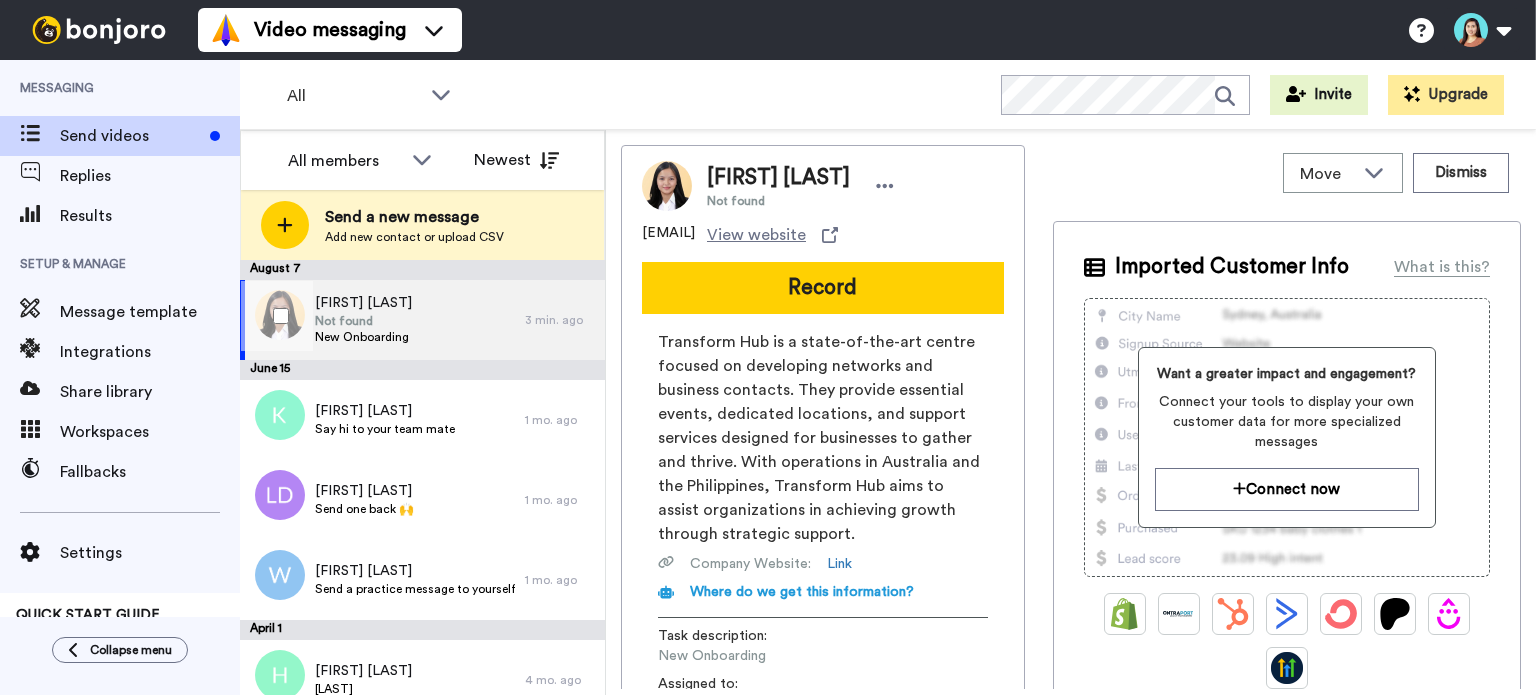 scroll, scrollTop: 0, scrollLeft: 0, axis: both 